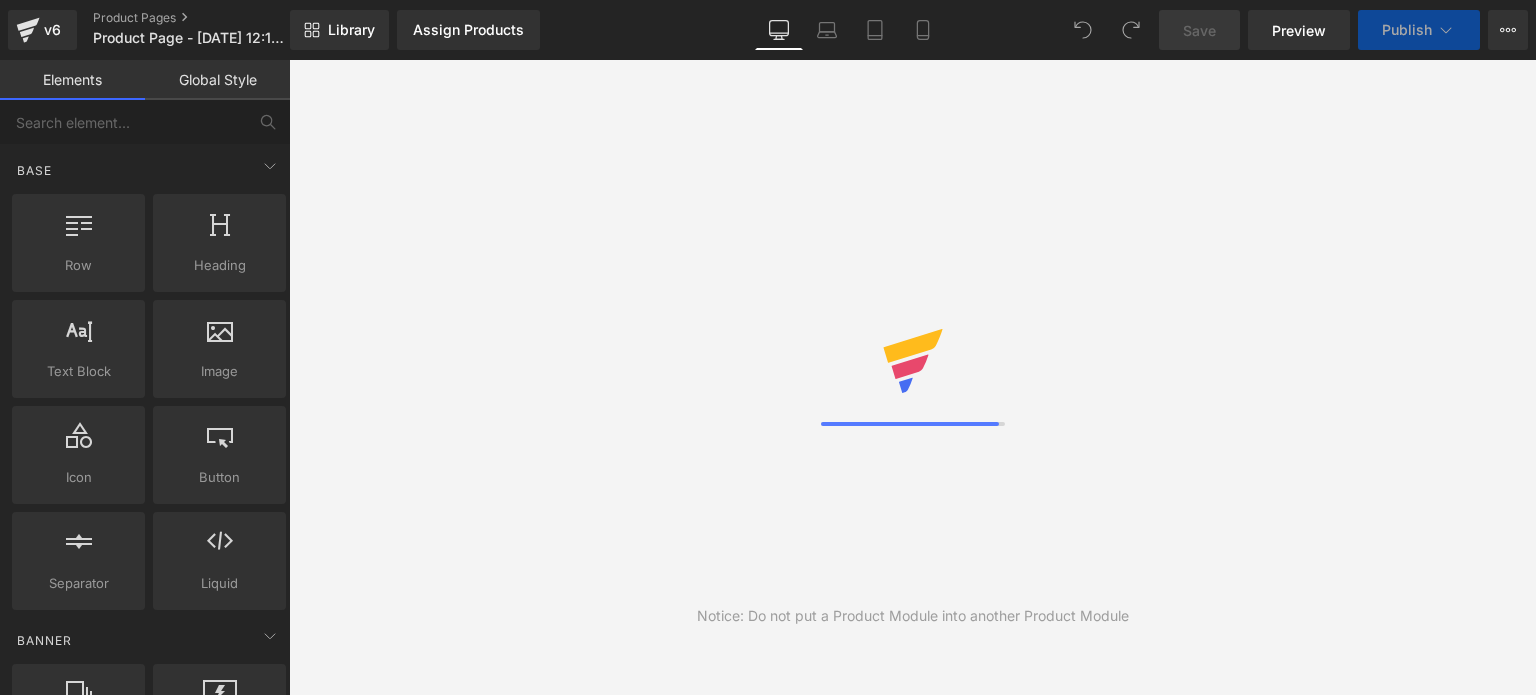 scroll, scrollTop: 0, scrollLeft: 0, axis: both 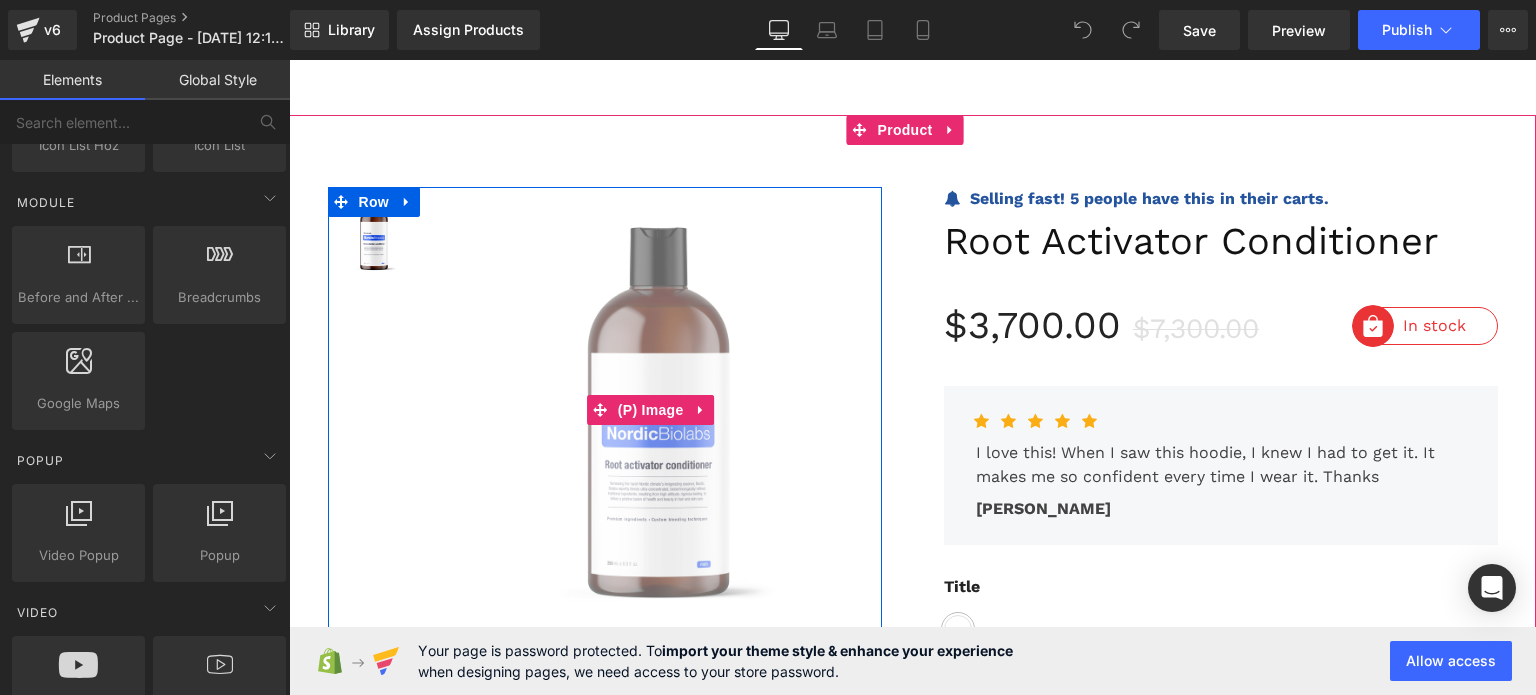 click at bounding box center [651, 410] 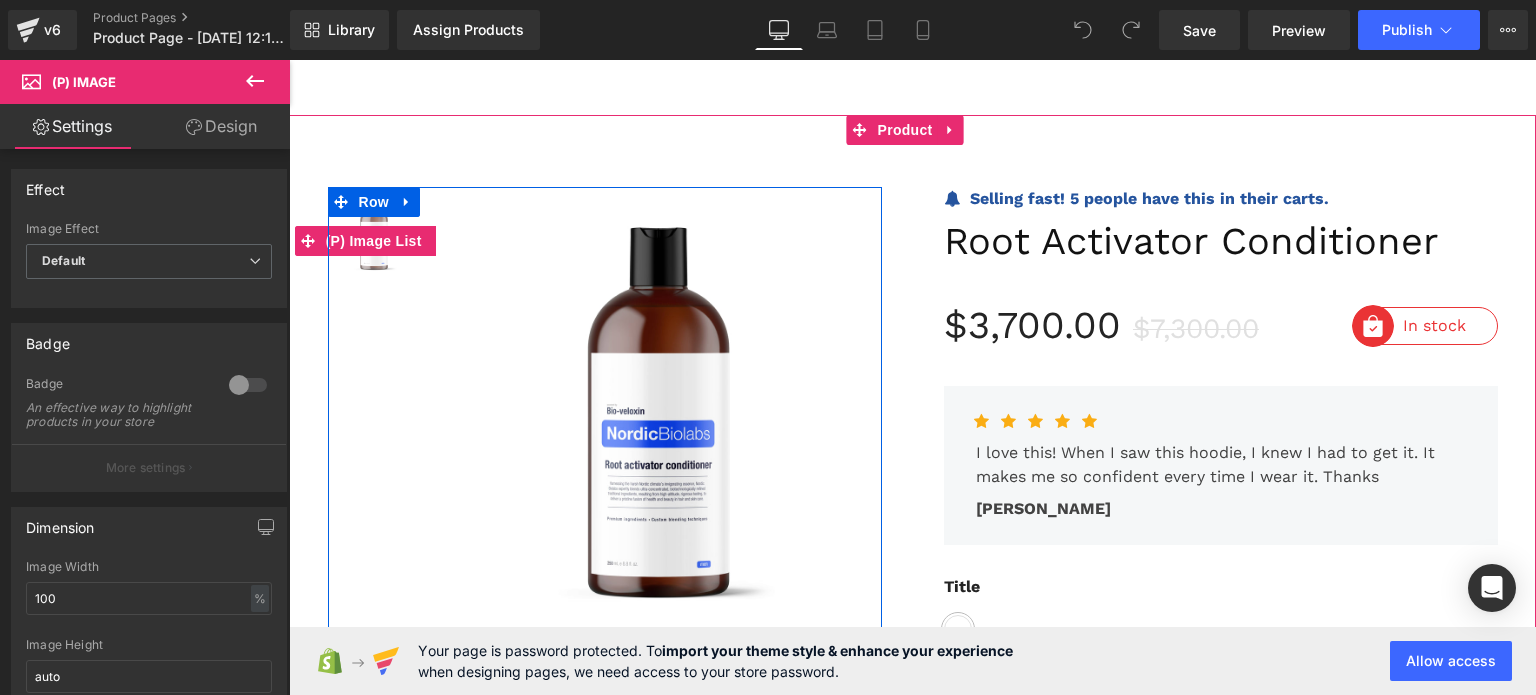 click at bounding box center (374, 233) 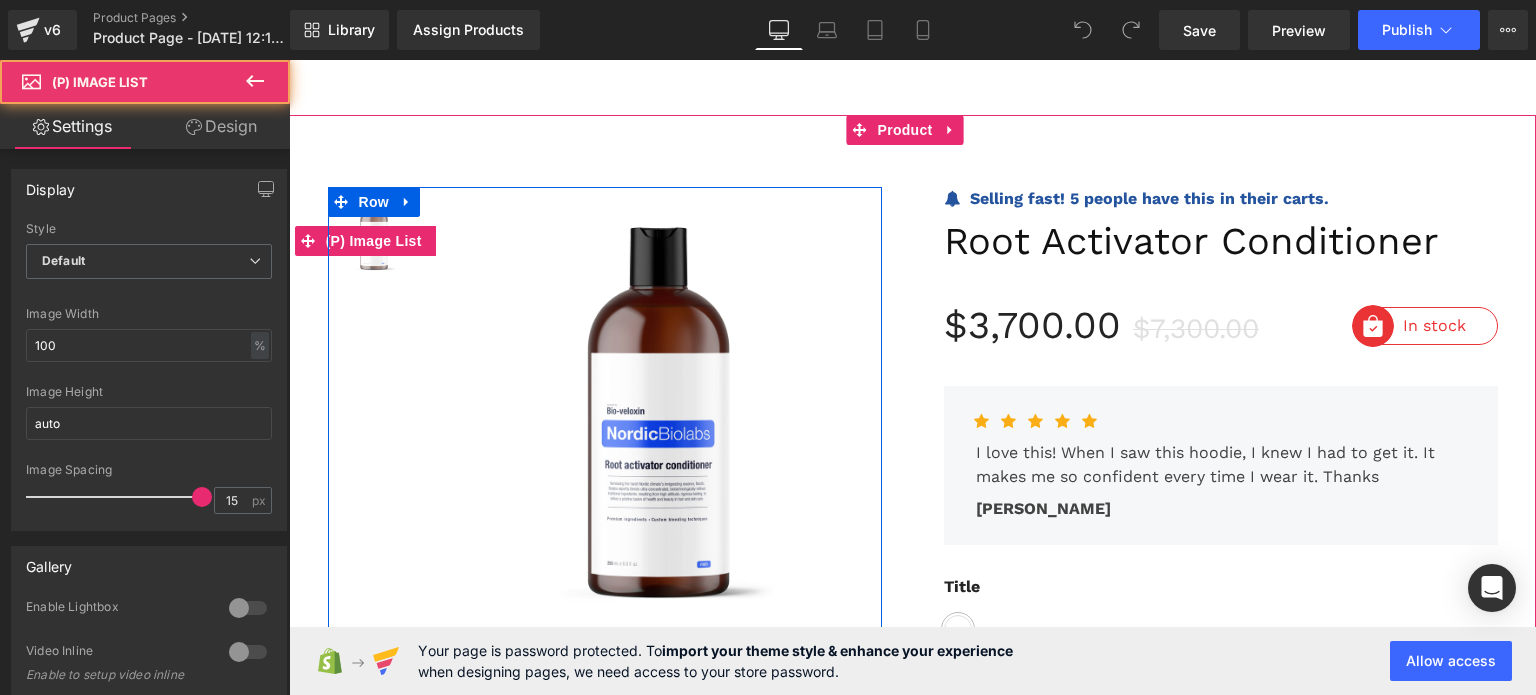 click at bounding box center [374, 233] 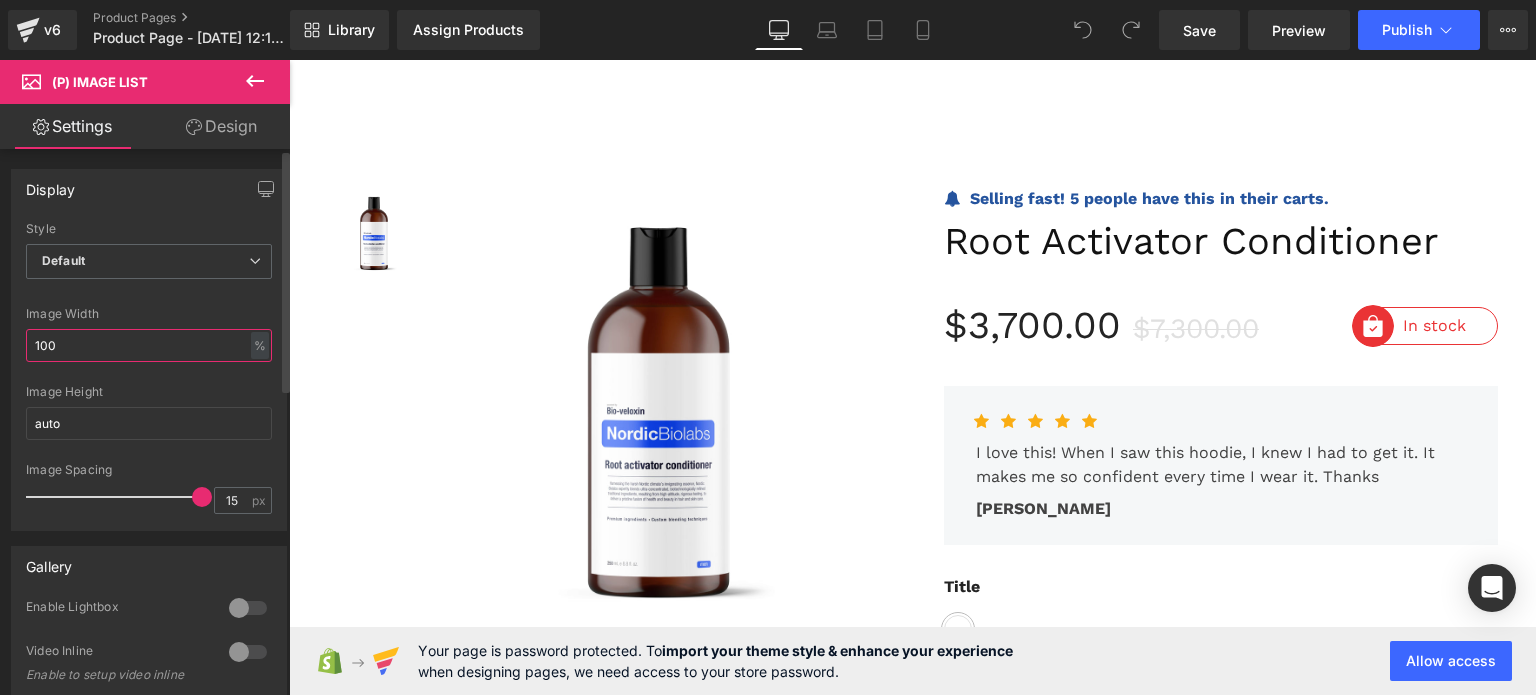 click on "100" at bounding box center [149, 345] 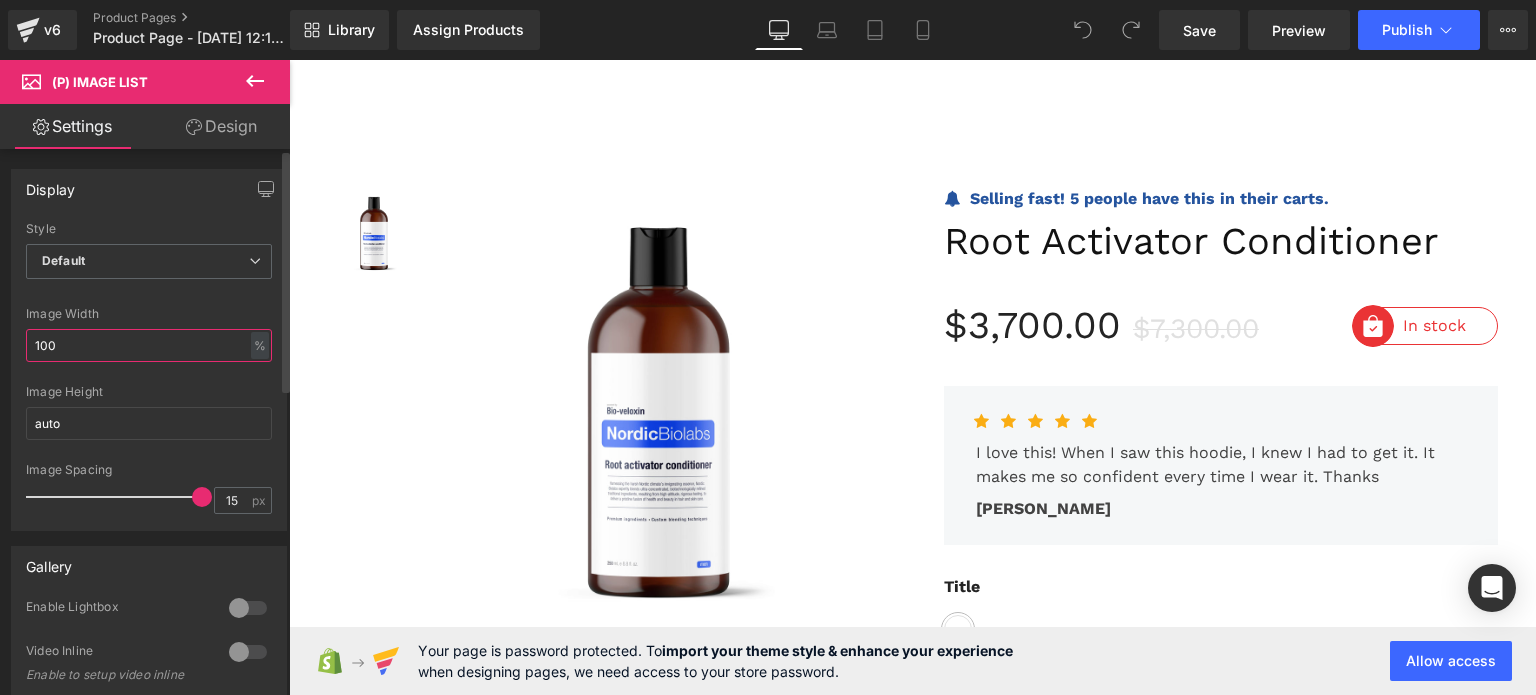 click on "100" at bounding box center [149, 345] 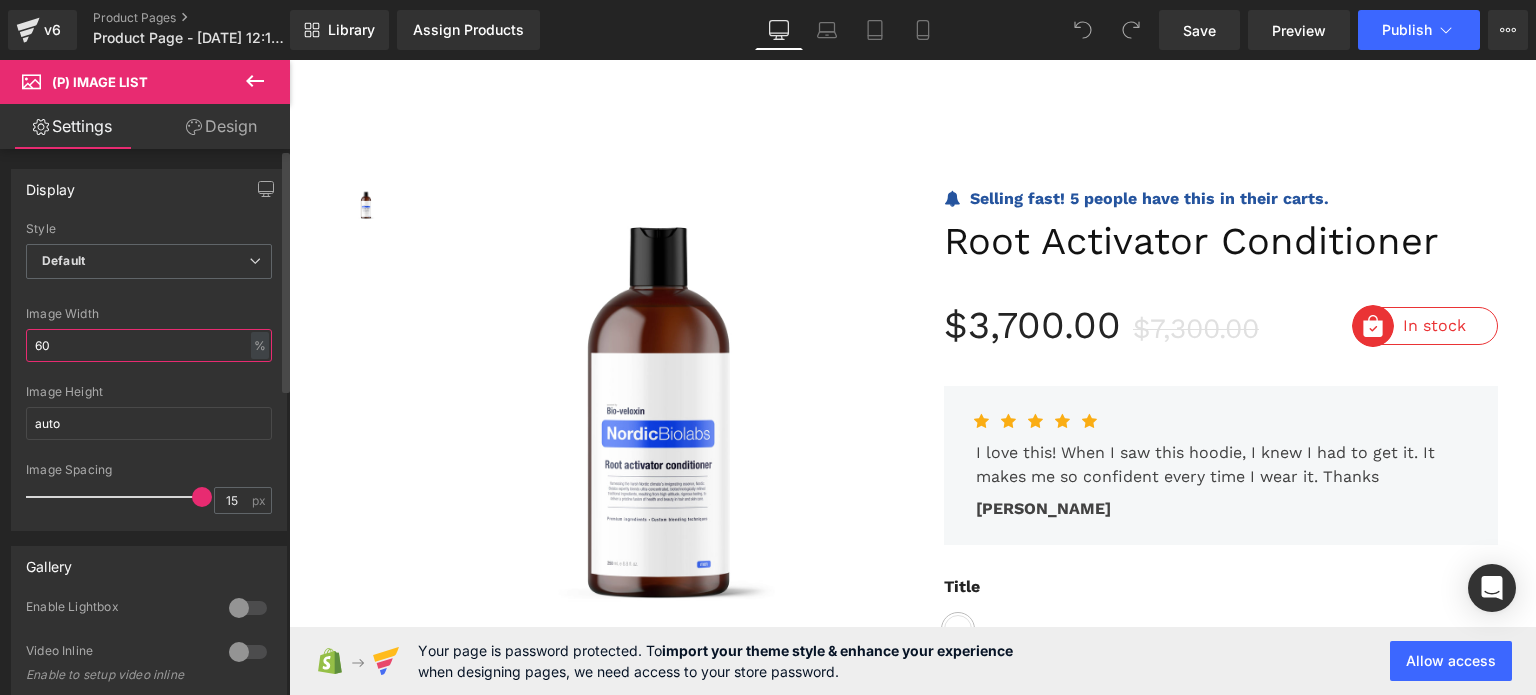 type on "60" 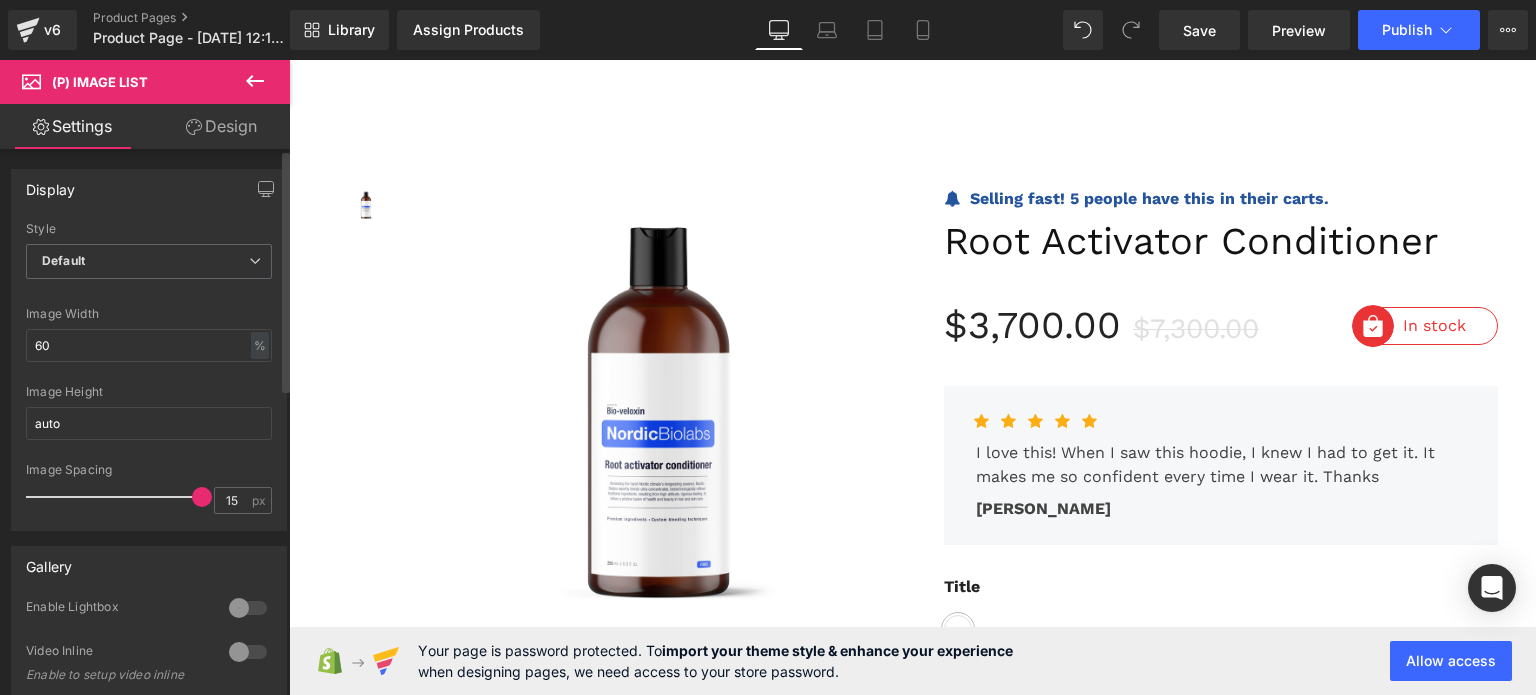 click at bounding box center [149, 378] 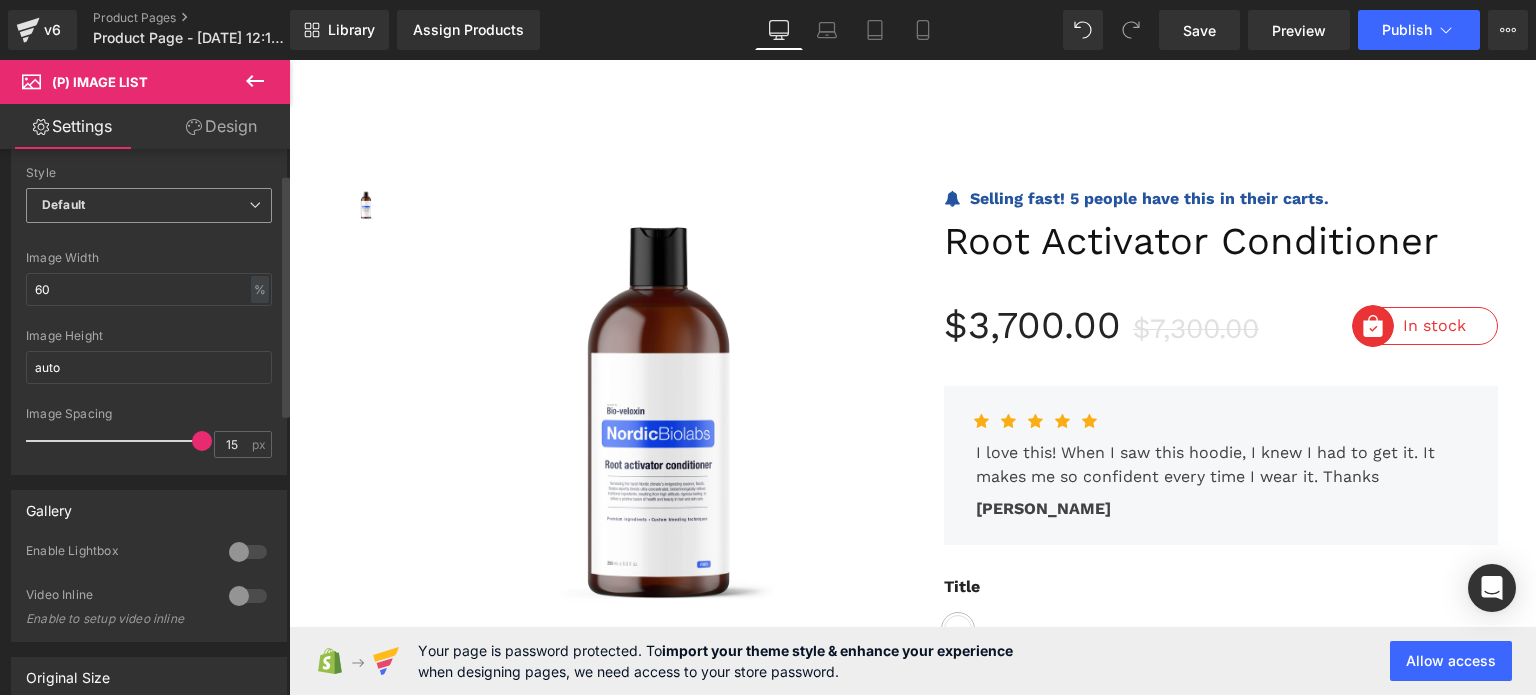 scroll, scrollTop: 0, scrollLeft: 0, axis: both 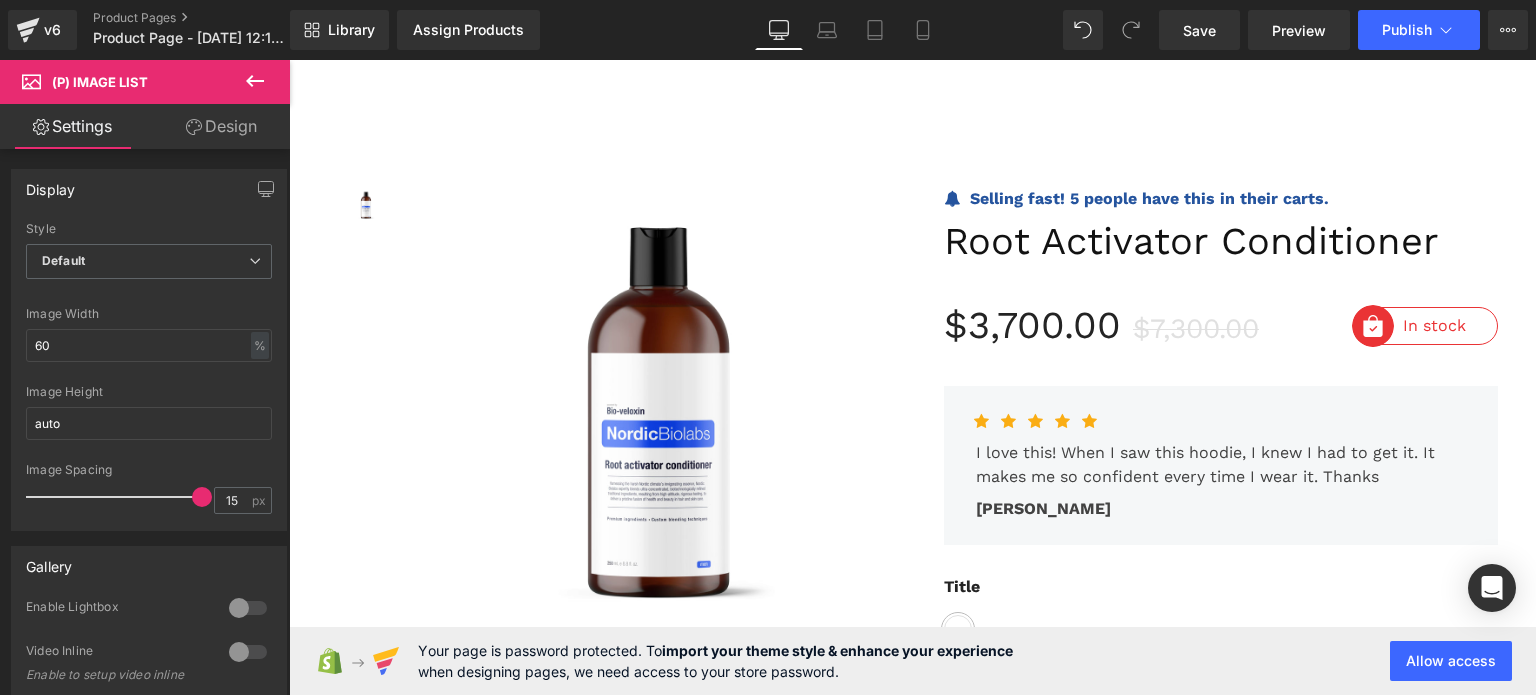 click on "Design" at bounding box center [221, 126] 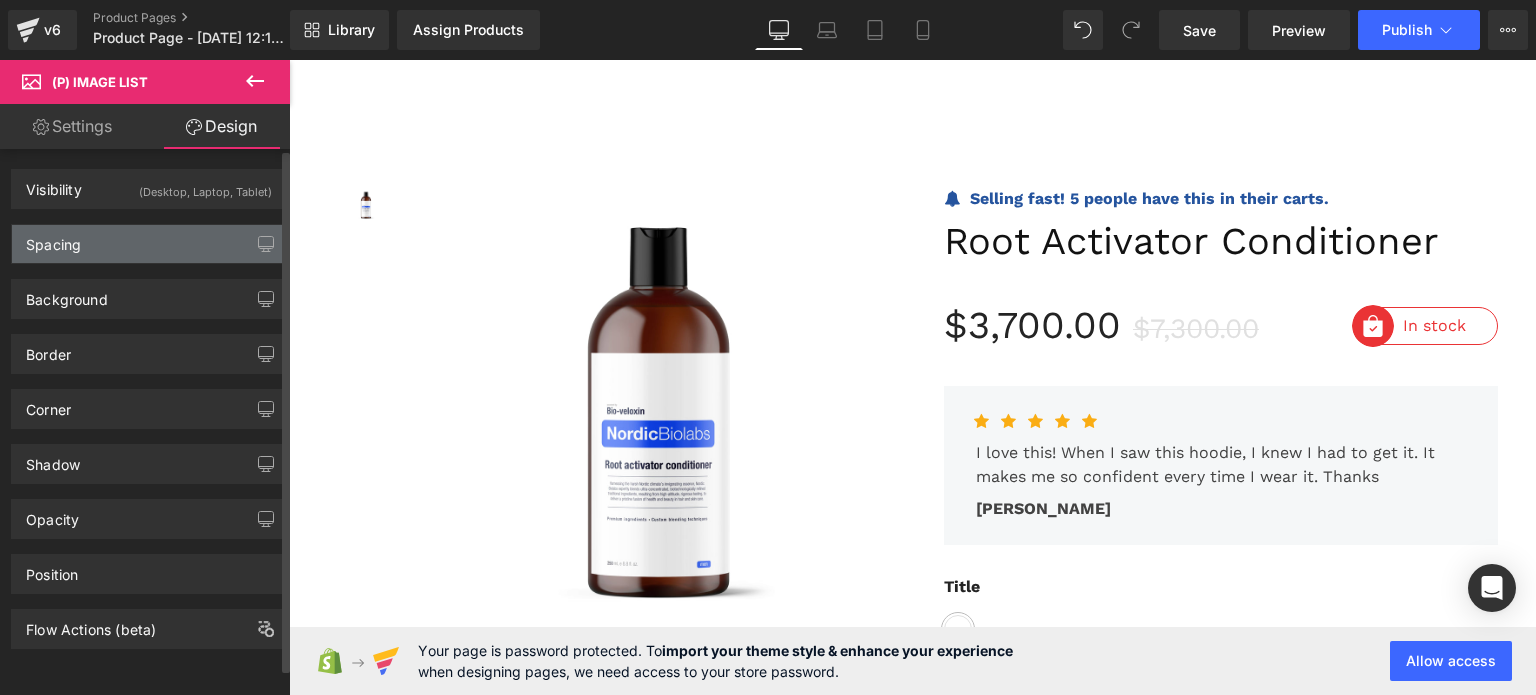 click on "Spacing" at bounding box center [149, 244] 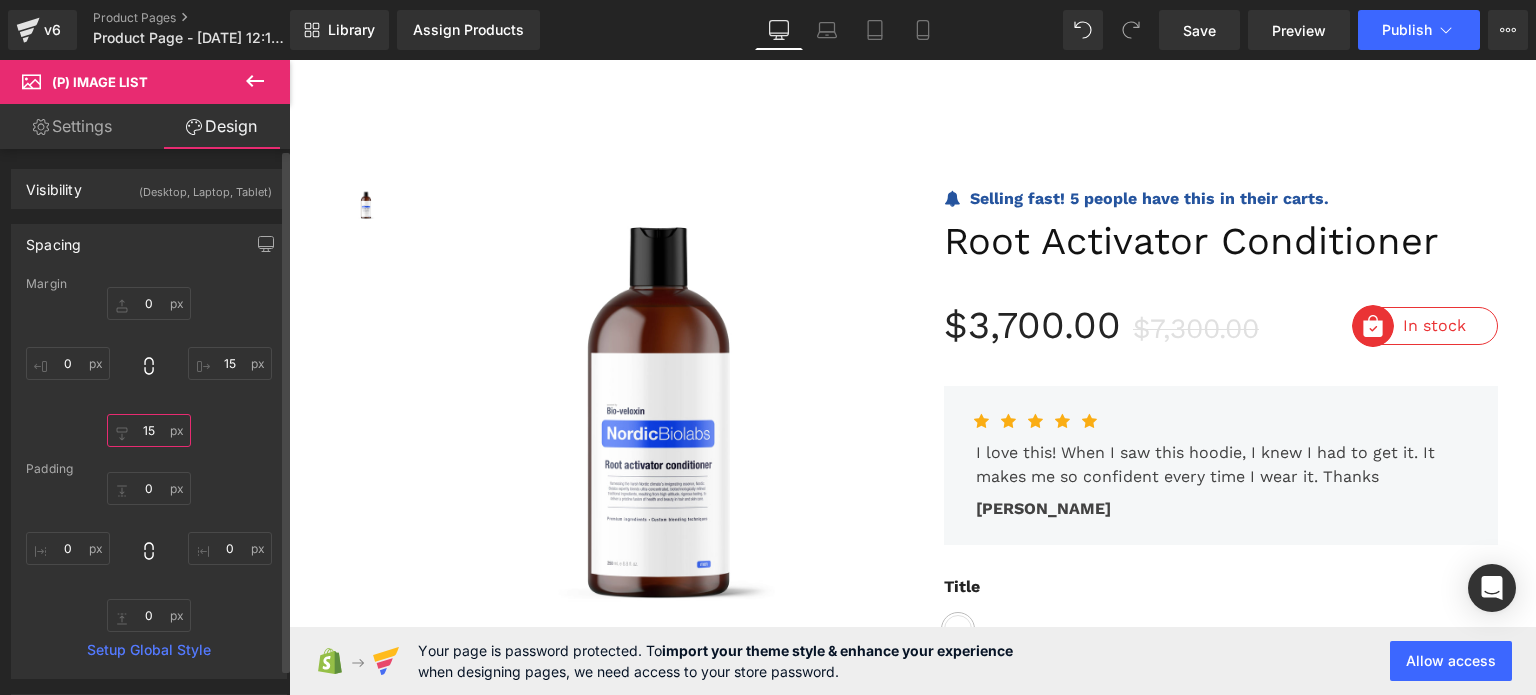 click at bounding box center (149, 430) 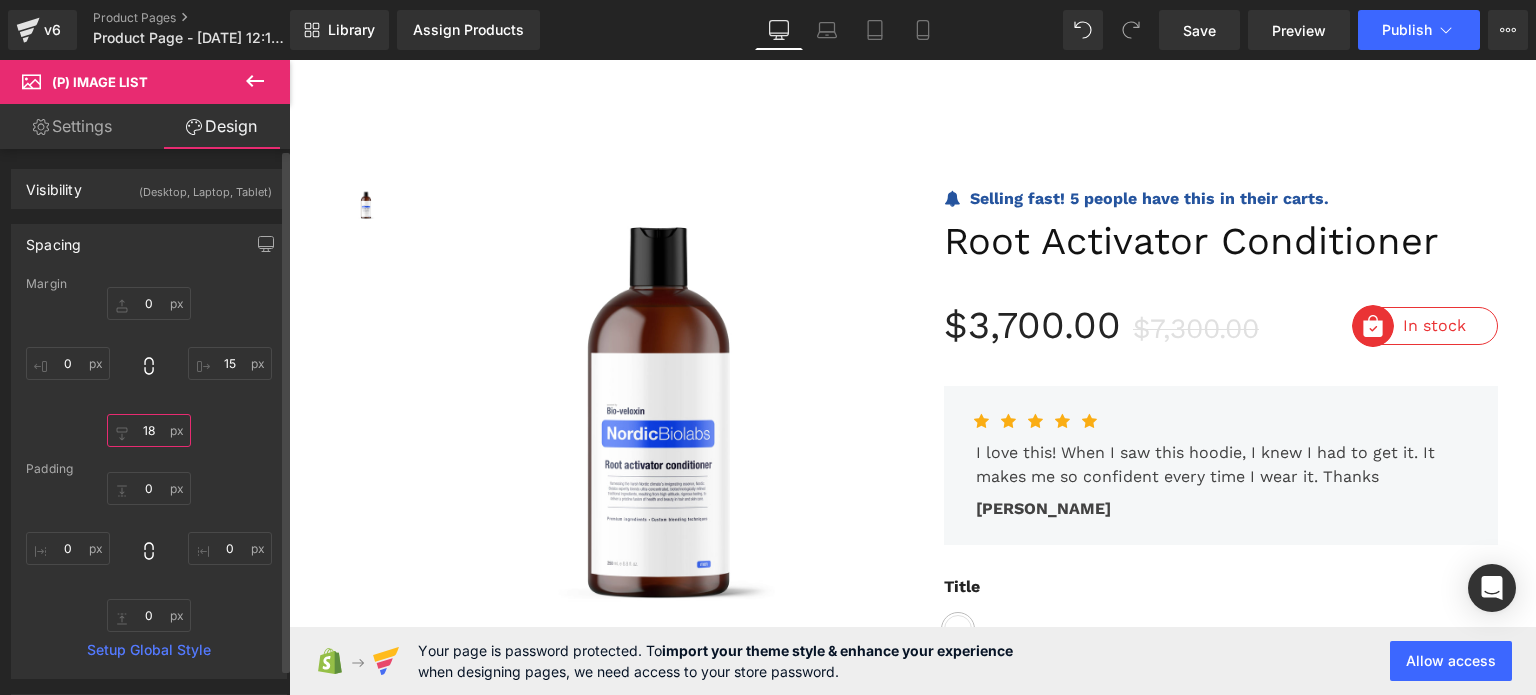 type on "18" 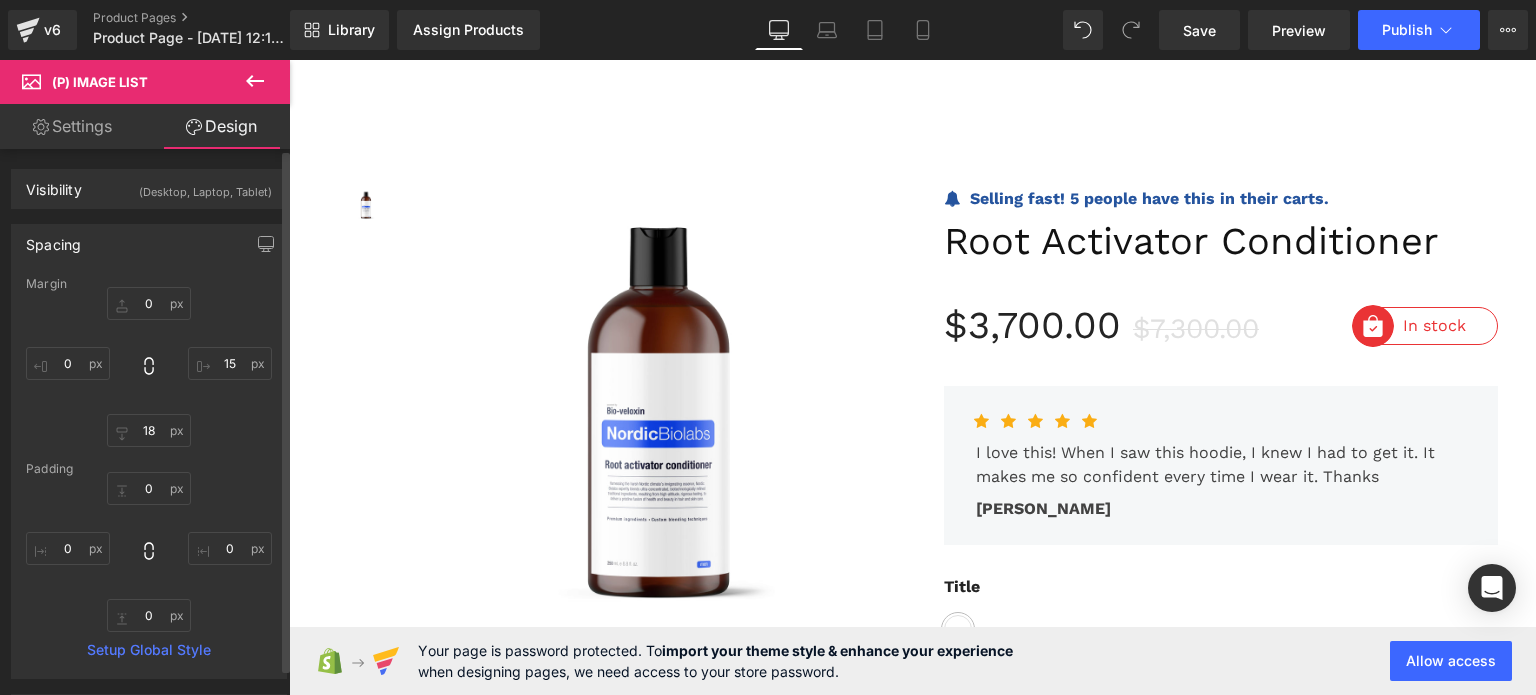 click on "18" at bounding box center [149, 367] 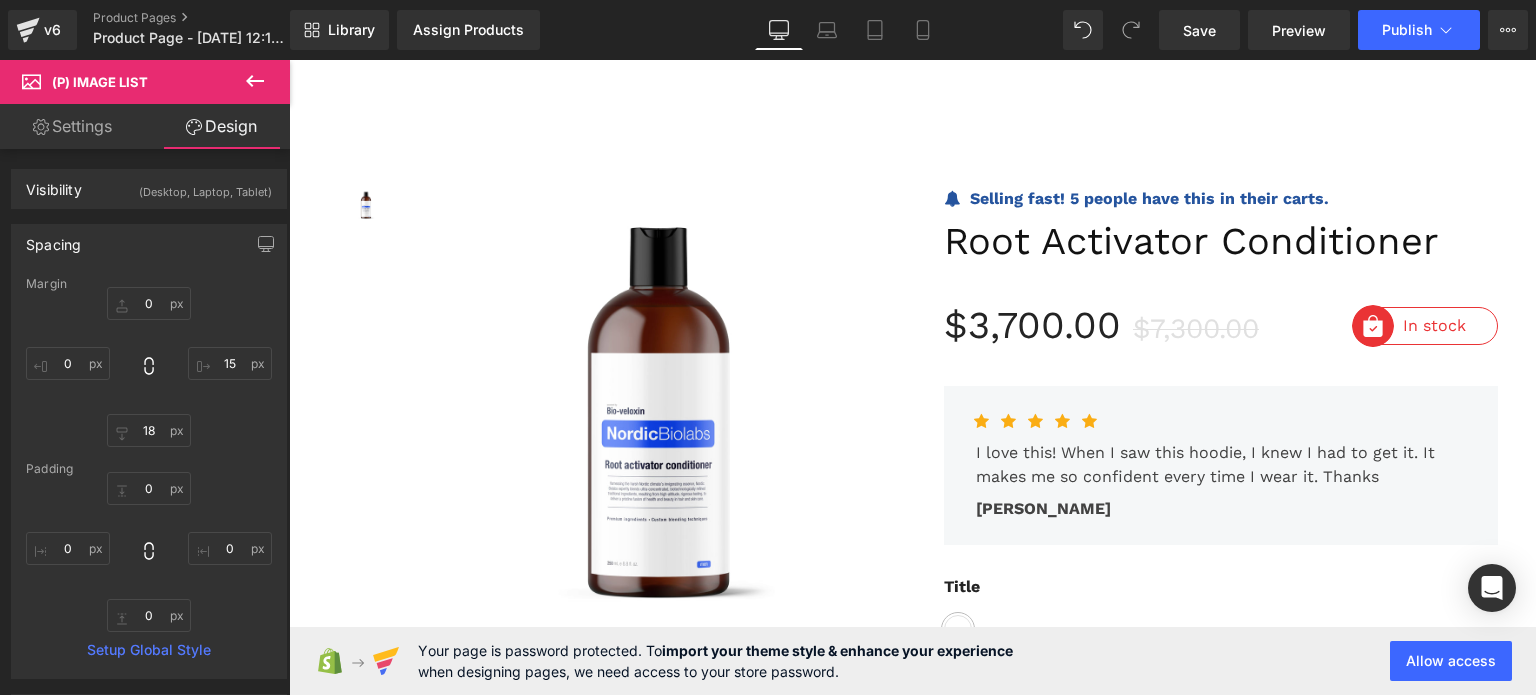 click on "Settings" at bounding box center (72, 126) 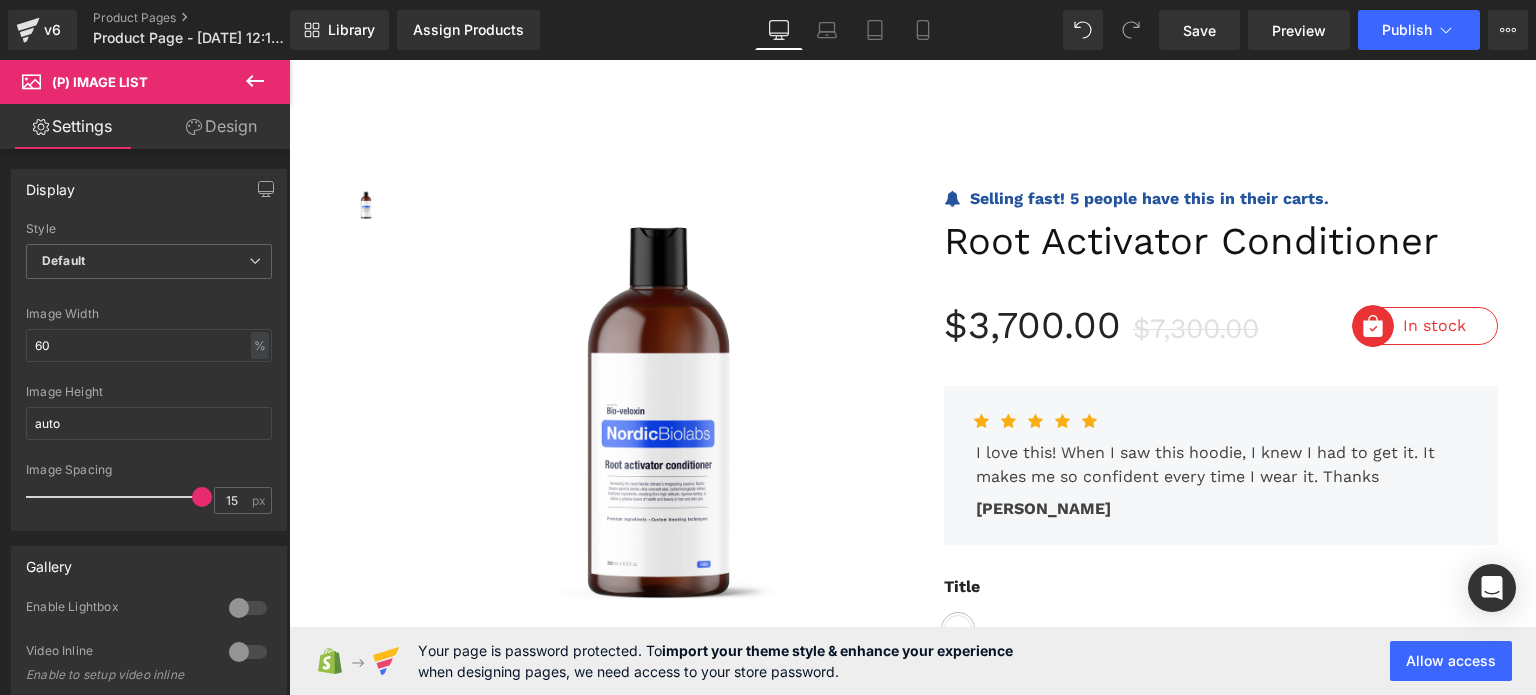 click 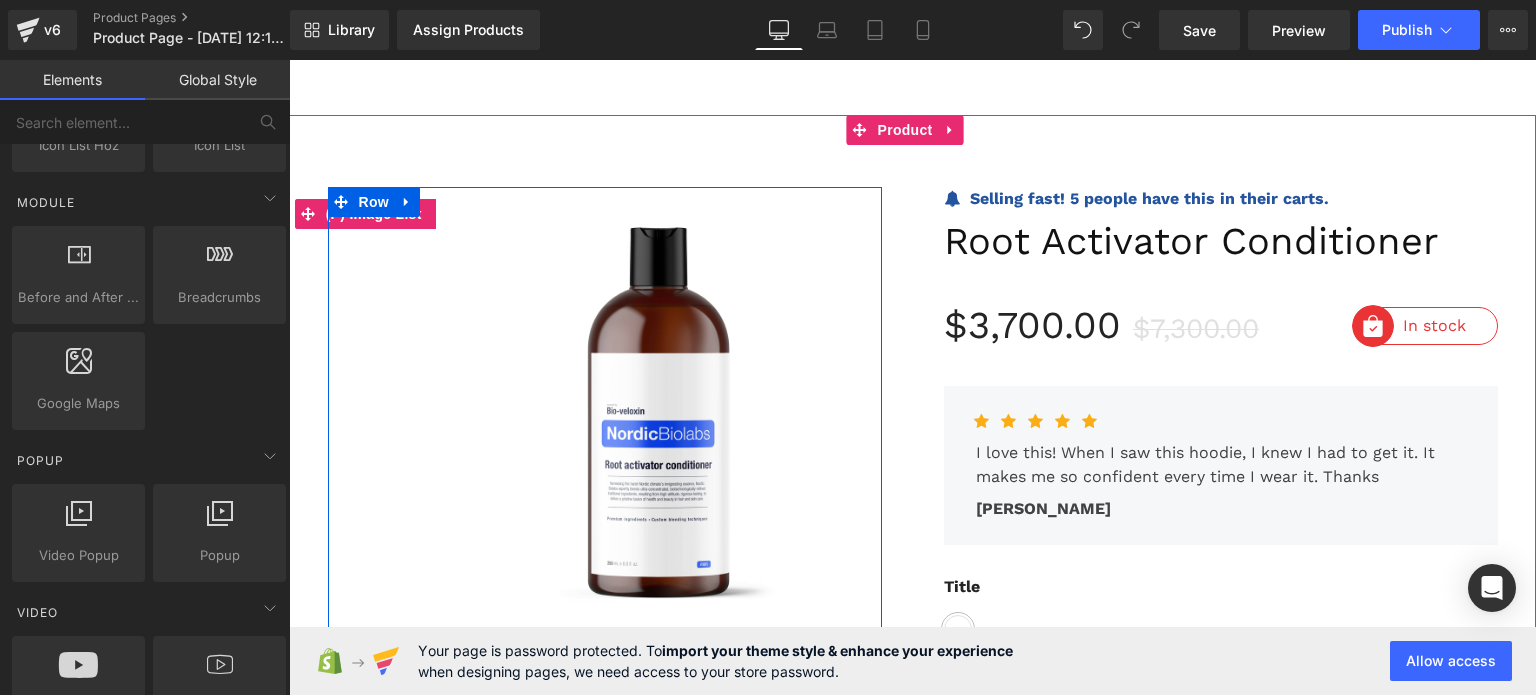 click at bounding box center [374, 214] 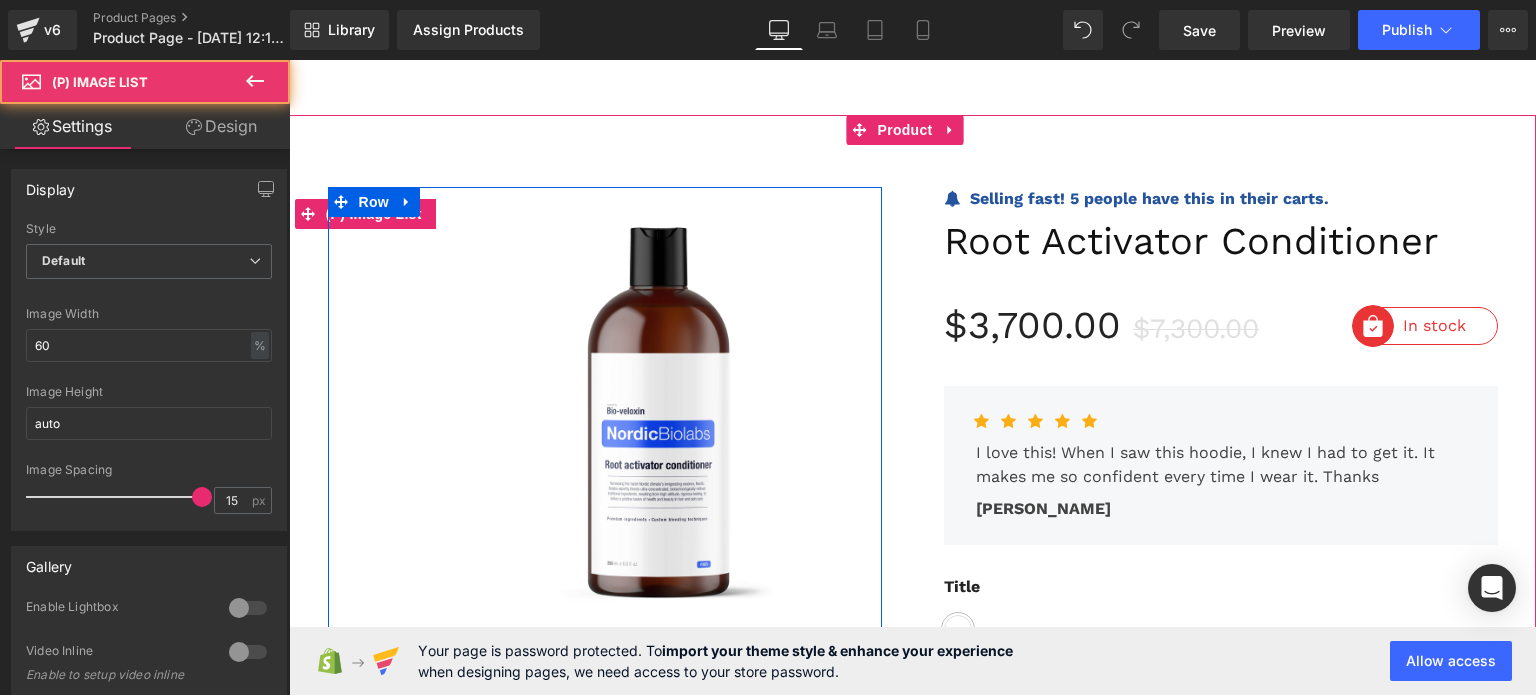 click at bounding box center [374, 214] 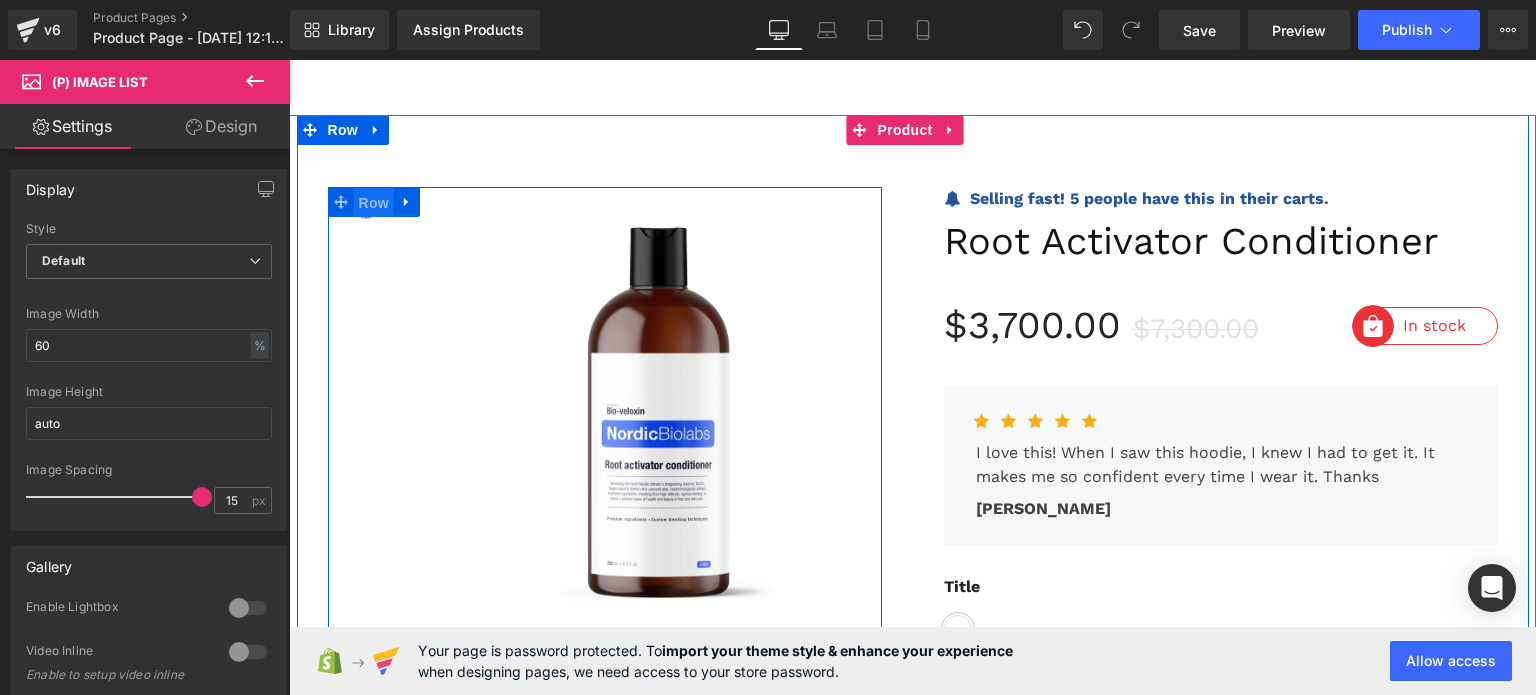 click on "Row" at bounding box center [374, 203] 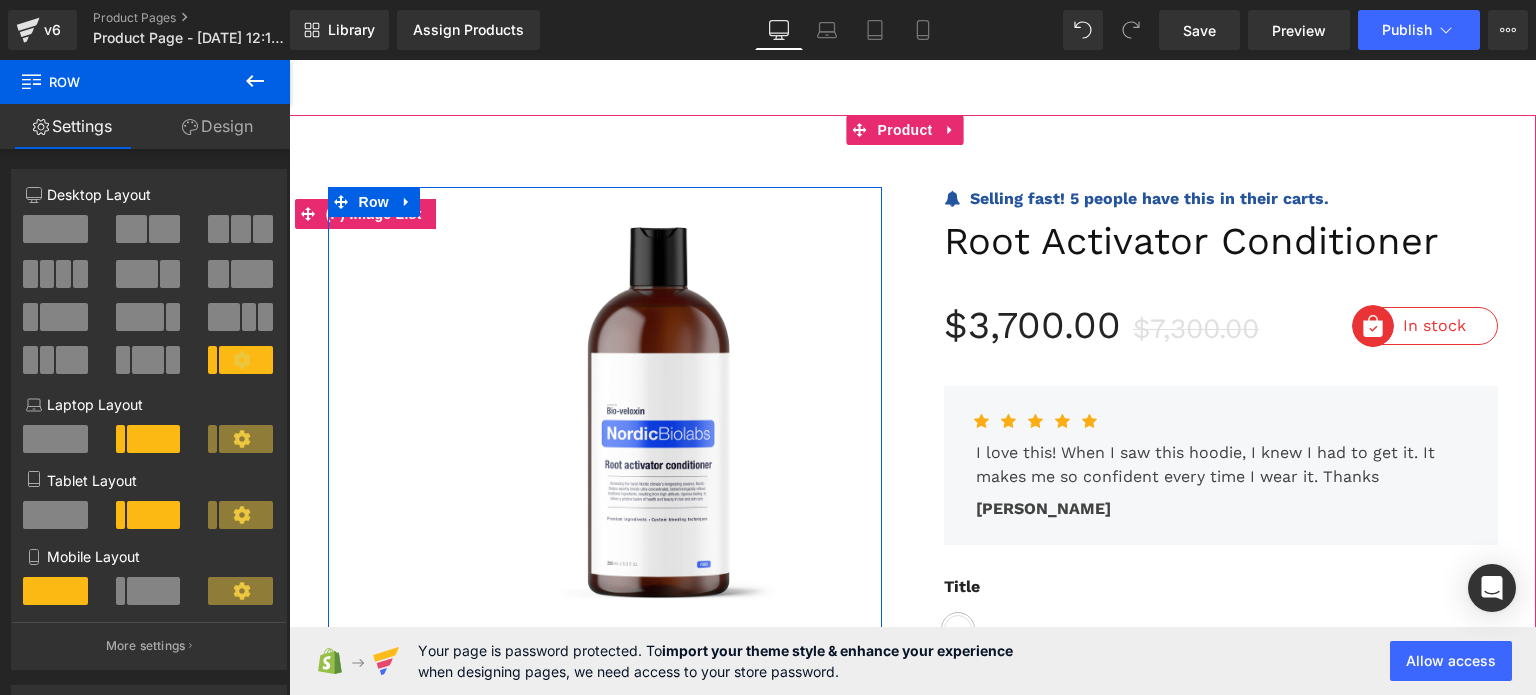 click at bounding box center [374, 214] 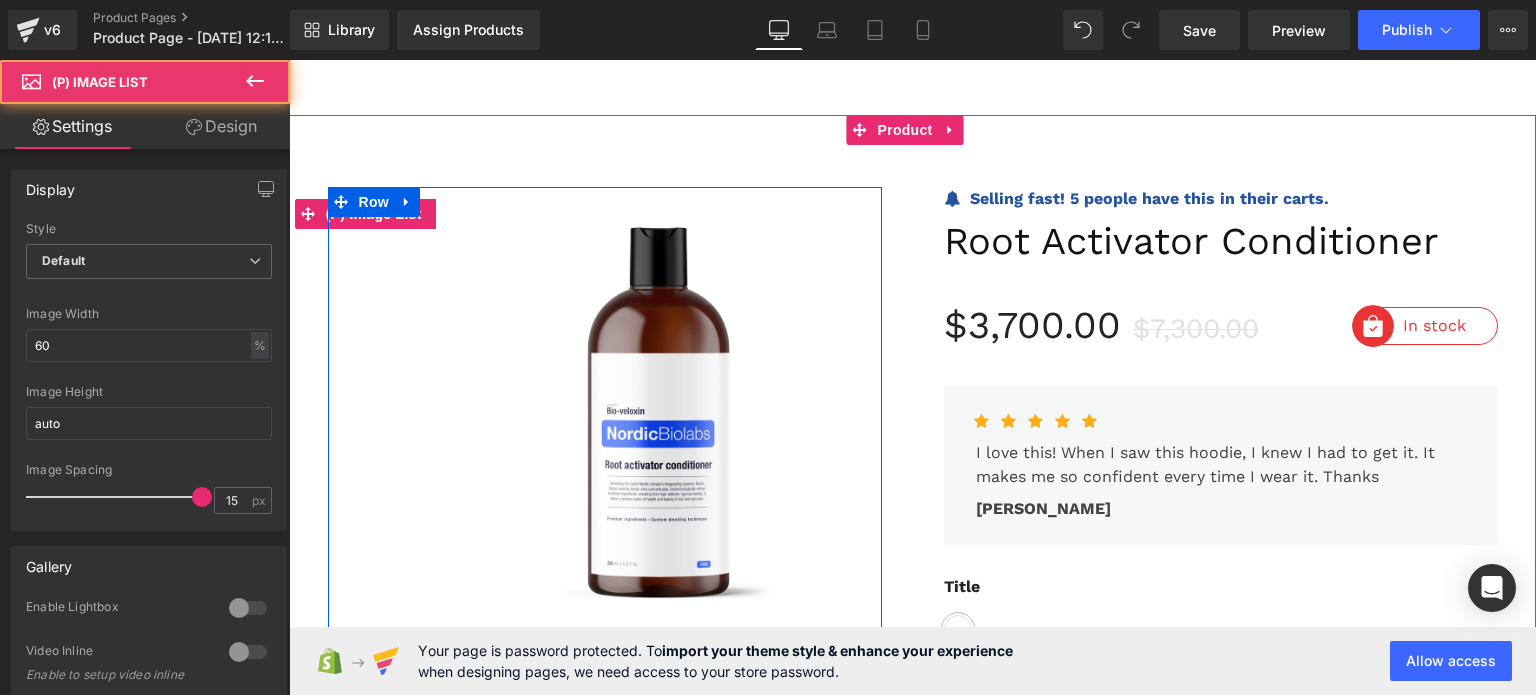 click at bounding box center [374, 214] 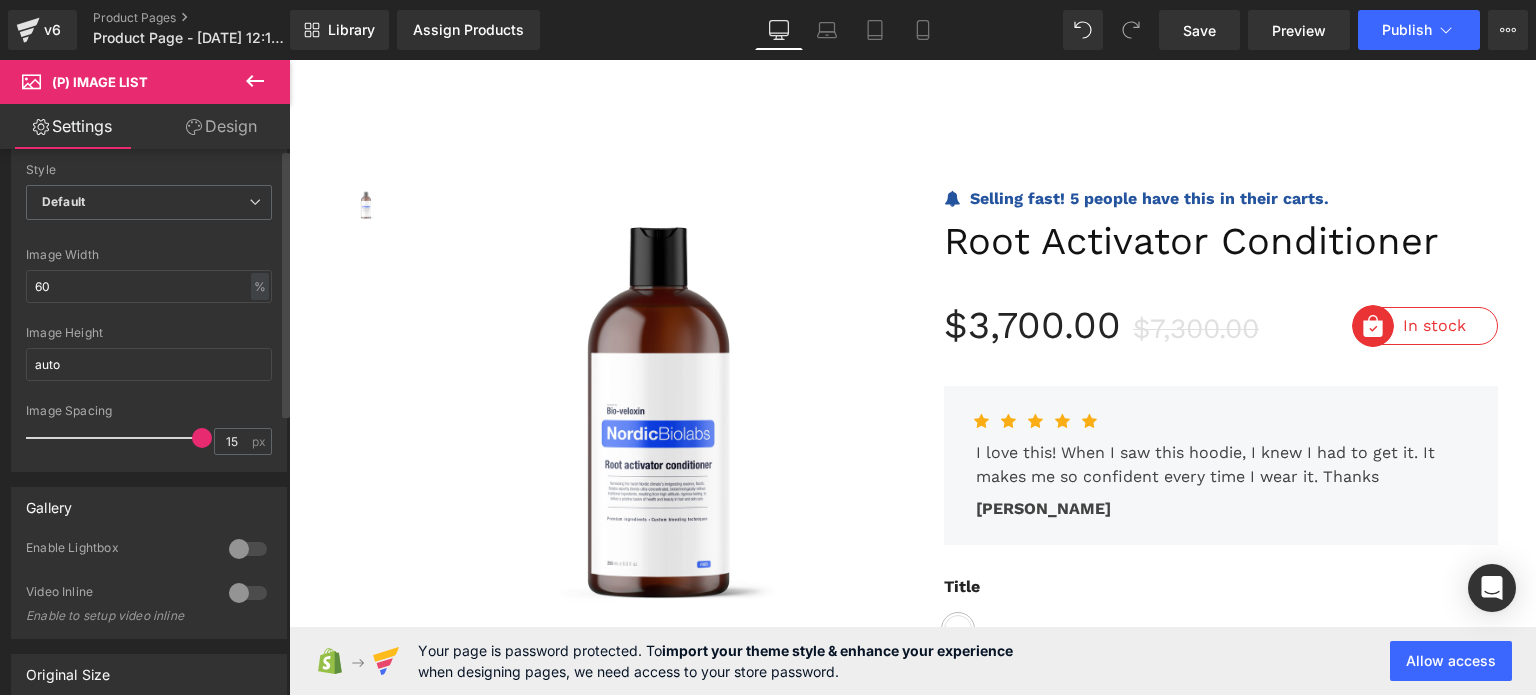 scroll, scrollTop: 0, scrollLeft: 0, axis: both 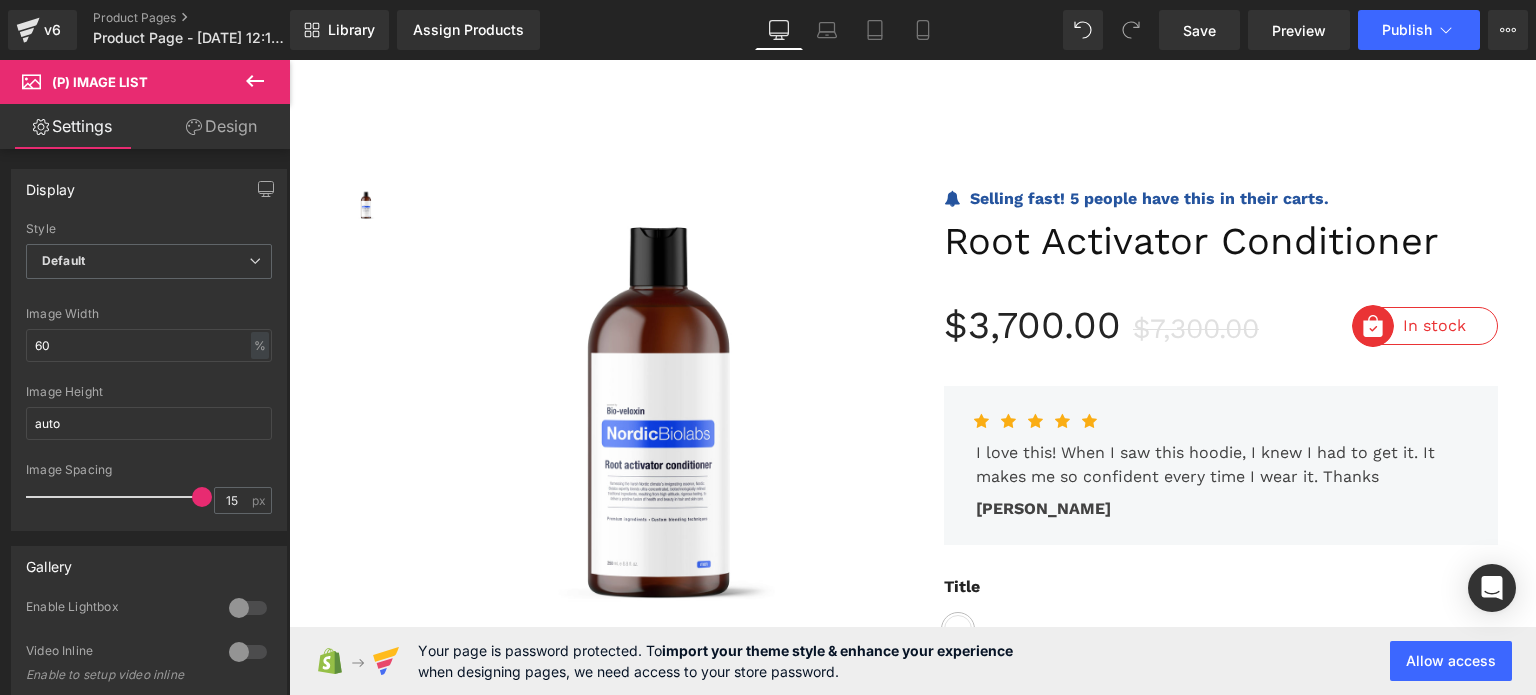 click on "Design" at bounding box center [221, 126] 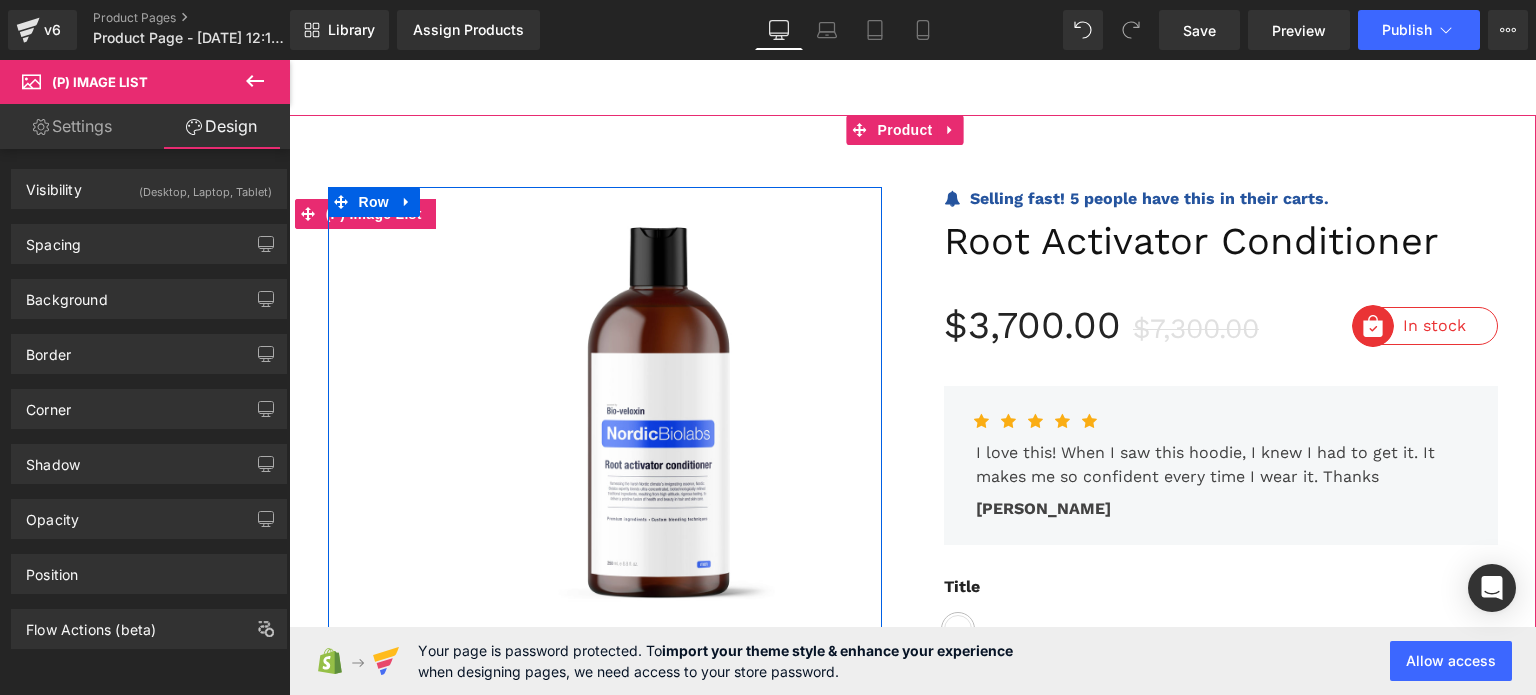 click at bounding box center (374, 214) 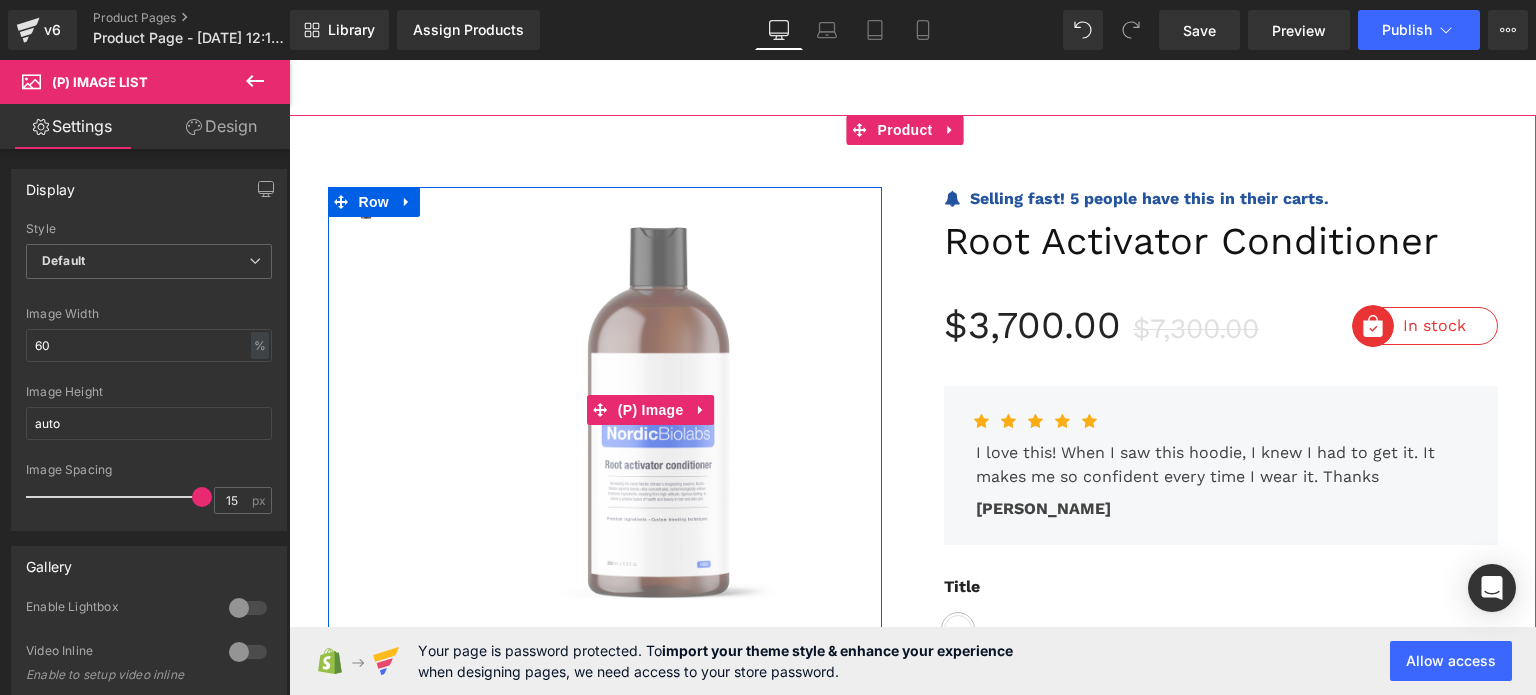 click at bounding box center (651, 410) 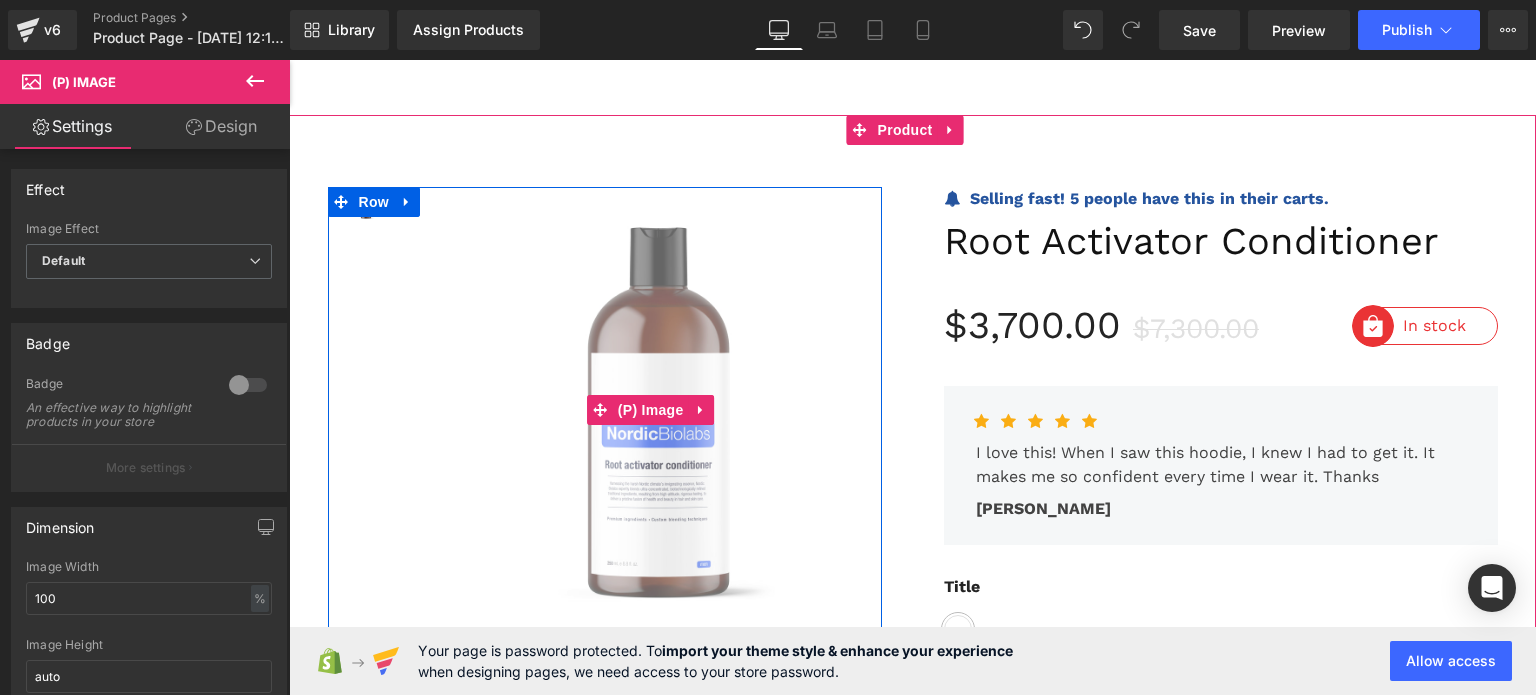 click at bounding box center [651, 410] 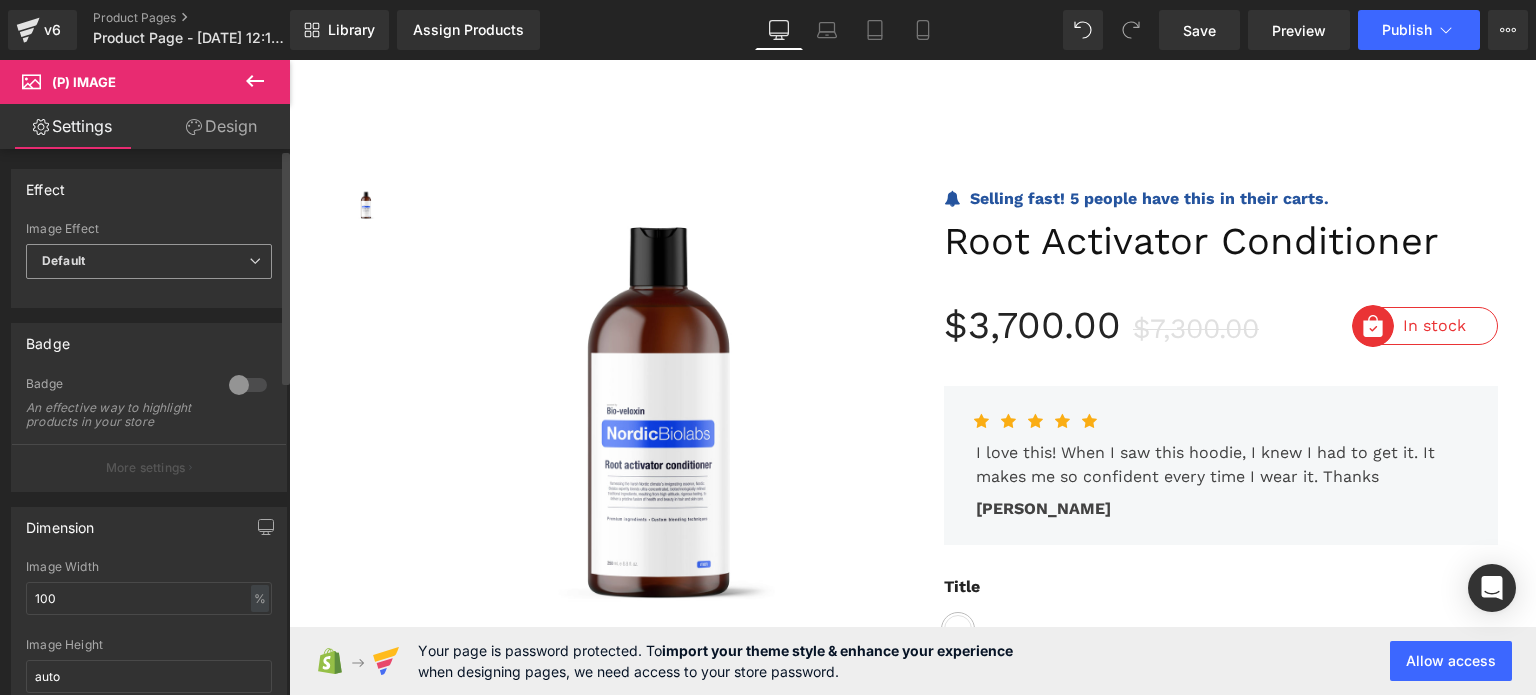 click on "Default" at bounding box center (149, 261) 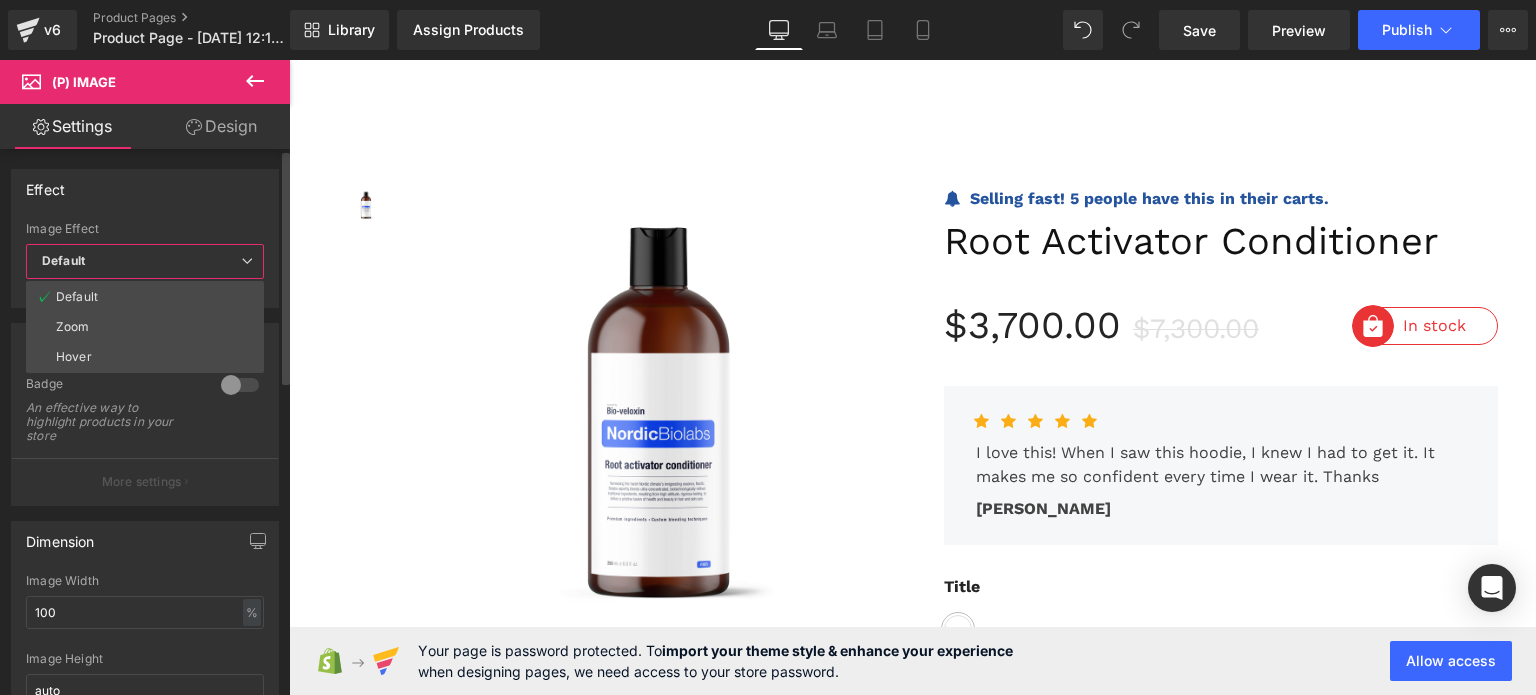 click on "Default" at bounding box center [145, 261] 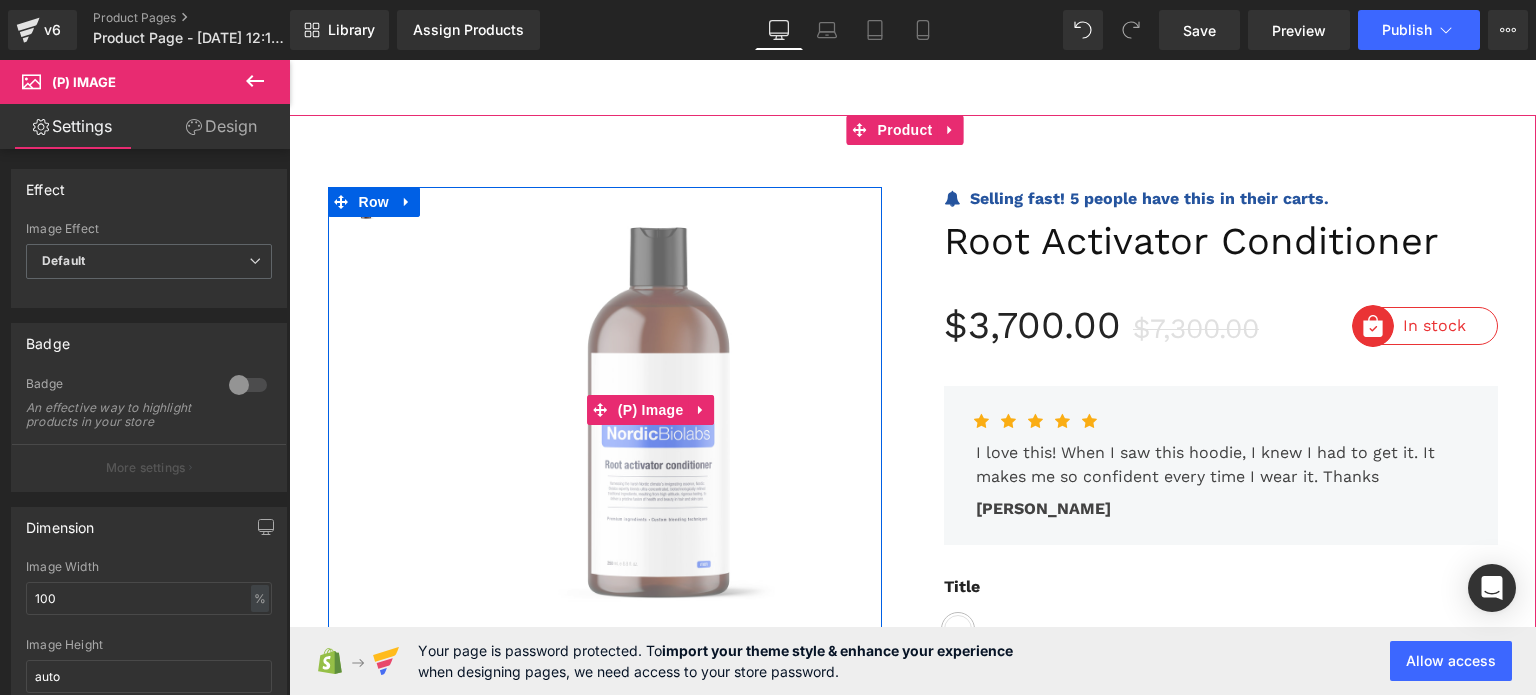 click at bounding box center [651, 410] 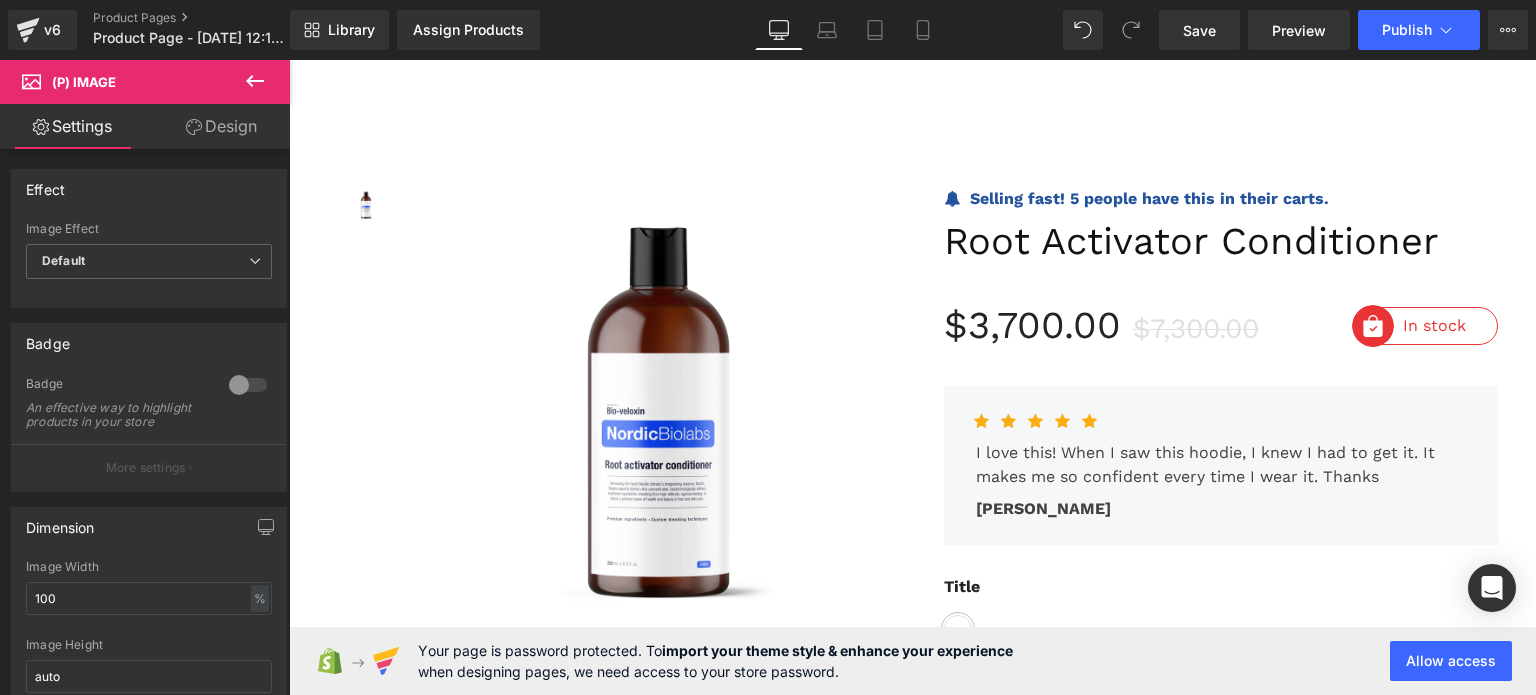 click on "Design" at bounding box center [221, 126] 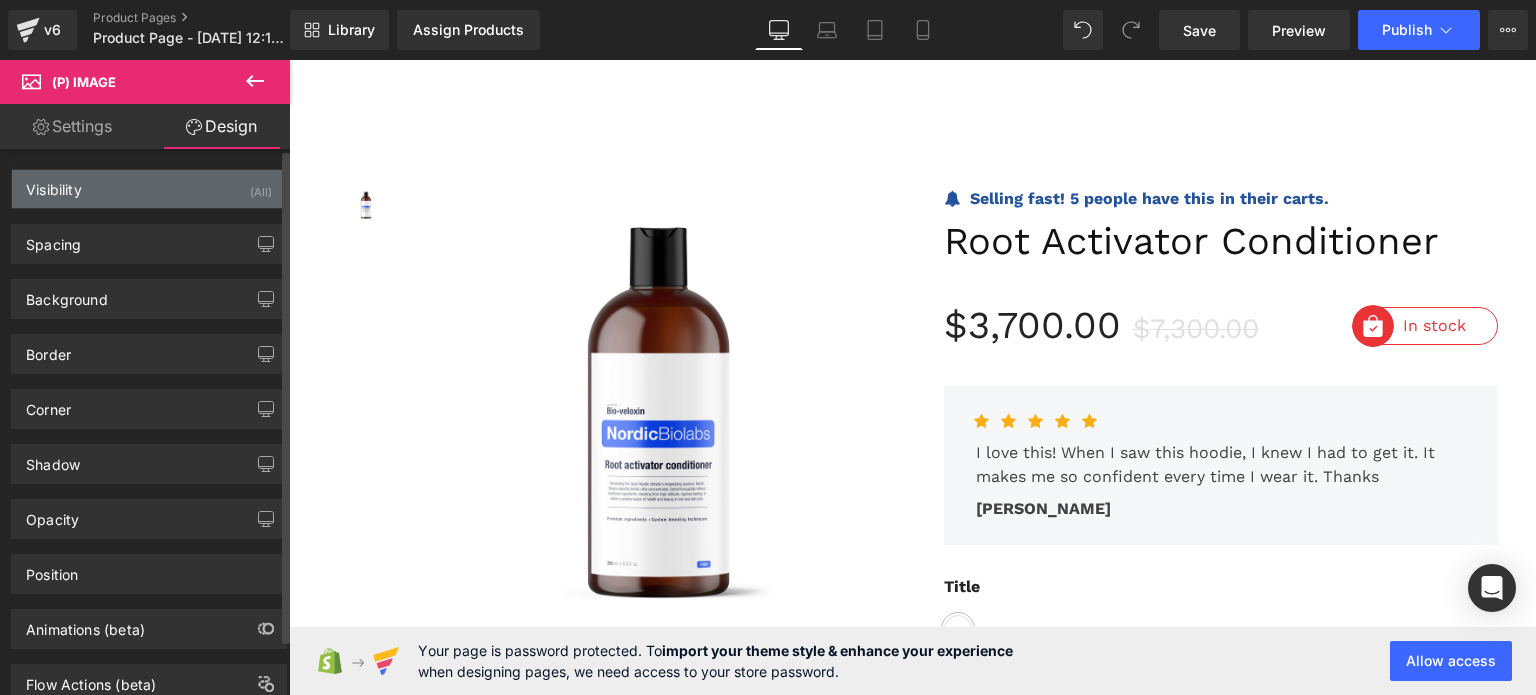 click on "Visibility
(All)" at bounding box center (149, 189) 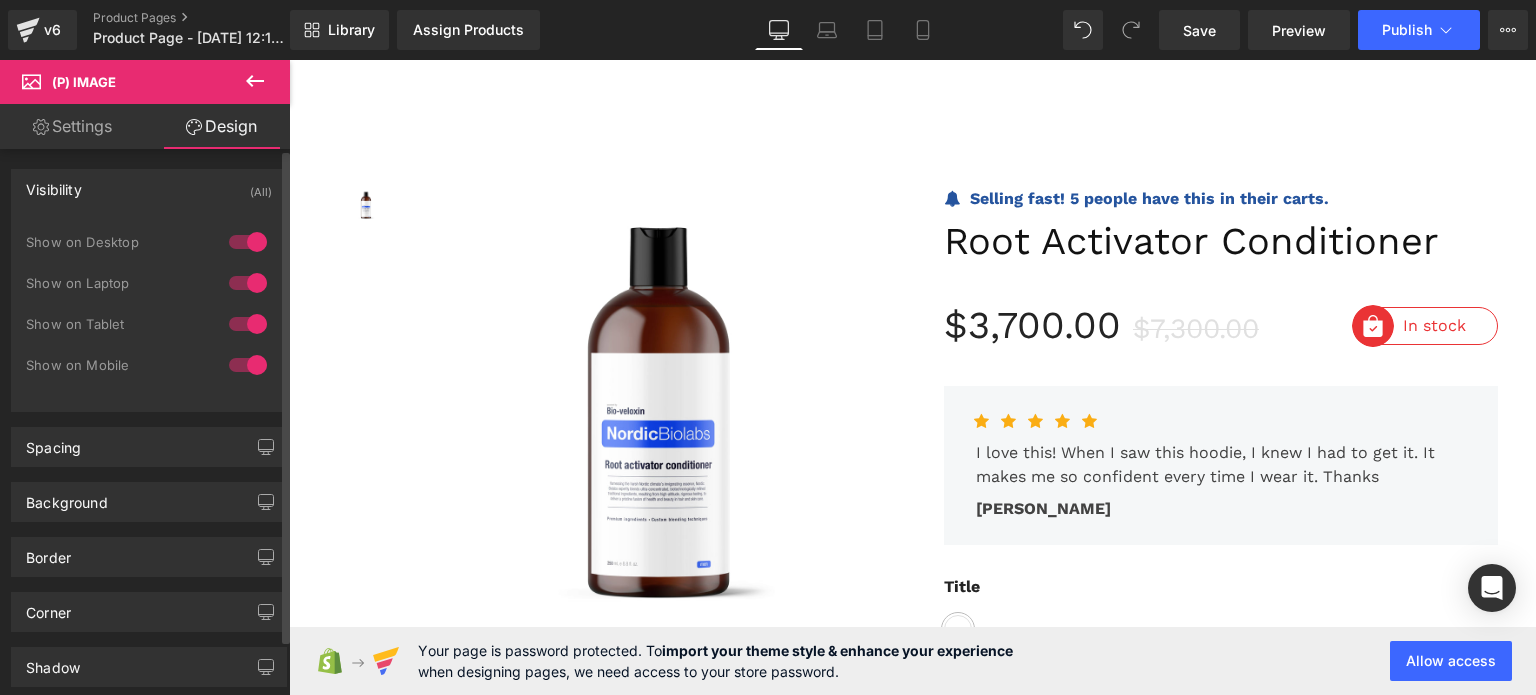 click on "Visibility
(All)" at bounding box center [149, 189] 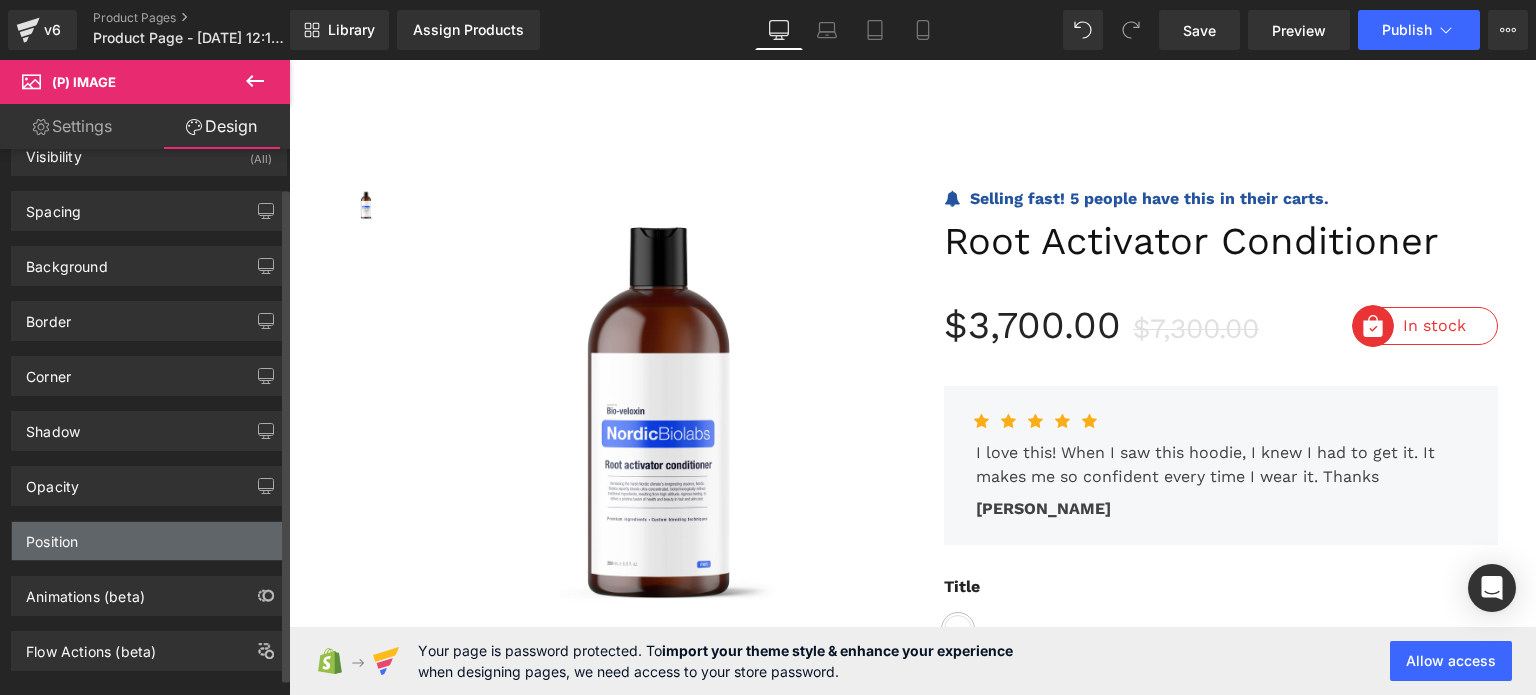 scroll, scrollTop: 60, scrollLeft: 0, axis: vertical 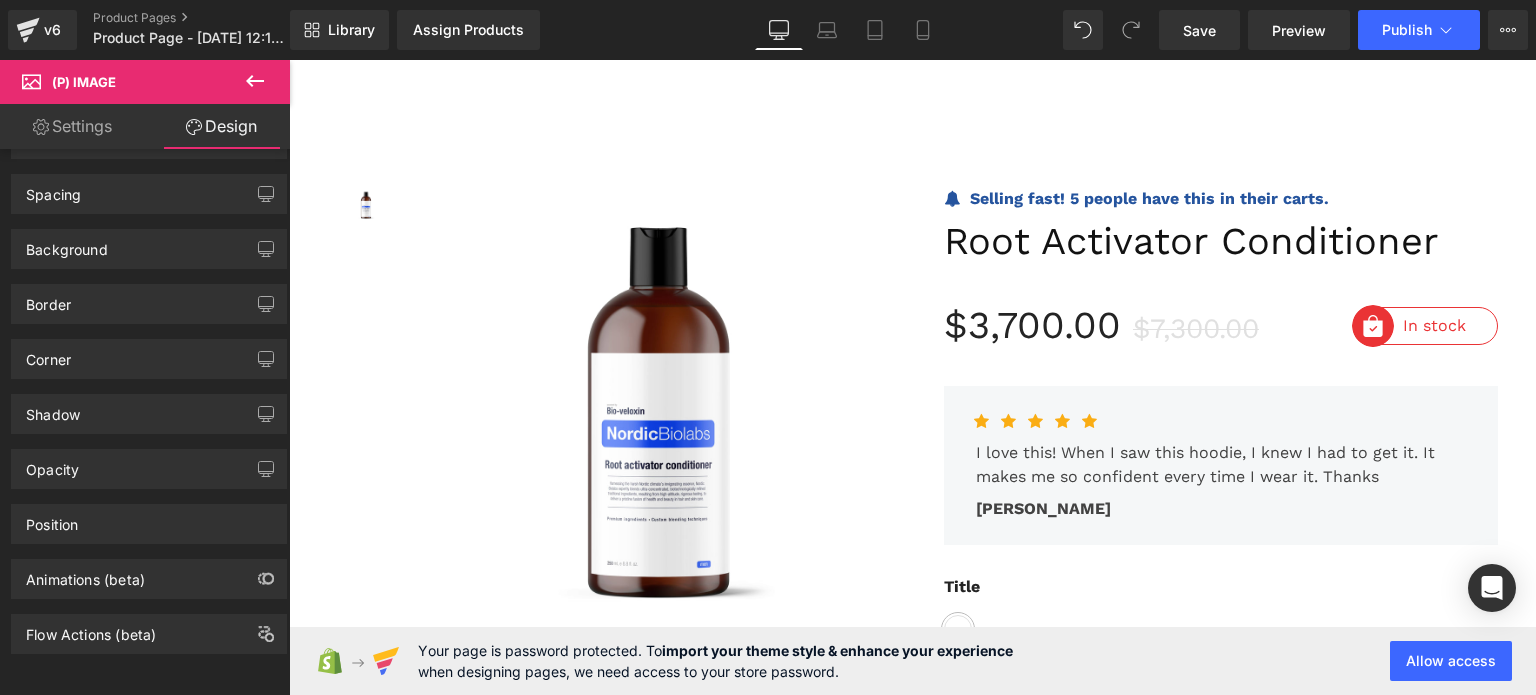 click on "Settings" at bounding box center [72, 126] 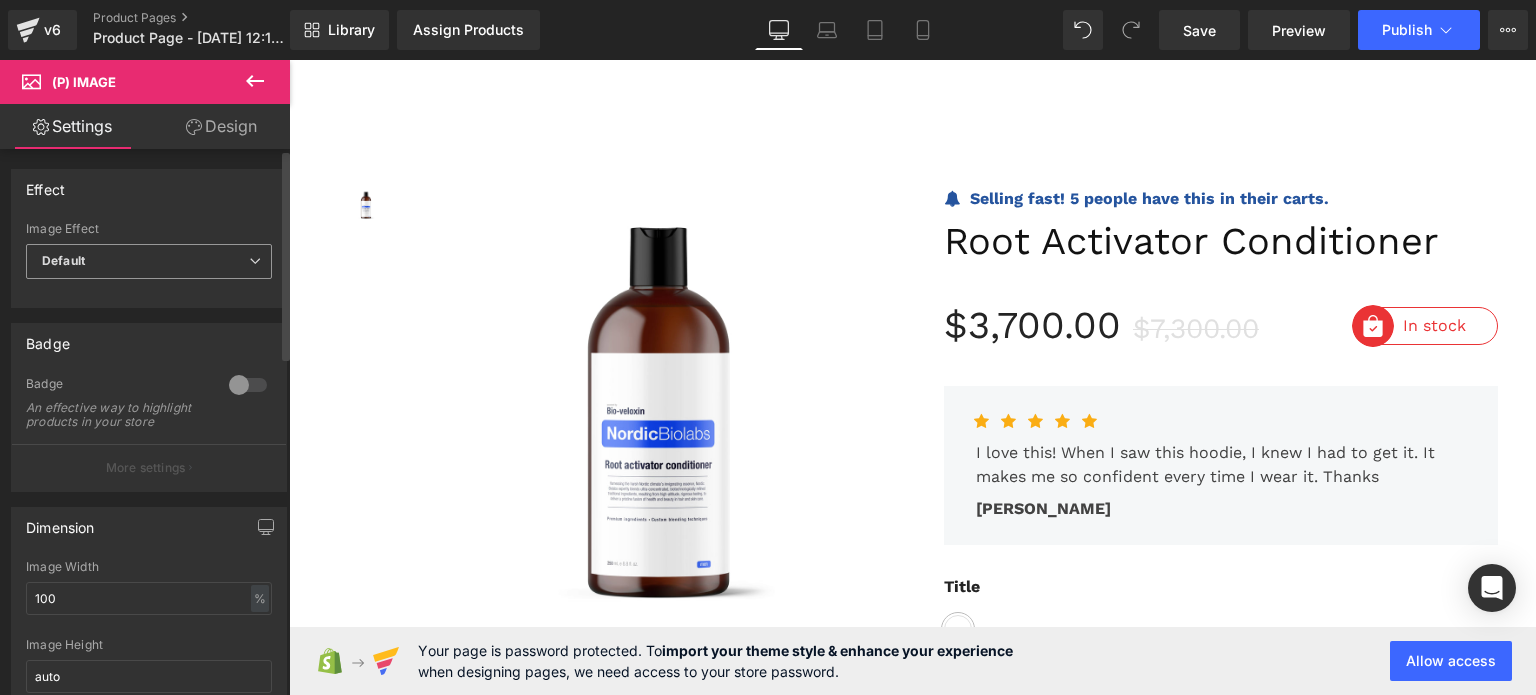 click on "Default" at bounding box center (149, 261) 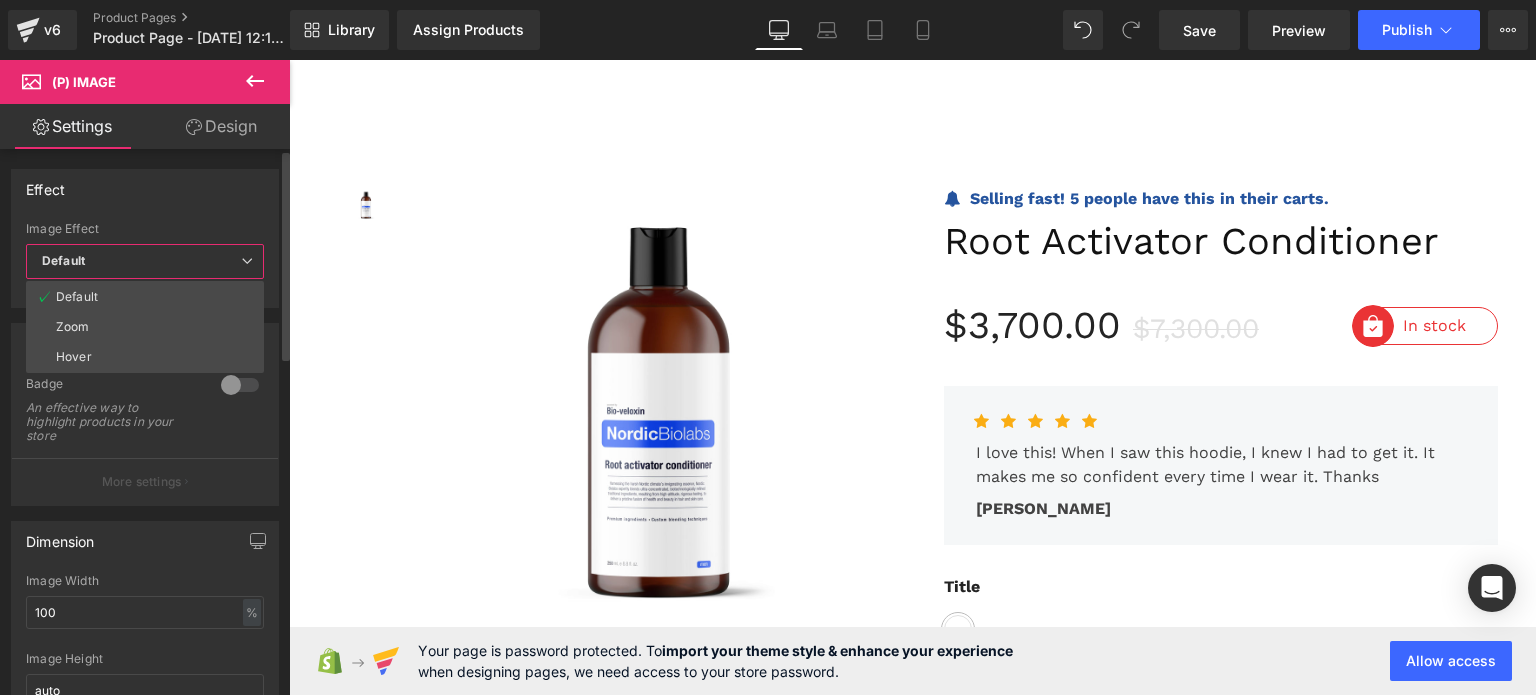 click on "Default" at bounding box center (145, 261) 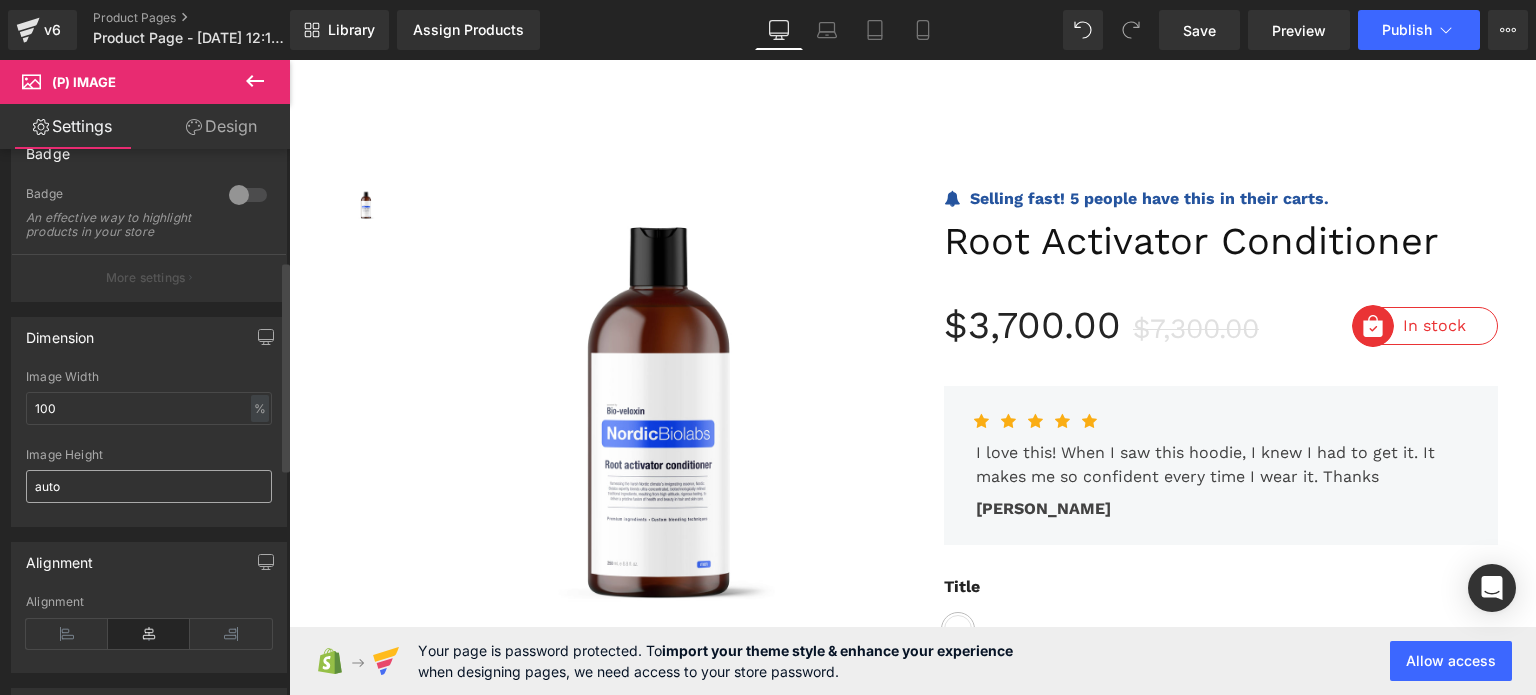 scroll, scrollTop: 300, scrollLeft: 0, axis: vertical 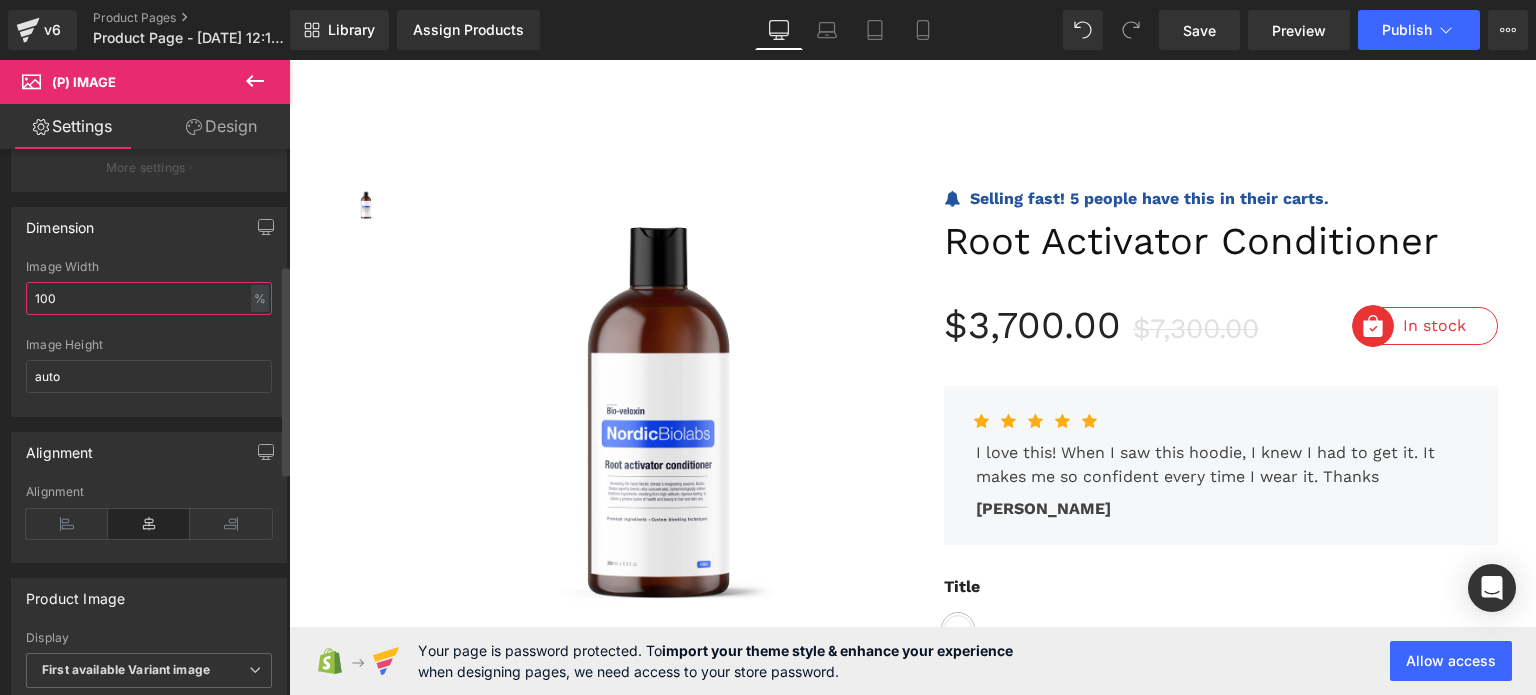 click on "100" at bounding box center (149, 298) 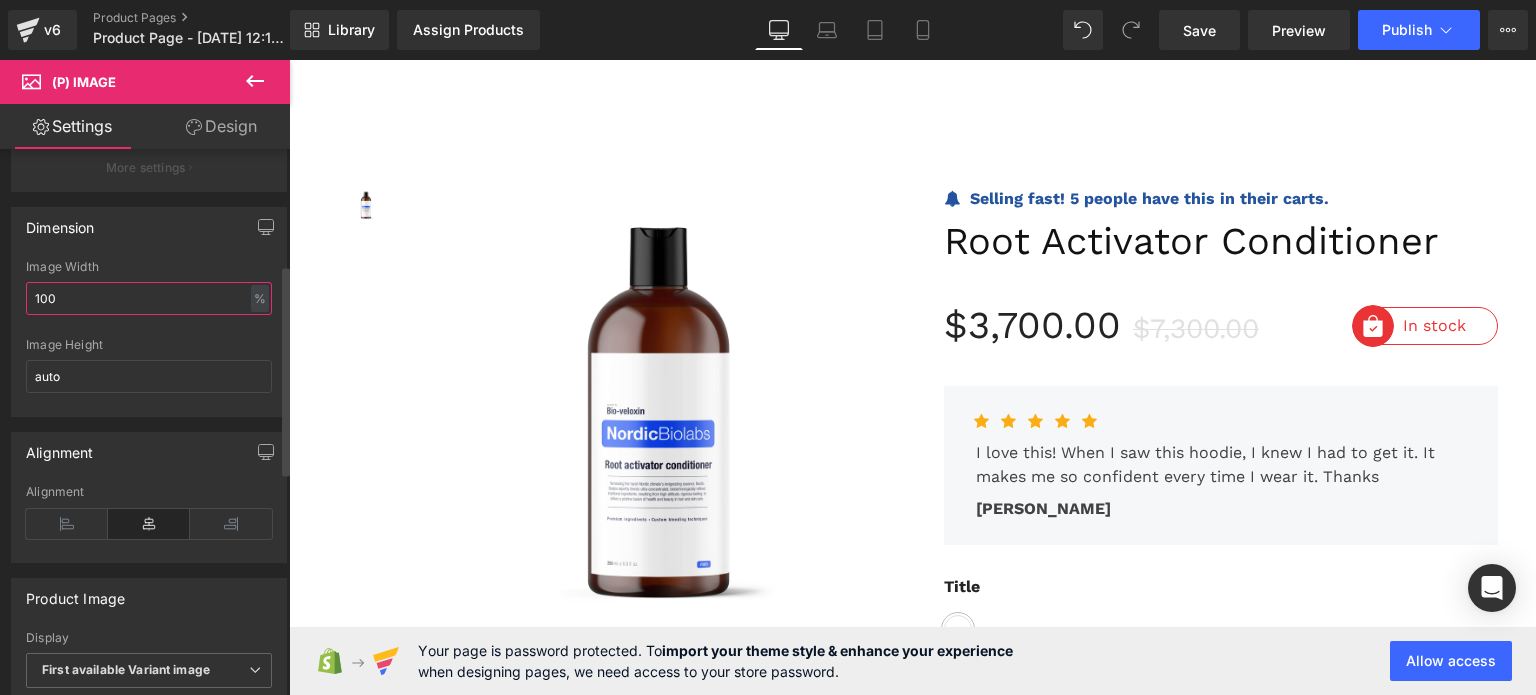 click on "100" at bounding box center [149, 298] 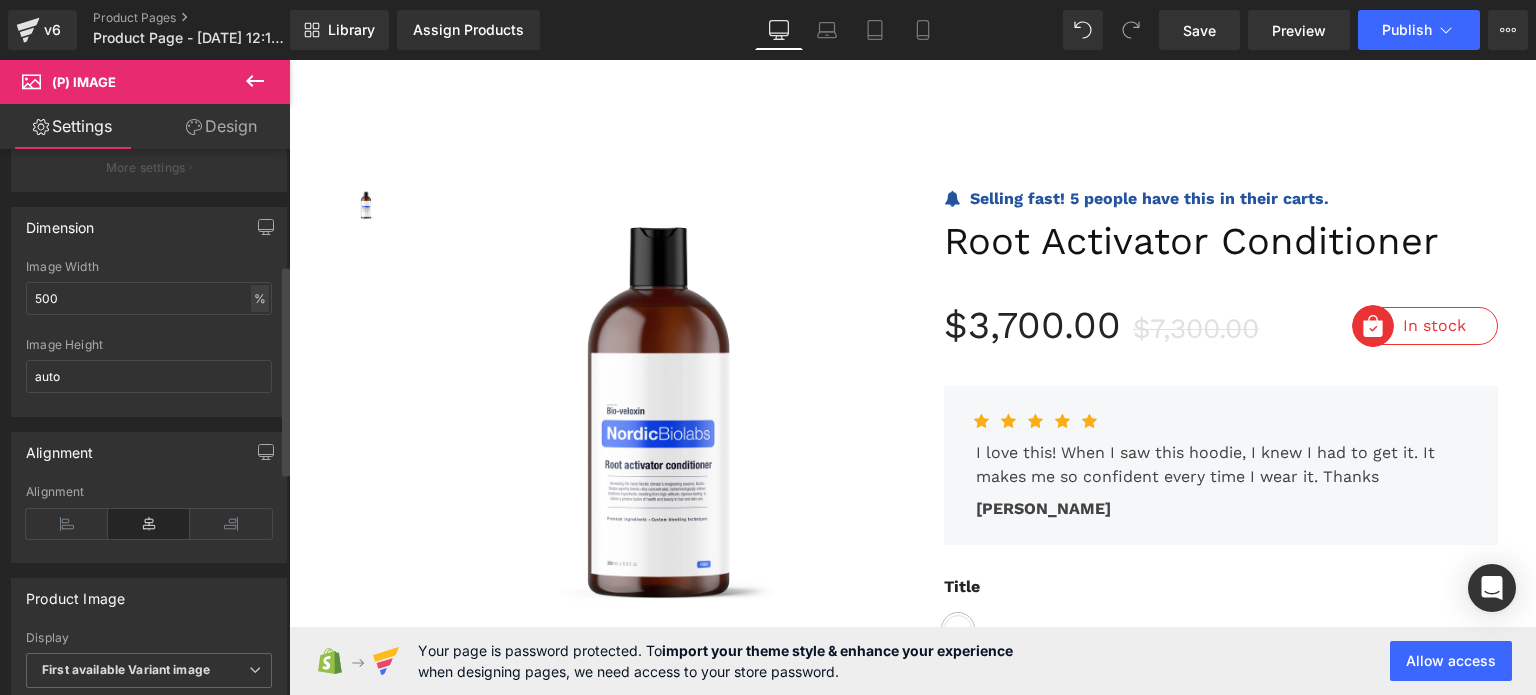 click on "%" at bounding box center [260, 298] 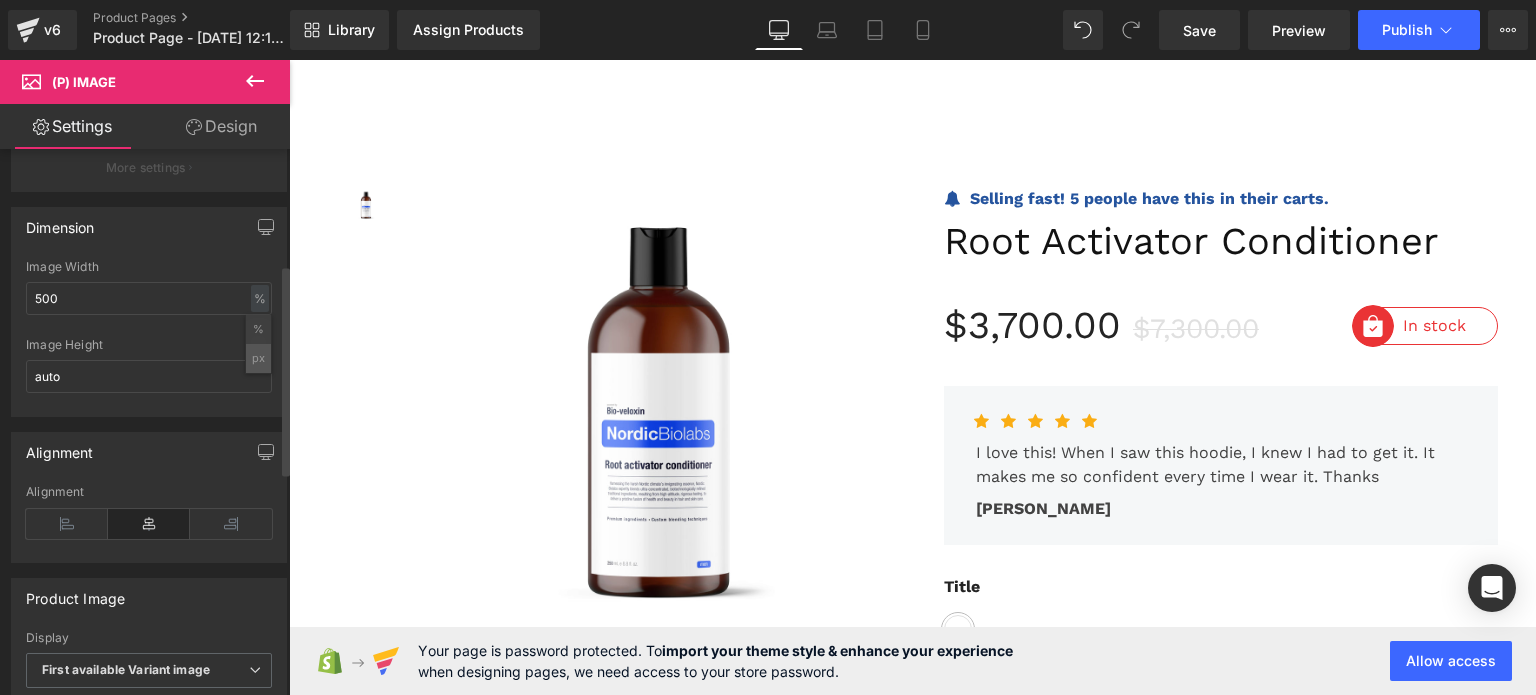click on "px" at bounding box center (258, 358) 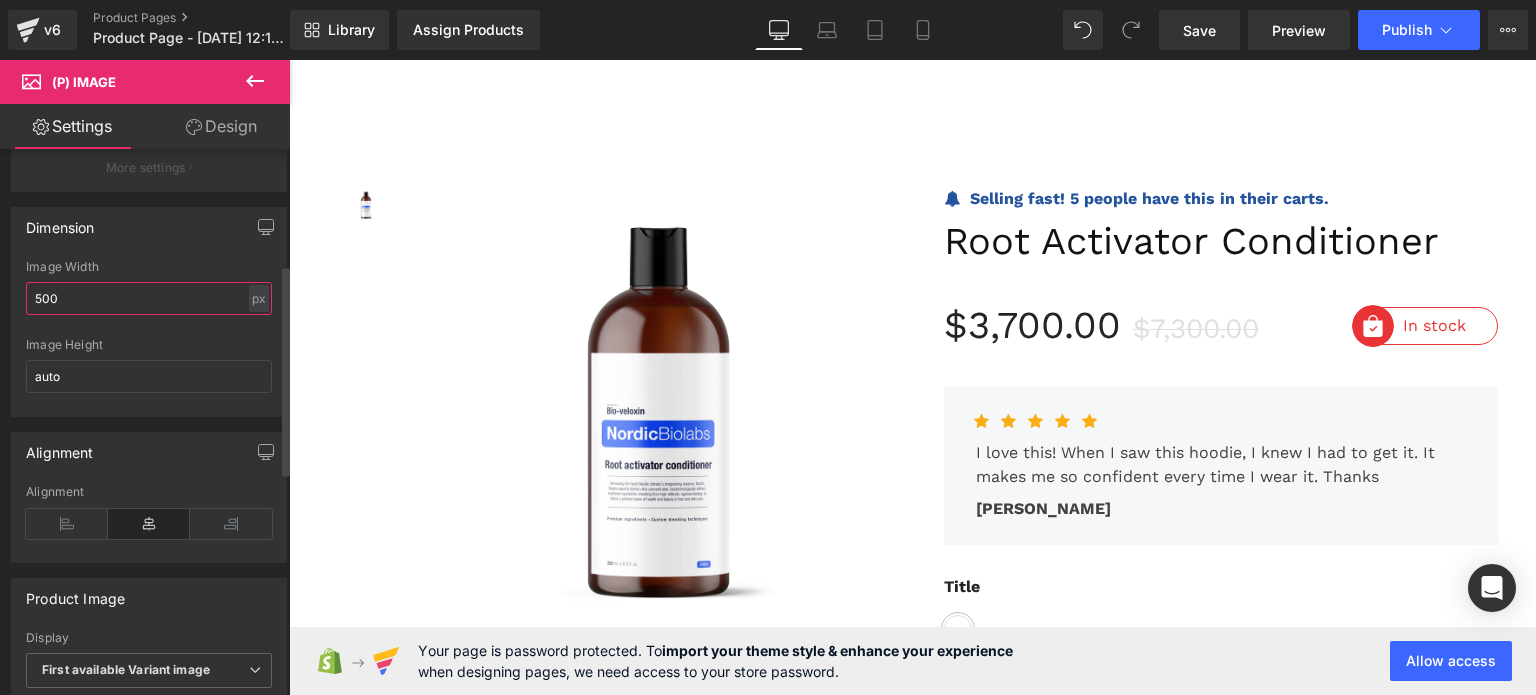 click on "500" at bounding box center (149, 298) 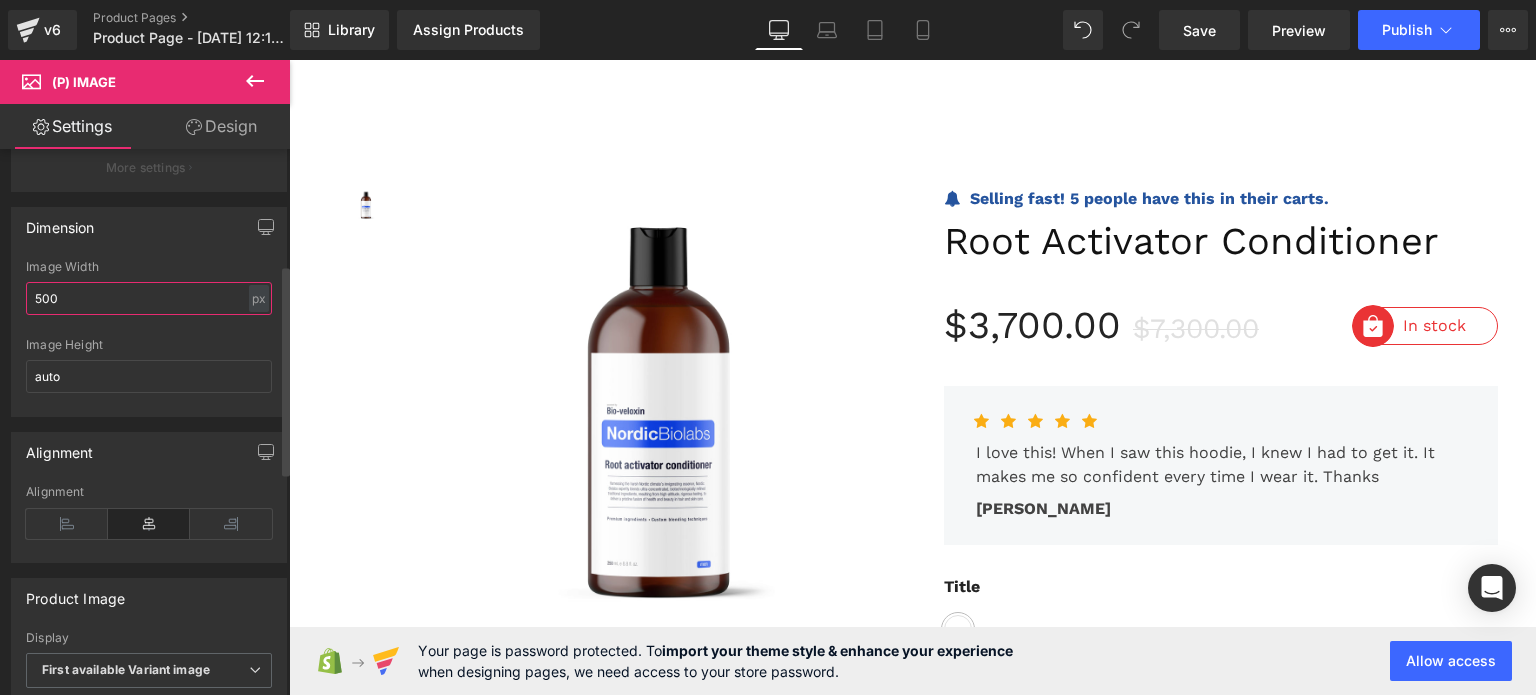 type on "500" 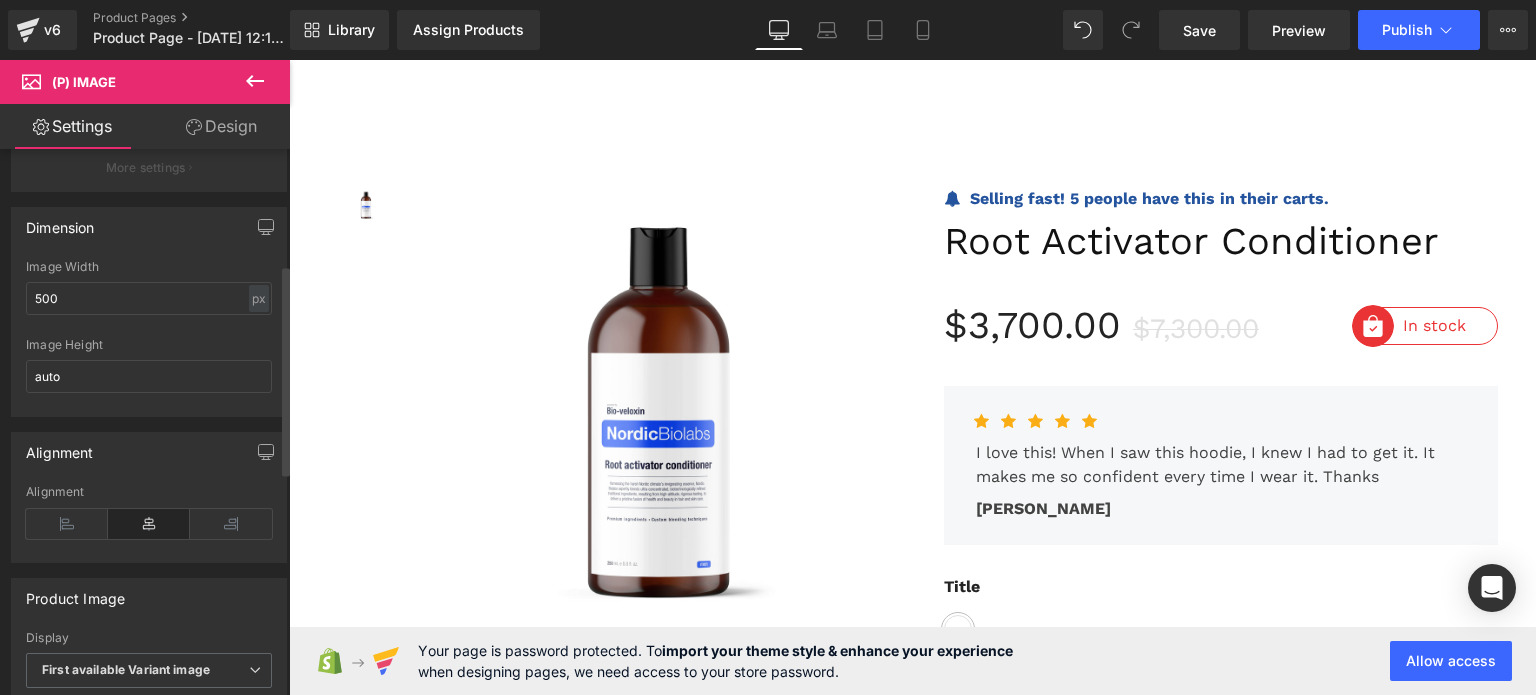 click on "Dimension" at bounding box center [149, 227] 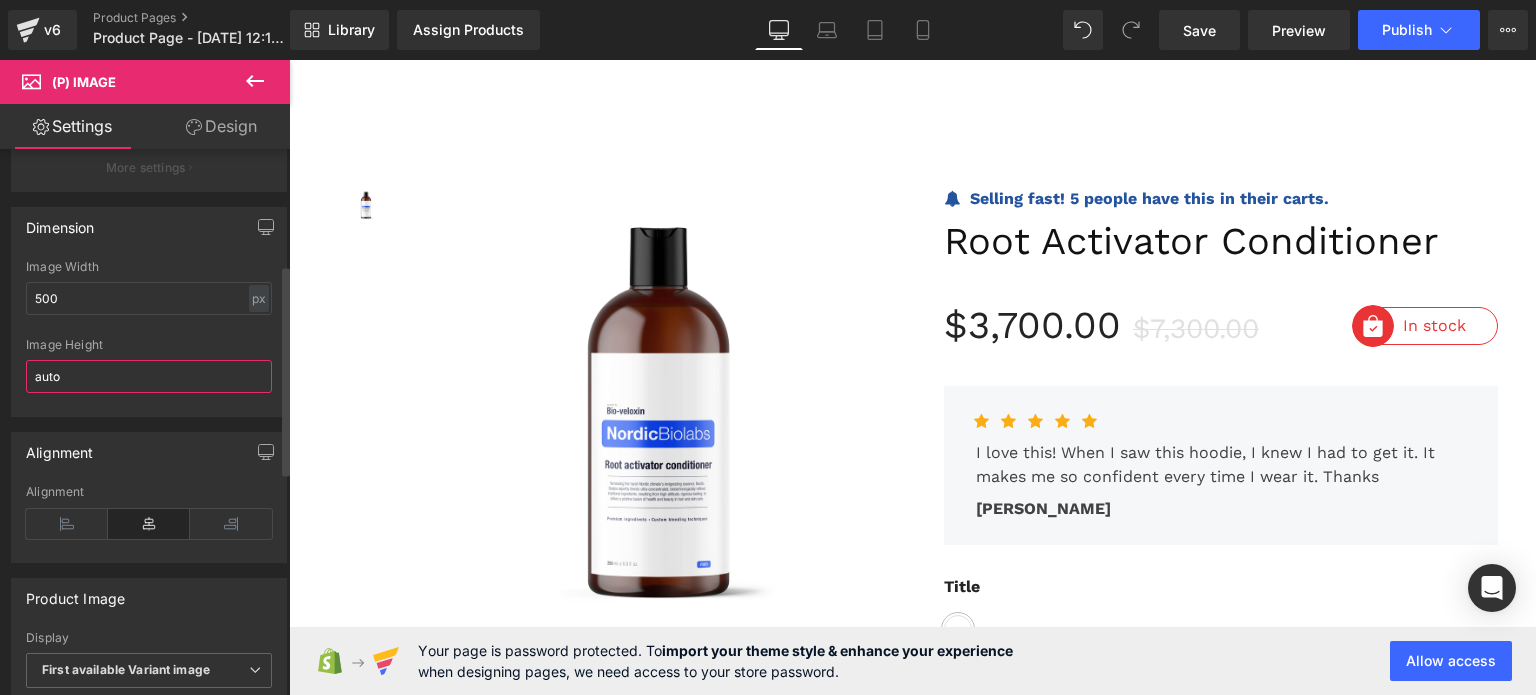 click on "auto" at bounding box center [149, 376] 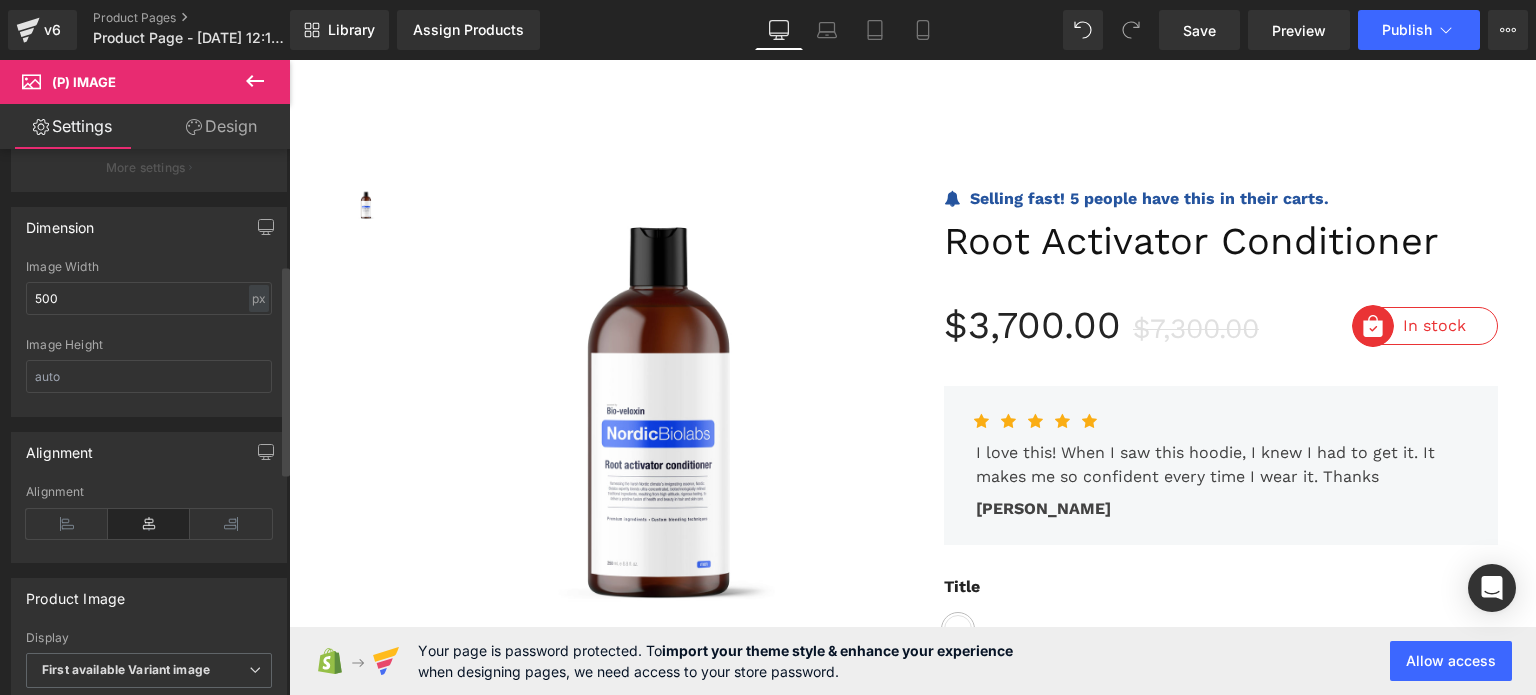 click on "Image Height" at bounding box center [149, 377] 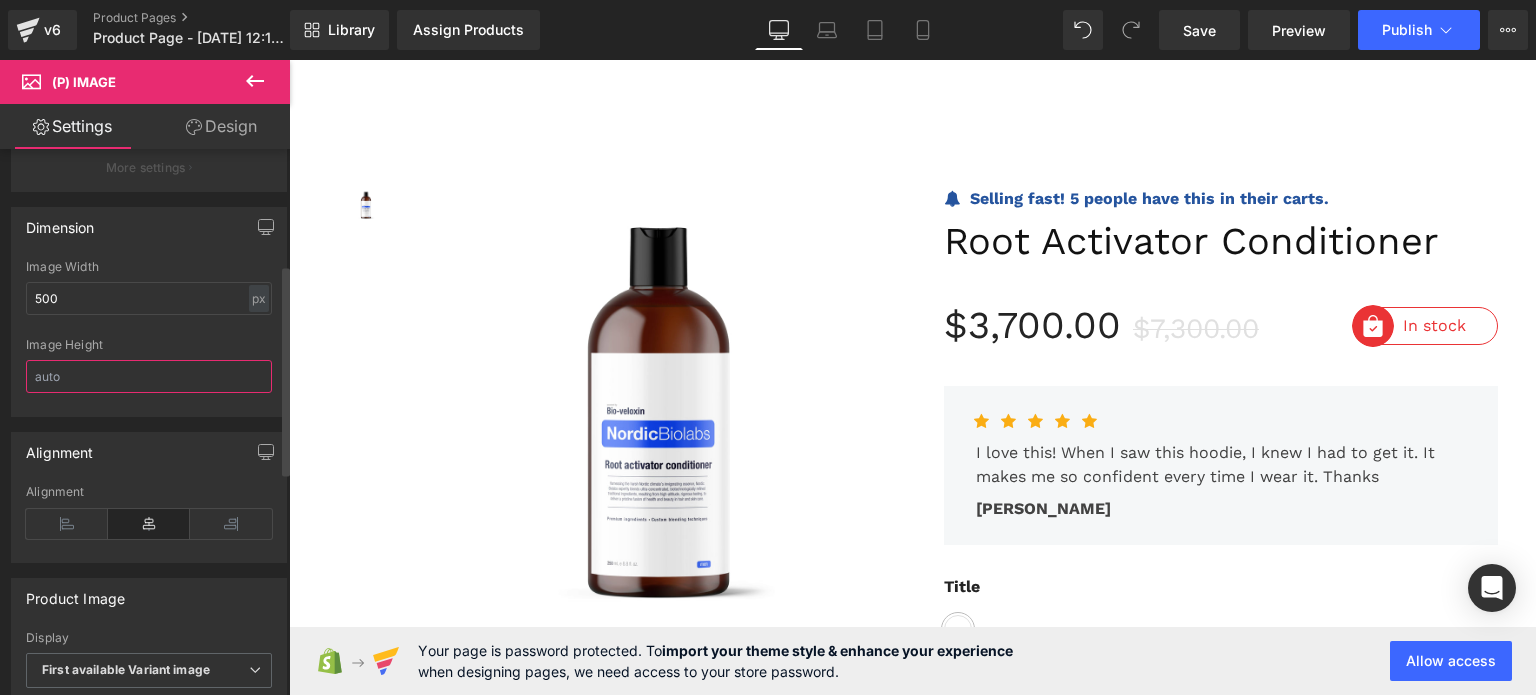click at bounding box center [149, 376] 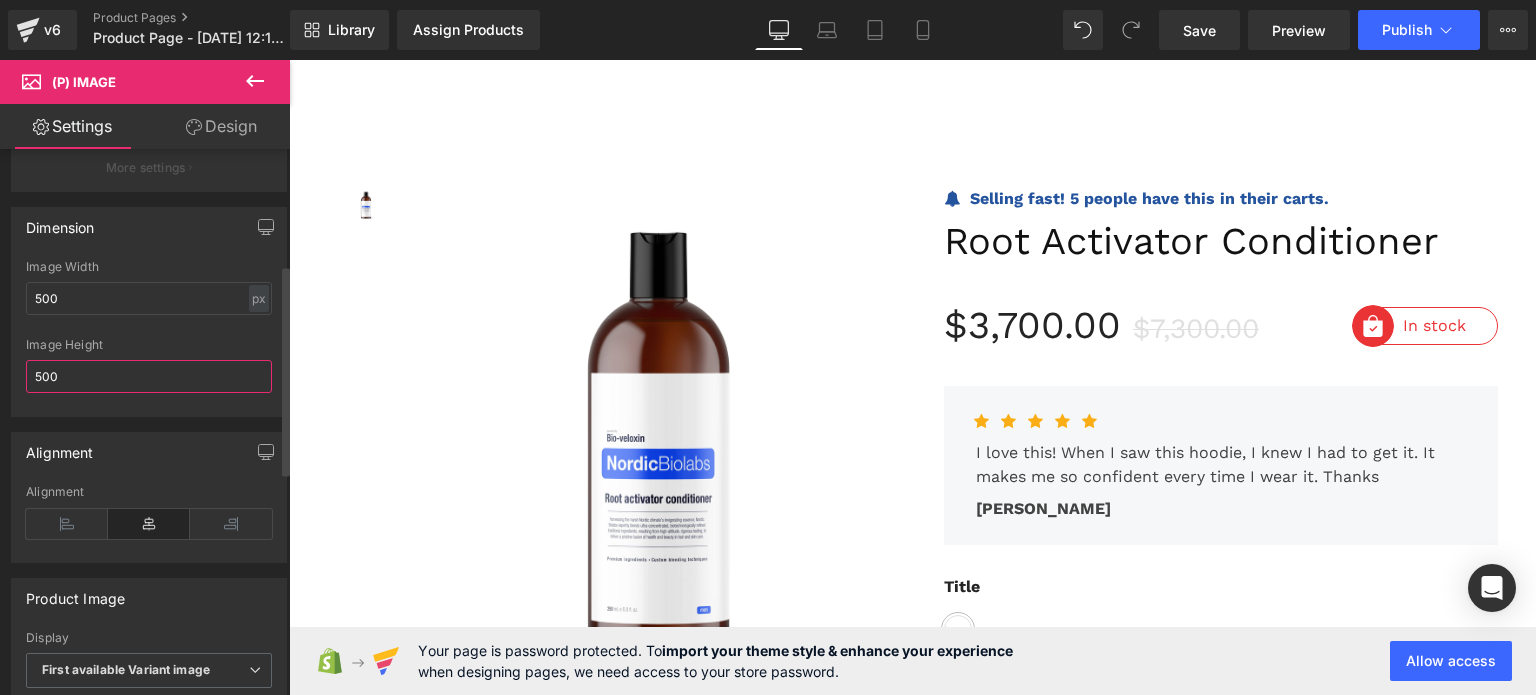 type on "500" 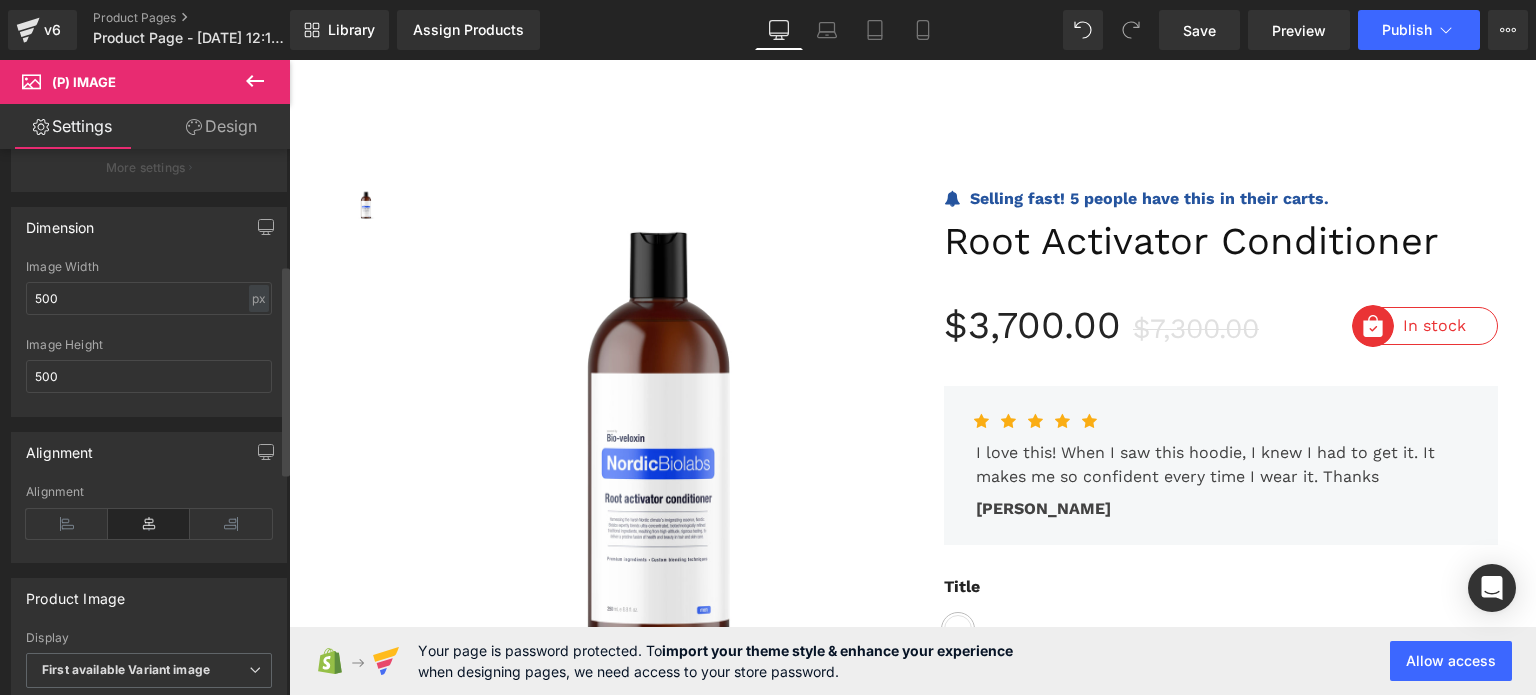 click on "Image Height" at bounding box center (149, 345) 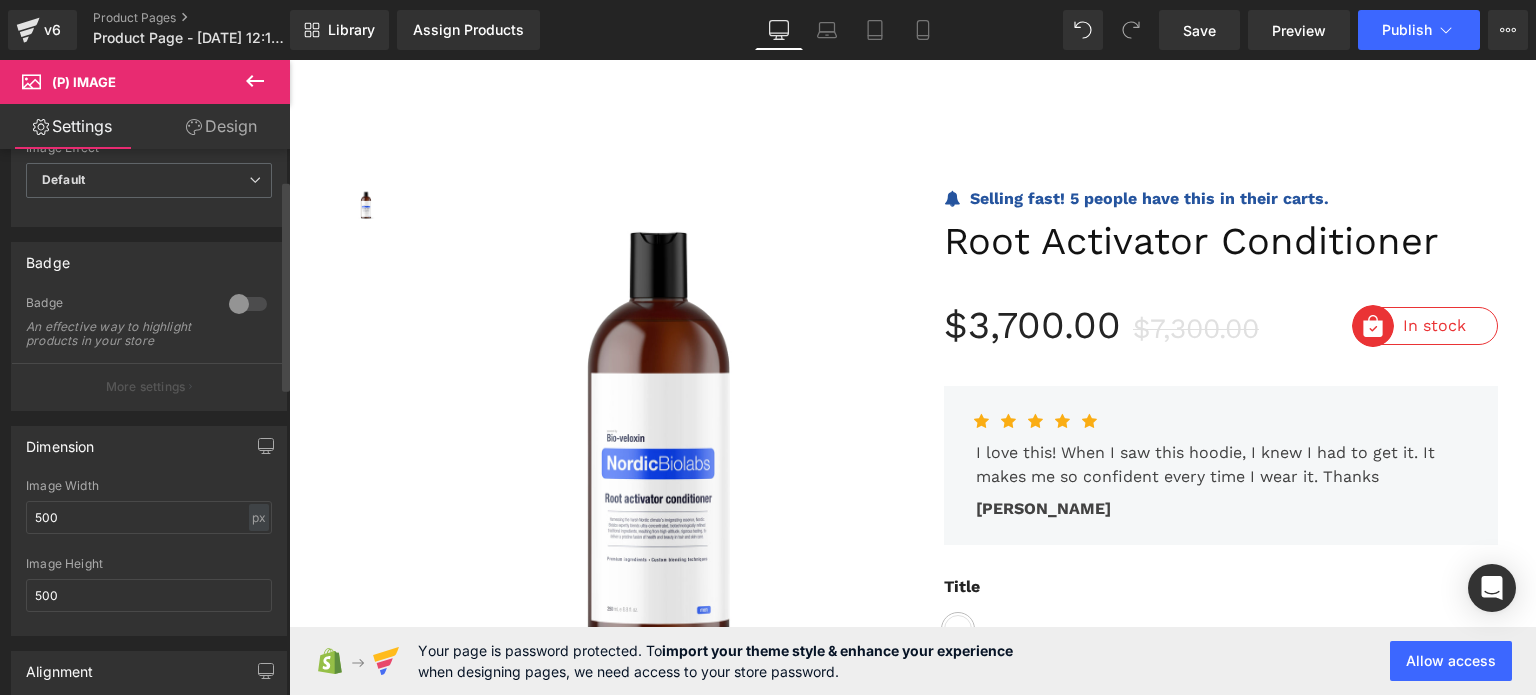 scroll, scrollTop: 0, scrollLeft: 0, axis: both 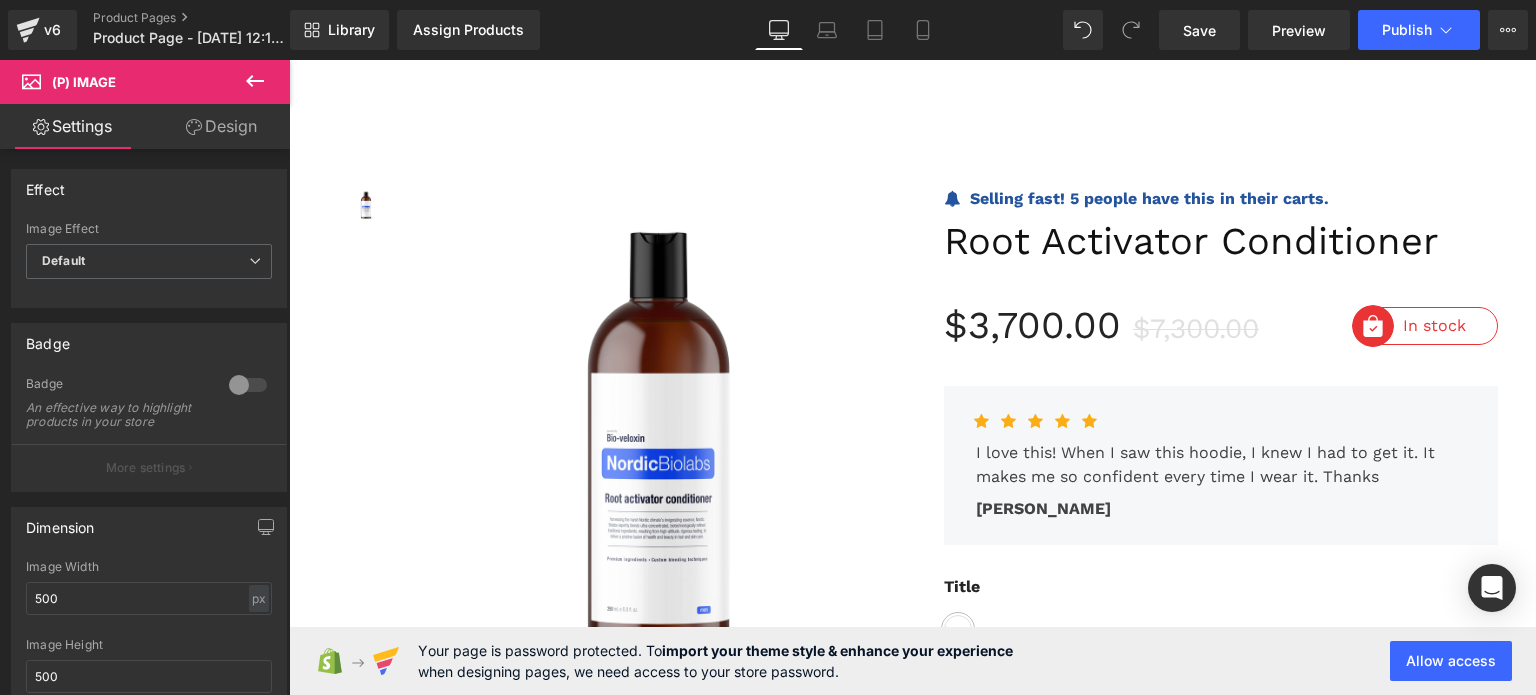 click 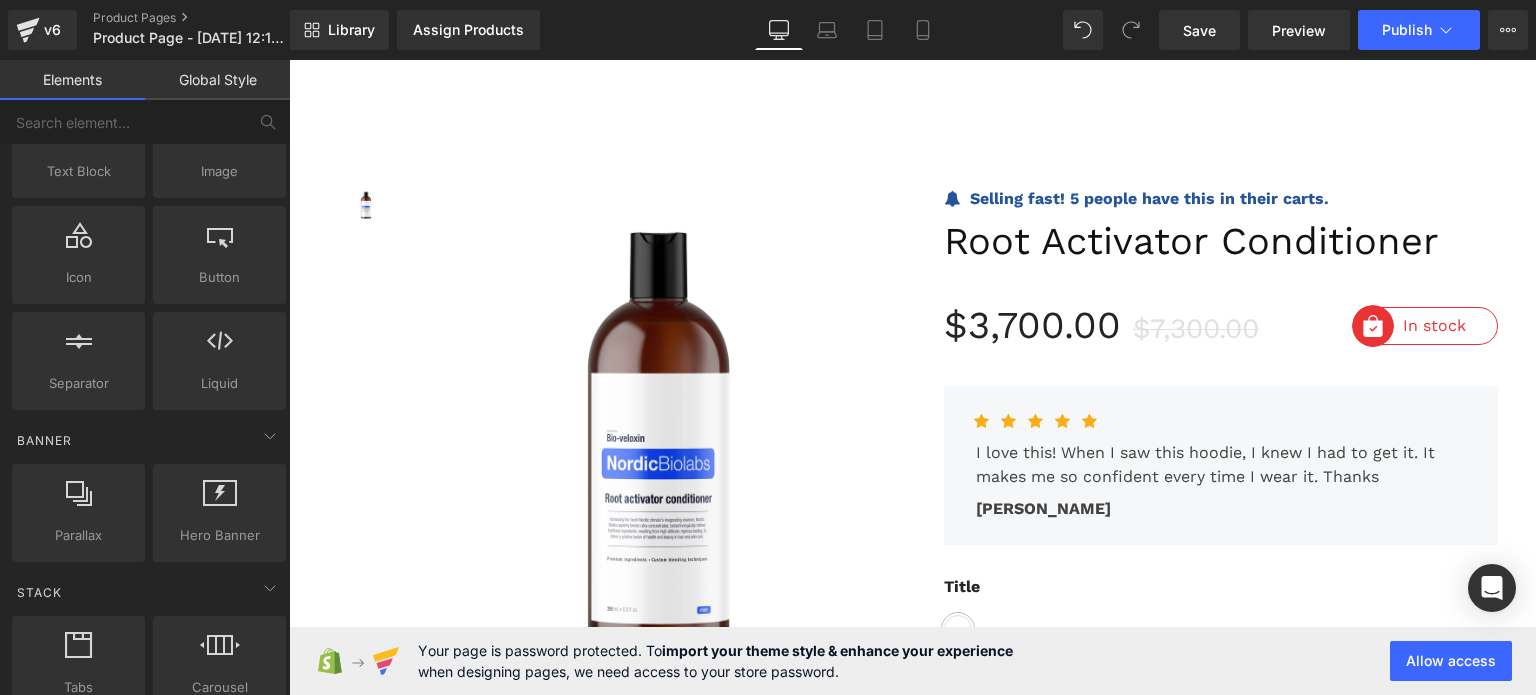 scroll, scrollTop: 0, scrollLeft: 0, axis: both 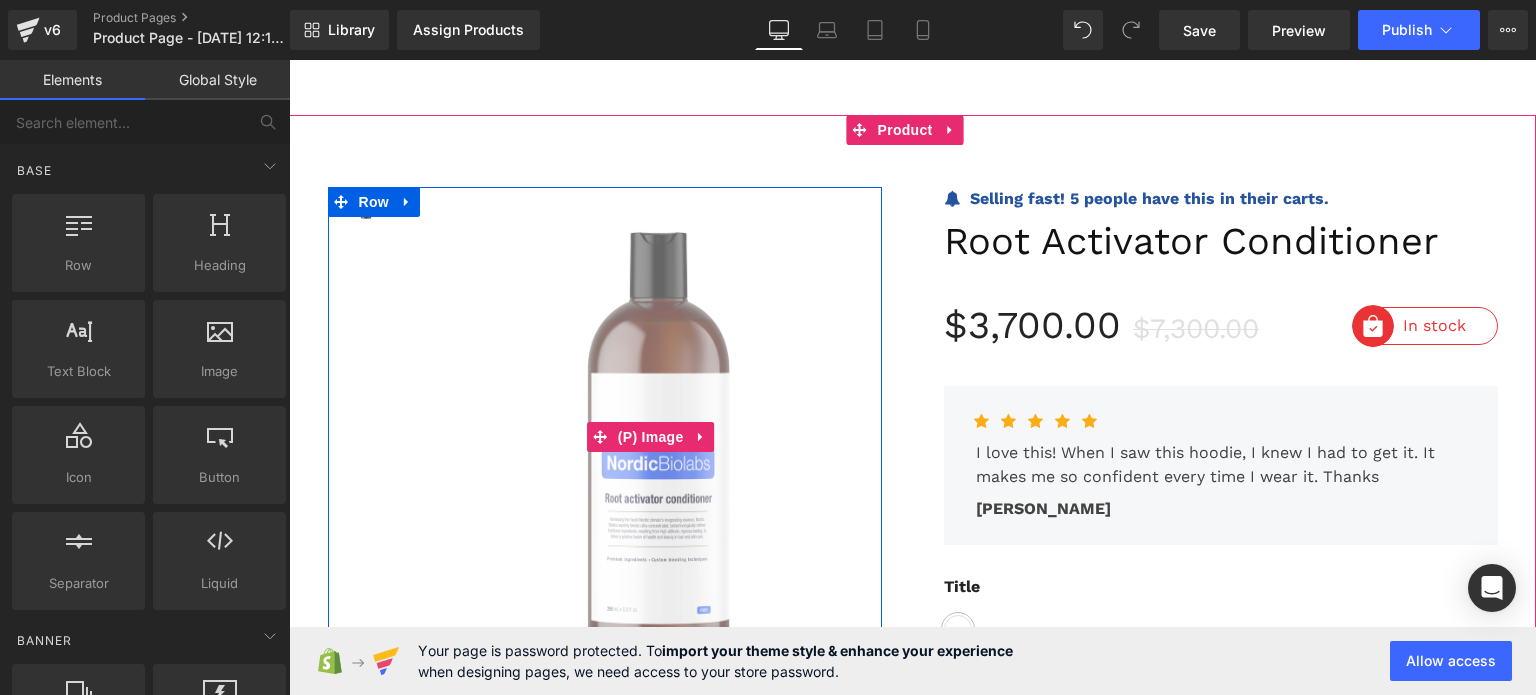 click at bounding box center [651, 437] 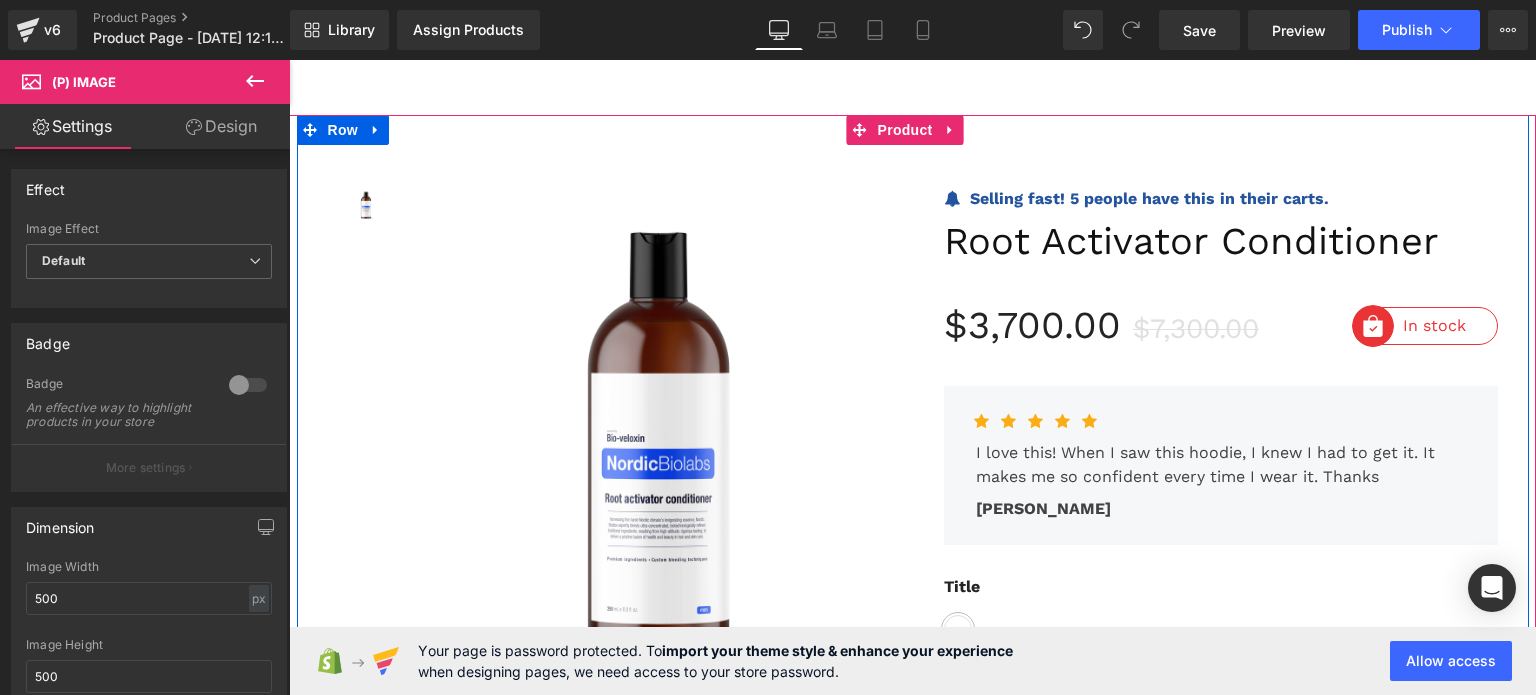 click on "(P) Image List
Sale Off
(P) Image" at bounding box center [913, 1008] 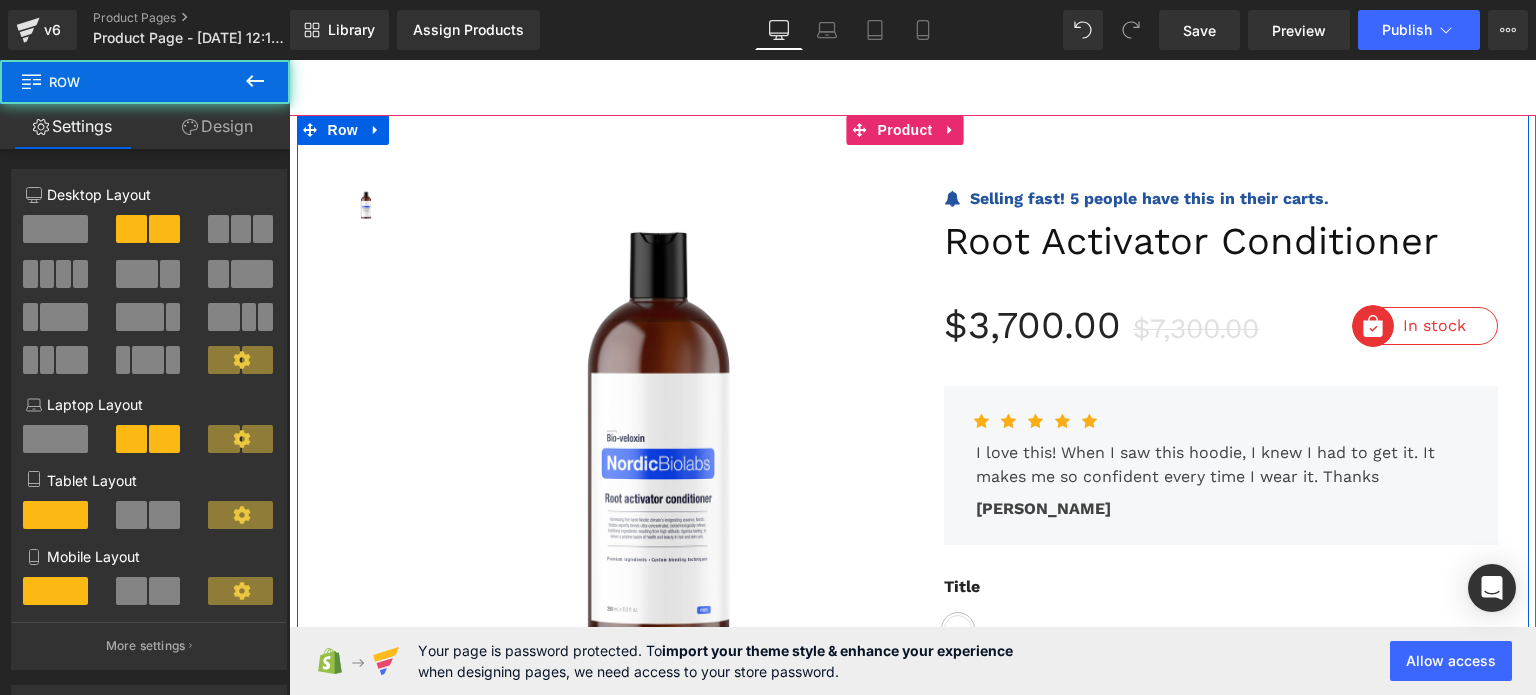click on "Icon
Selling fast! 5 people have this in their carts.
Text Block
Row
Root Activator Conditioner
(P) Title
$3,700.00
$7,300.00
(P) Price
Image
In stock
Text Block
Row         Image         Sold out Text Block         Row
Row
Icon
Icon
Icon
Icon
Icon
Icon List Hoz
Text Block" at bounding box center [1221, 1008] 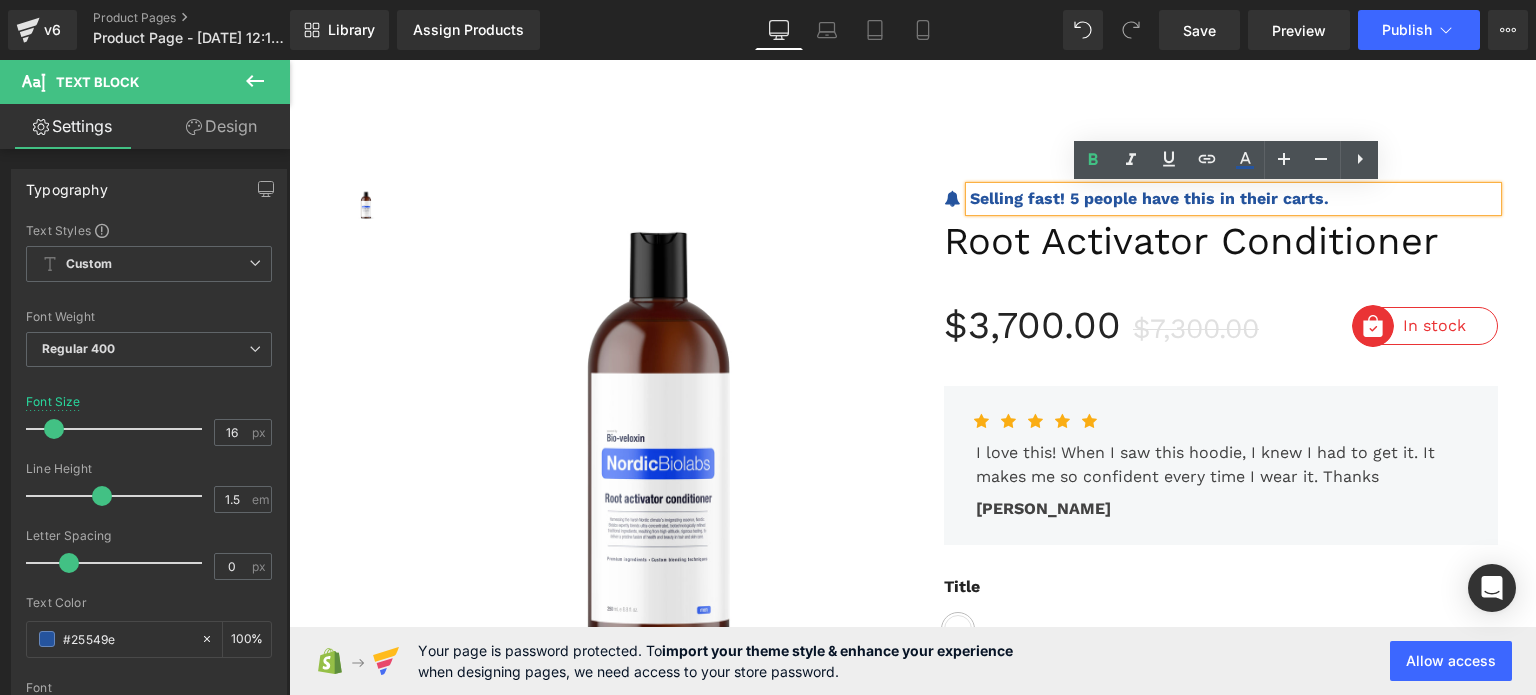 click at bounding box center (963, 202) 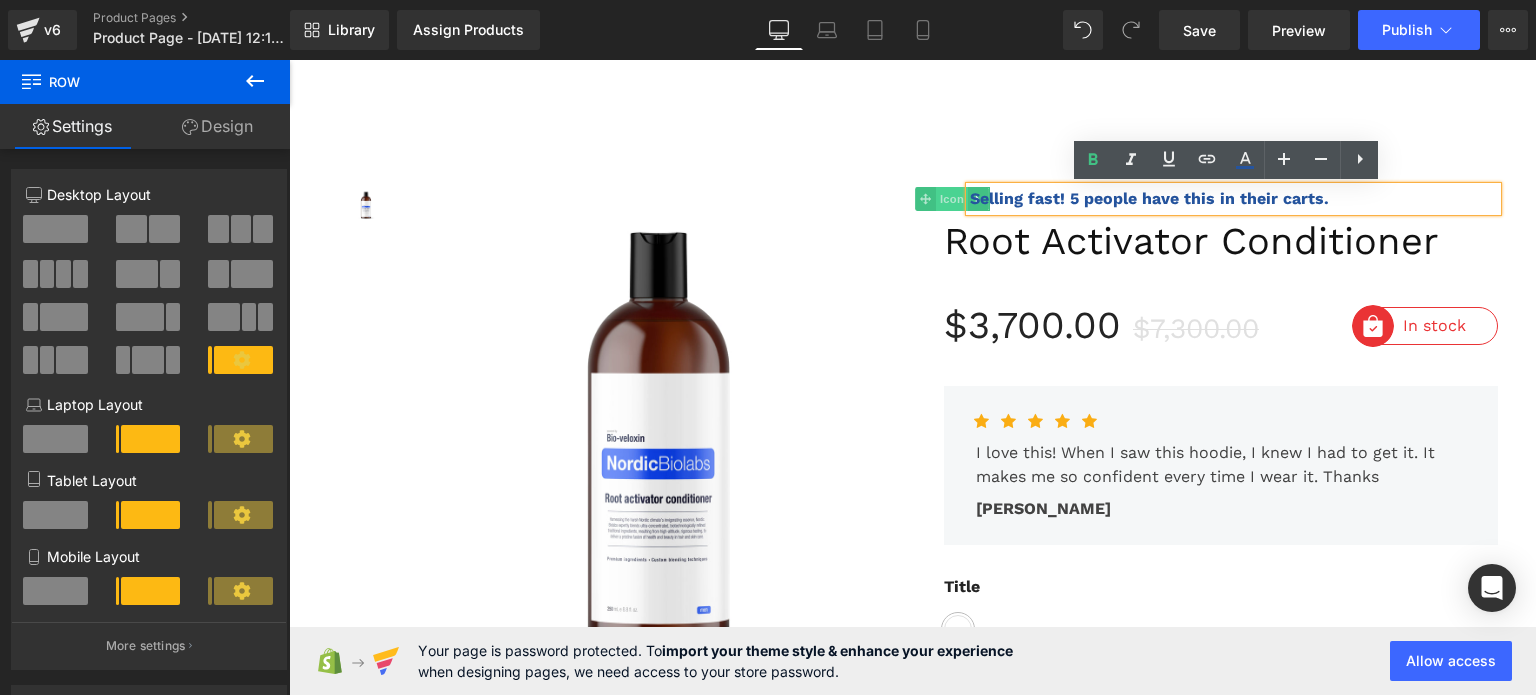 click on "Icon" at bounding box center (952, 199) 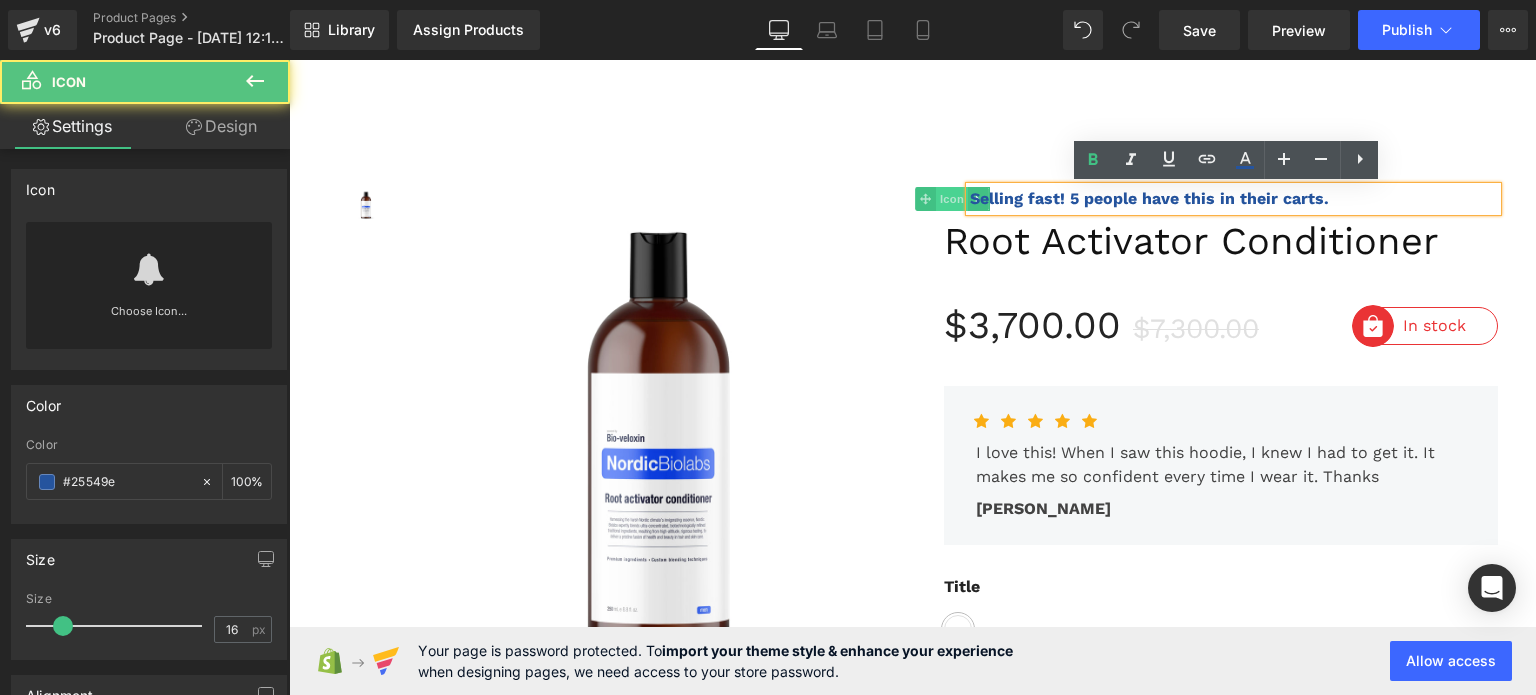 click on "Icon" at bounding box center [952, 199] 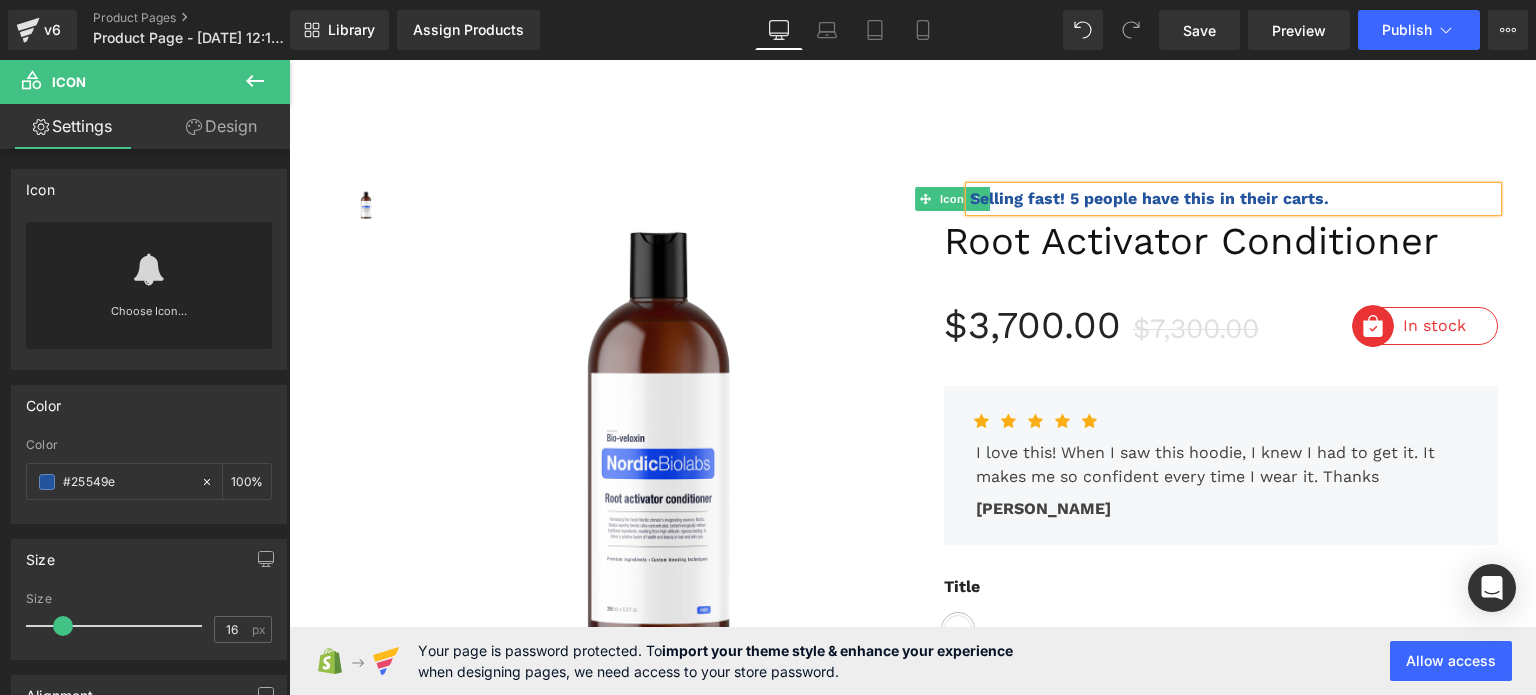 click on "Icon" at bounding box center [952, 199] 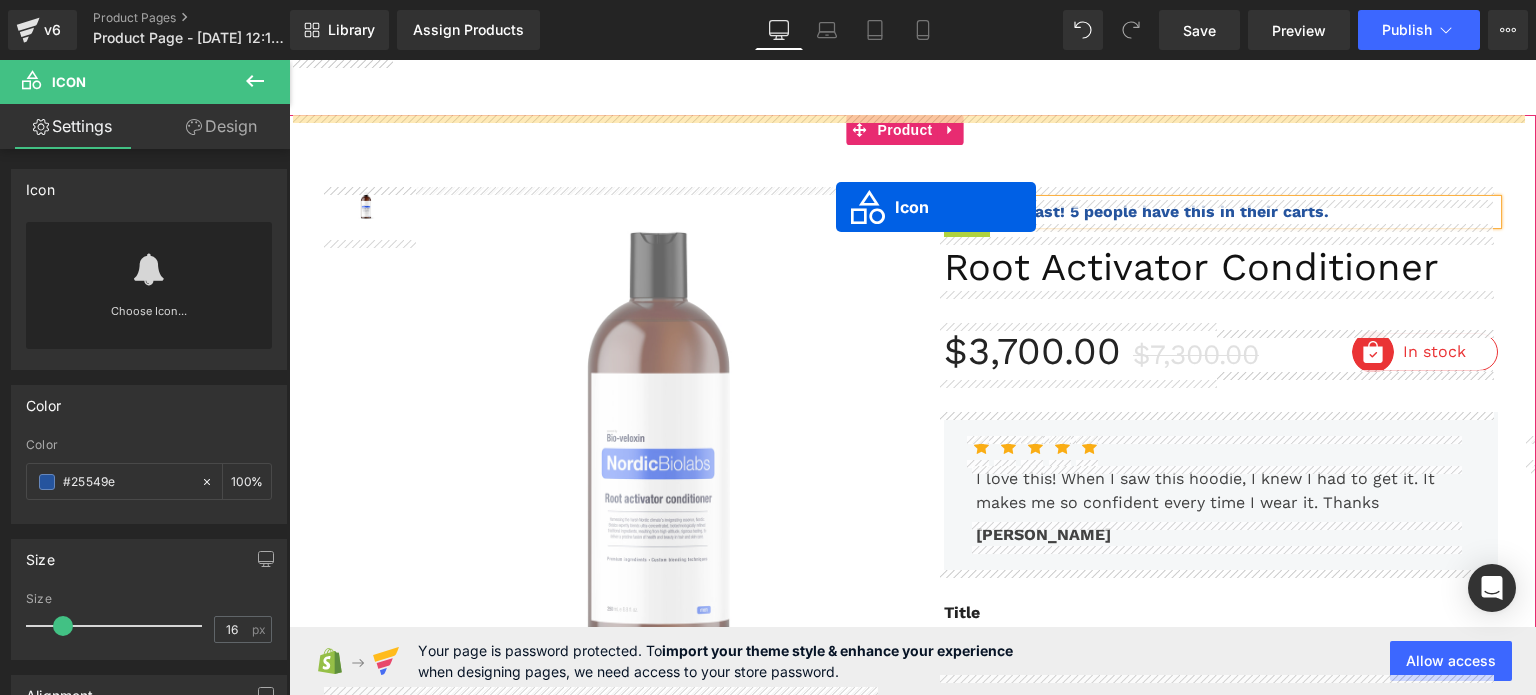 drag, startPoint x: 922, startPoint y: 200, endPoint x: 836, endPoint y: 207, distance: 86.28442 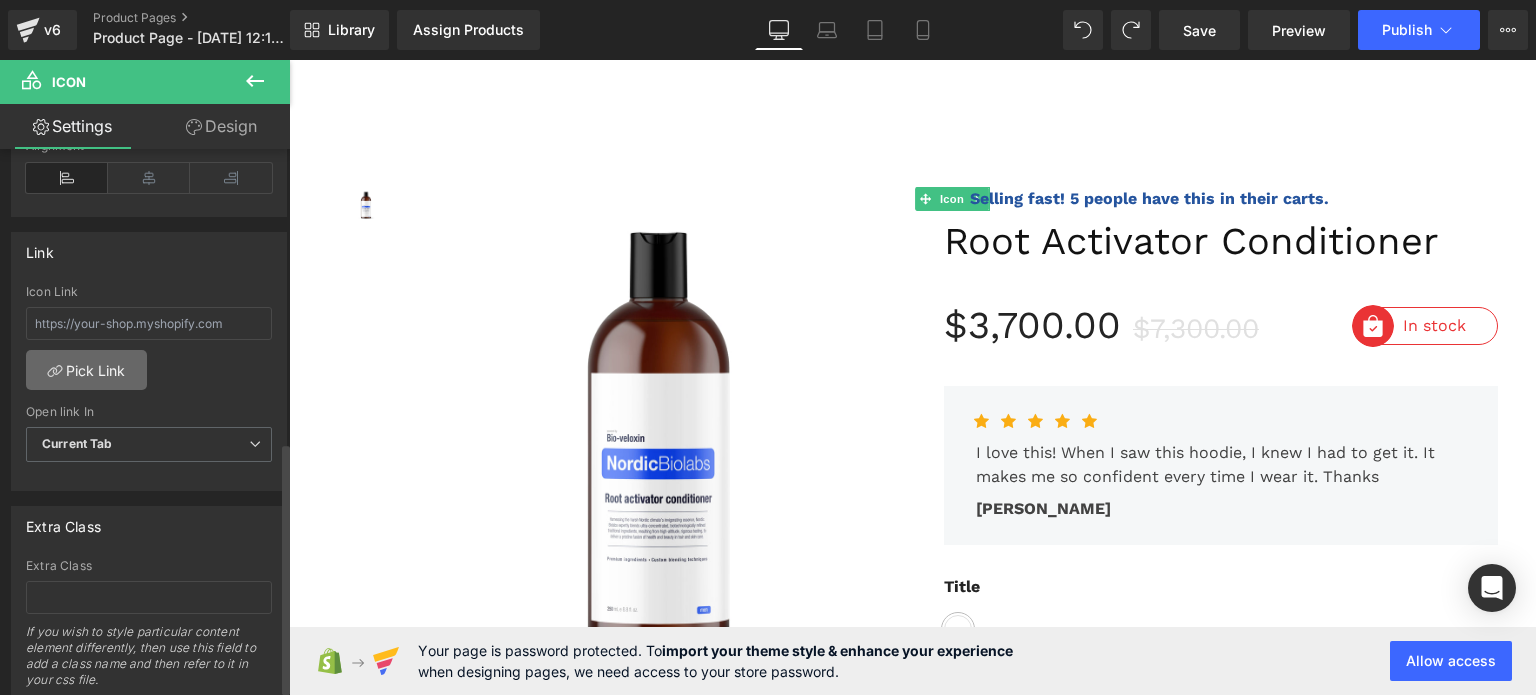scroll, scrollTop: 648, scrollLeft: 0, axis: vertical 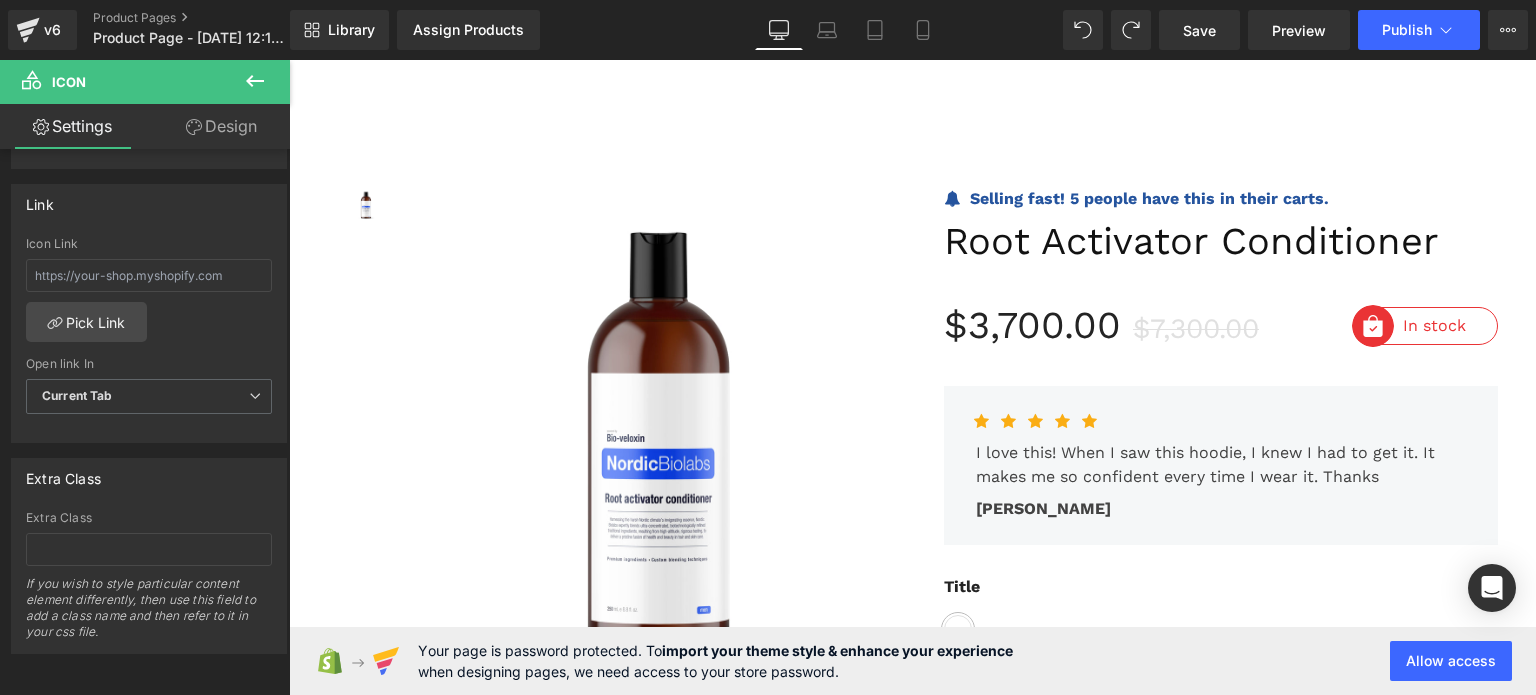 click 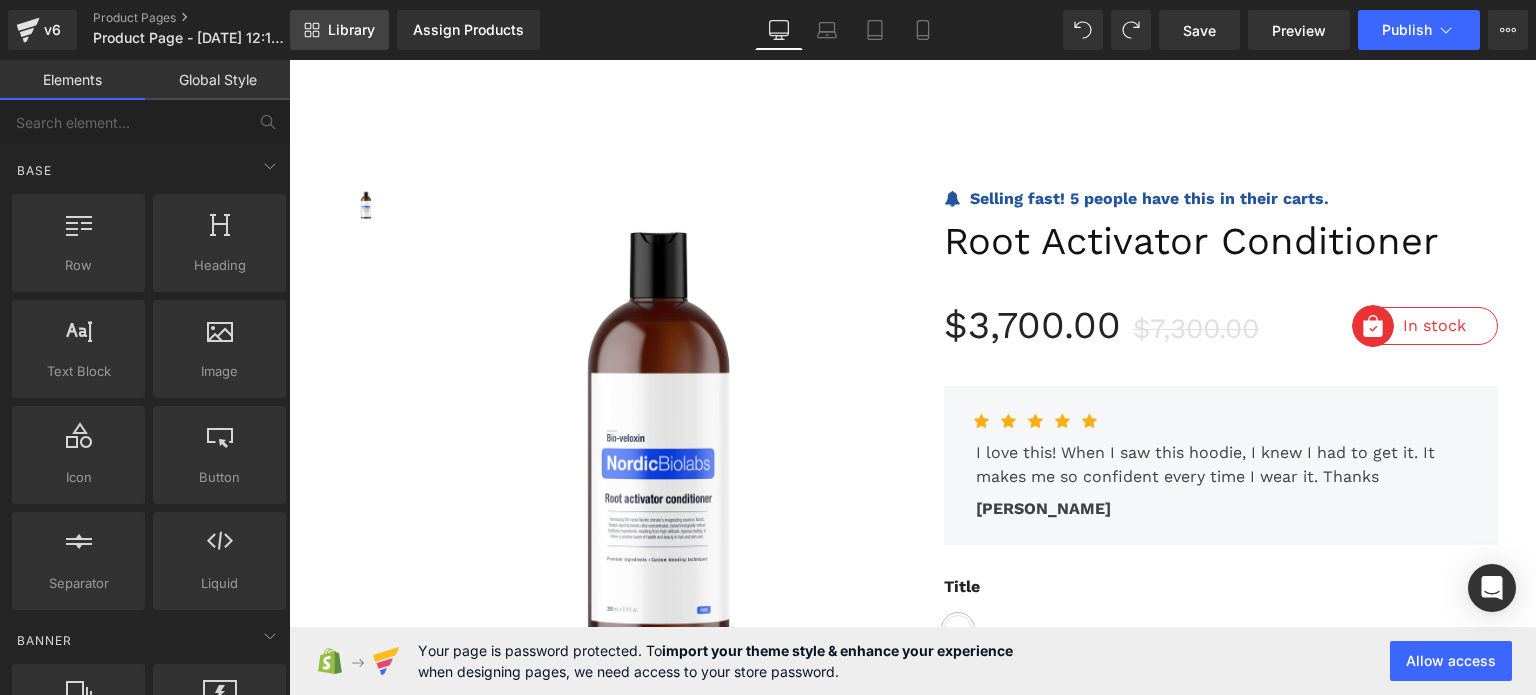 click on "Library" at bounding box center (351, 30) 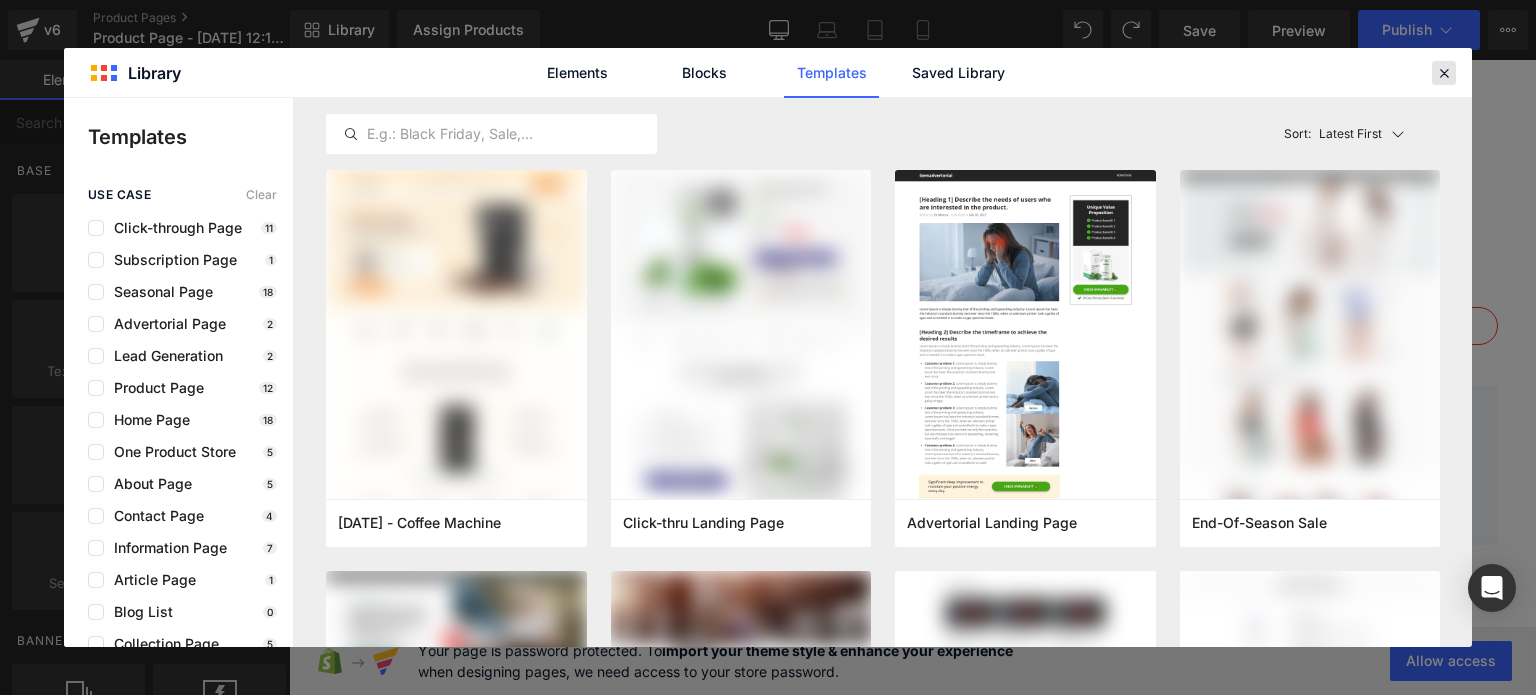 click at bounding box center (1444, 73) 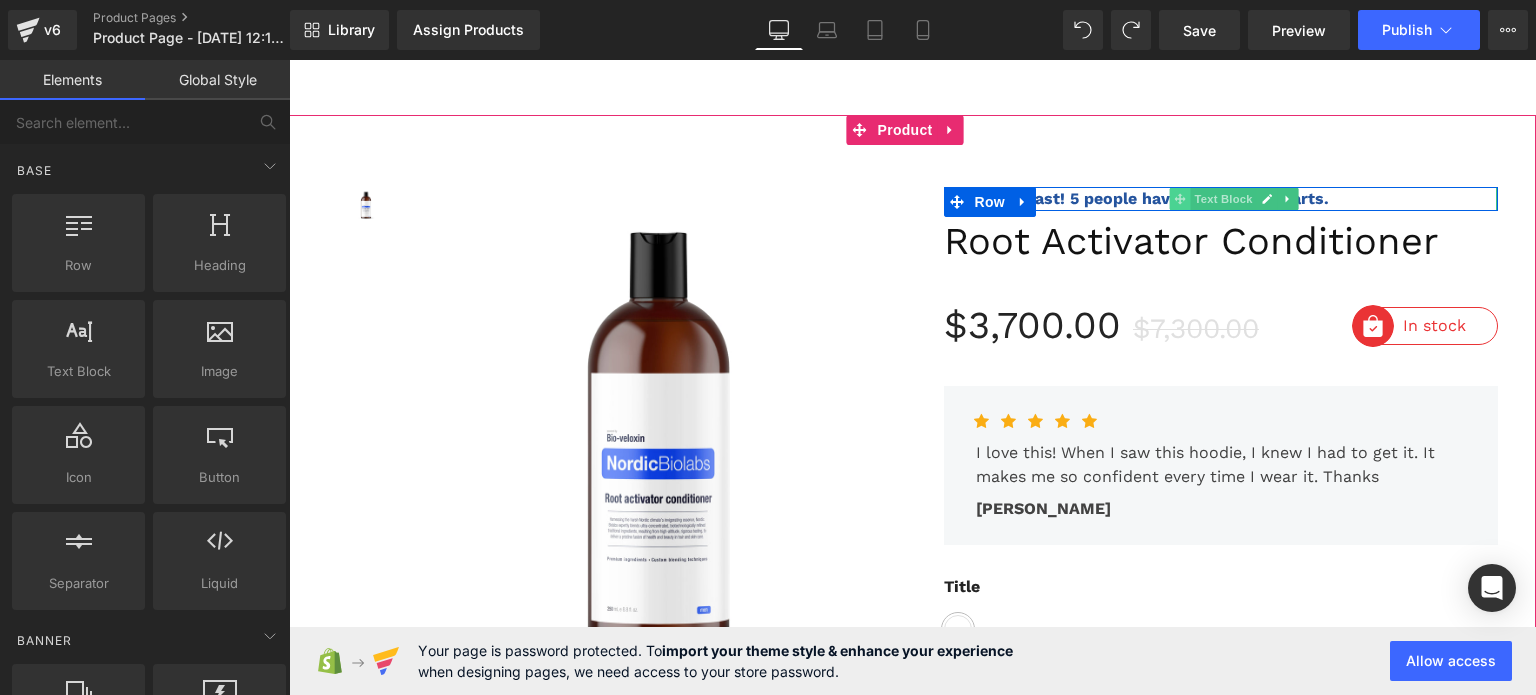 click 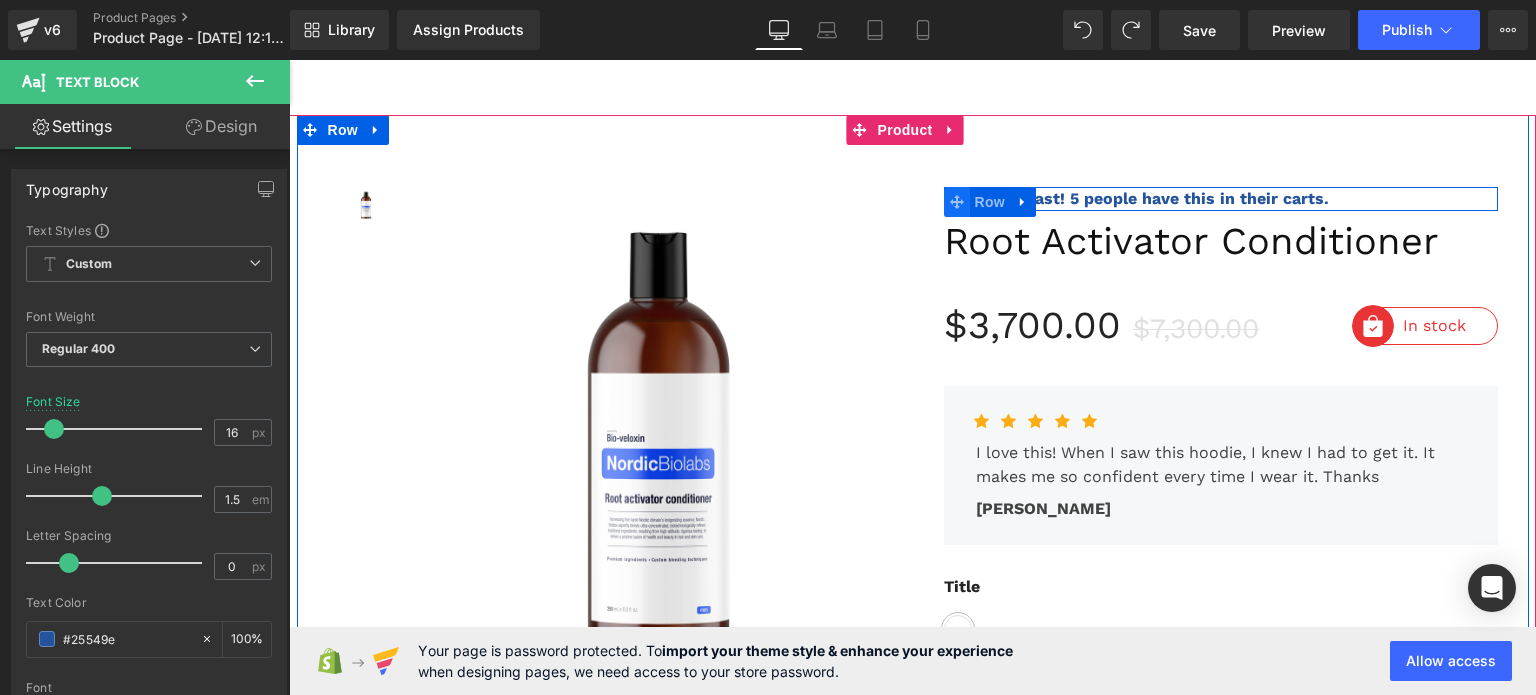 click 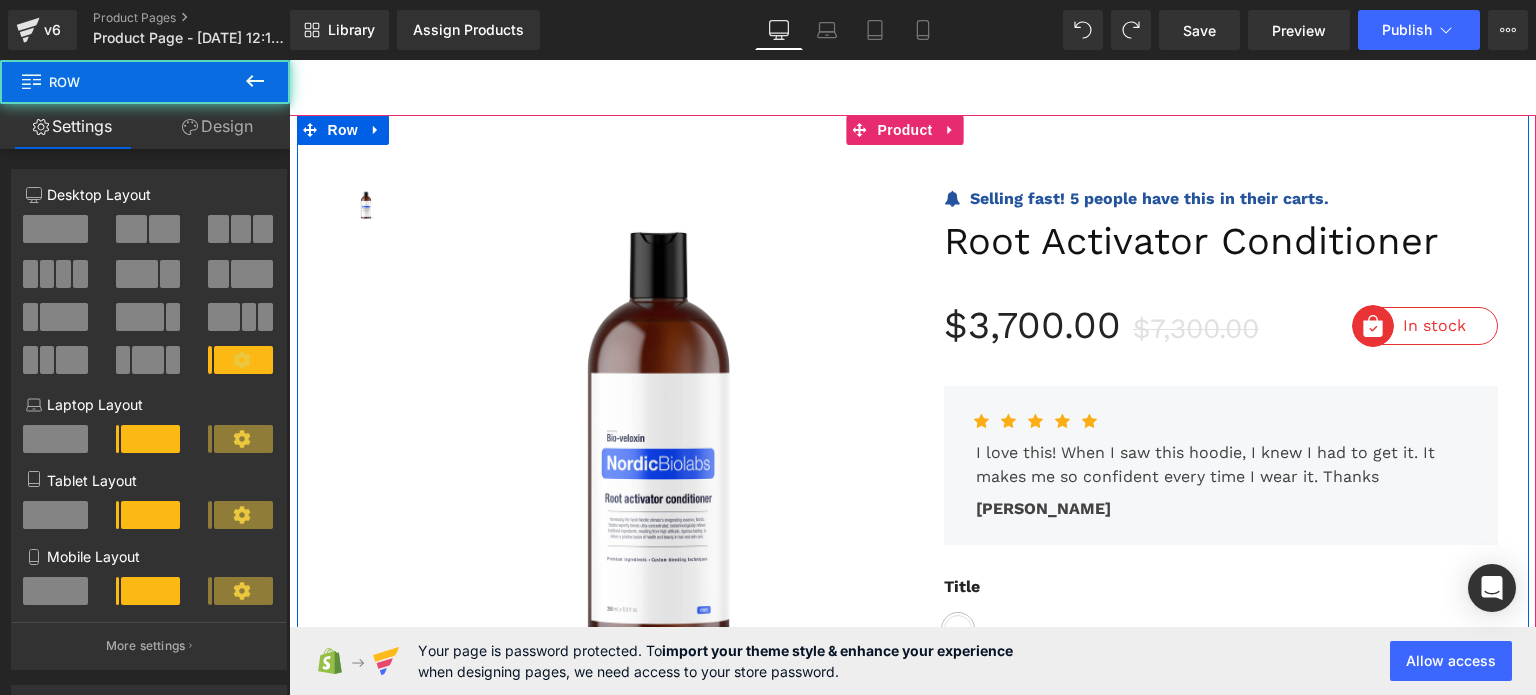 click on "Icon
Selling fast! 5 people have this in their carts.
Text Block
Row
Root Activator Conditioner
(P) Title
$3,700.00
$7,300.00
(P) Price
Image
In stock
Text Block
Row         Image         Sold out Text Block         Row
Row
Icon
Icon
Icon
Icon
Icon
Icon List Hoz
Text Block" at bounding box center [1221, 1008] 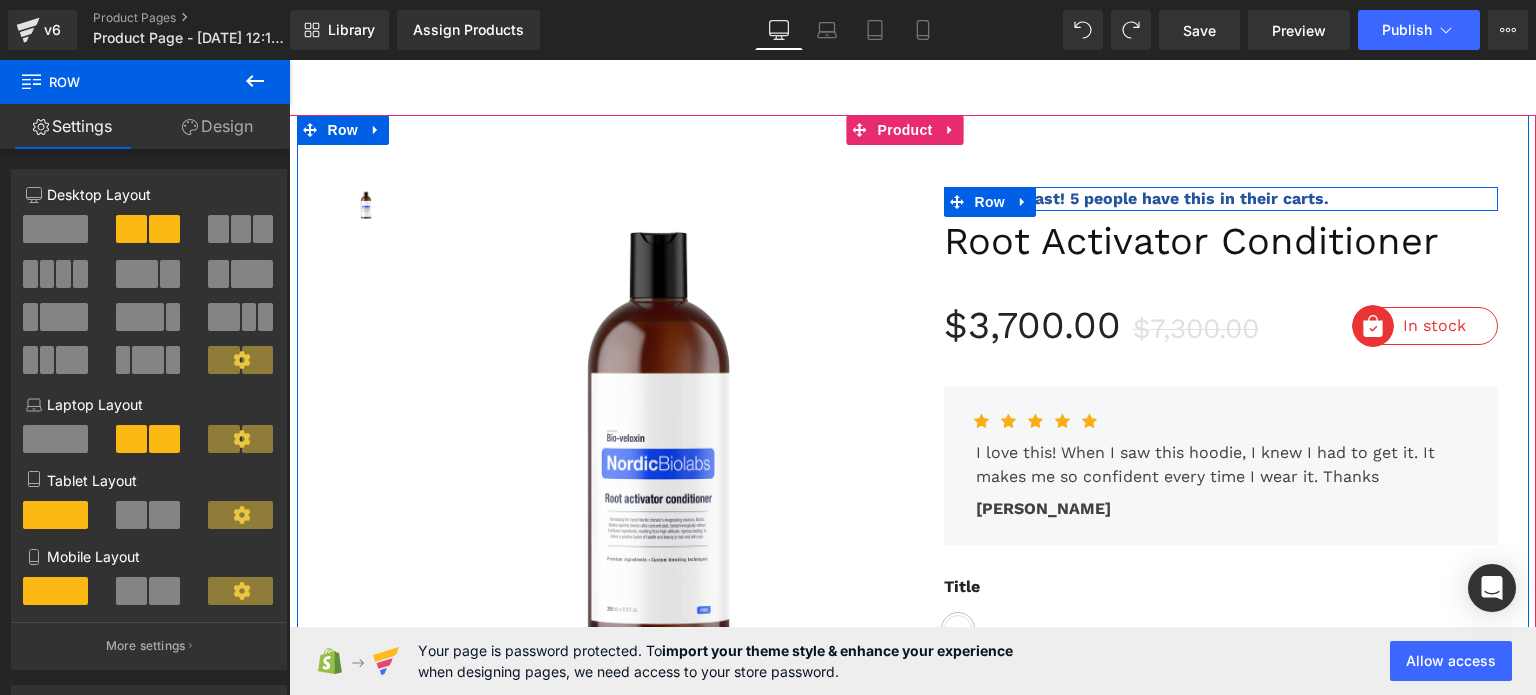 click at bounding box center [957, 202] 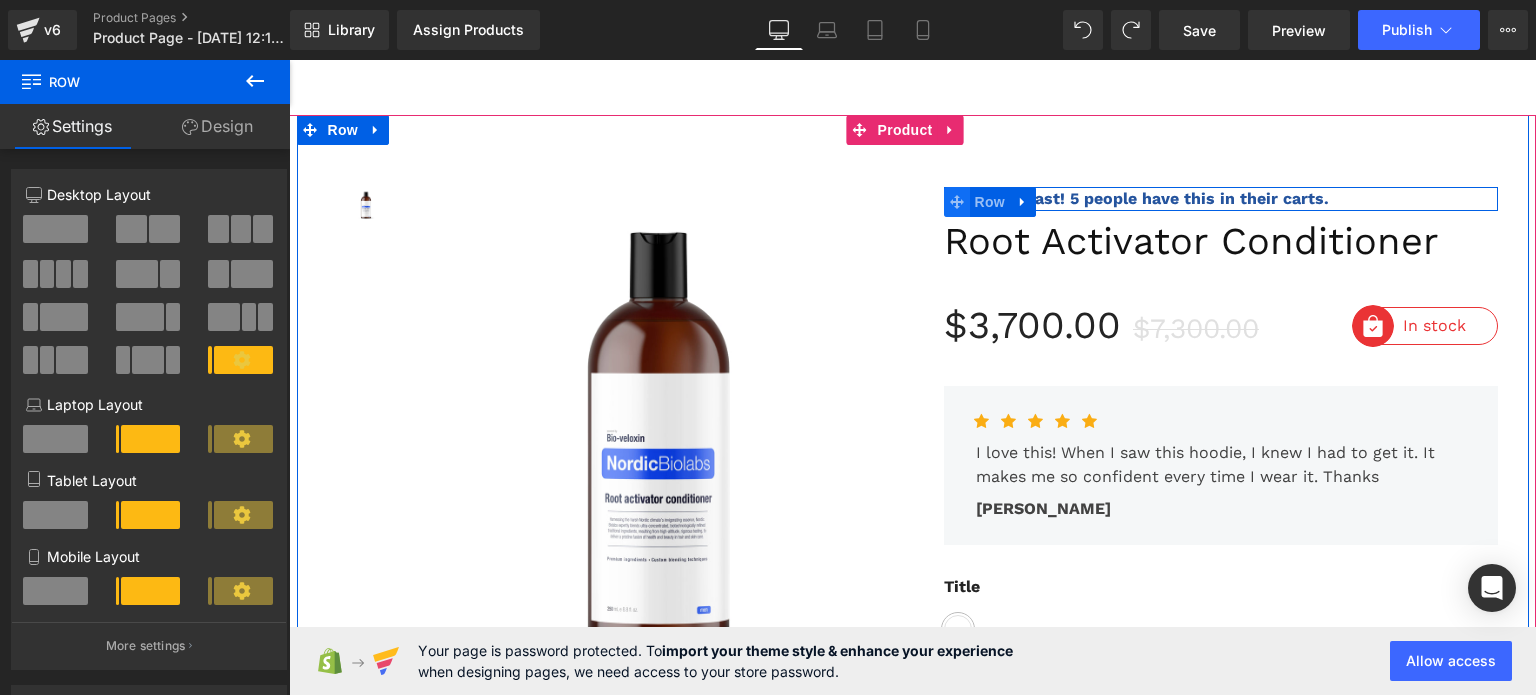 click 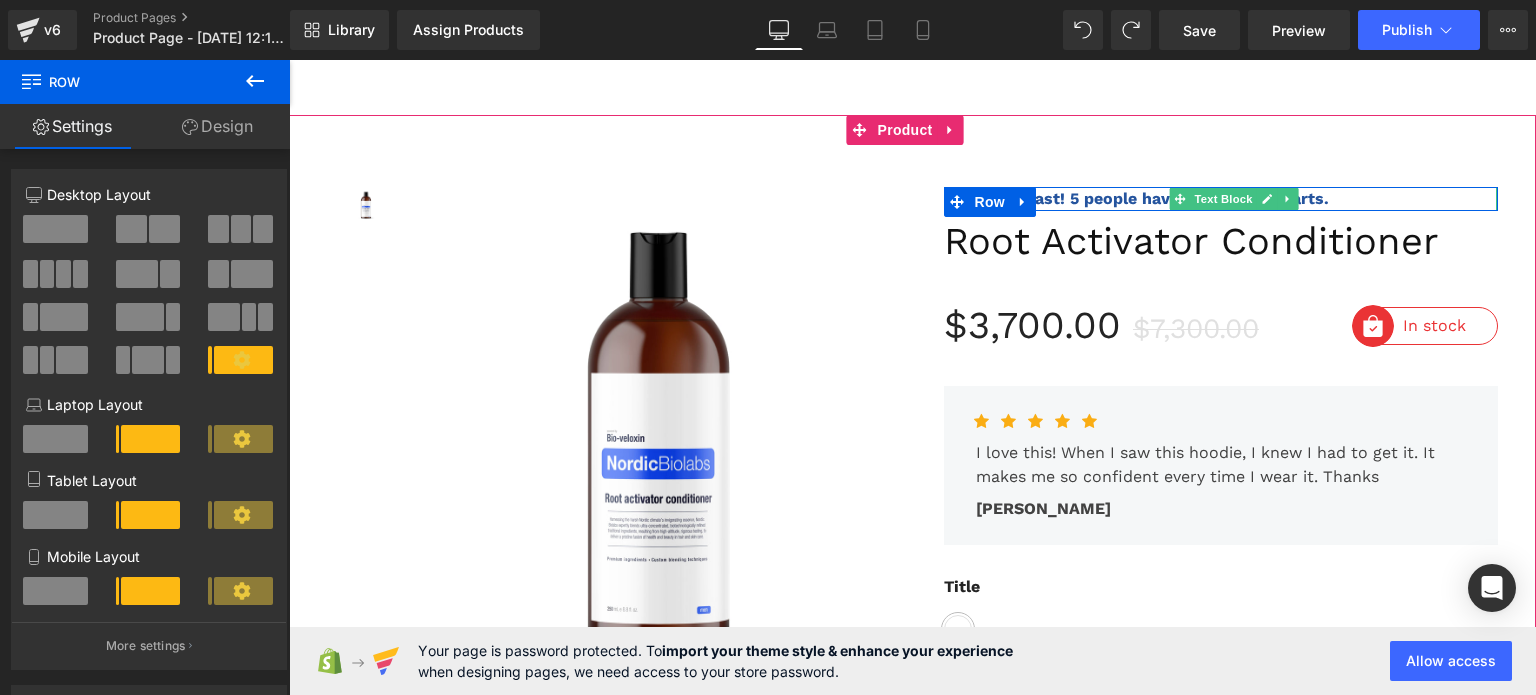click on "Selling fast! 5 people have this in their carts." at bounding box center [1149, 198] 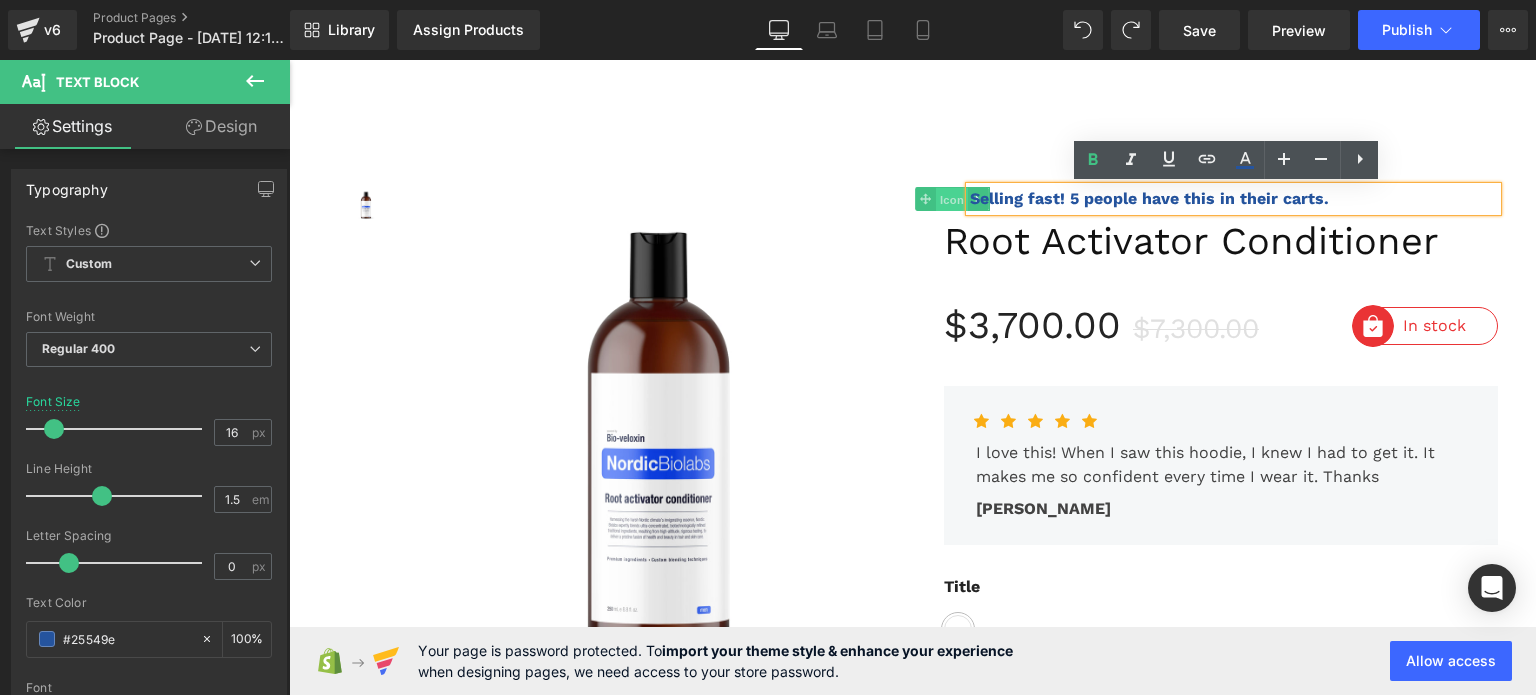 click on "Icon" at bounding box center (952, 200) 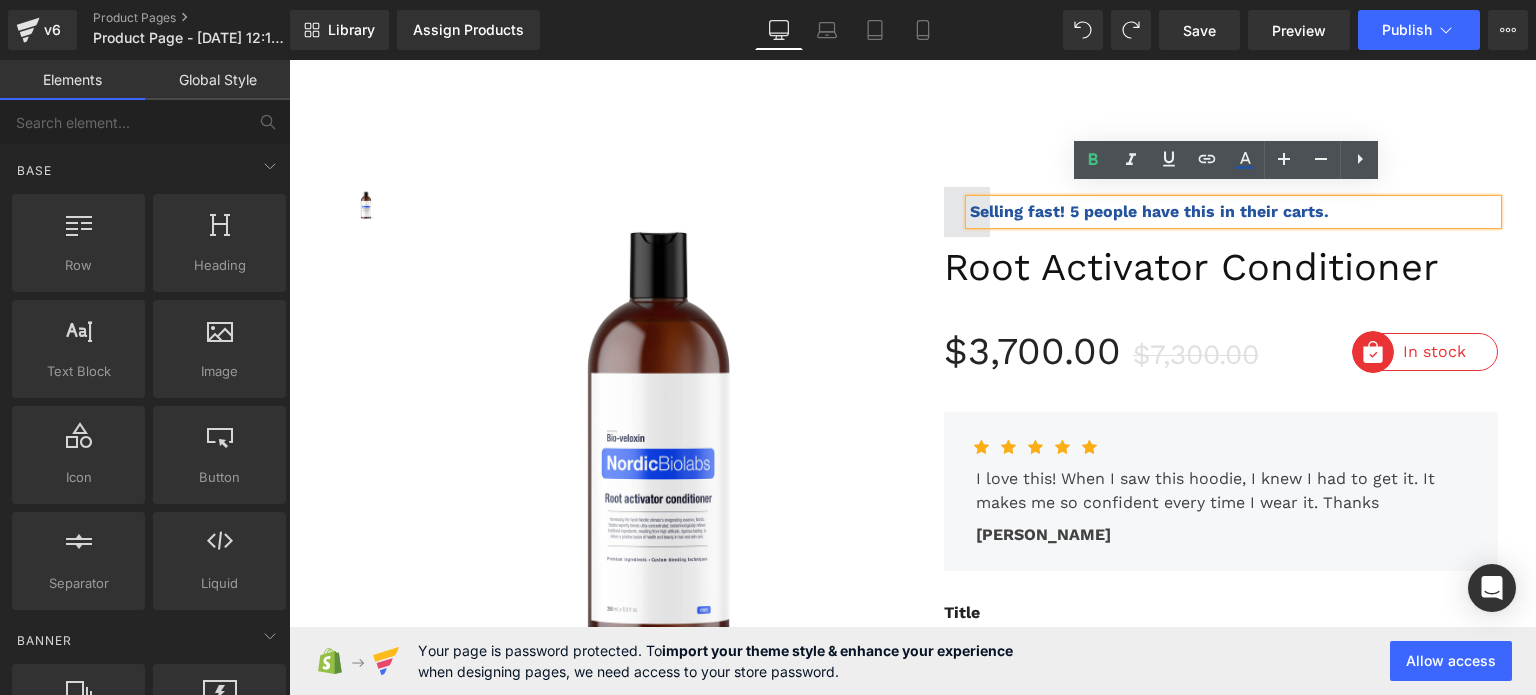 click at bounding box center [967, 212] 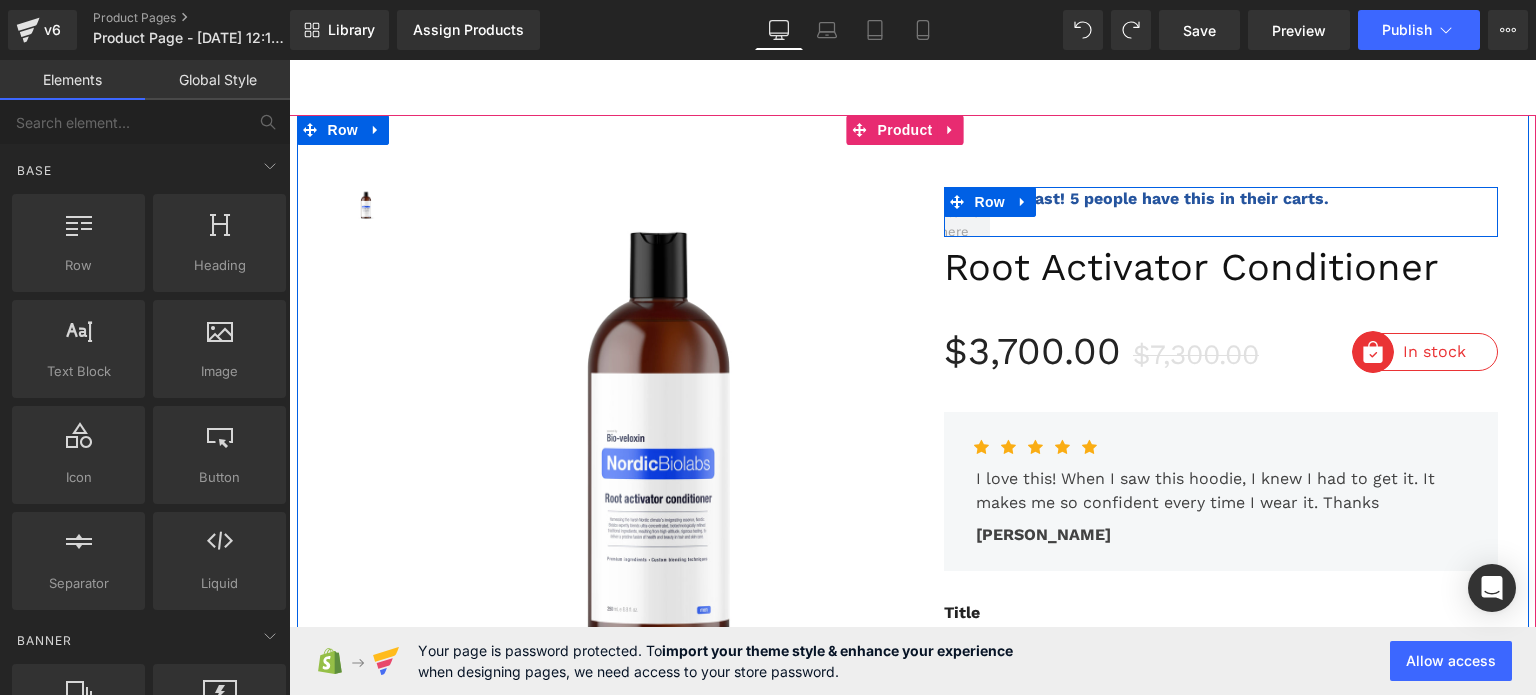 click on "Selling fast! 5 people have this in their carts. Text Block         Row" at bounding box center [1221, 212] 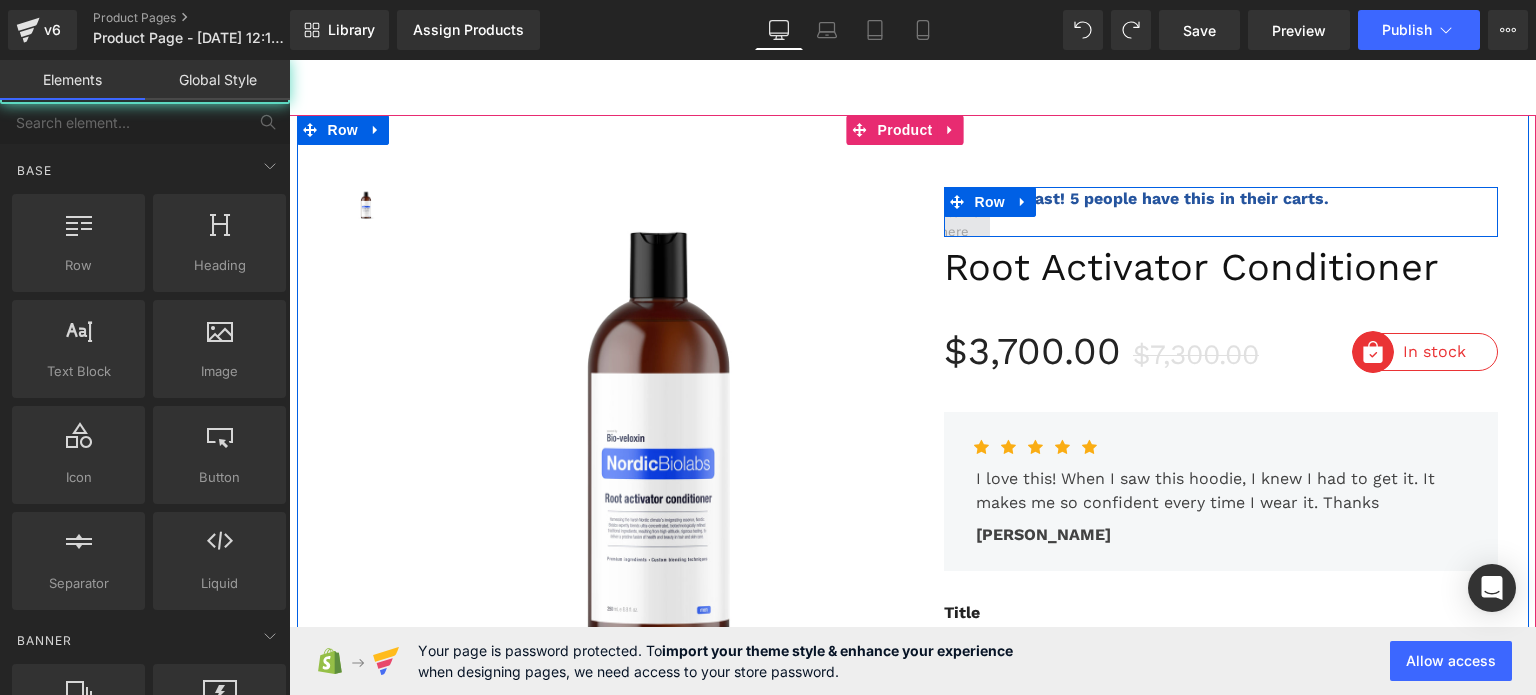 click at bounding box center (966, 212) 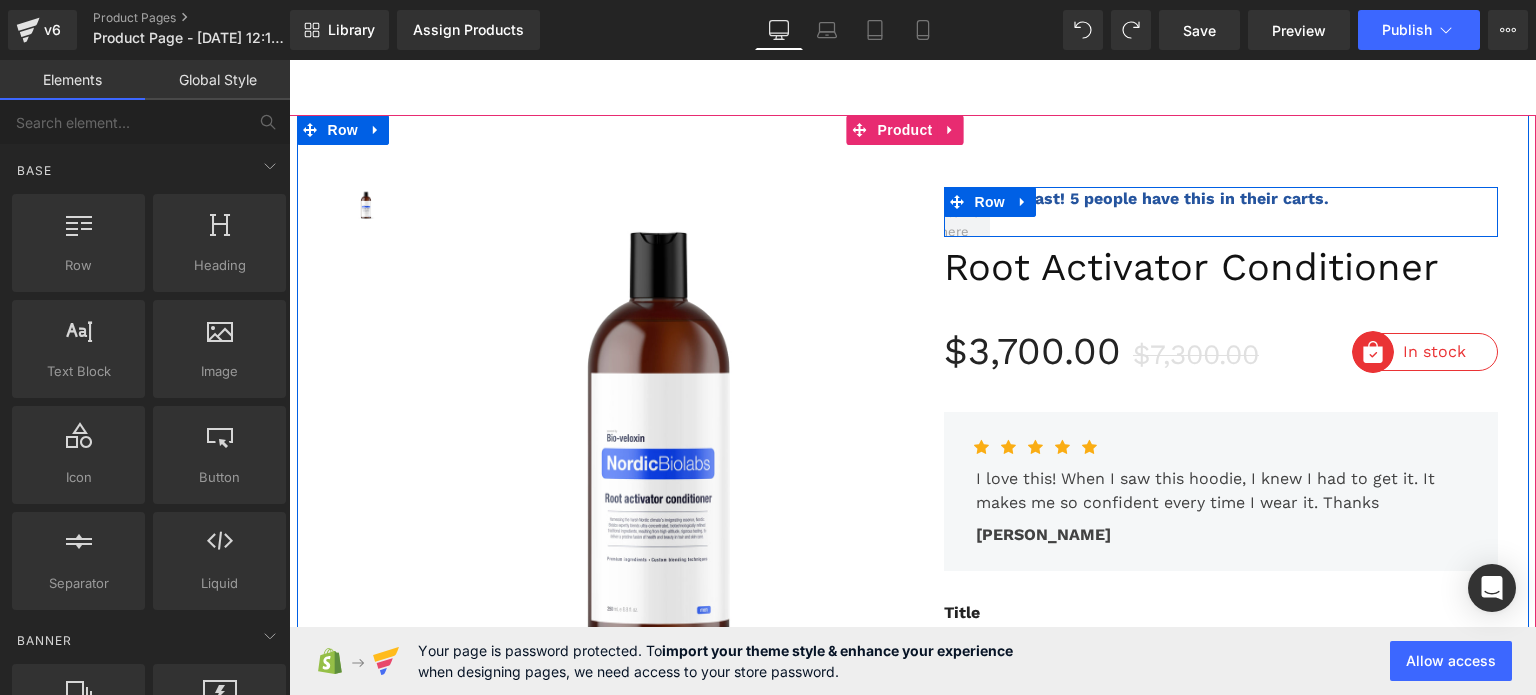 click on "Selling fast! 5 people have this in their carts. Text Block         Row" at bounding box center [1221, 212] 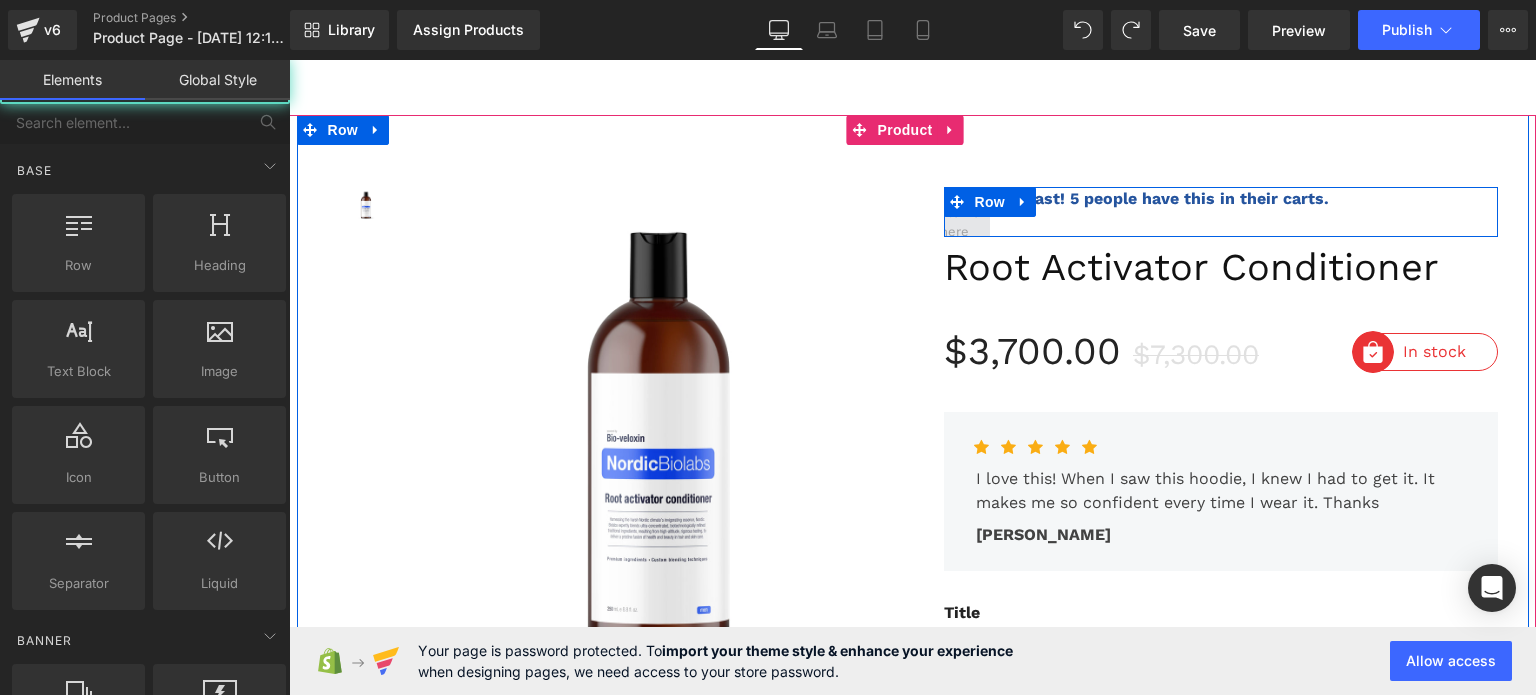 click at bounding box center [966, 212] 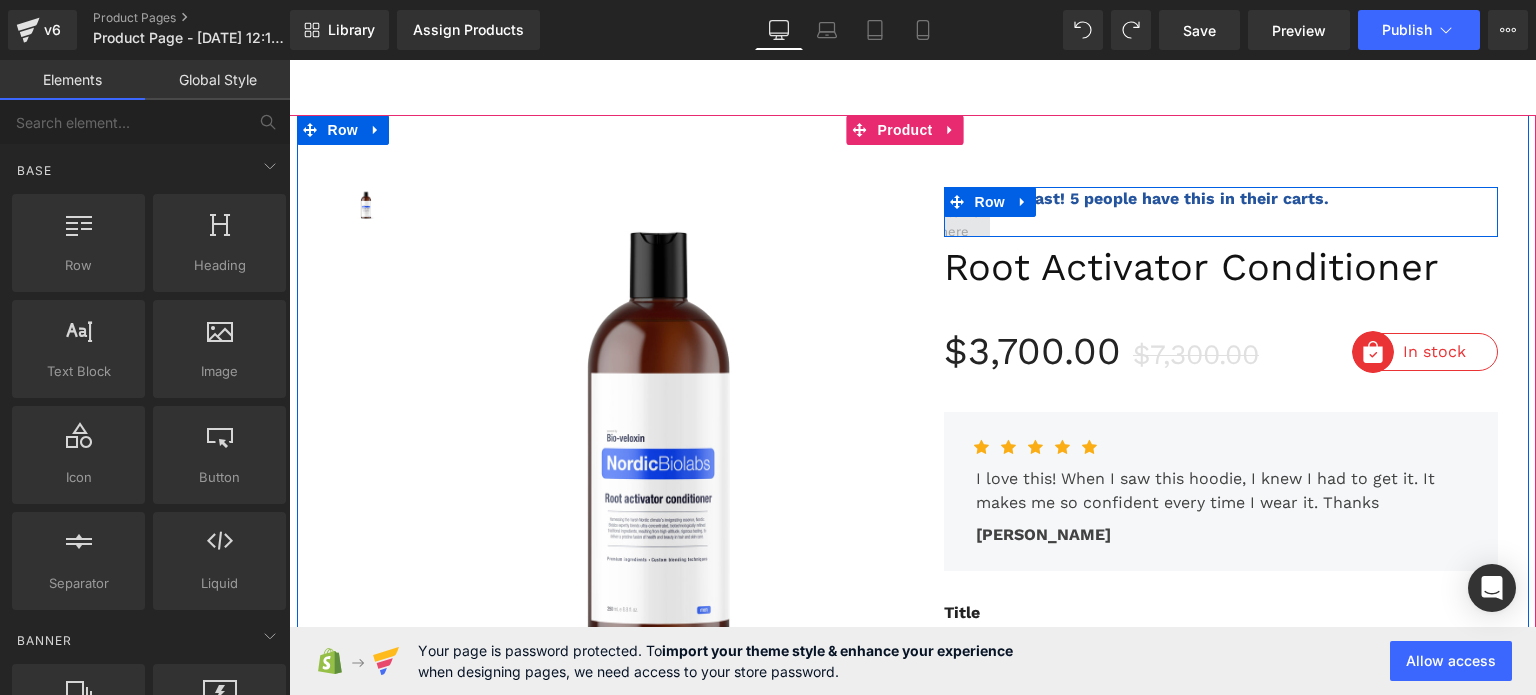 click at bounding box center [966, 212] 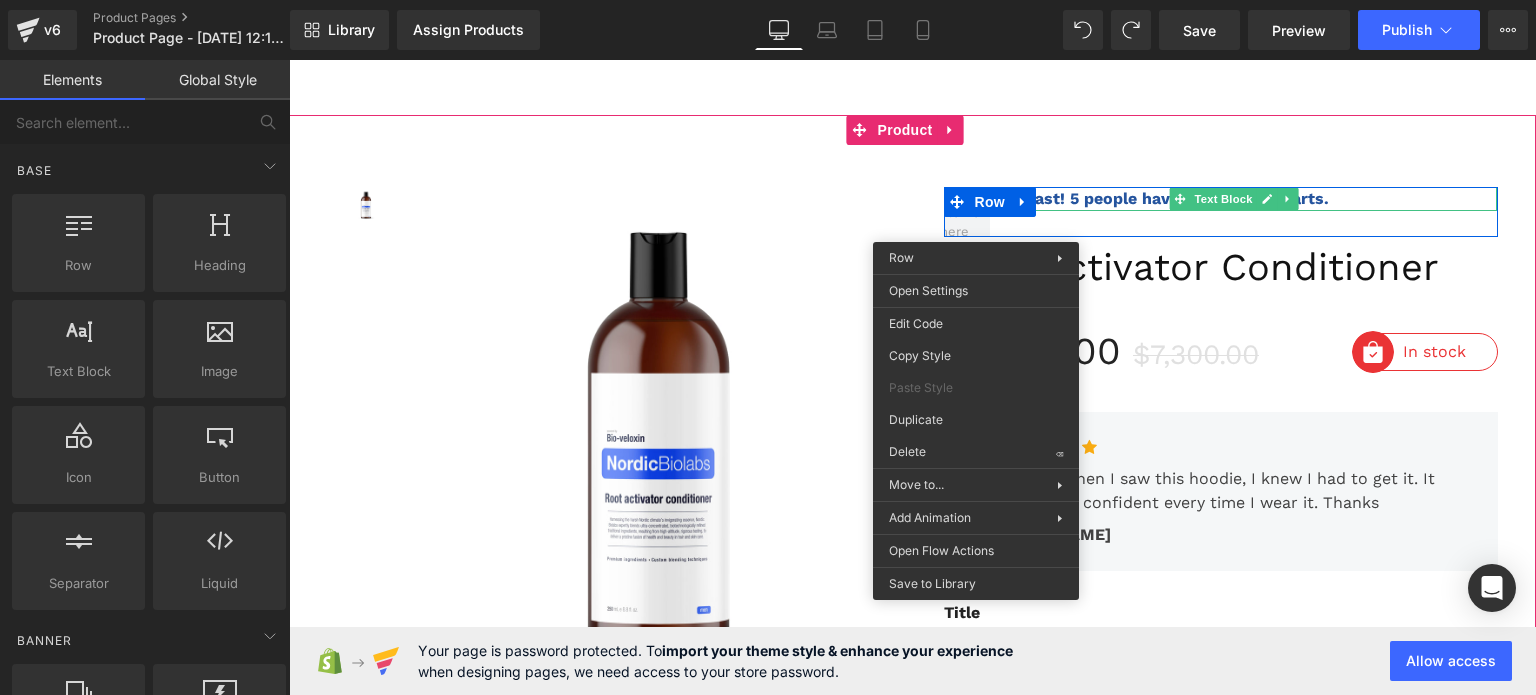 click on "Selling fast! 5 people have this in their carts." at bounding box center [1149, 198] 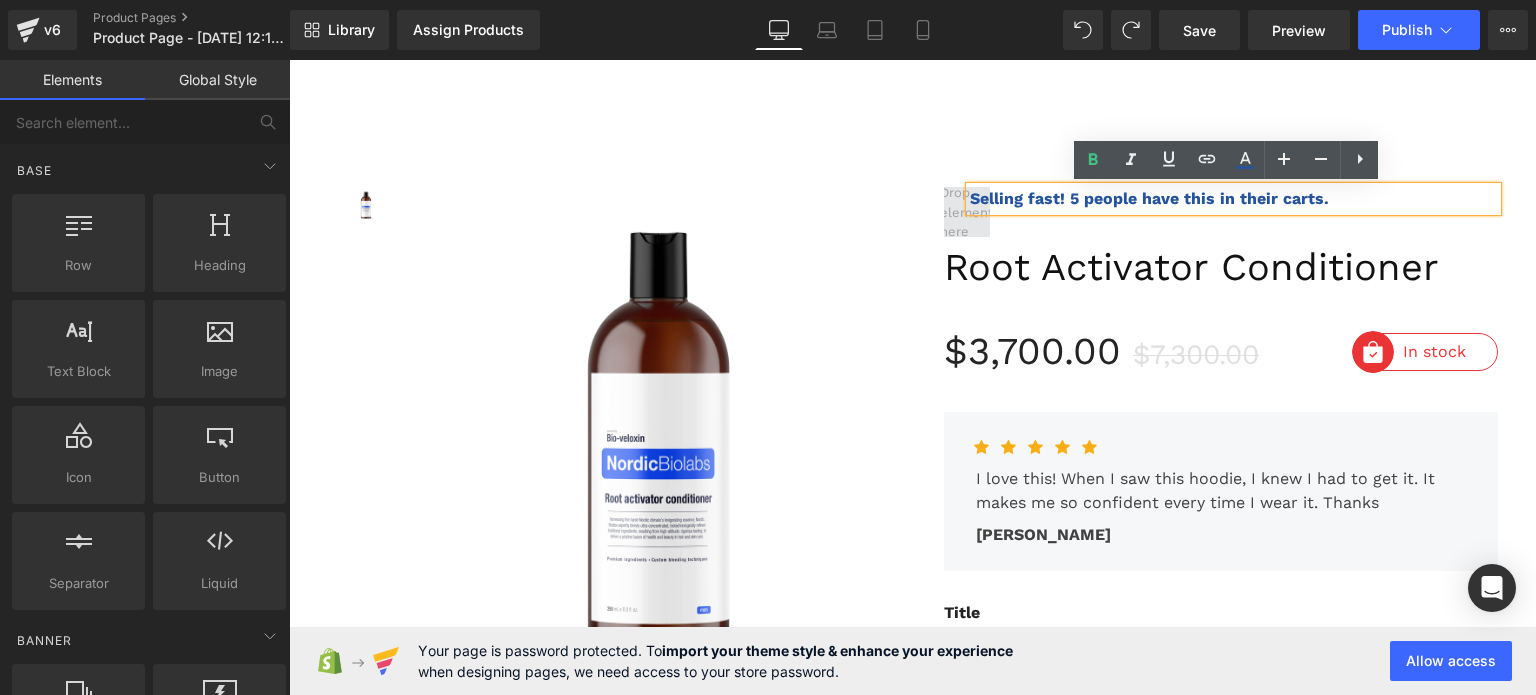 click at bounding box center [966, 212] 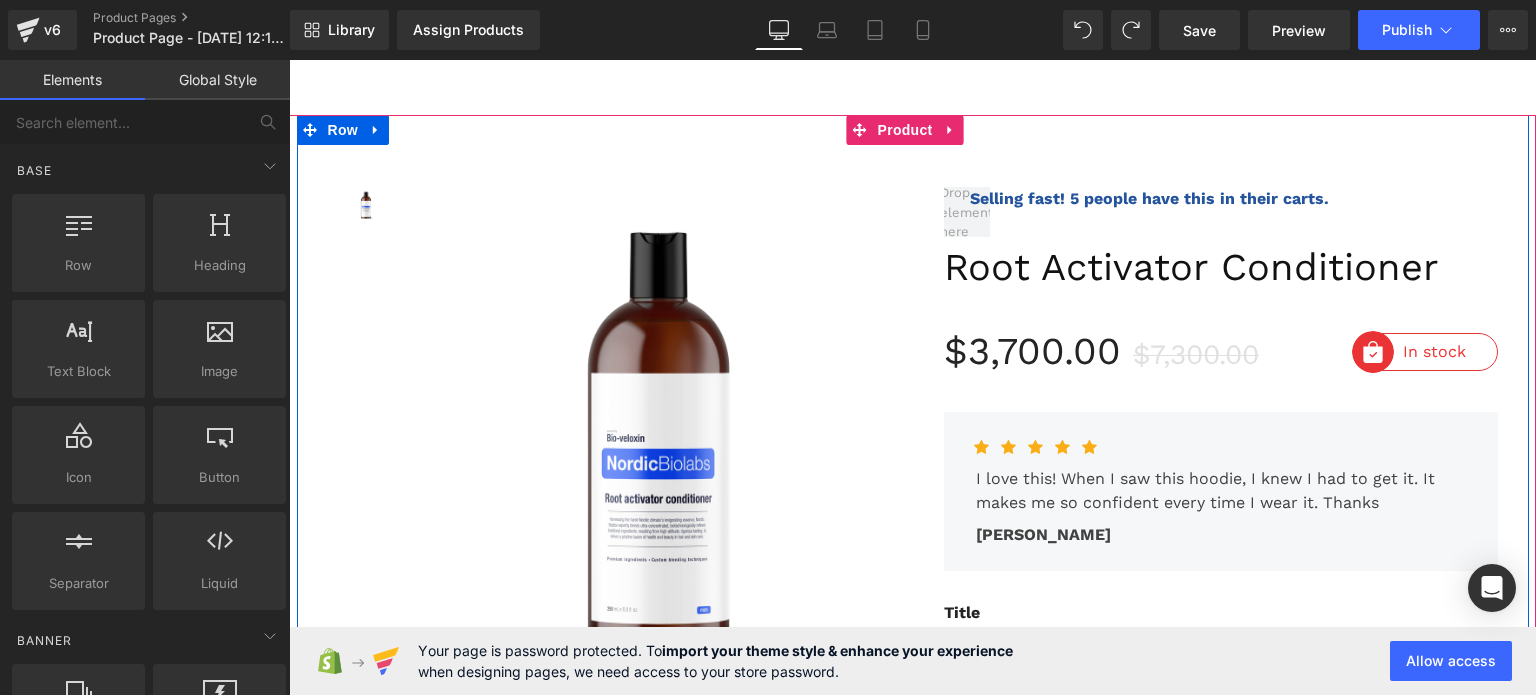 drag, startPoint x: 959, startPoint y: 220, endPoint x: 893, endPoint y: 207, distance: 67.26812 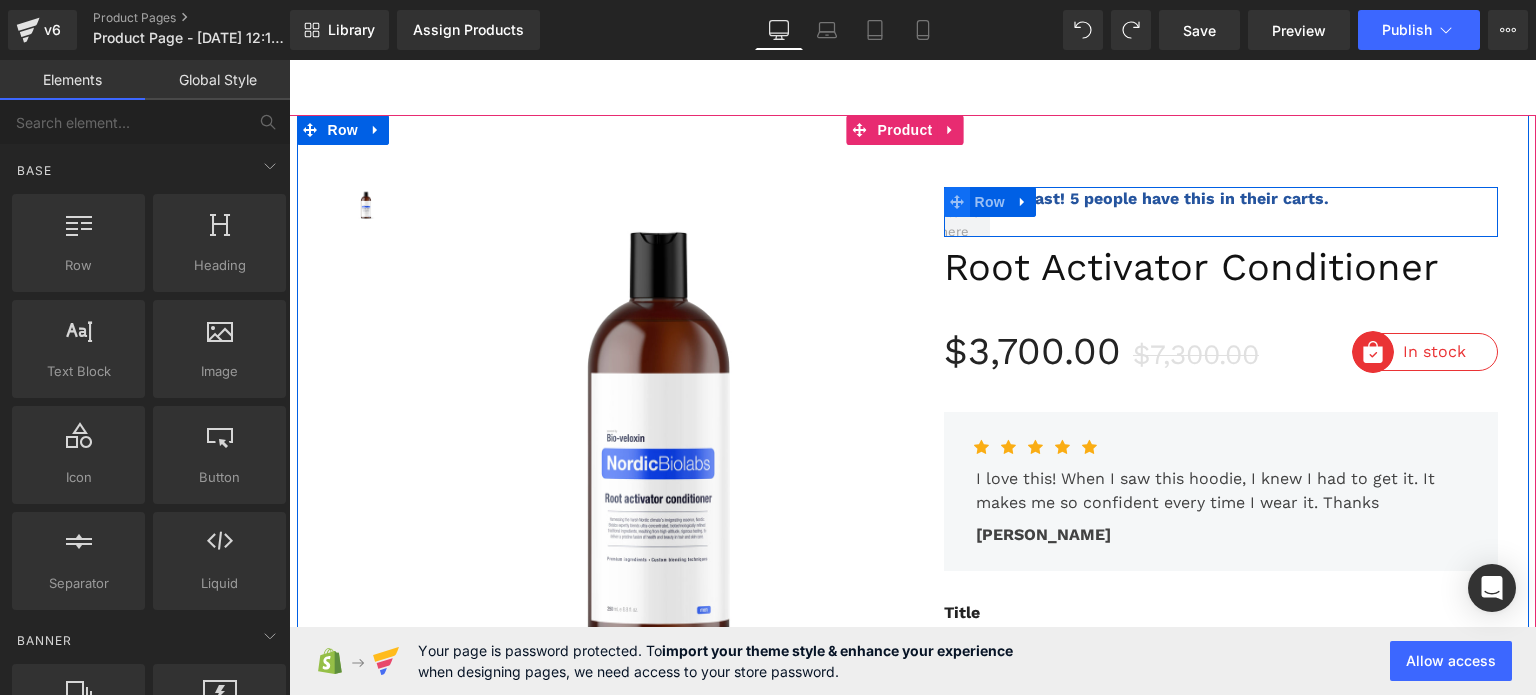 click at bounding box center (957, 202) 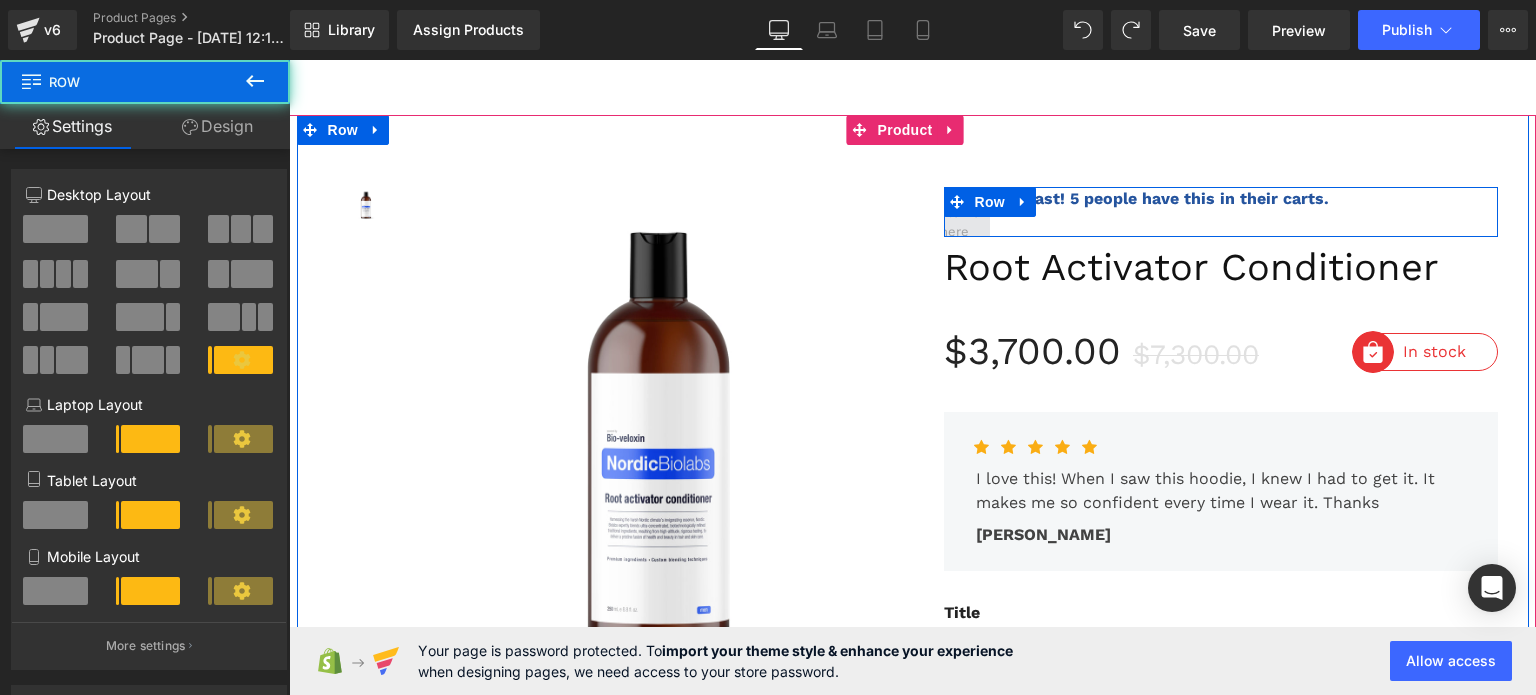 click at bounding box center (966, 212) 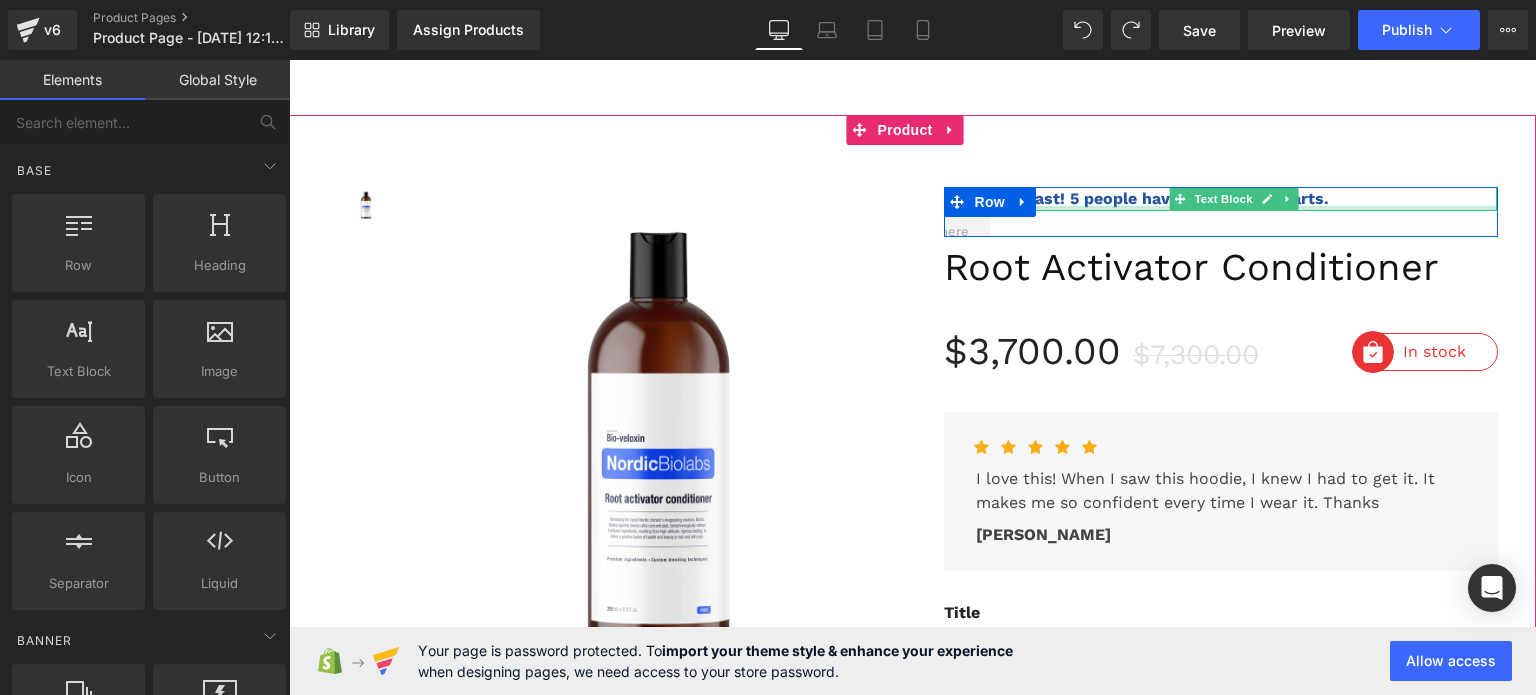 click at bounding box center (1234, 208) 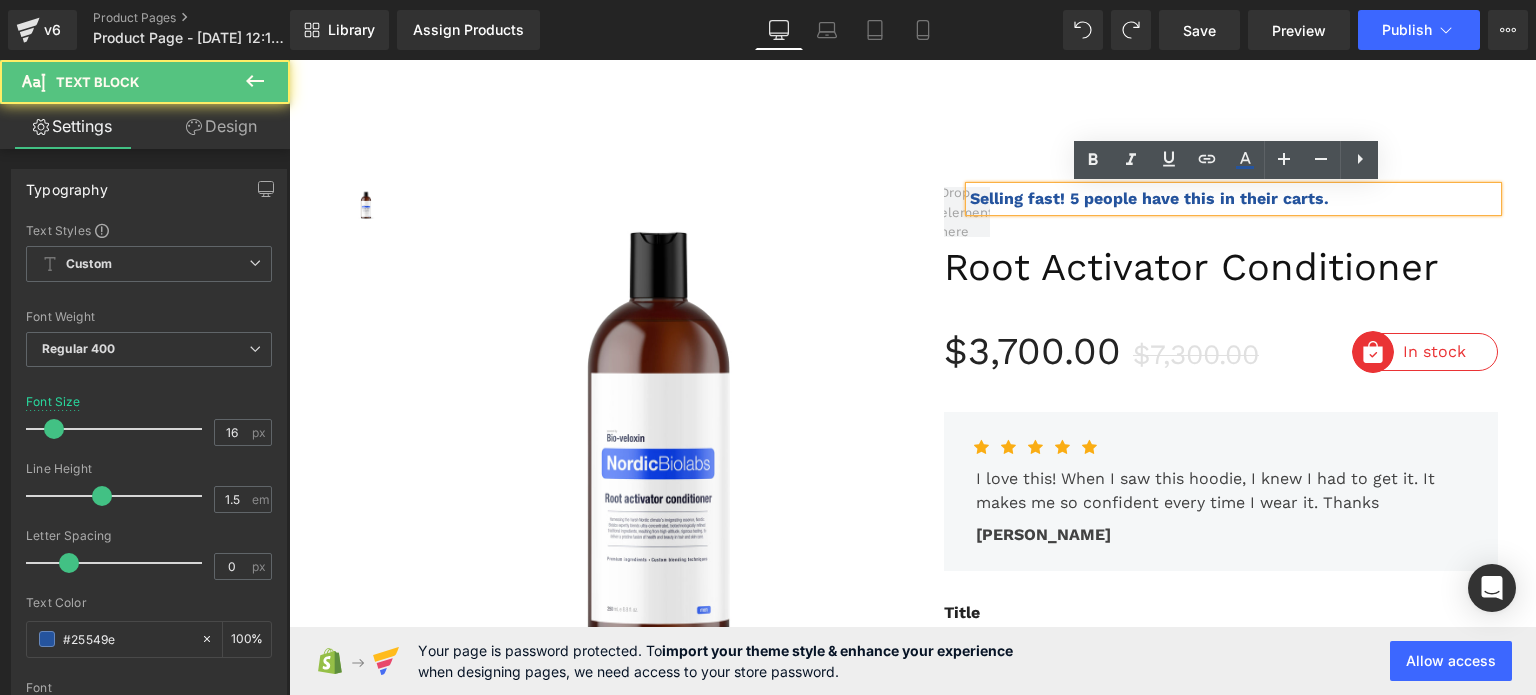 click on "Selling fast! 5 people have this in their carts. Text Block         Row" at bounding box center [1221, 212] 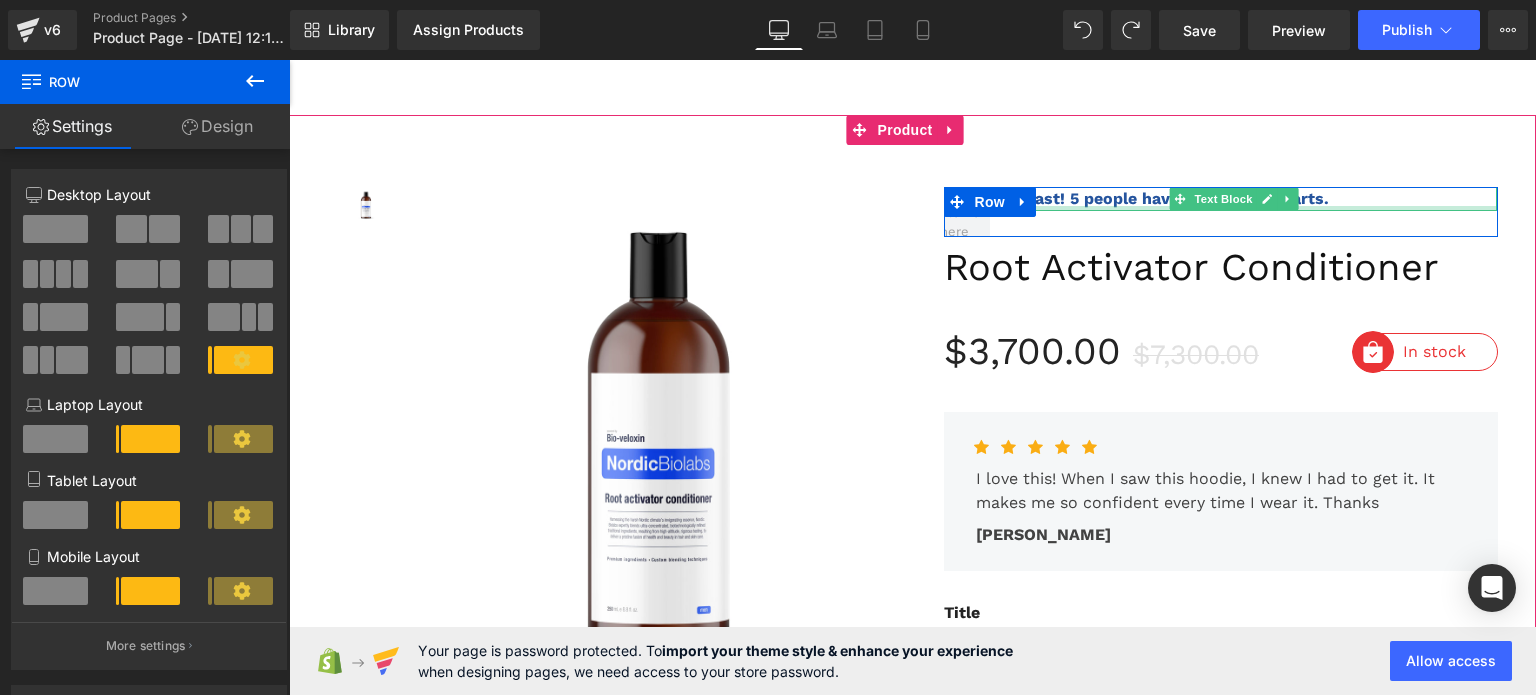 click at bounding box center (1234, 208) 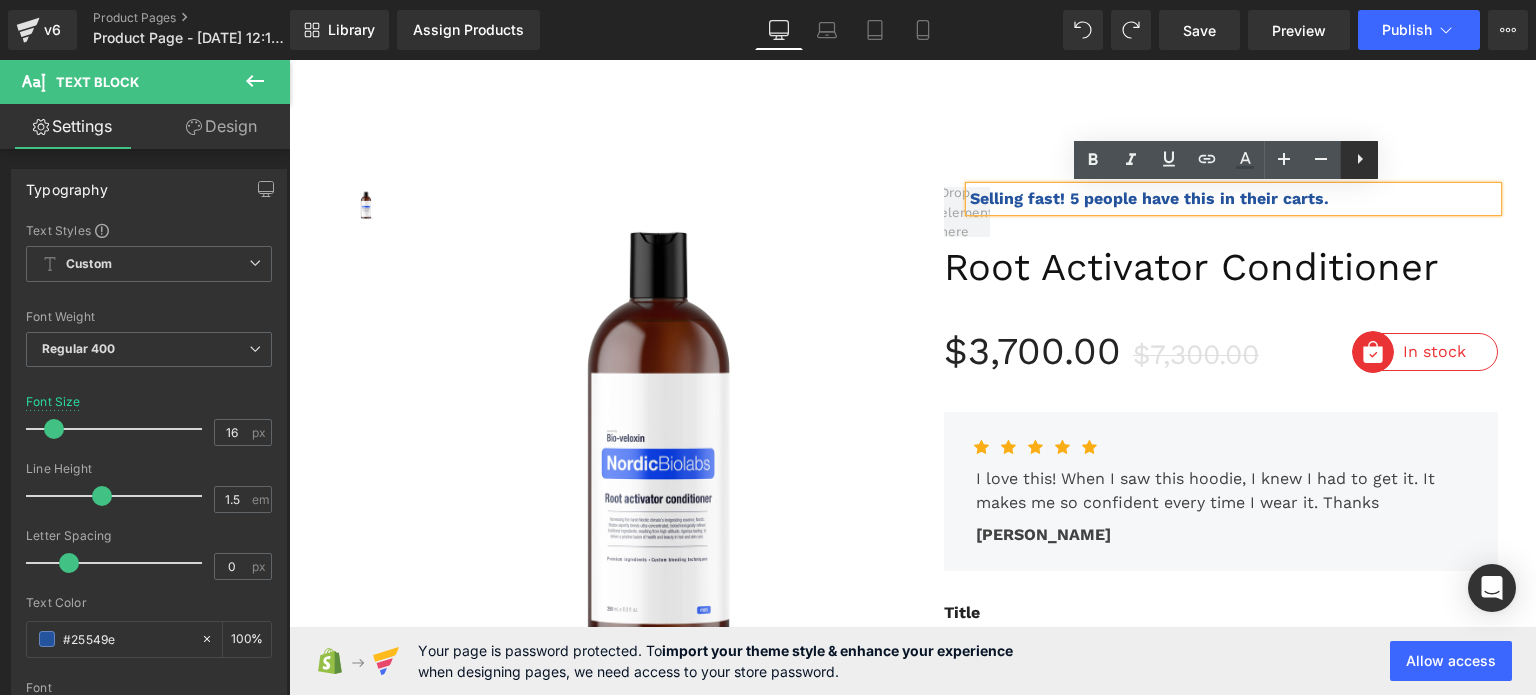 click 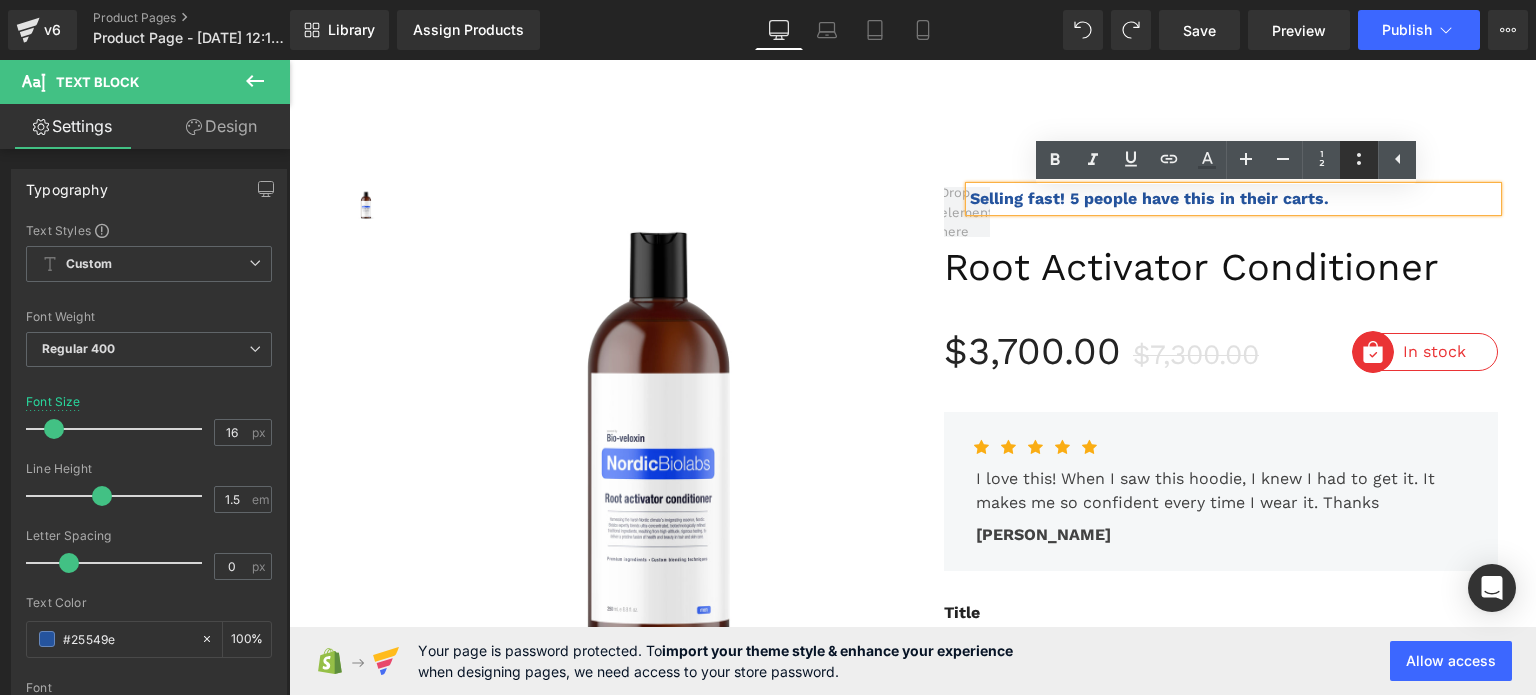 click 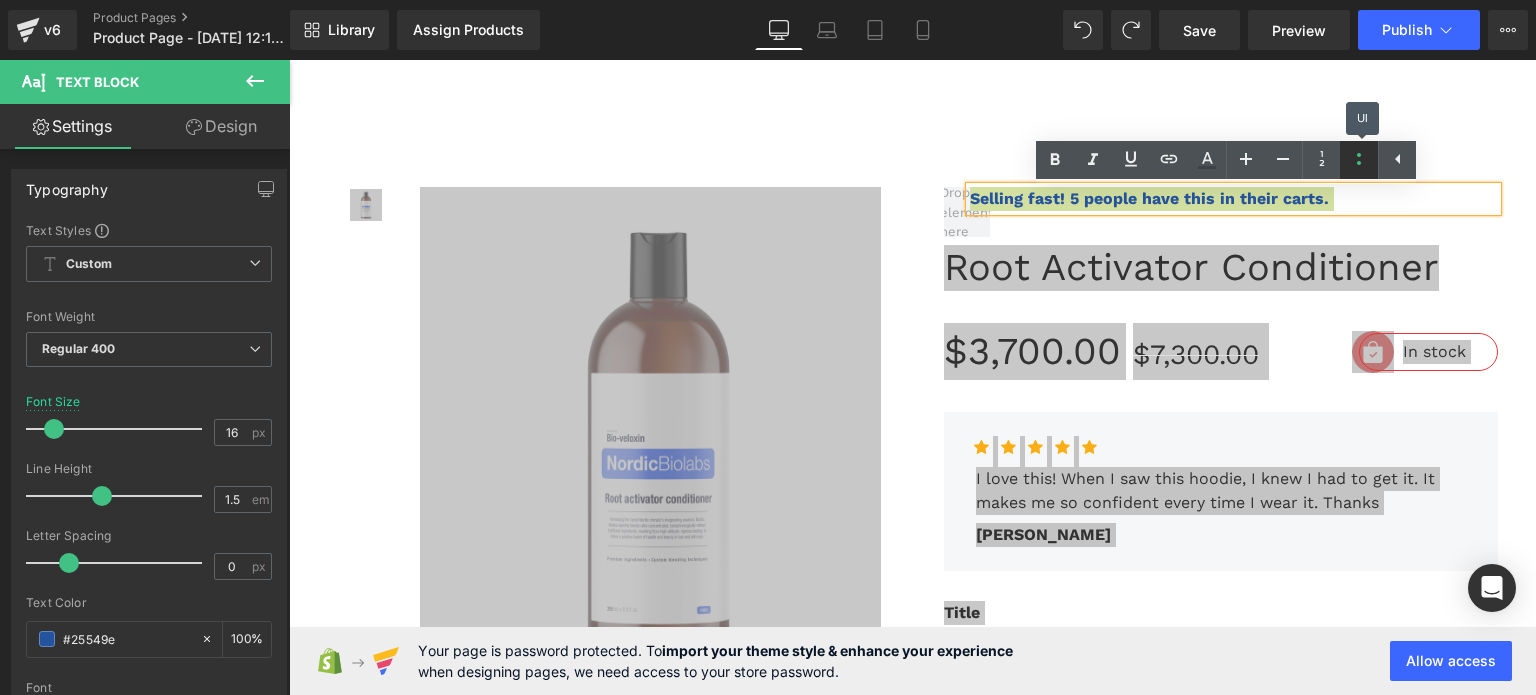click 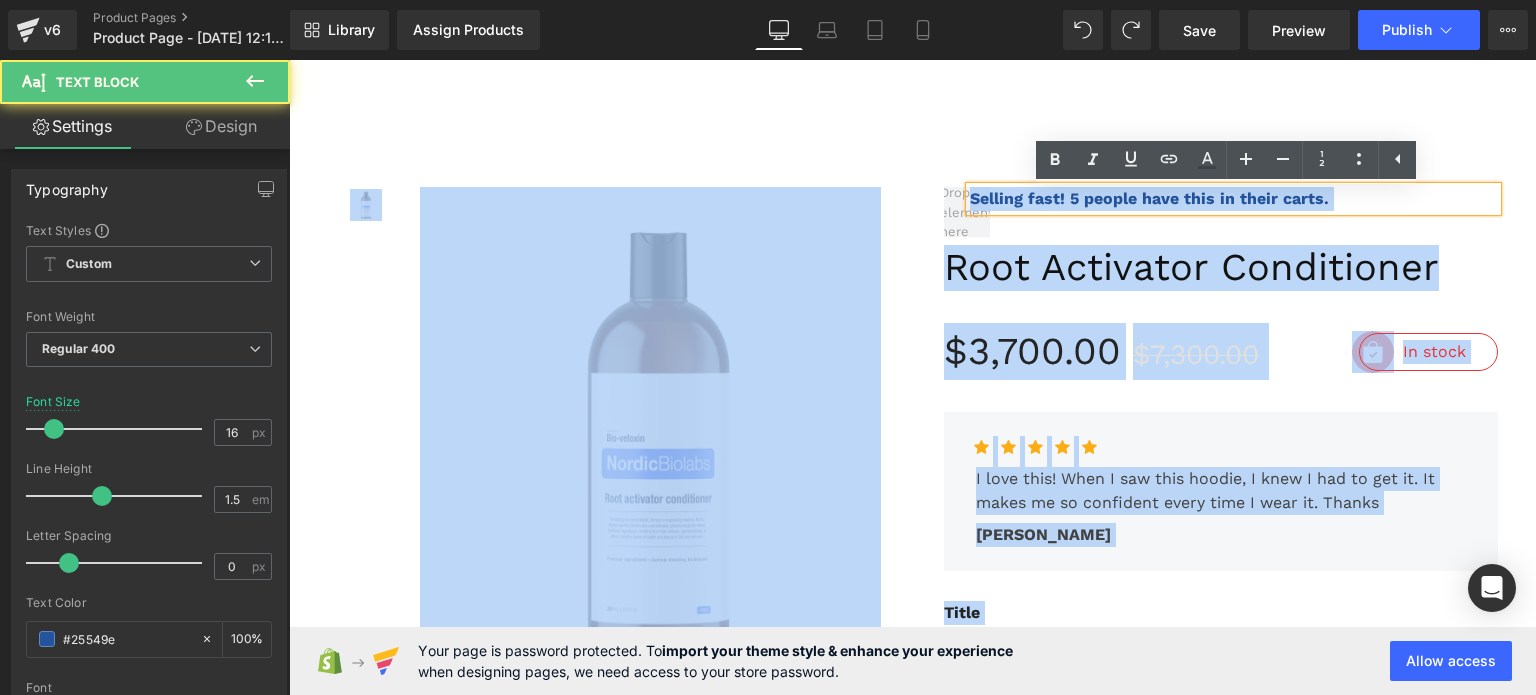 click on "Selling fast! 5 people have this in their carts." at bounding box center (1234, 199) 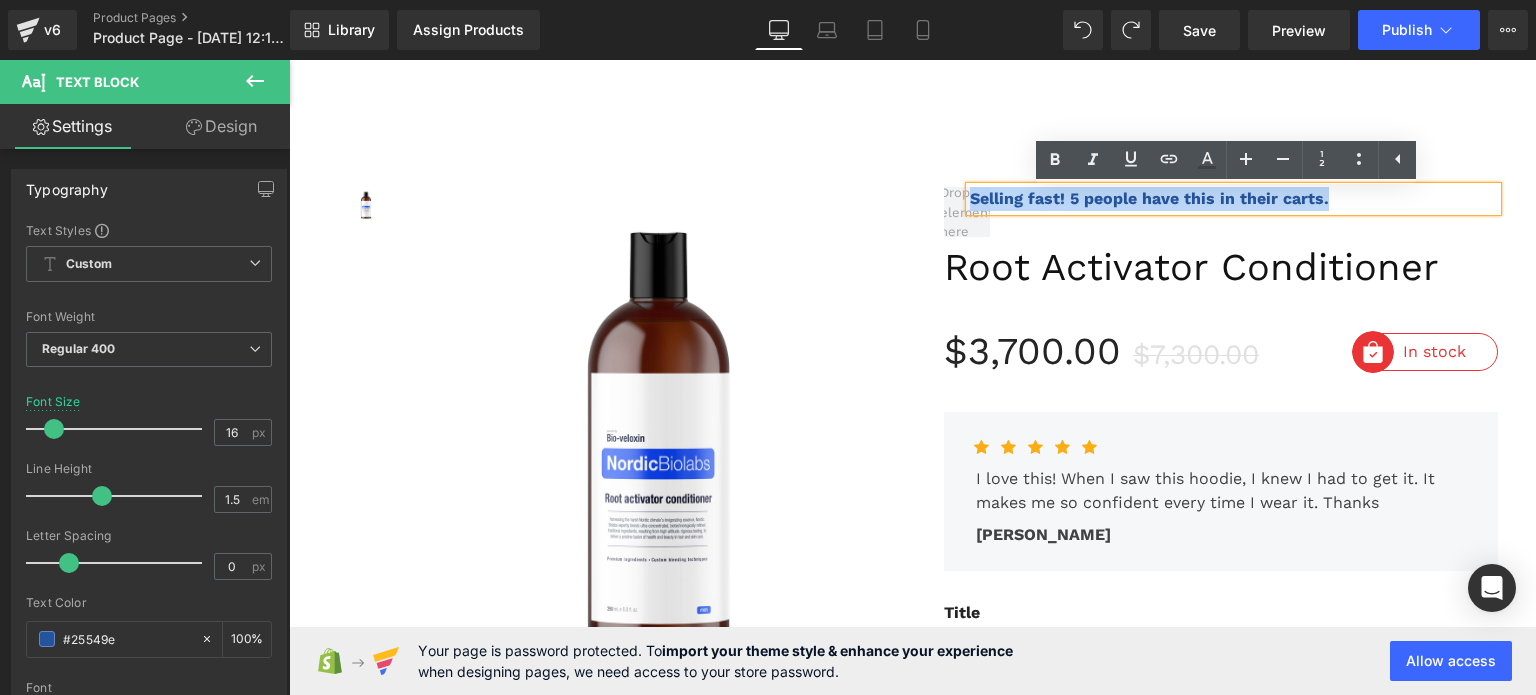 drag, startPoint x: 1326, startPoint y: 189, endPoint x: 957, endPoint y: 199, distance: 369.13547 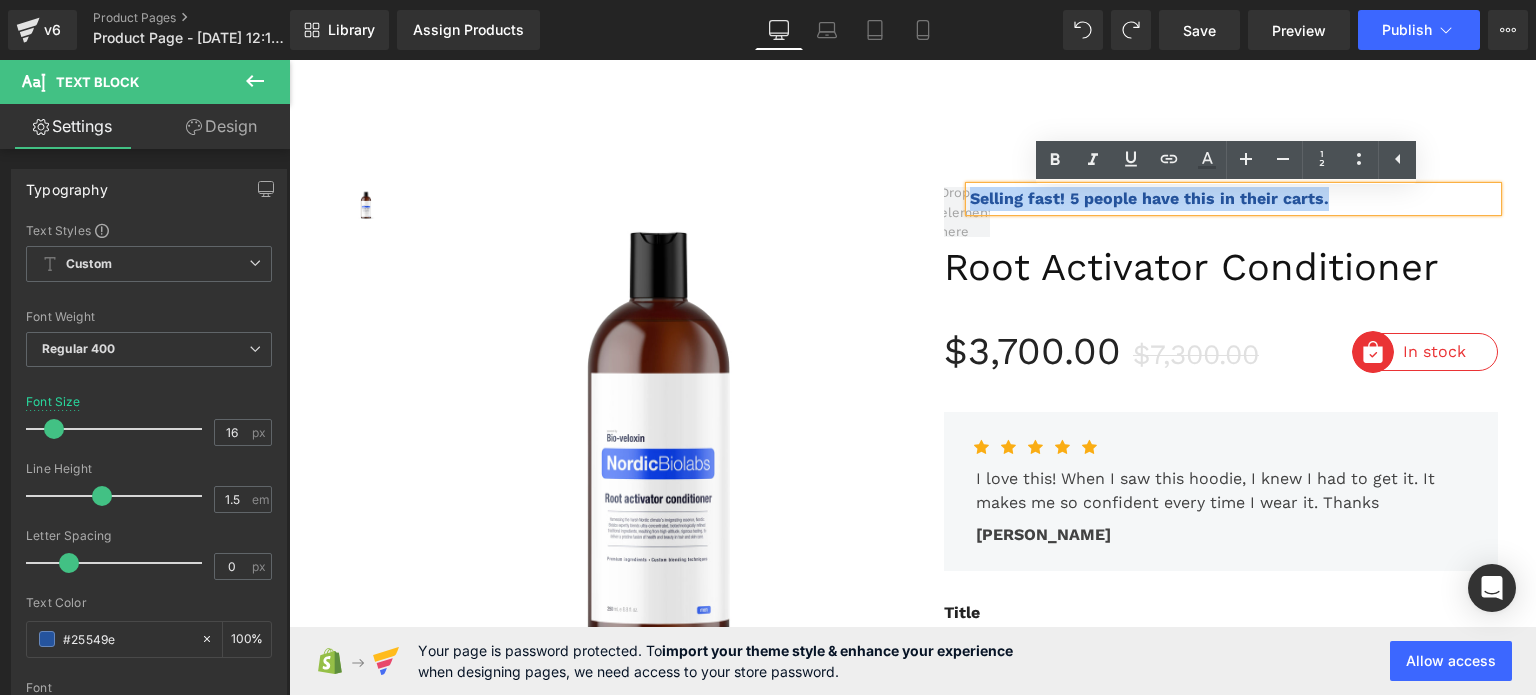click on "Selling fast! 5 people have this in their carts. Text Block         Row" at bounding box center [1221, 212] 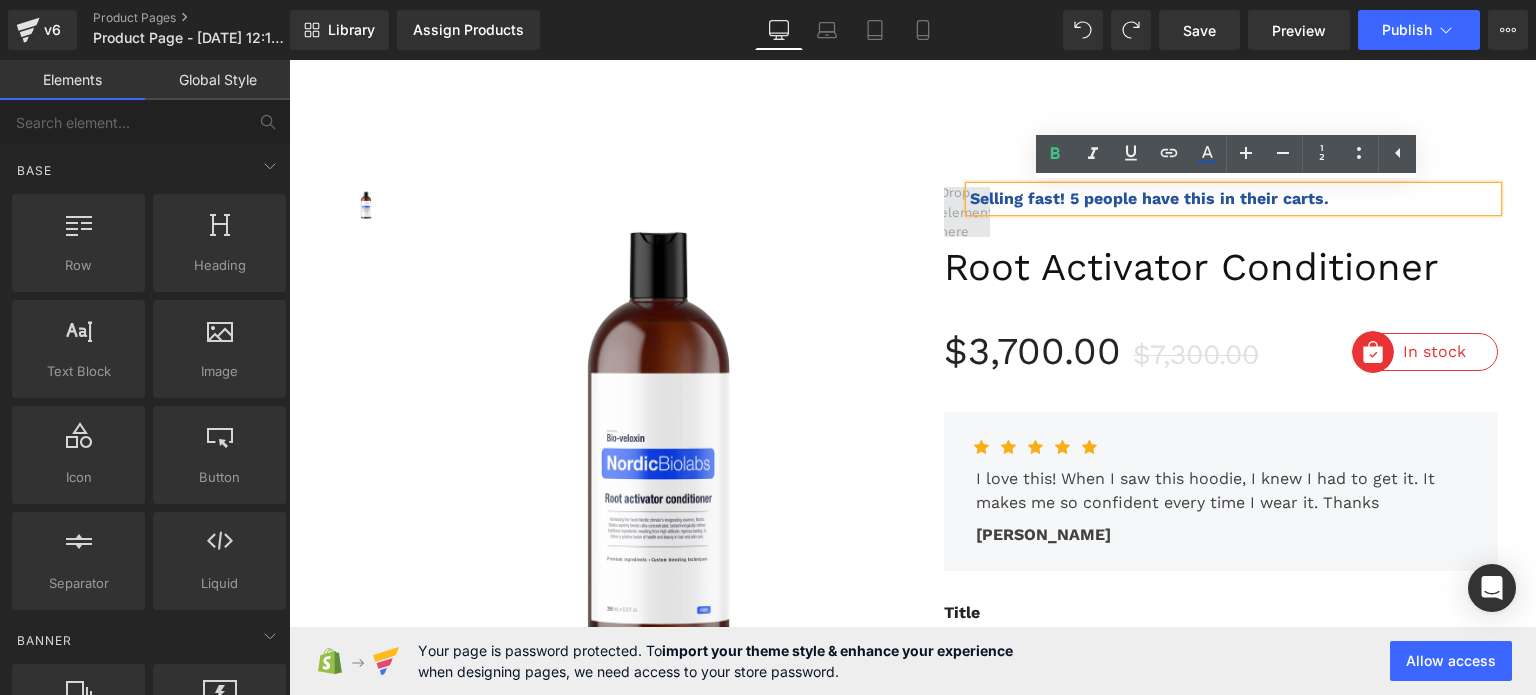 click at bounding box center [966, 212] 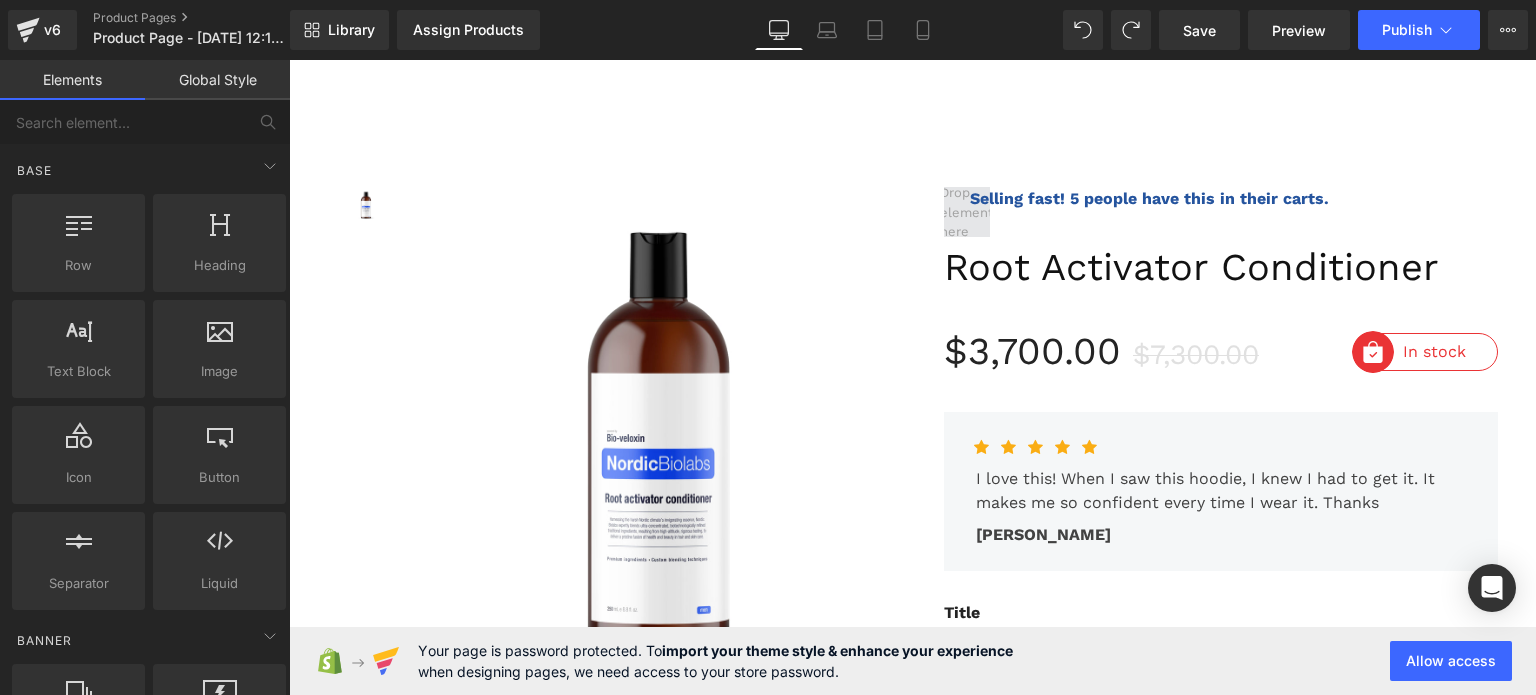click at bounding box center (966, 212) 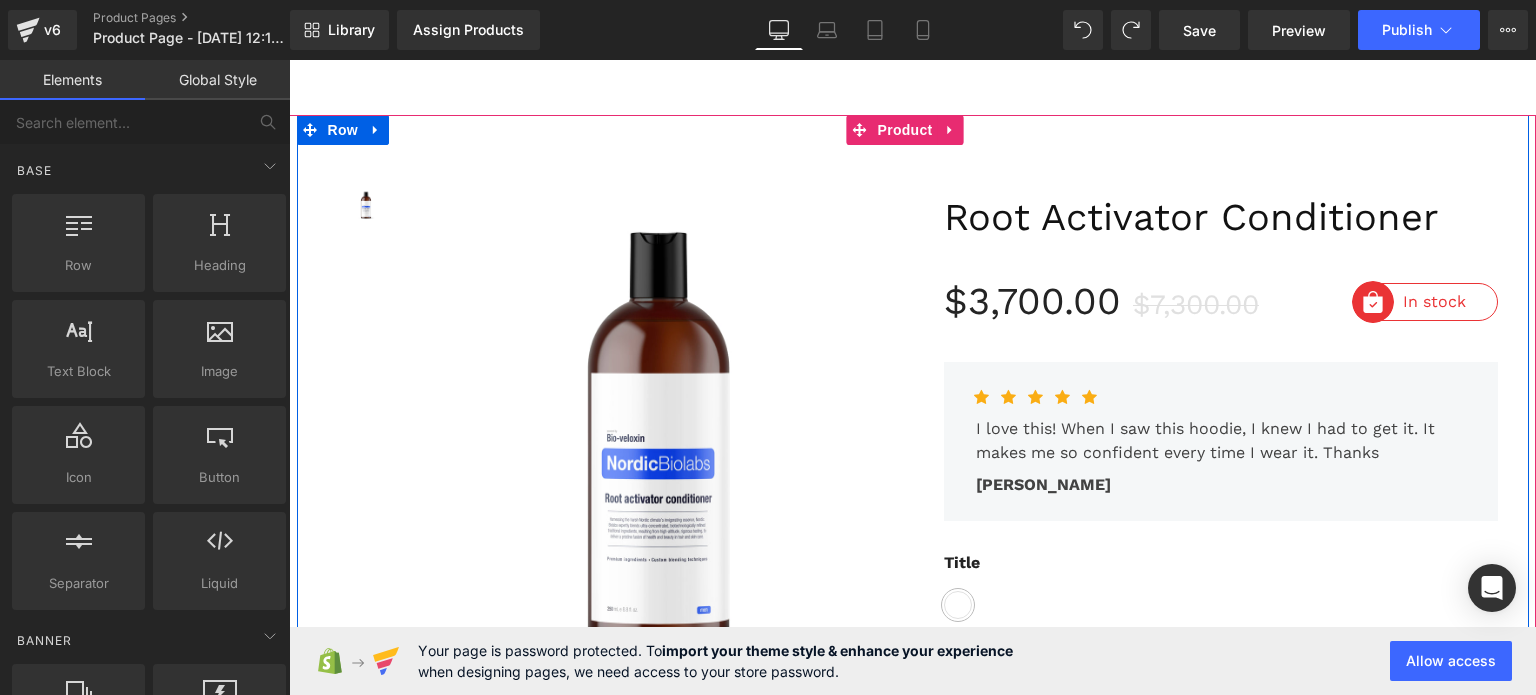 click on "Root Activator Conditioner
(P) Title
$3,700.00
$7,300.00
(P) Price
Image
In stock
Text Block
Row         Image         Sold out Text Block         Row
Row
Icon
Icon
Icon
Icon
Icon
Icon List Hoz
I love this! When I saw this hoodie, I knew I had to get it. It makes me so confident every time I wear it. Thanks
Text Block         [PERSON_NAME]" at bounding box center [1221, 996] 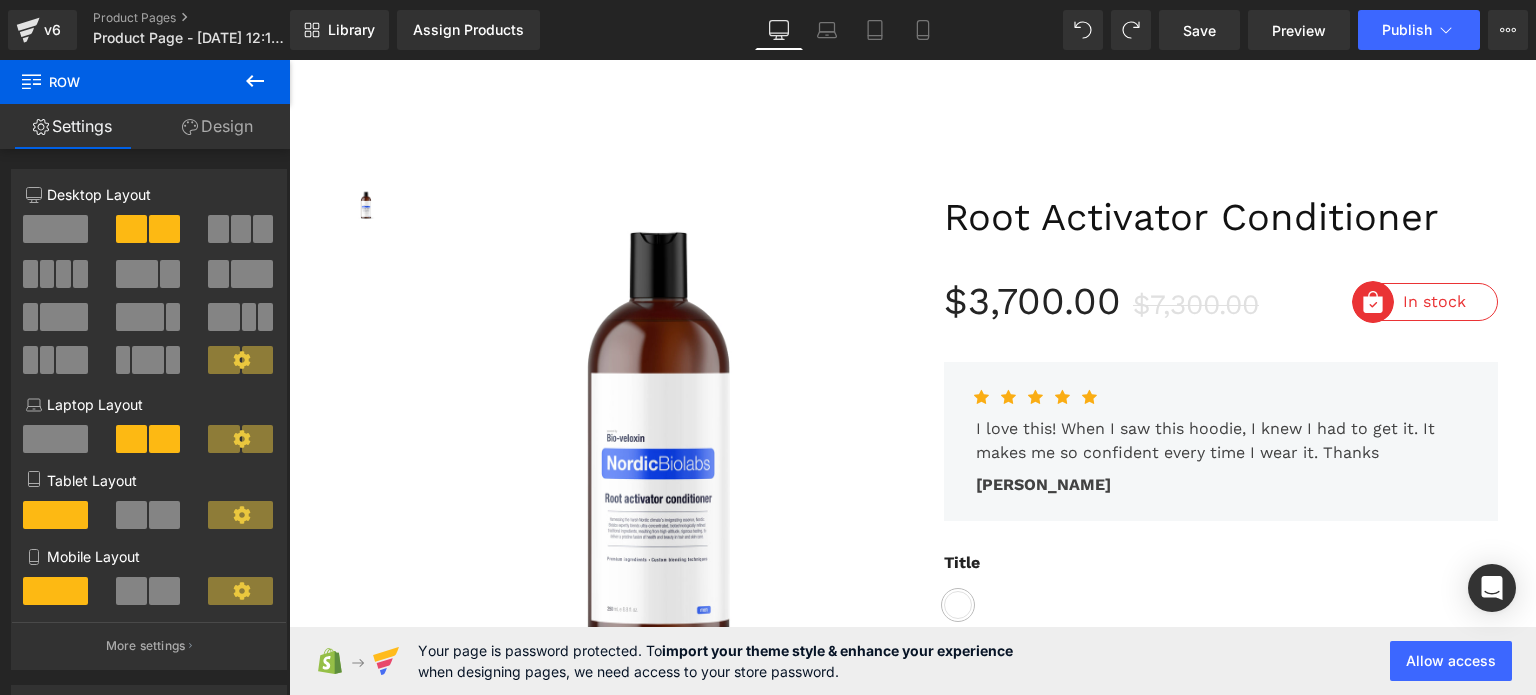 click 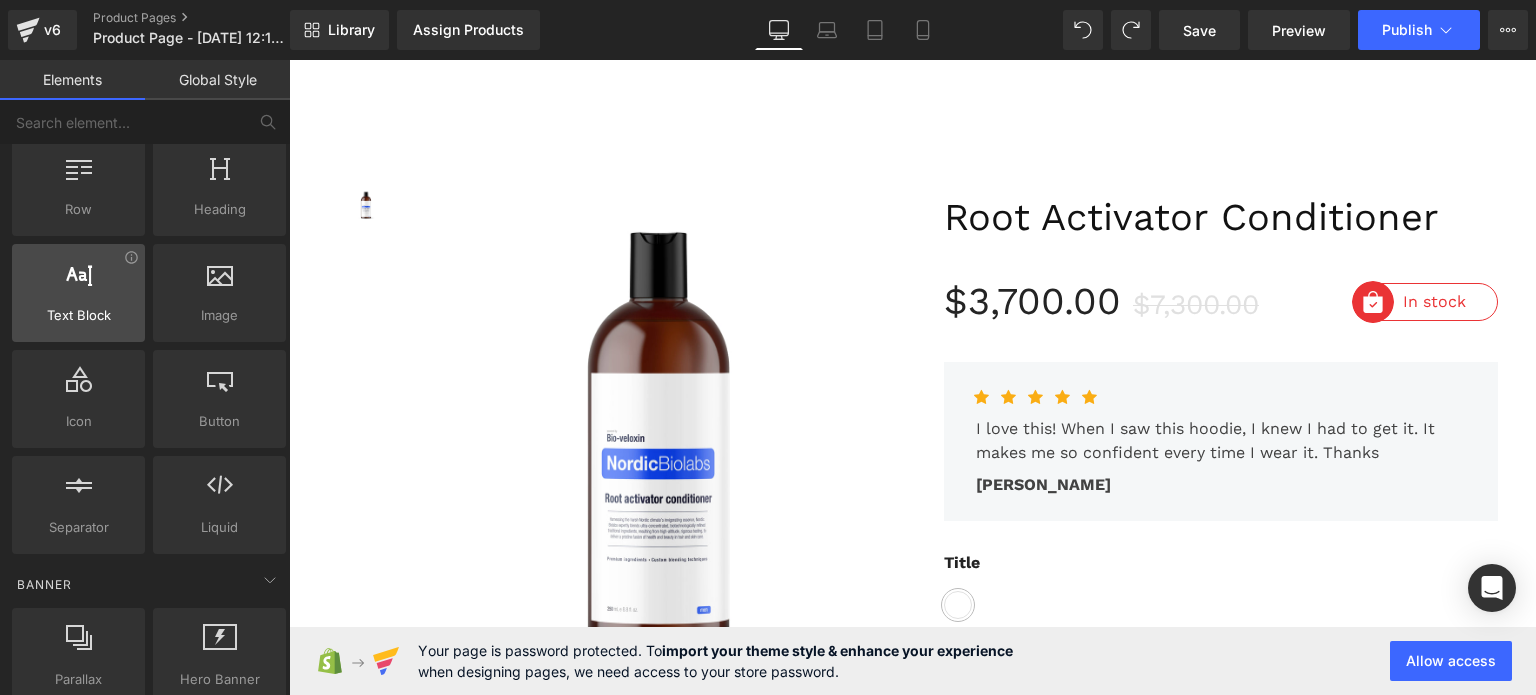 scroll, scrollTop: 100, scrollLeft: 0, axis: vertical 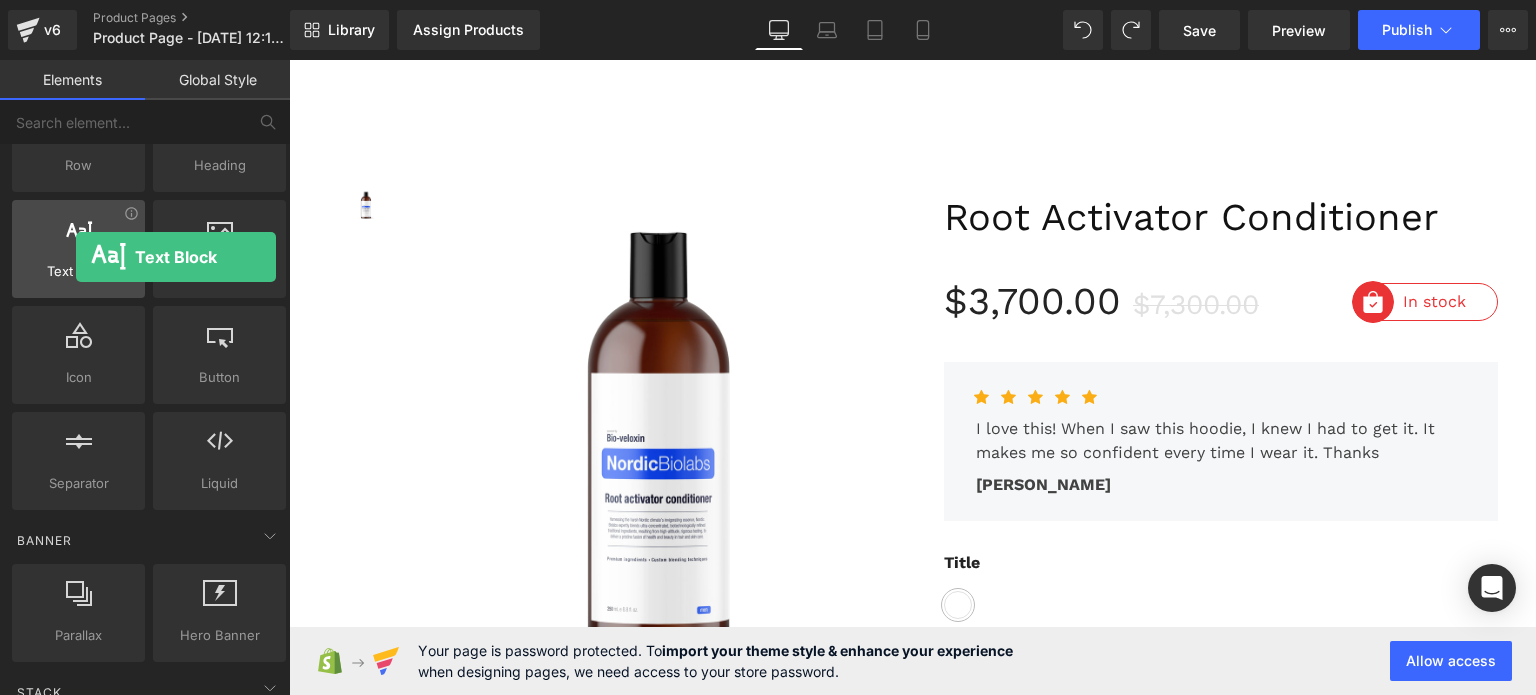 click at bounding box center (78, 238) 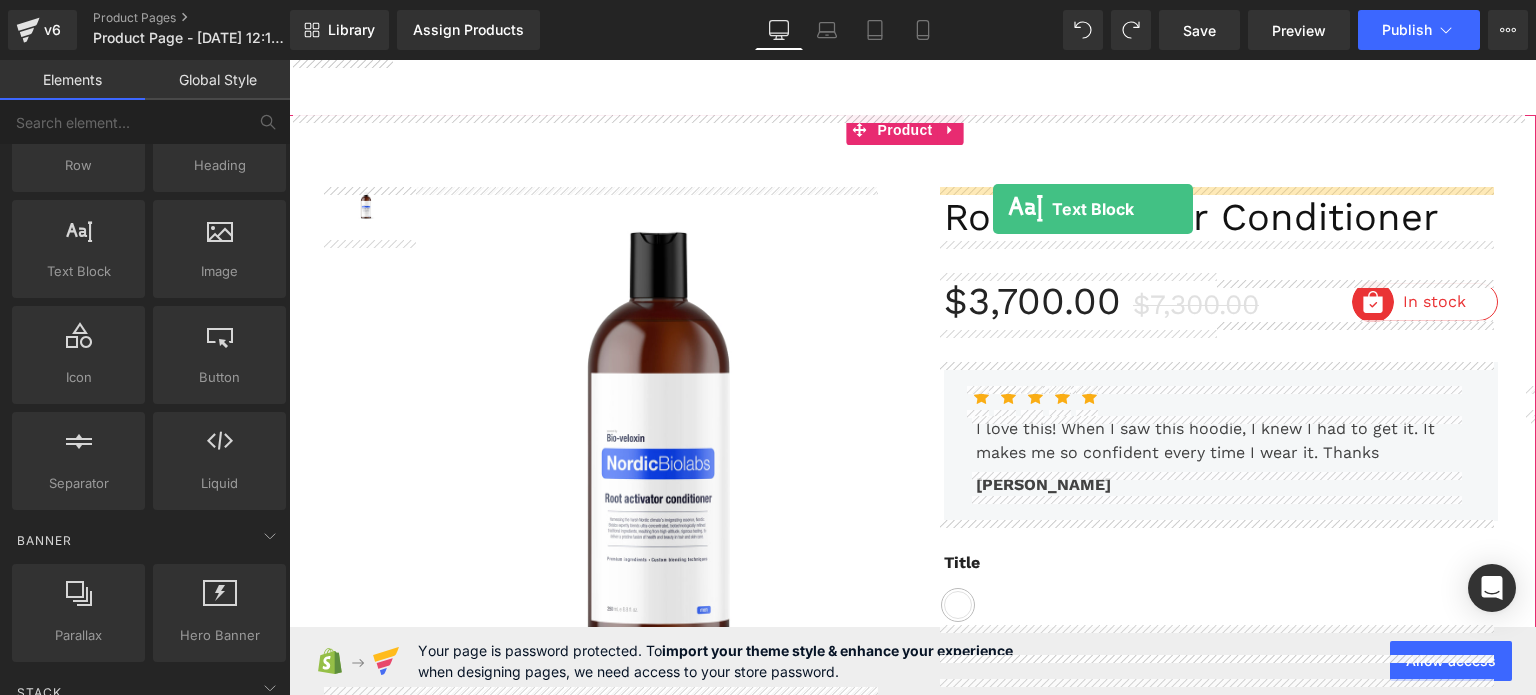 drag, startPoint x: 365, startPoint y: 317, endPoint x: 993, endPoint y: 209, distance: 637.21893 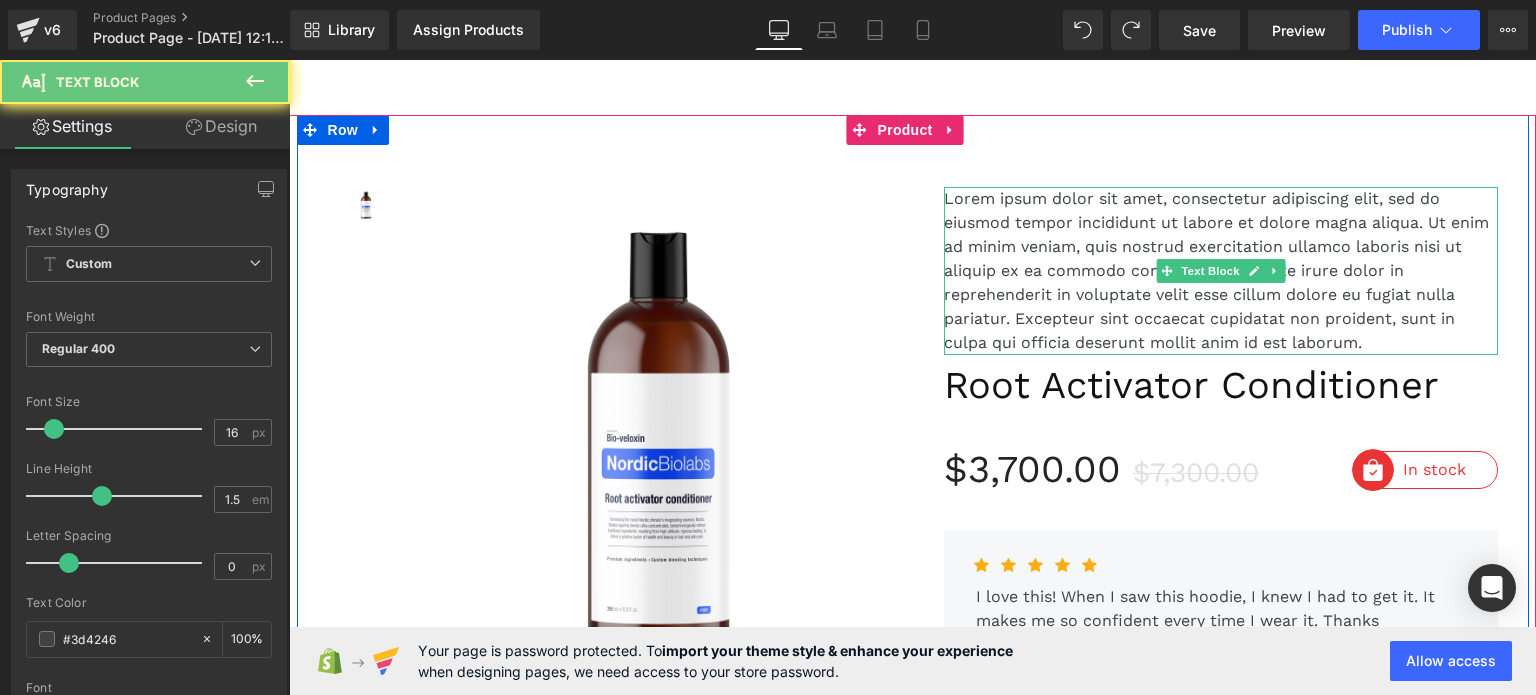 click on "Lorem ipsum dolor sit amet, consectetur adipiscing elit, sed do eiusmod tempor incididunt ut labore et dolore magna aliqua. Ut enim ad minim veniam, quis nostrud exercitation ullamco laboris nisi ut aliquip ex ea commodo consequat. Duis aute irure dolor in reprehenderit in voluptate velit esse cillum dolore eu fugiat nulla pariatur. Excepteur sint occaecat cupidatat non proident, sunt in culpa qui officia deserunt mollit anim id est laborum." at bounding box center (1221, 271) 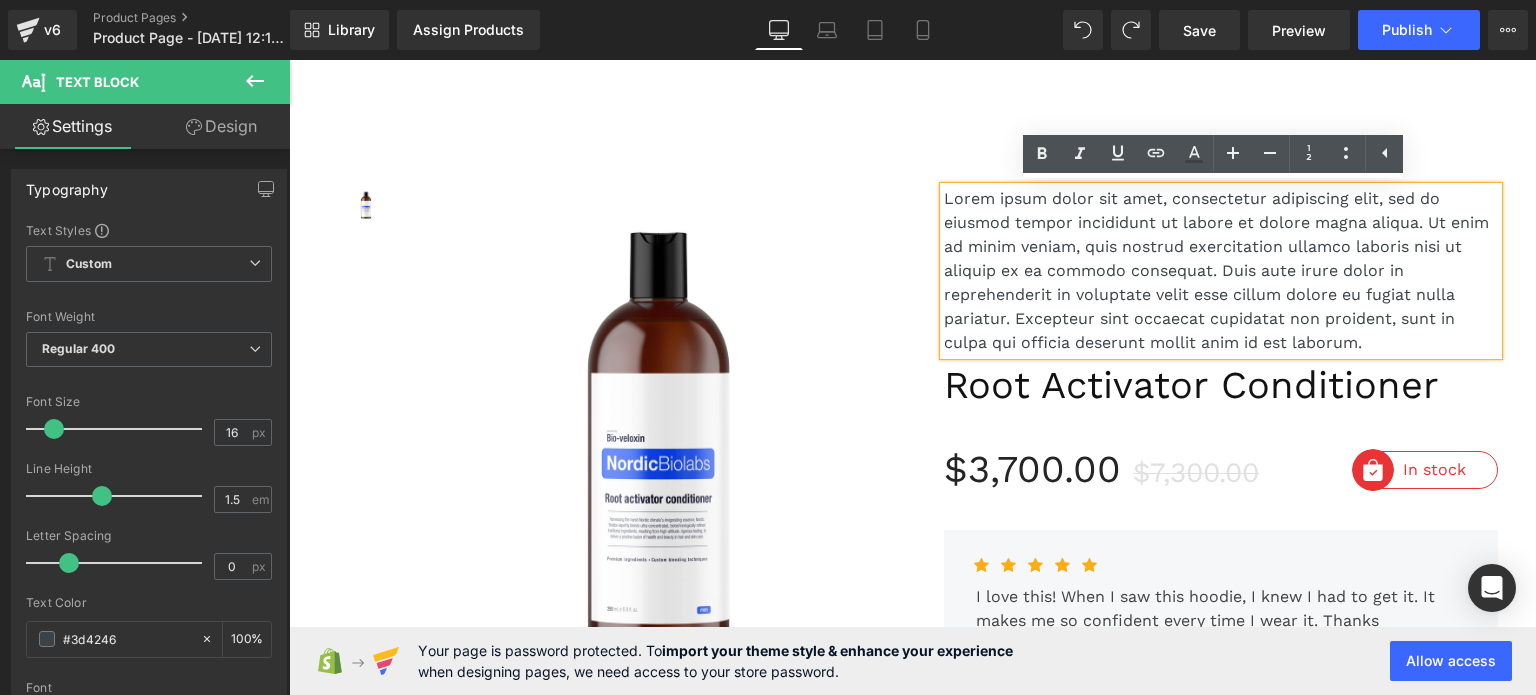 click on "Lorem ipsum dolor sit amet, consectetur adipiscing elit, sed do eiusmod tempor incididunt ut labore et dolore magna aliqua. Ut enim ad minim veniam, quis nostrud exercitation ullamco laboris nisi ut aliquip ex ea commodo consequat. Duis aute irure dolor in reprehenderit in voluptate velit esse cillum dolore eu fugiat nulla pariatur. Excepteur sint occaecat cupidatat non proident, sunt in culpa qui officia deserunt mollit anim id est laborum." at bounding box center [1221, 271] 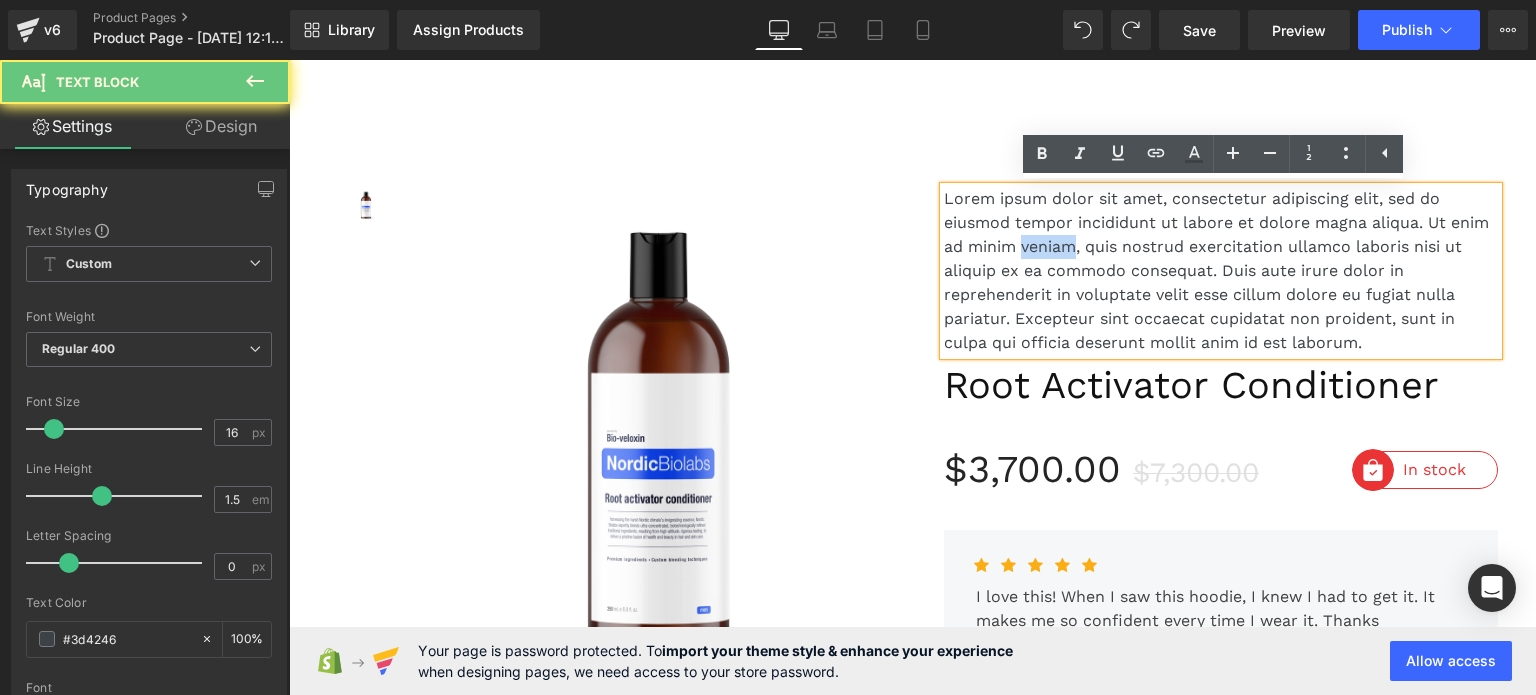 click on "Lorem ipsum dolor sit amet, consectetur adipiscing elit, sed do eiusmod tempor incididunt ut labore et dolore magna aliqua. Ut enim ad minim veniam, quis nostrud exercitation ullamco laboris nisi ut aliquip ex ea commodo consequat. Duis aute irure dolor in reprehenderit in voluptate velit esse cillum dolore eu fugiat nulla pariatur. Excepteur sint occaecat cupidatat non proident, sunt in culpa qui officia deserunt mollit anim id est laborum." at bounding box center [1221, 271] 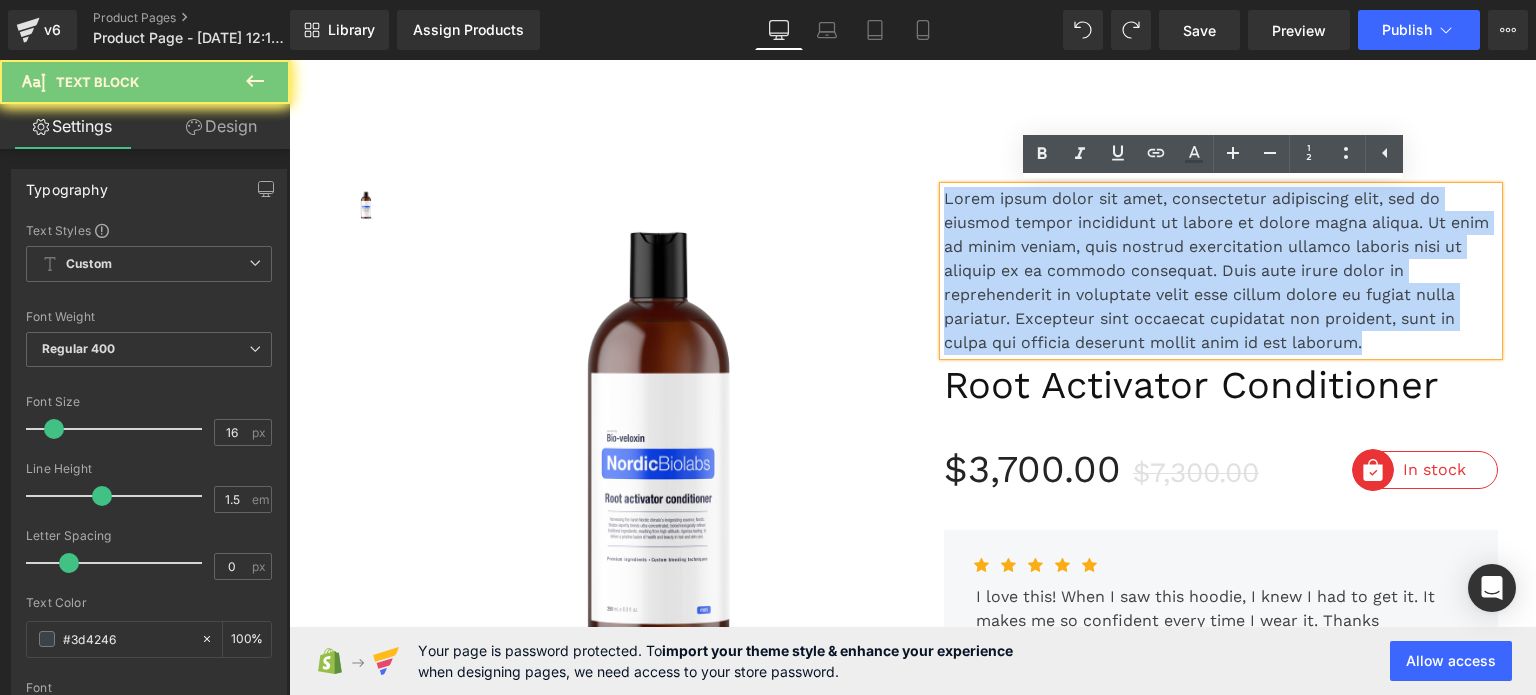 click on "Lorem ipsum dolor sit amet, consectetur adipiscing elit, sed do eiusmod tempor incididunt ut labore et dolore magna aliqua. Ut enim ad minim veniam, quis nostrud exercitation ullamco laboris nisi ut aliquip ex ea commodo consequat. Duis aute irure dolor in reprehenderit in voluptate velit esse cillum dolore eu fugiat nulla pariatur. Excepteur sint occaecat cupidatat non proident, sunt in culpa qui officia deserunt mollit anim id est laborum." at bounding box center [1221, 271] 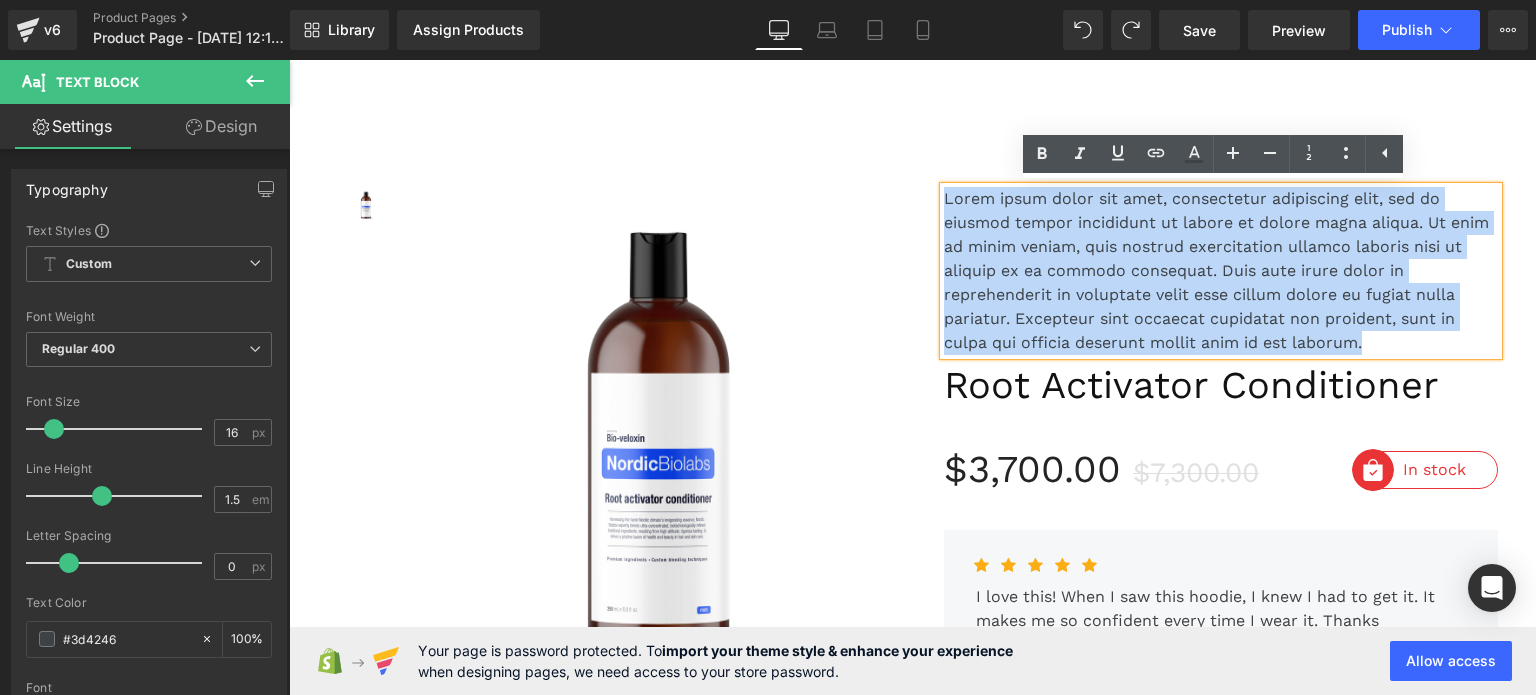 paste 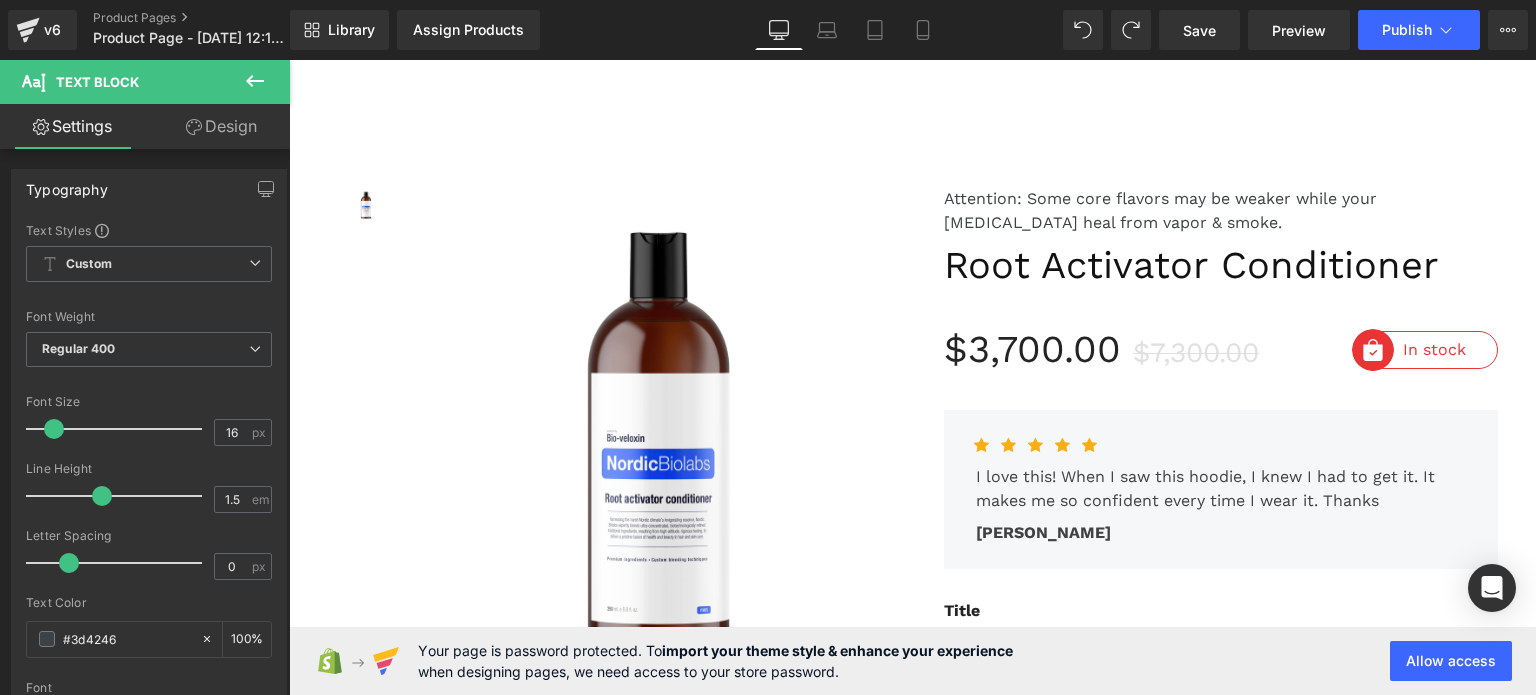 click 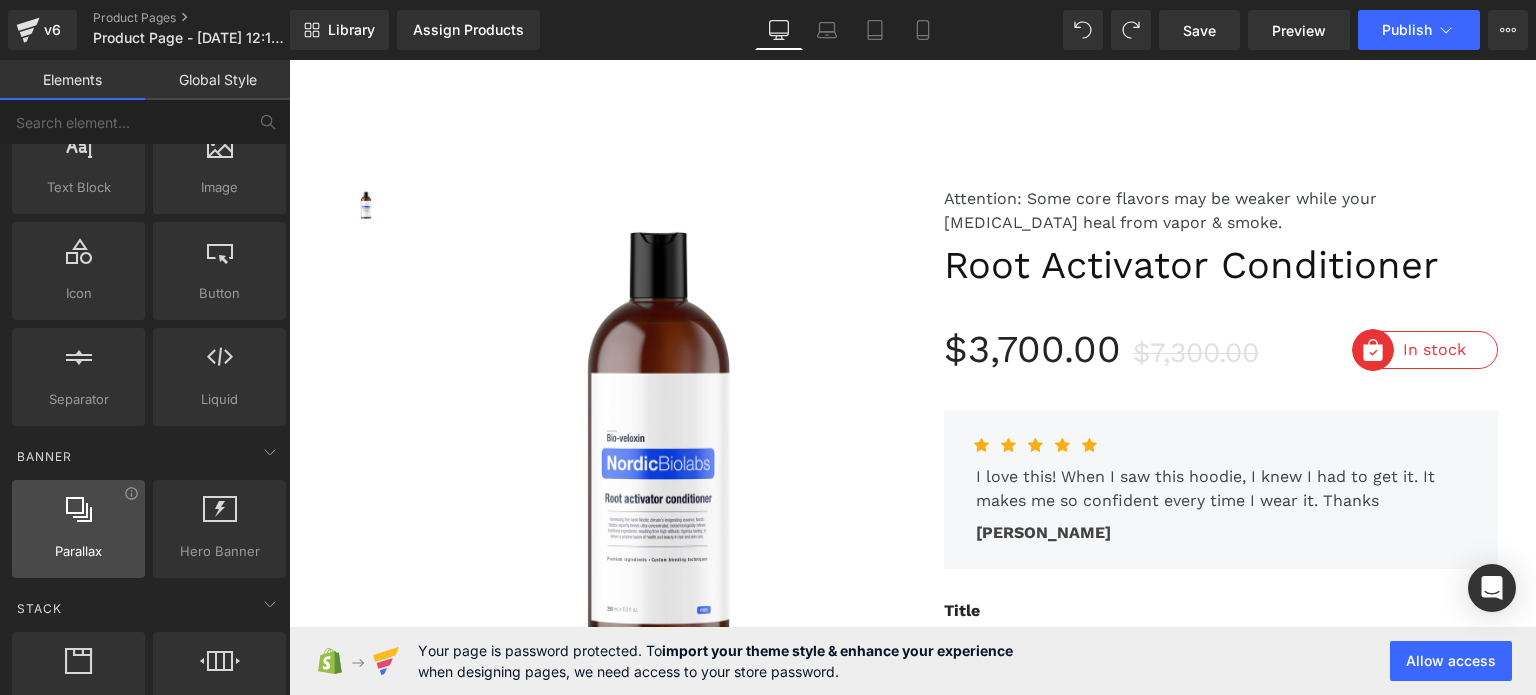 scroll, scrollTop: 0, scrollLeft: 0, axis: both 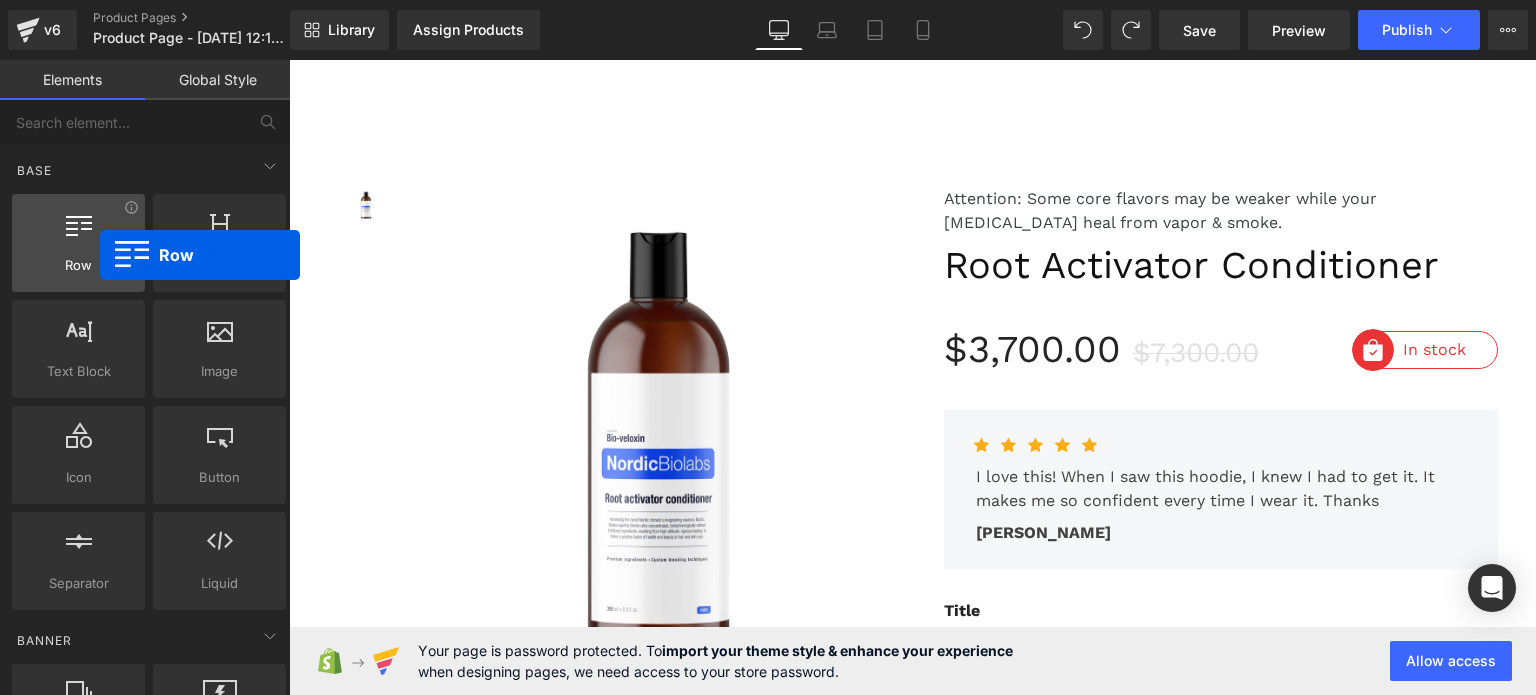 click on "Row" at bounding box center [78, 265] 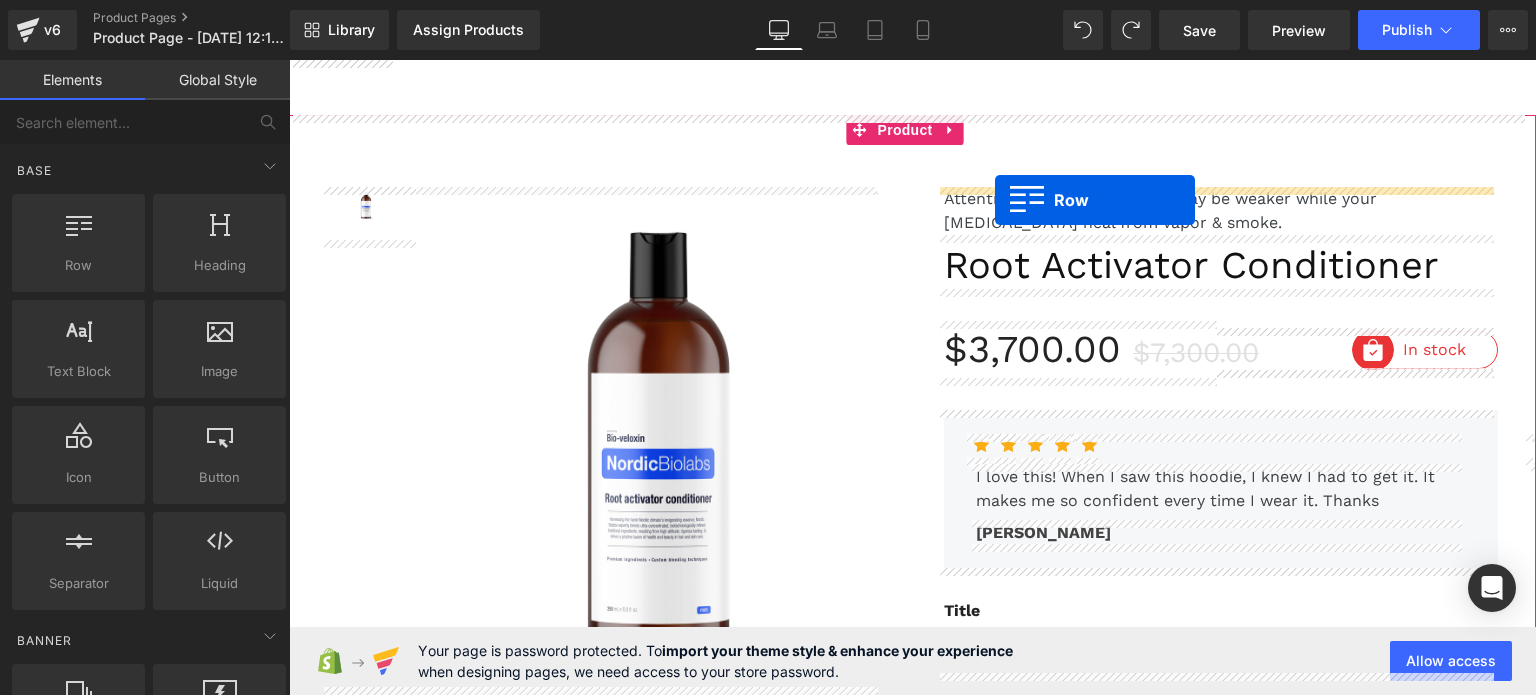 drag, startPoint x: 373, startPoint y: 318, endPoint x: 995, endPoint y: 200, distance: 633.094 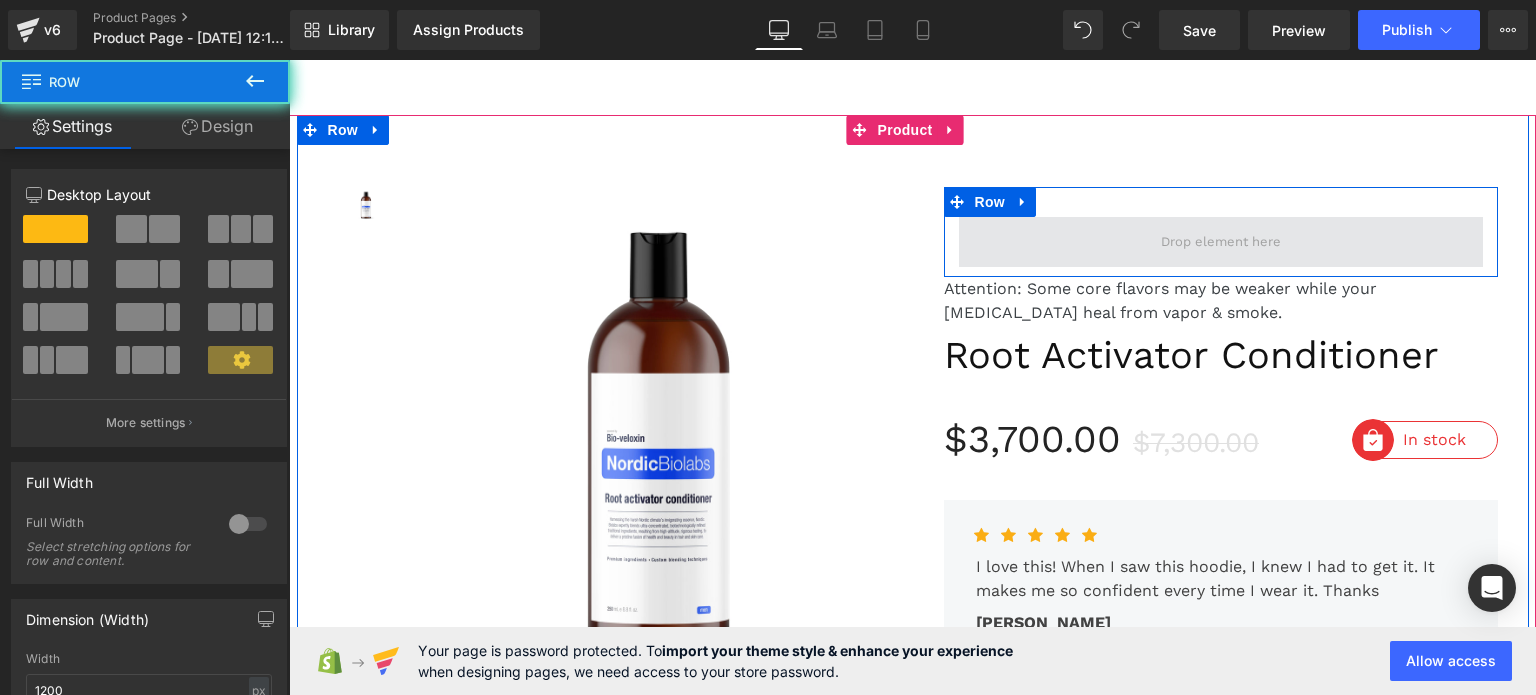 click at bounding box center [1221, 242] 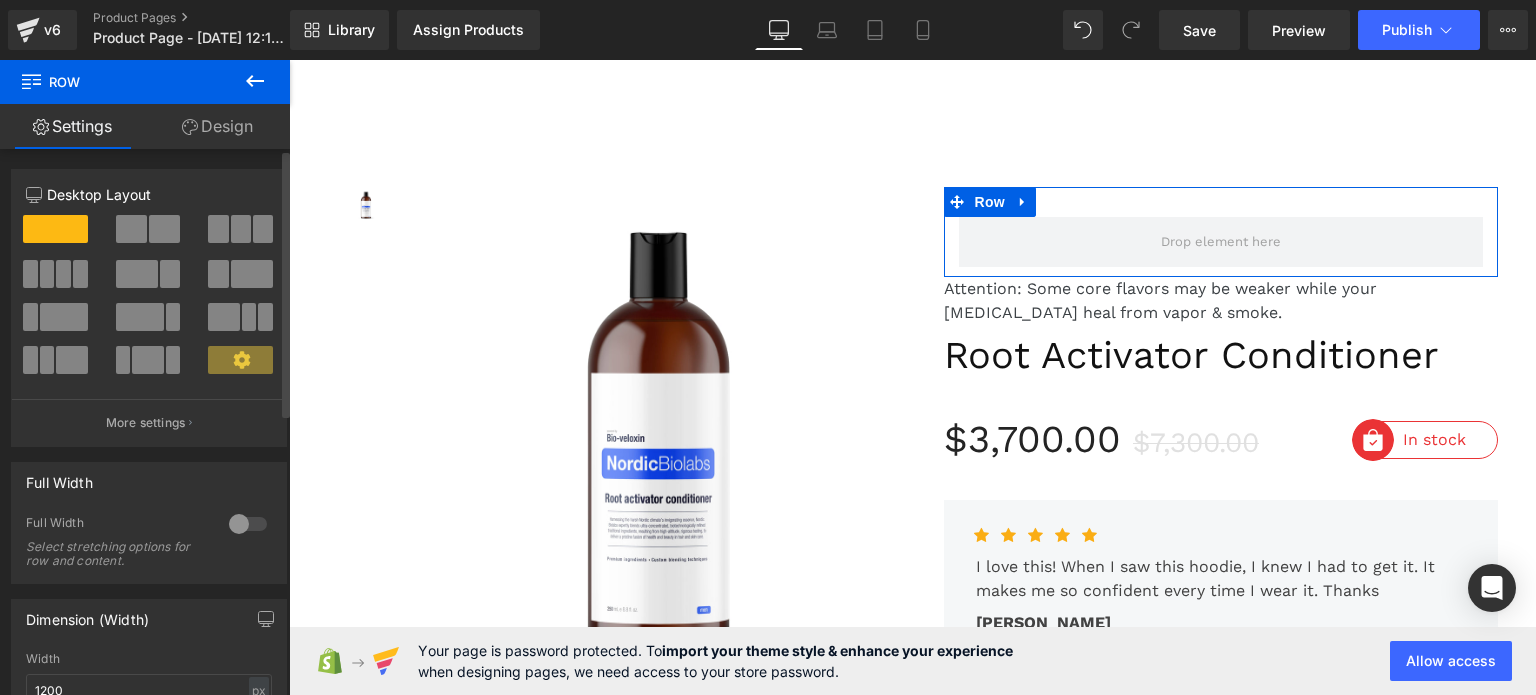 click at bounding box center [131, 229] 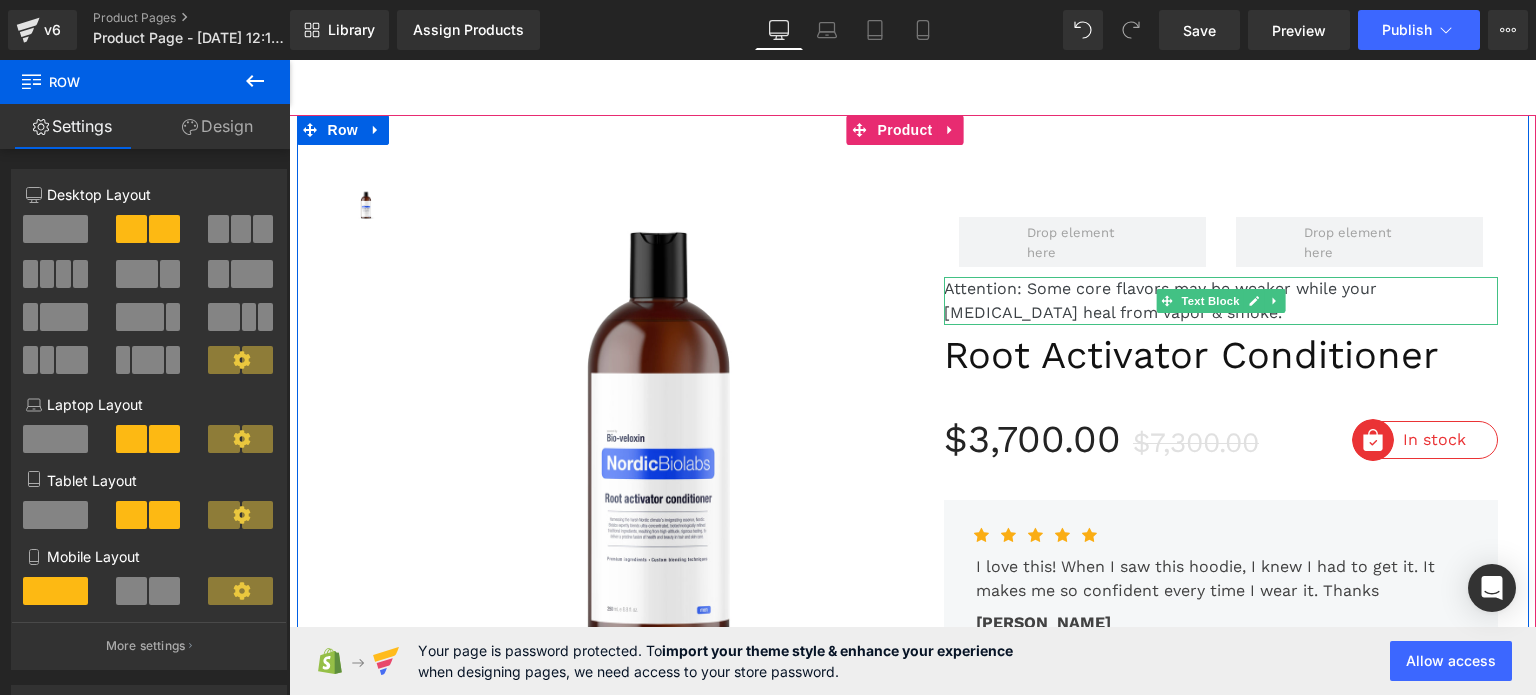 click on "Attention: Some core flavors may be weaker while your [MEDICAL_DATA] heal from vapor & smoke." at bounding box center [1221, 301] 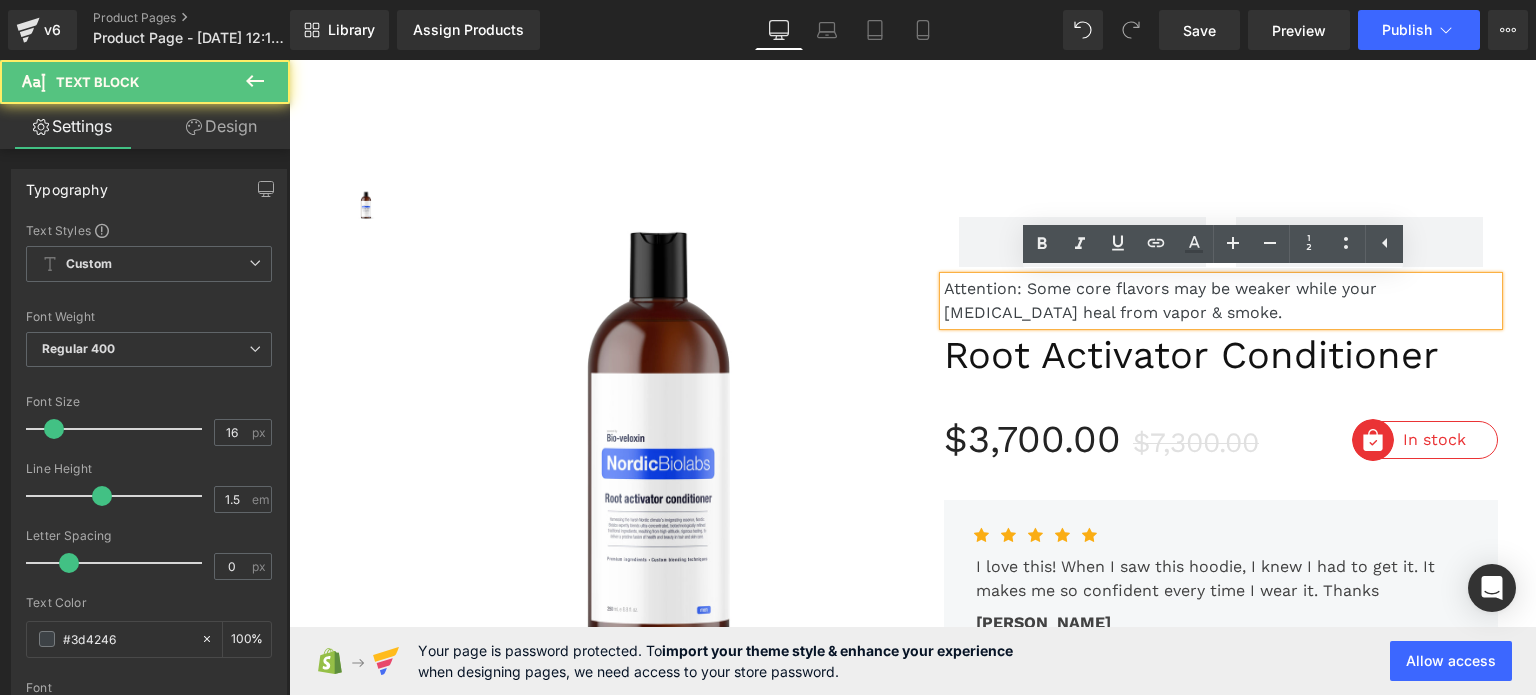 click on "Attention: Some core flavors may be weaker while your [MEDICAL_DATA] heal from vapor & smoke." at bounding box center [1221, 301] 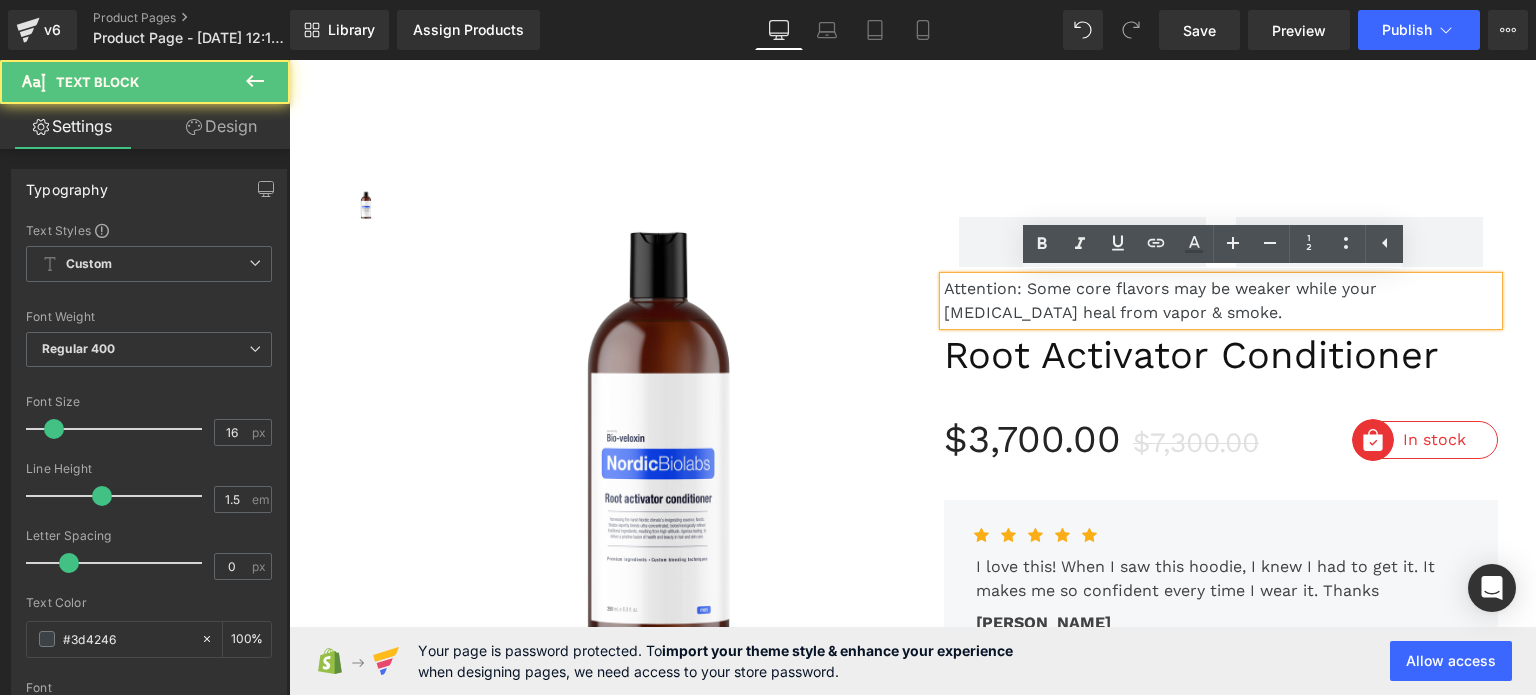 click on "Row
Attention: Some core flavors may be weaker while your [MEDICAL_DATA] heal from vapor & smoke.
Text Block
Root Activator Conditioner
(P) Title
$3,700.00
$7,300.00
(P) Price
Image
In stock
Text Block
Row         Image         Sold out Text Block         Row
Row
Icon
Icon
Icon
Icon
Icon
Icon List Hoz" at bounding box center [1221, 1065] 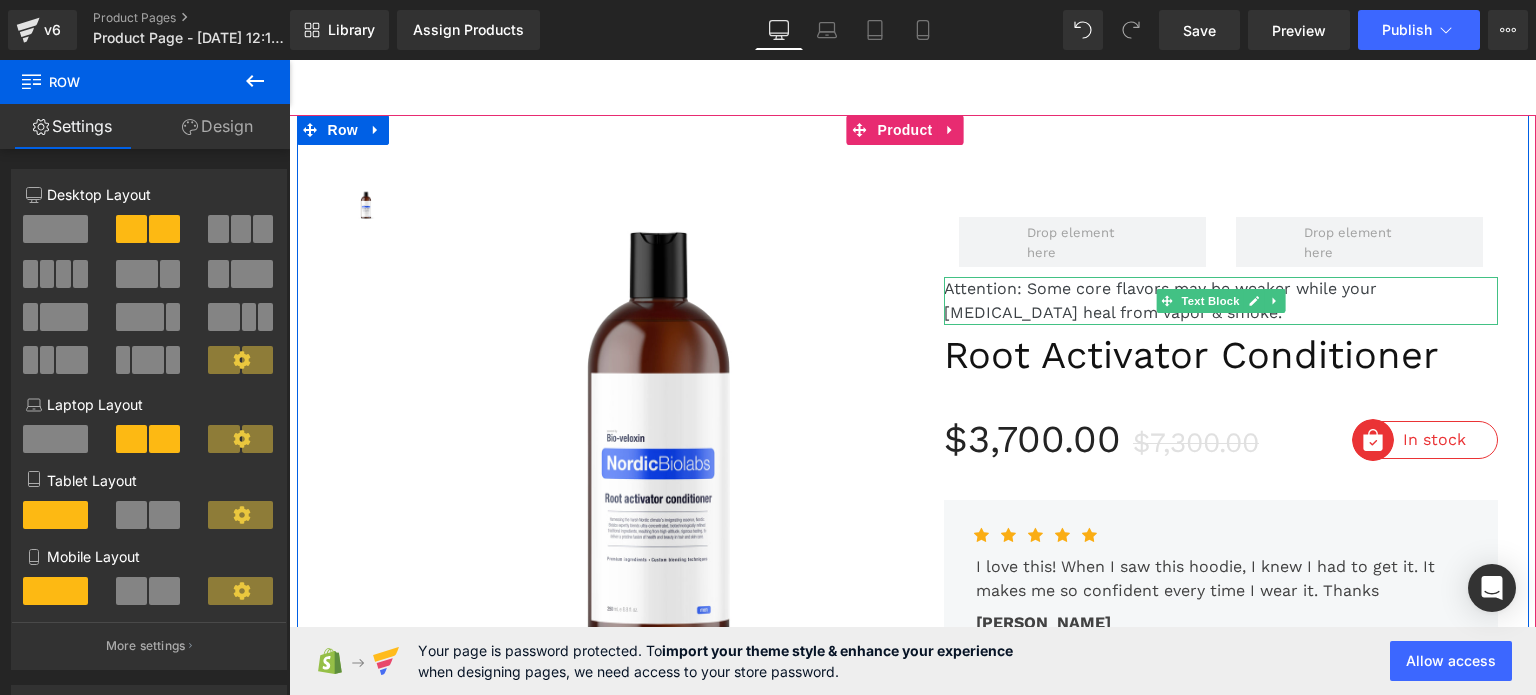 click on "Attention: Some core flavors may be weaker while your [MEDICAL_DATA] heal from vapor & smoke." at bounding box center [1221, 301] 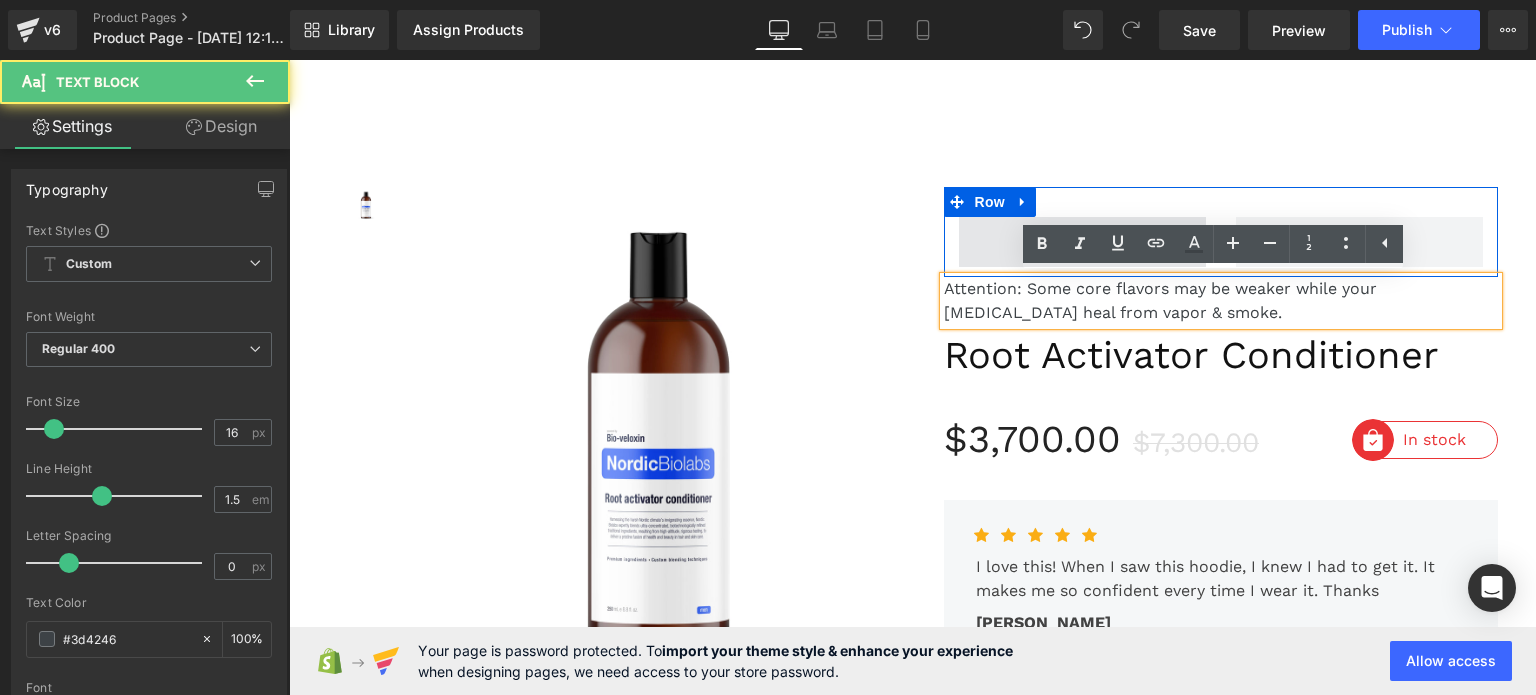 drag, startPoint x: 991, startPoint y: 296, endPoint x: 990, endPoint y: 254, distance: 42.0119 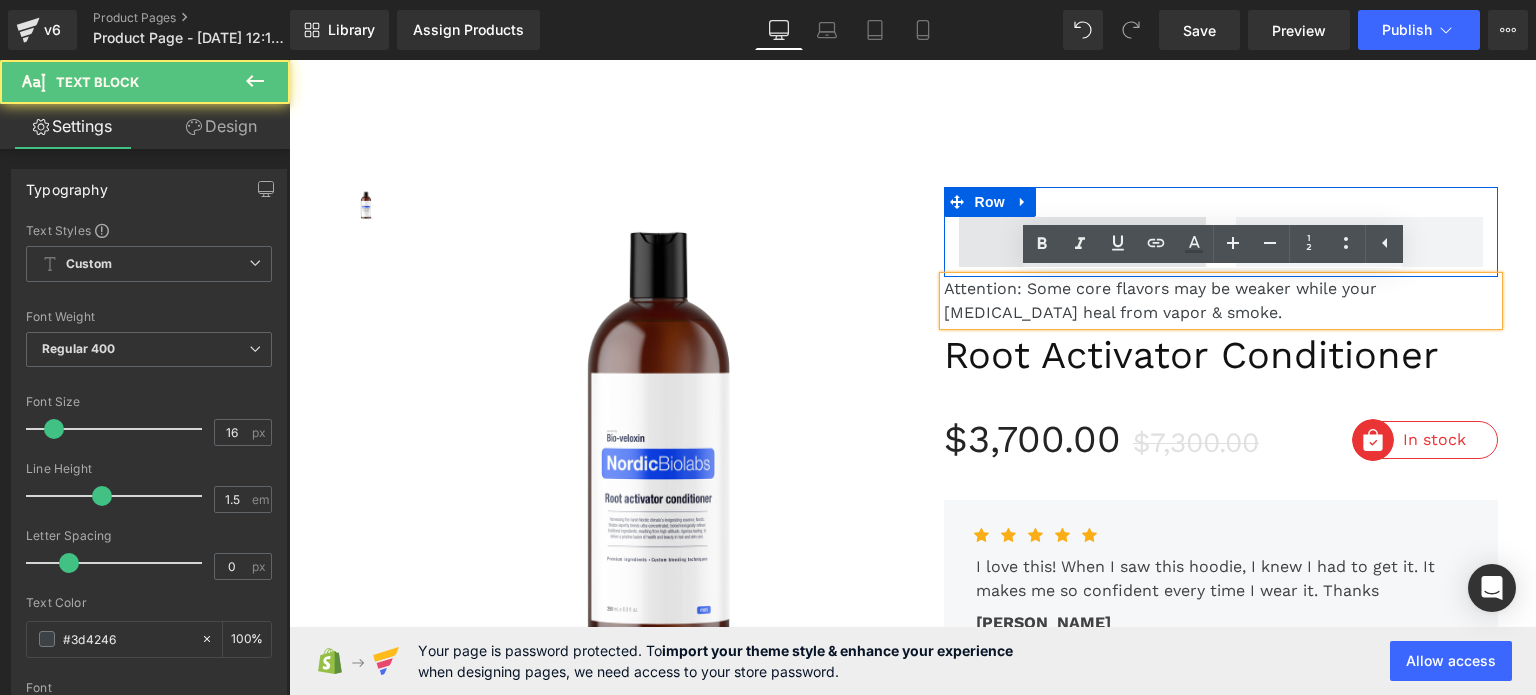 click on "Row
Attention: Some core flavors may be weaker while your [MEDICAL_DATA] heal from vapor & smoke.
Text Block
Root Activator Conditioner
(P) Title
$3,700.00
$7,300.00
(P) Price
Image
In stock
Text Block
Row         Image         Sold out Text Block         Row
Row
Icon
Icon
Icon
Icon
Icon
Icon List Hoz" at bounding box center [1221, 1065] 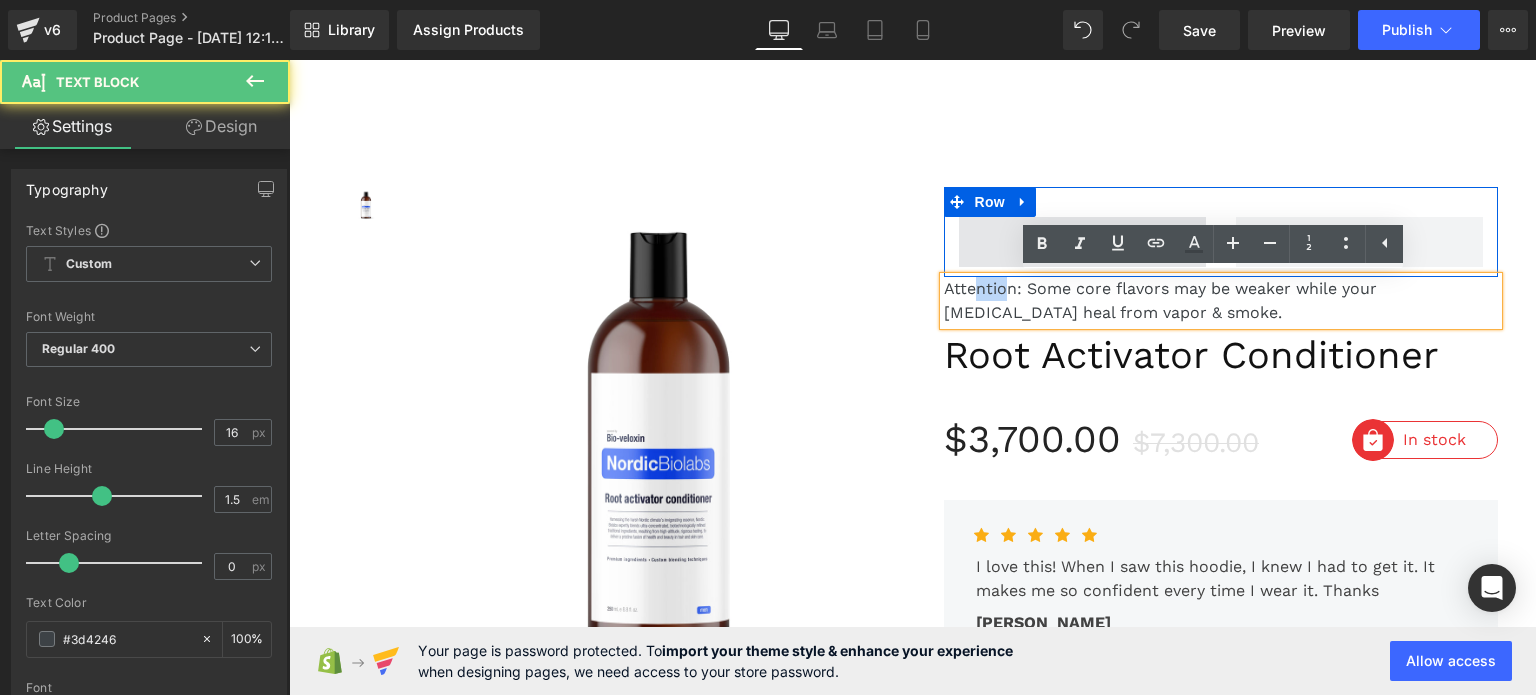 drag, startPoint x: 966, startPoint y: 295, endPoint x: 996, endPoint y: 257, distance: 48.414875 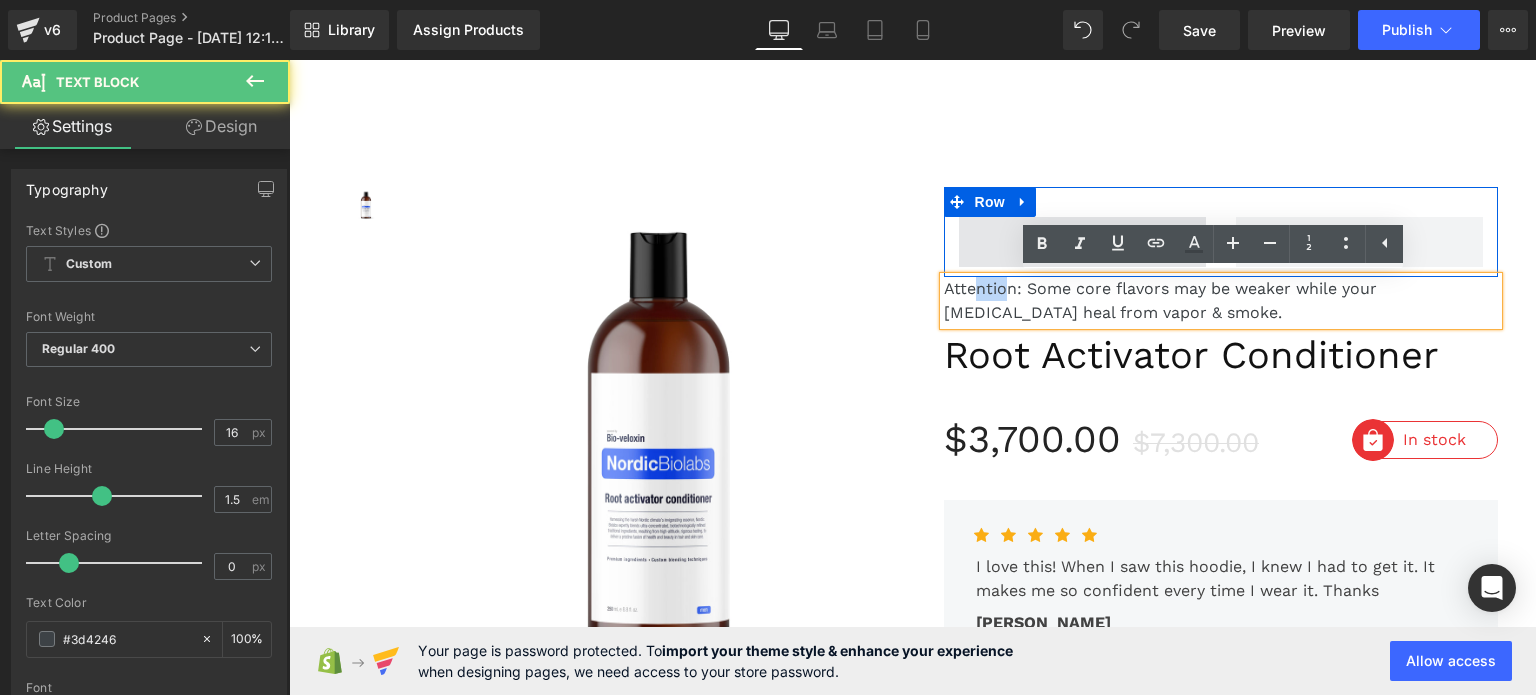 click on "Row
Attention: Some core flavors may be weaker while your [MEDICAL_DATA] heal from vapor & smoke.
Text Block
Root Activator Conditioner
(P) Title
$3,700.00
$7,300.00
(P) Price
Image
In stock
Text Block
Row         Image         Sold out Text Block         Row
Row
Icon
Icon
Icon
Icon
Icon
Icon List Hoz" at bounding box center (1221, 1065) 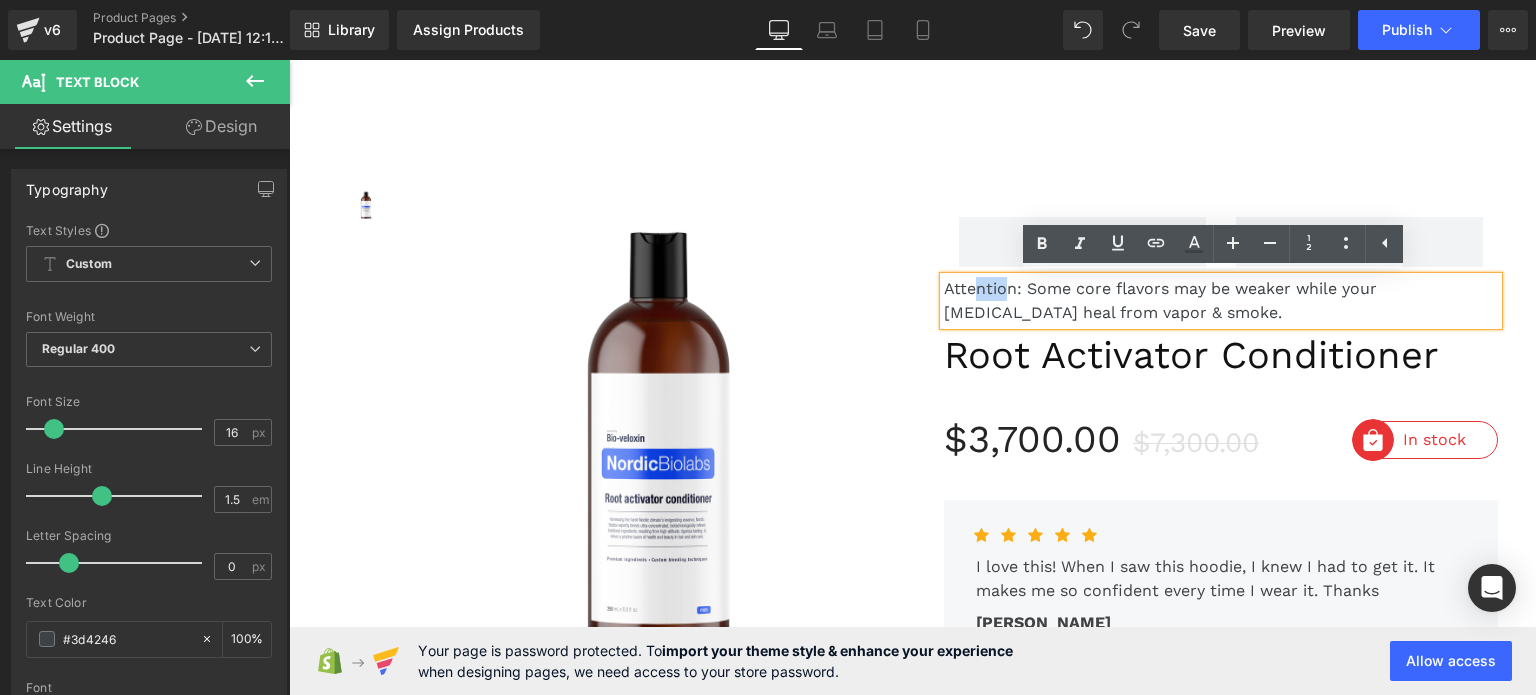click on "Attention: Some core flavors may be weaker while your [MEDICAL_DATA] heal from vapor & smoke." at bounding box center (1221, 301) 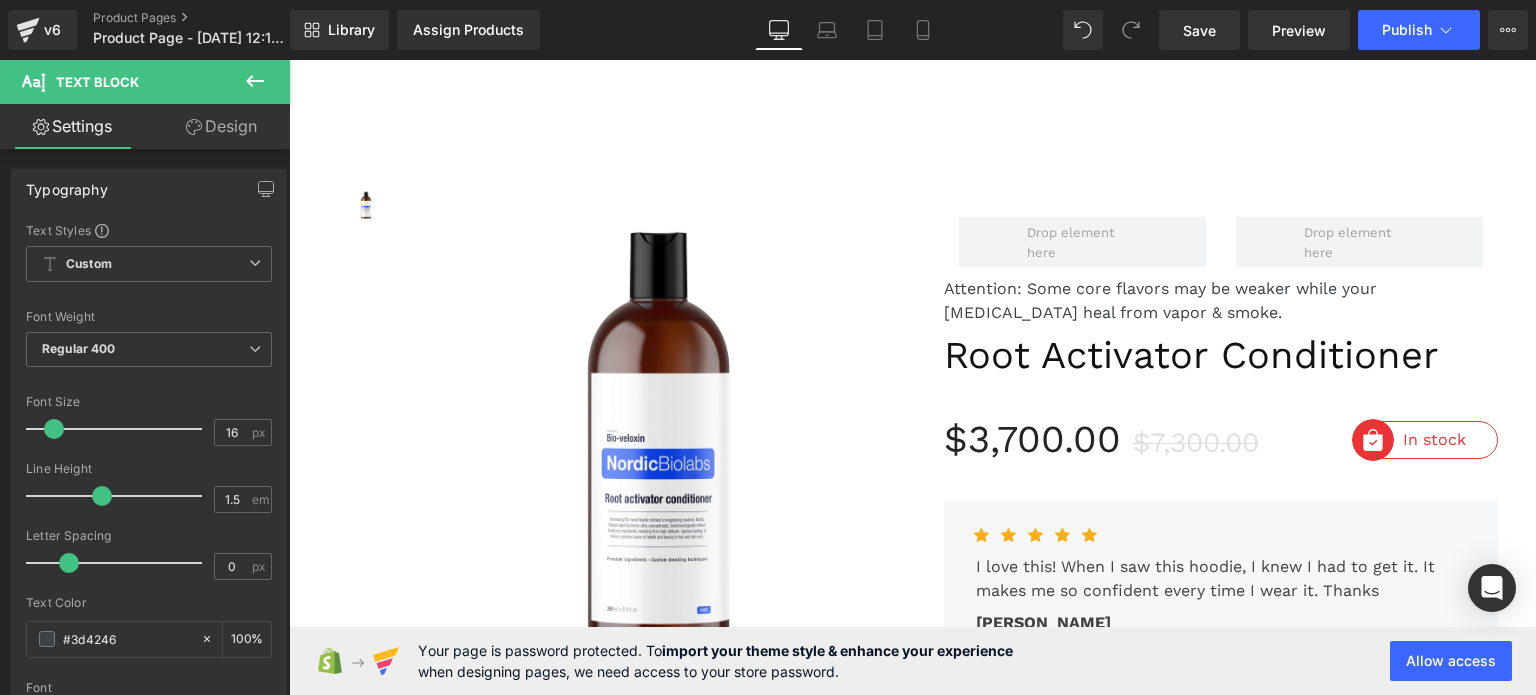 click 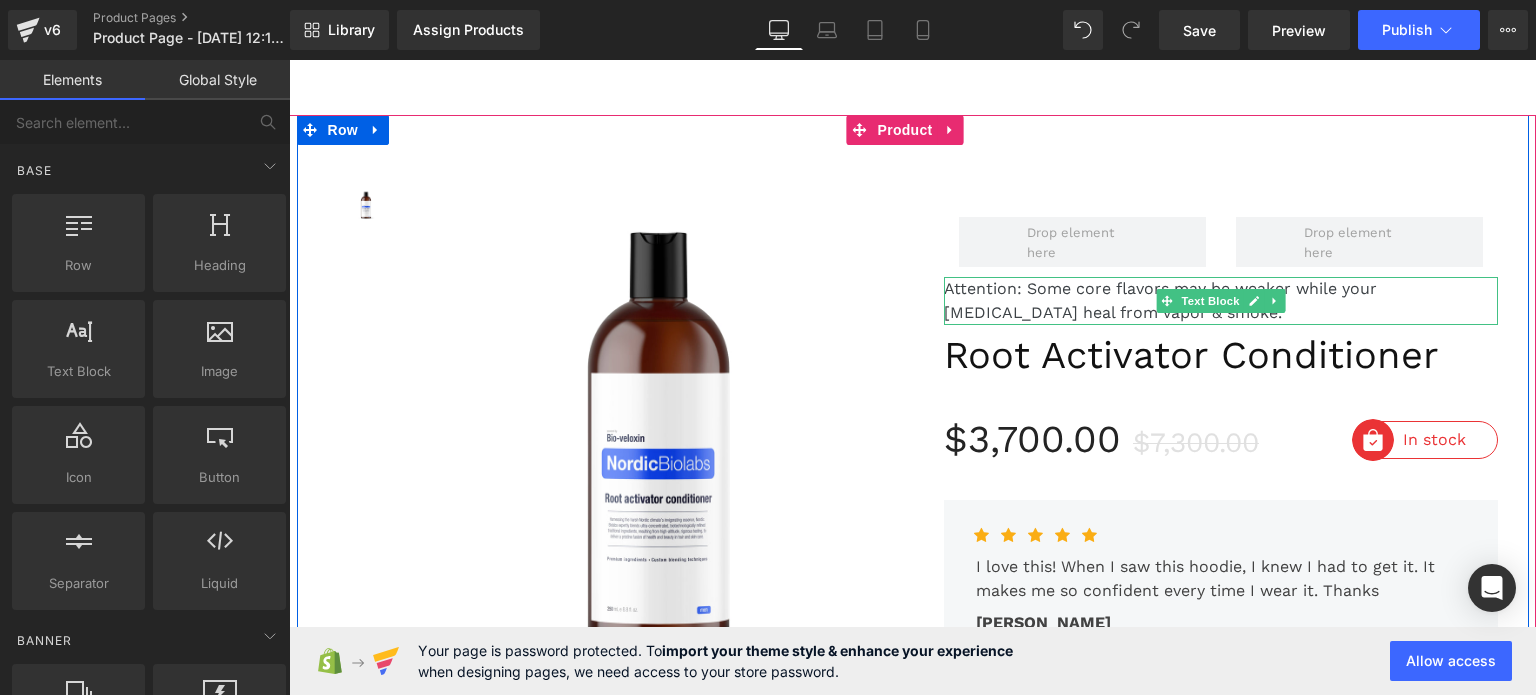 click on "Attention: Some core flavors may be weaker while your [MEDICAL_DATA] heal from vapor & smoke." at bounding box center (1221, 301) 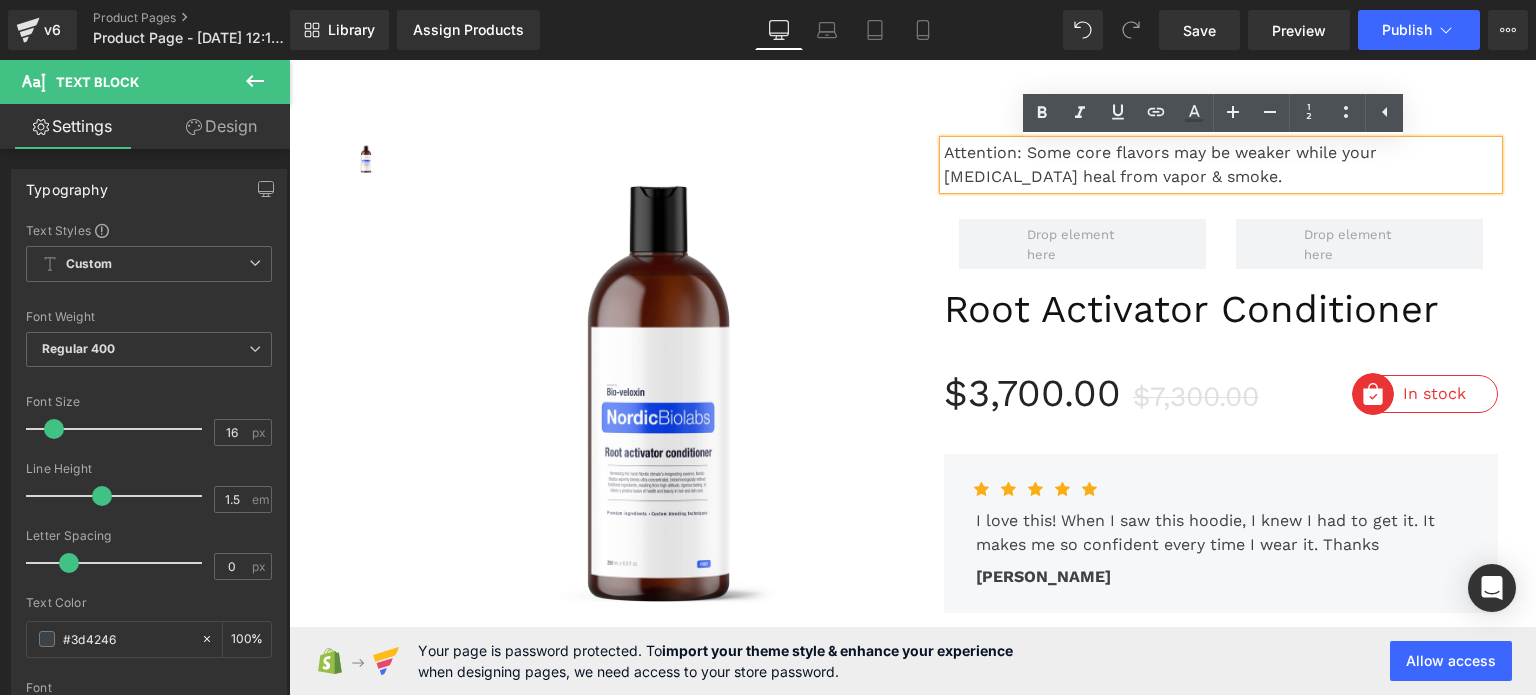 scroll, scrollTop: 47, scrollLeft: 0, axis: vertical 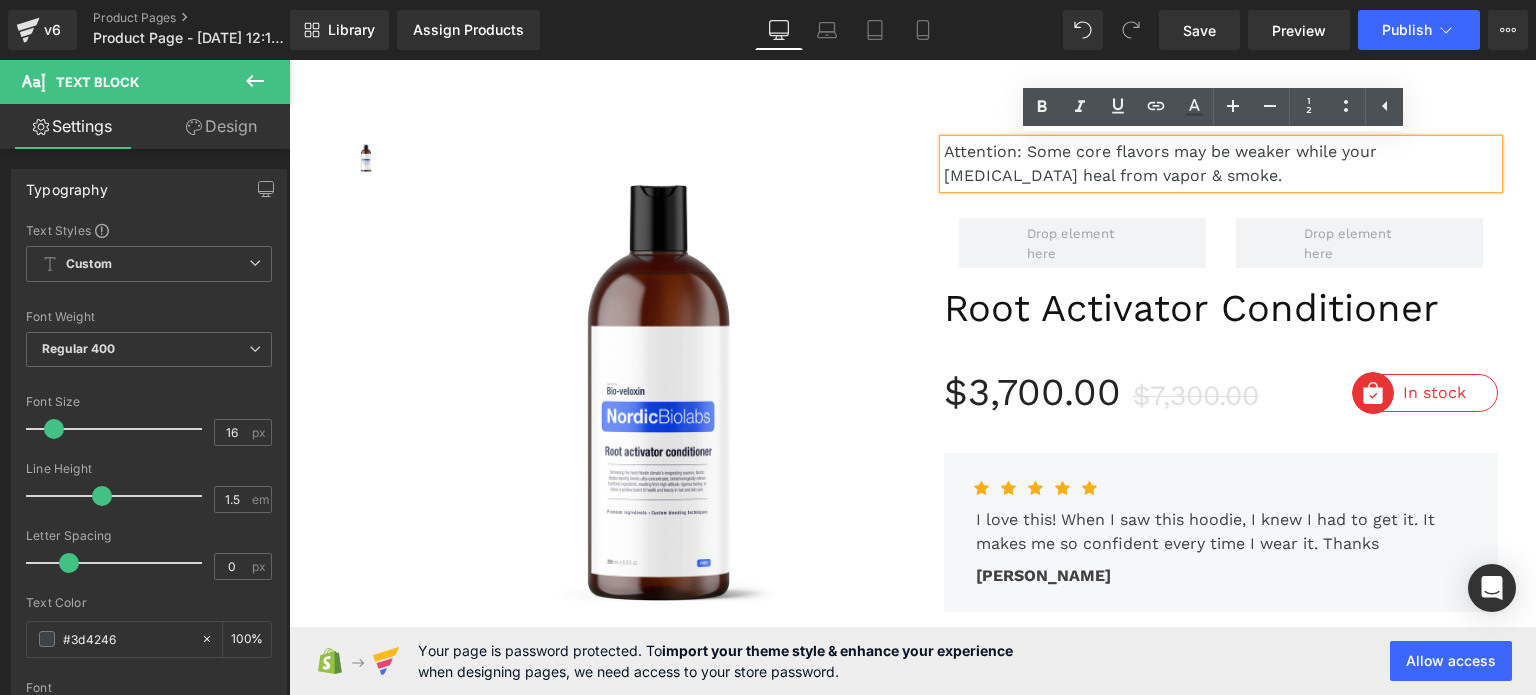 click on "Attention: Some core flavors may be weaker while your [MEDICAL_DATA] heal from vapor & smoke." at bounding box center (1221, 164) 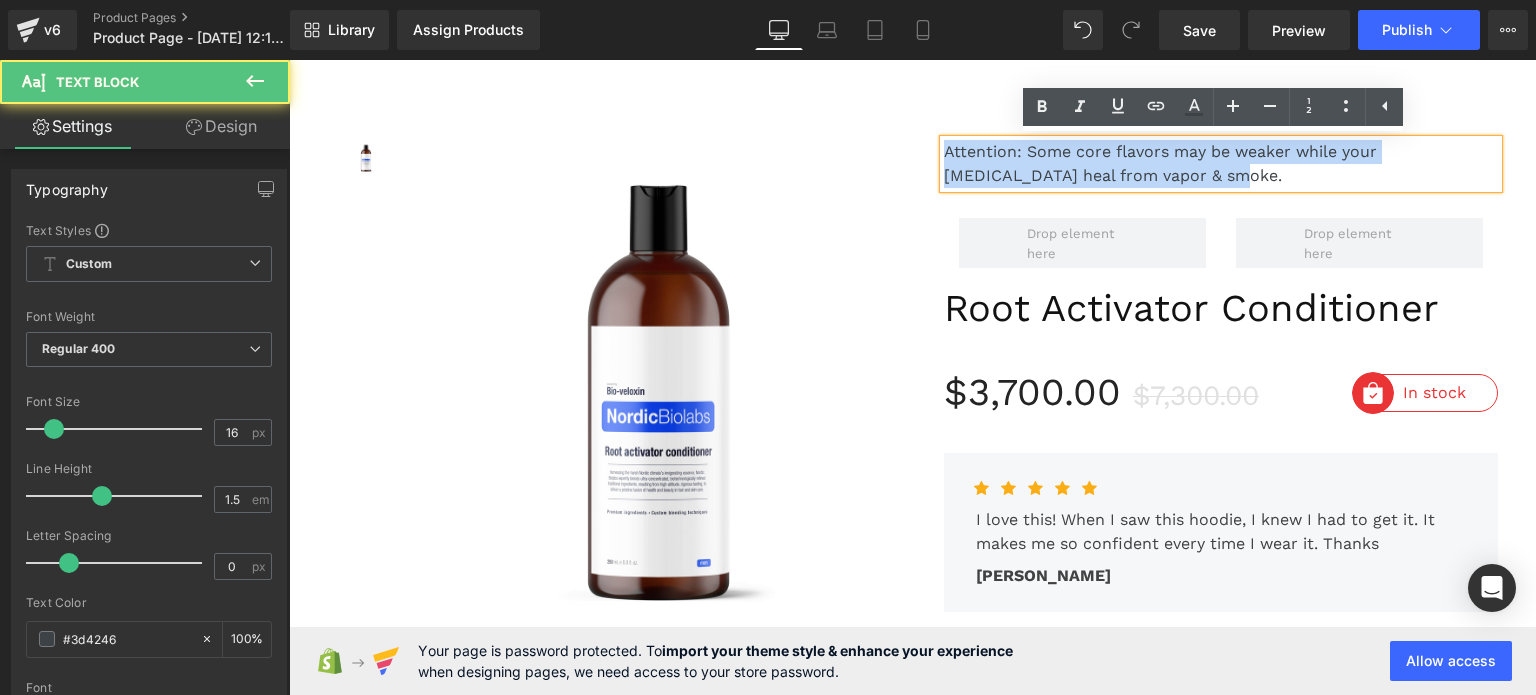 drag, startPoint x: 1136, startPoint y: 176, endPoint x: 922, endPoint y: 135, distance: 217.89218 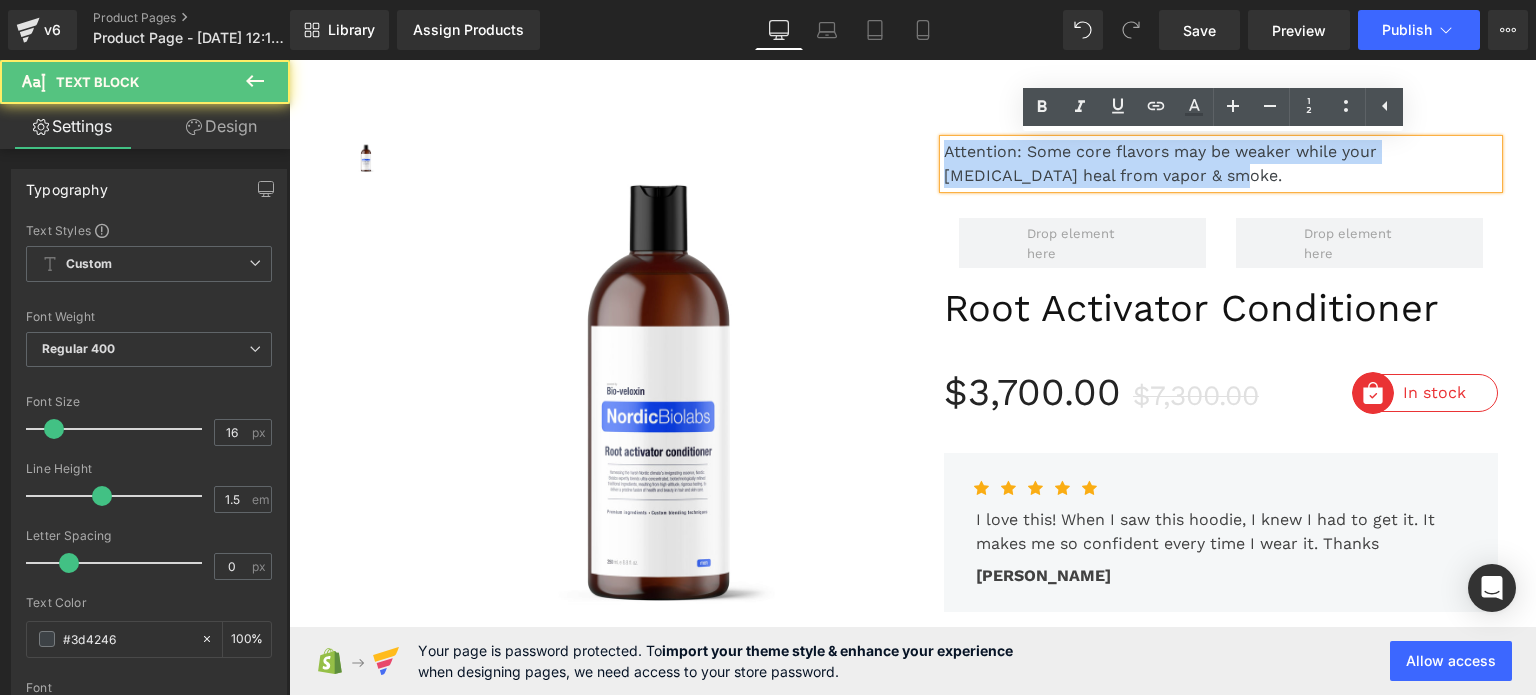 click on "(P) Image List
Sale Off
(P) Image" at bounding box center [913, 1018] 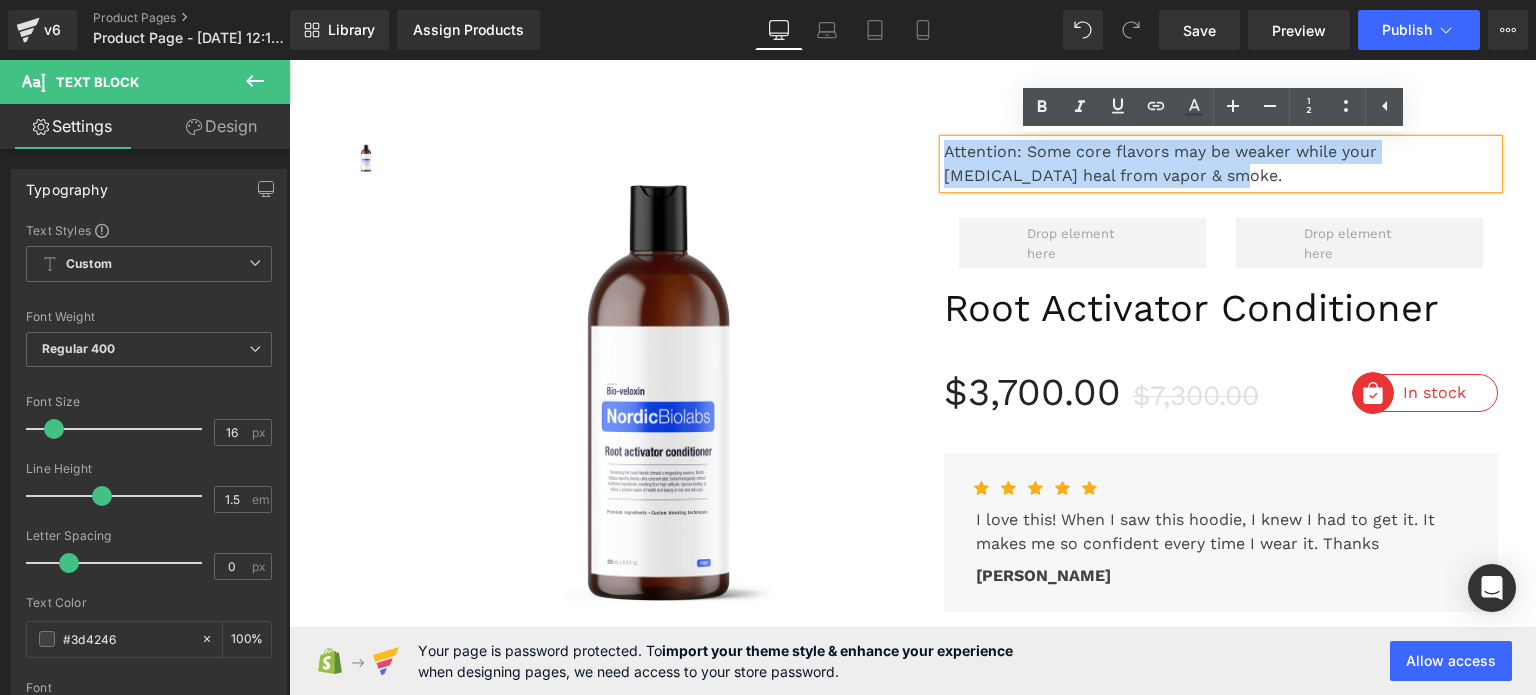 copy on "Attention: Some core flavors may be weaker while your [MEDICAL_DATA] heal from vapor & smoke." 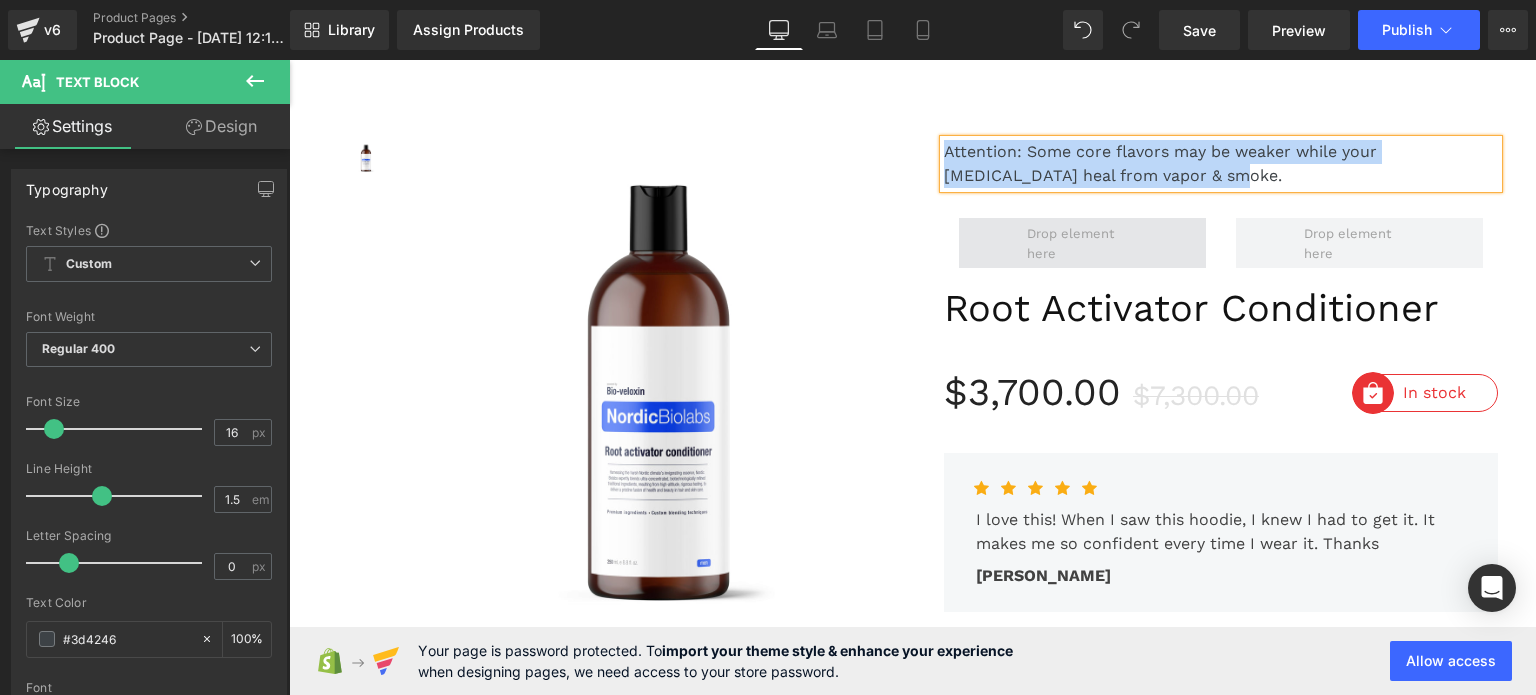 click at bounding box center [1082, 243] 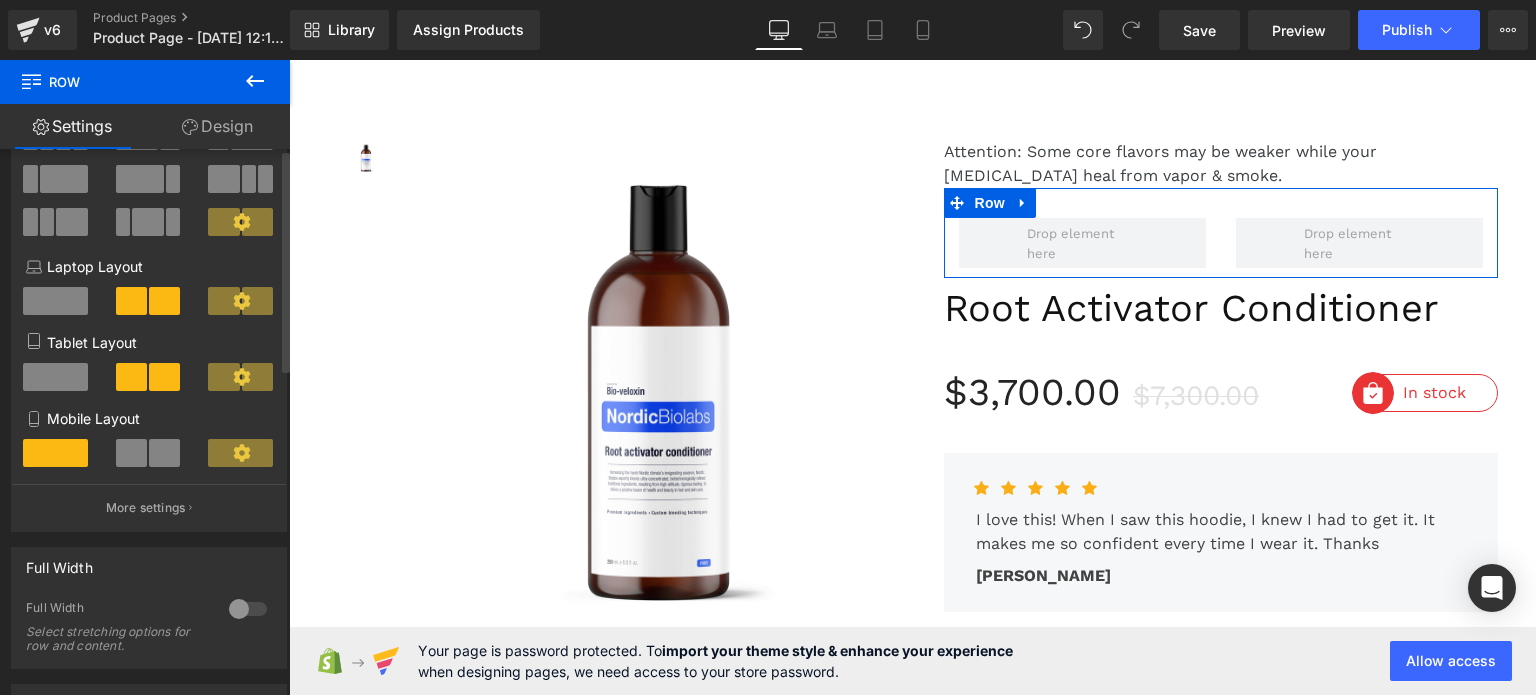 scroll, scrollTop: 0, scrollLeft: 0, axis: both 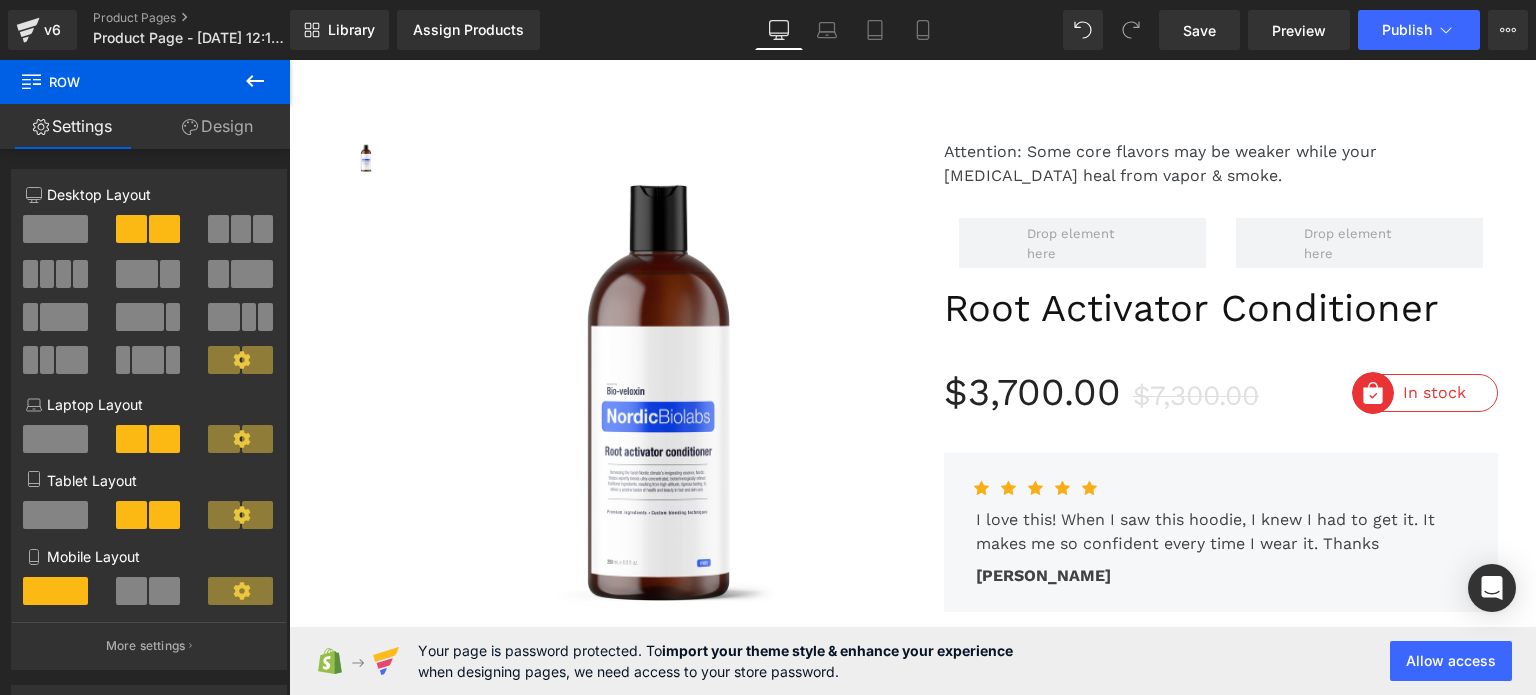 click 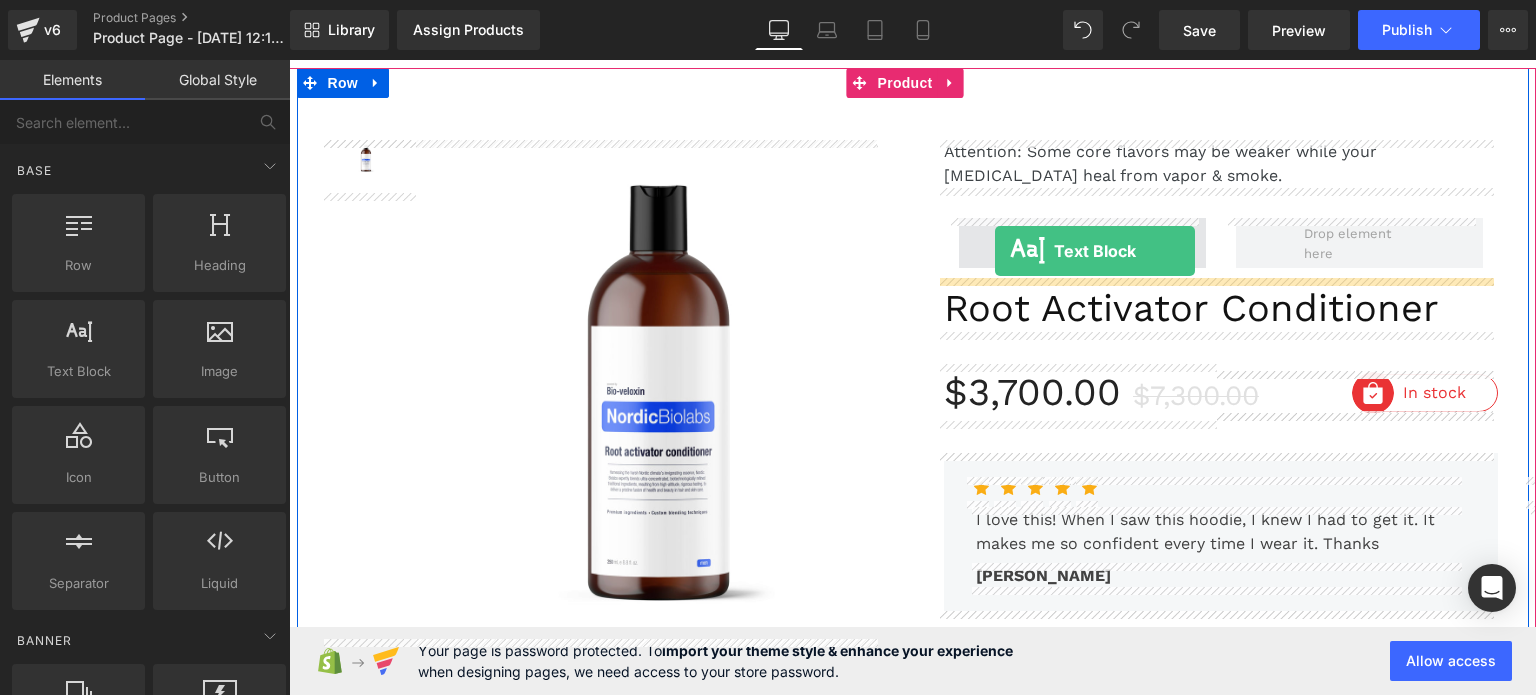 drag, startPoint x: 370, startPoint y: 419, endPoint x: 995, endPoint y: 251, distance: 647.1854 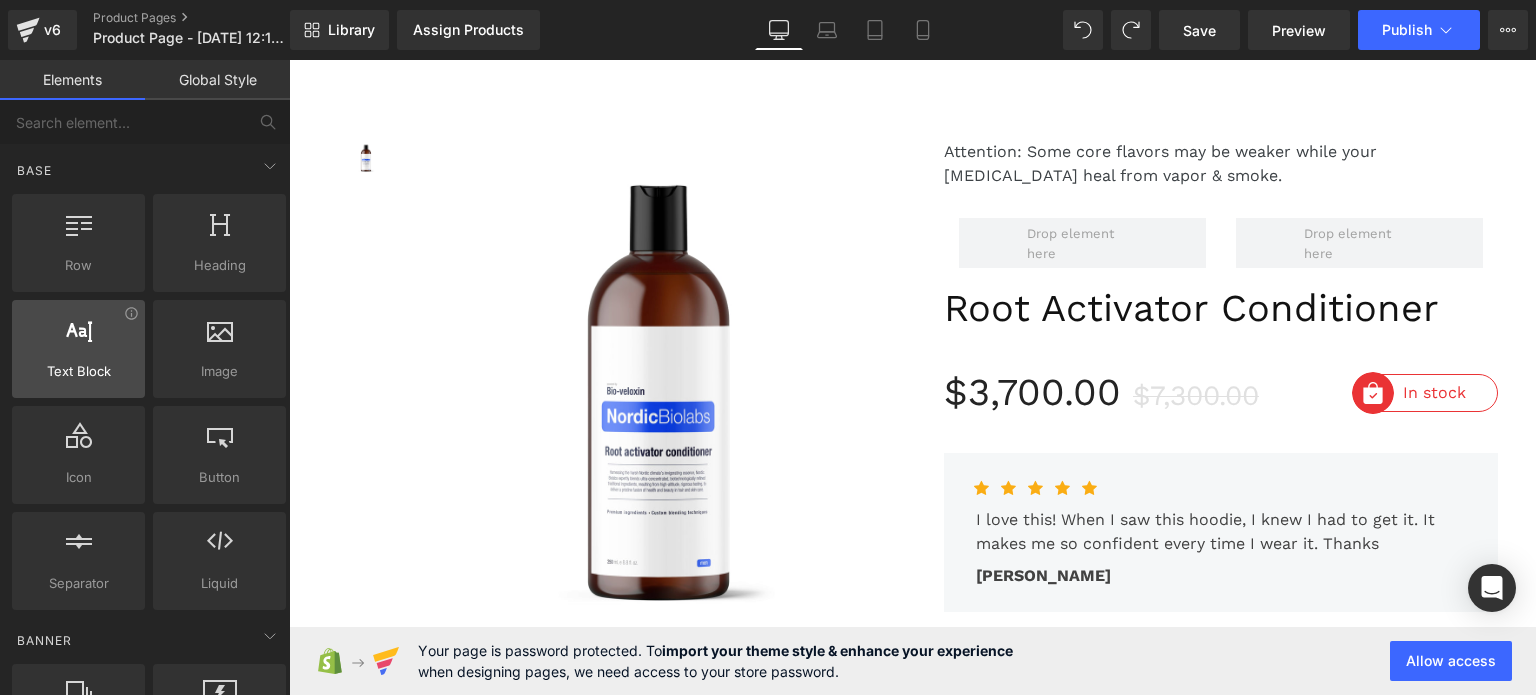 click at bounding box center [78, 338] 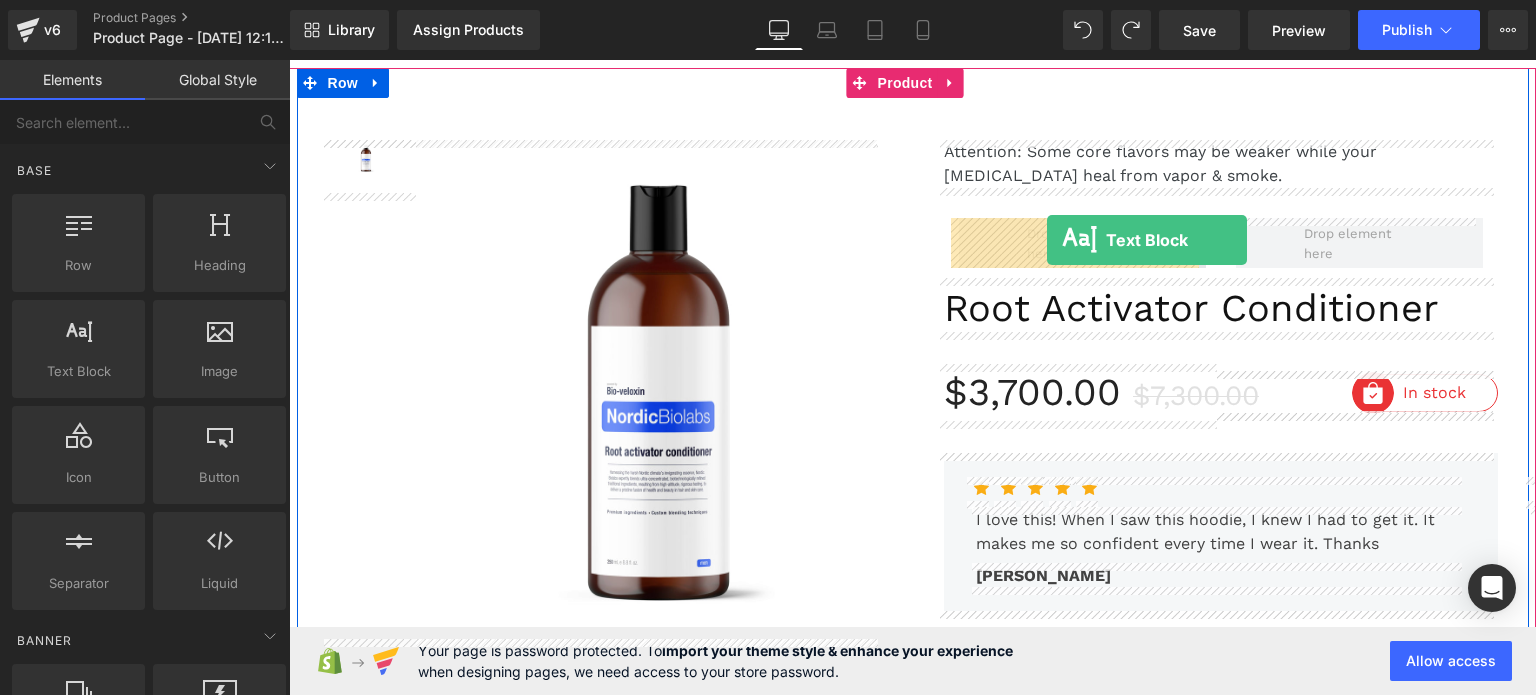drag, startPoint x: 373, startPoint y: 416, endPoint x: 1047, endPoint y: 239, distance: 696.85364 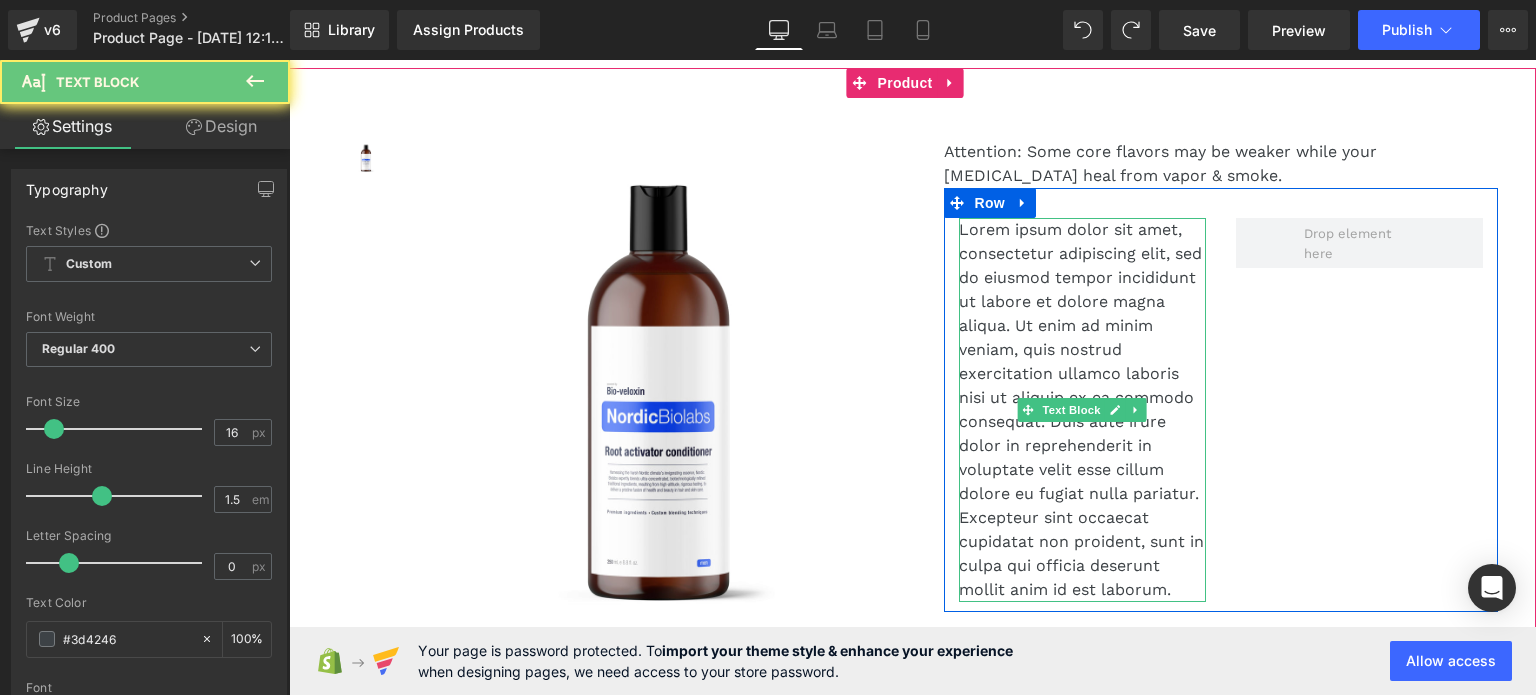 click on "Lorem ipsum dolor sit amet, consectetur adipiscing elit, sed do eiusmod tempor incididunt ut labore et dolore magna aliqua. Ut enim ad minim veniam, quis nostrud exercitation ullamco laboris nisi ut aliquip ex ea commodo consequat. Duis aute irure dolor in reprehenderit in voluptate velit esse cillum dolore eu fugiat nulla pariatur. Excepteur sint occaecat cupidatat non proident, sunt in culpa qui officia deserunt mollit anim id est laborum." at bounding box center (1082, 410) 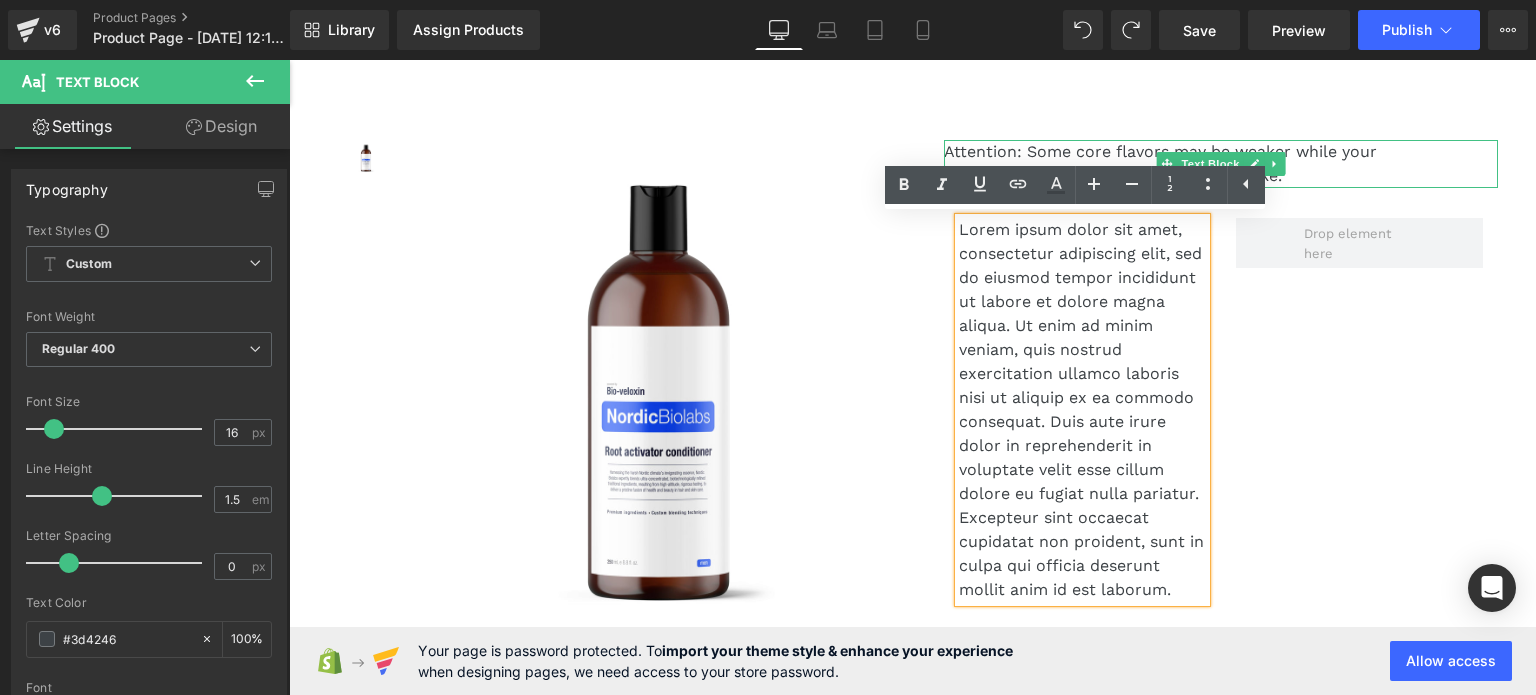 click on "Attention: Some core flavors may be weaker while your [MEDICAL_DATA] heal from vapor & smoke." at bounding box center [1221, 164] 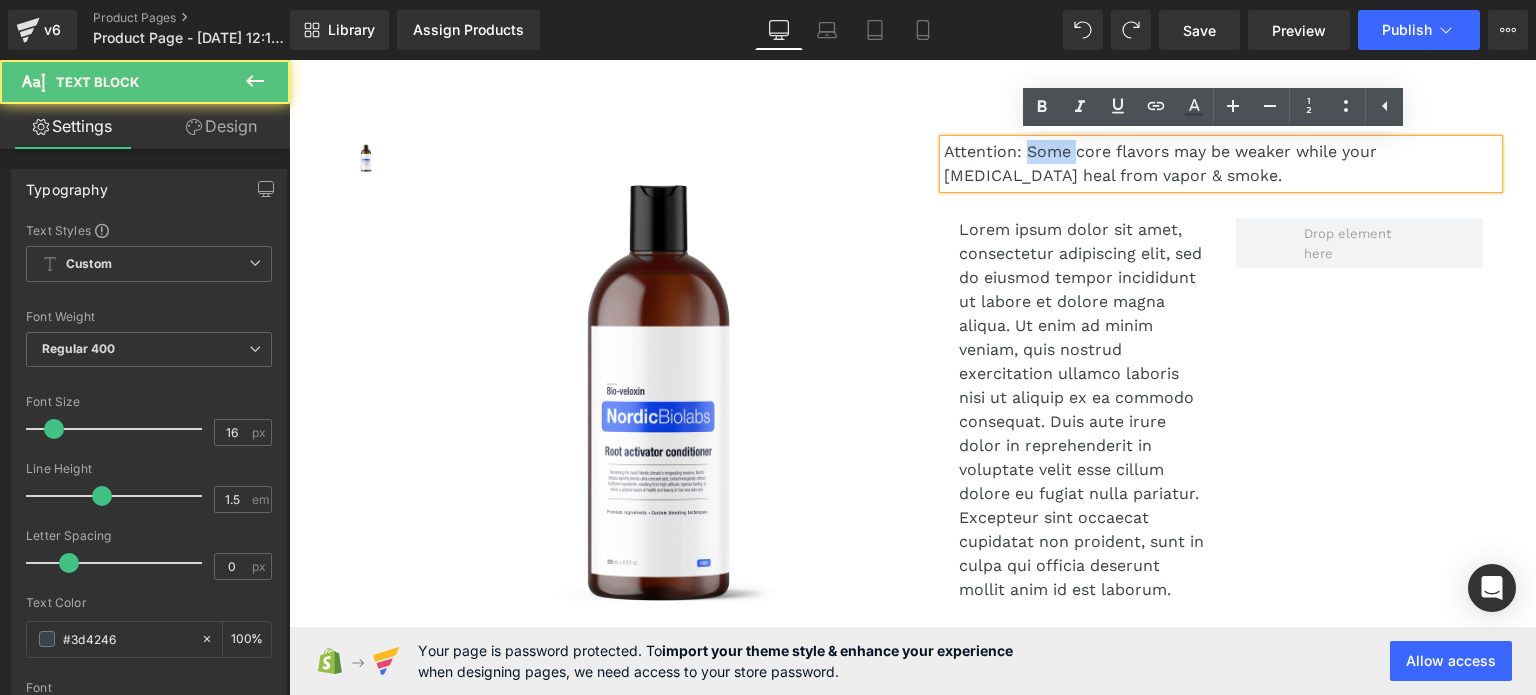 click on "Attention: Some core flavors may be weaker while your [MEDICAL_DATA] heal from vapor & smoke." at bounding box center [1221, 164] 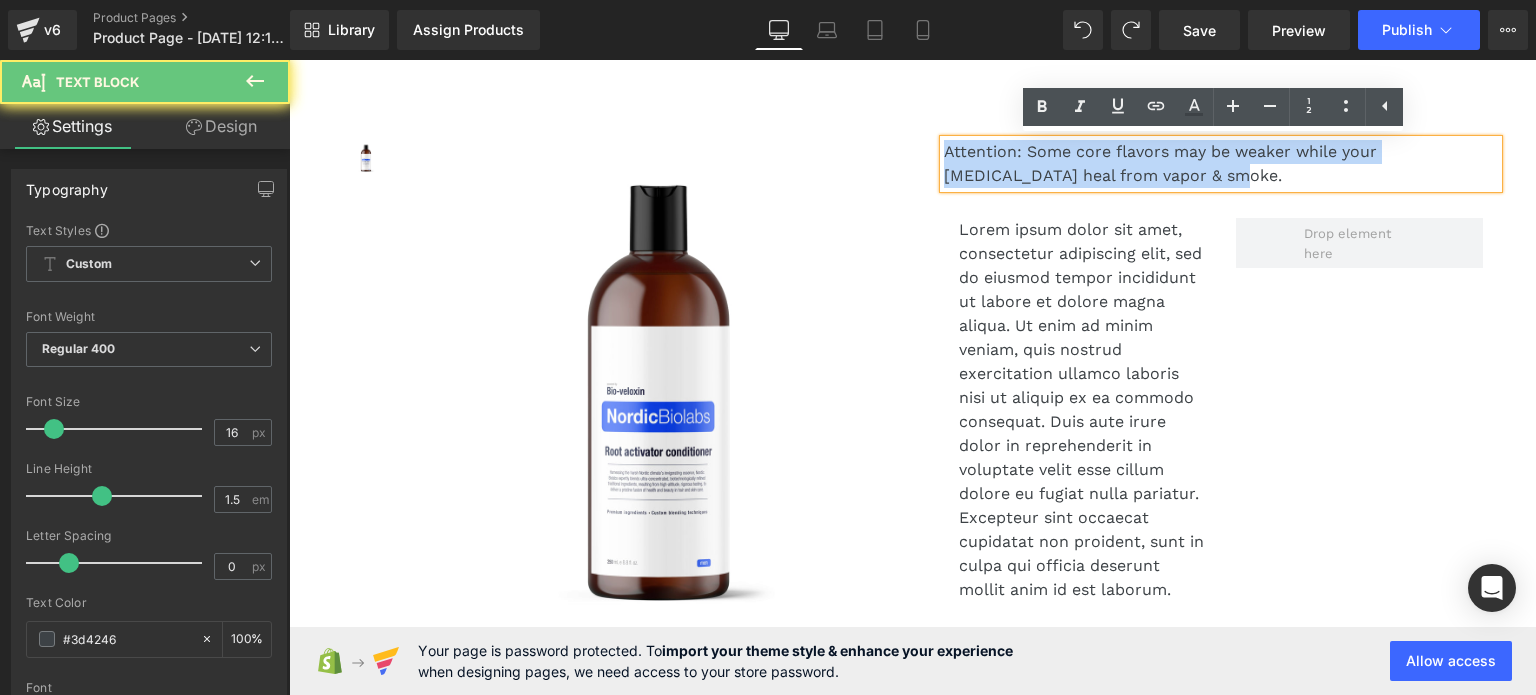 click on "Attention: Some core flavors may be weaker while your [MEDICAL_DATA] heal from vapor & smoke." at bounding box center [1221, 164] 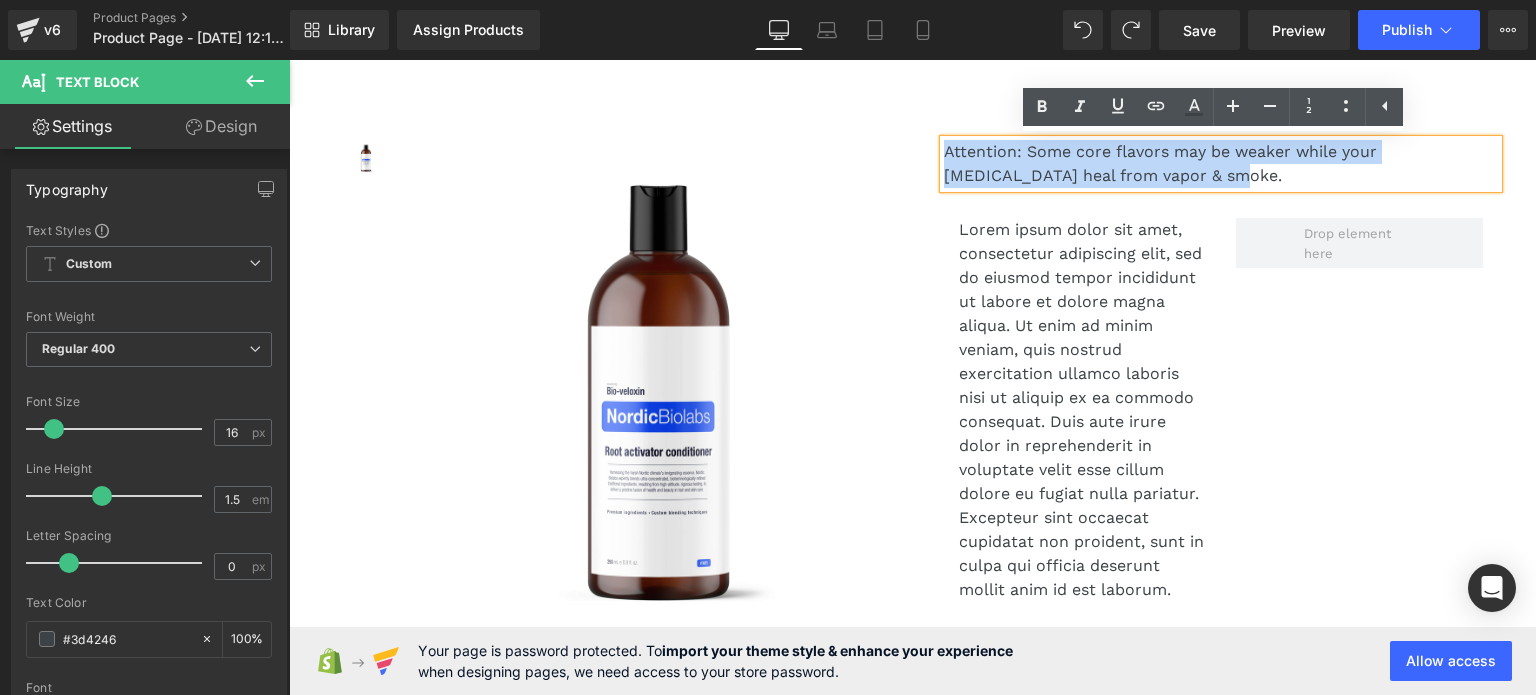 copy on "Attention: Some core flavors may be weaker while your [MEDICAL_DATA] heal from vapor & smoke." 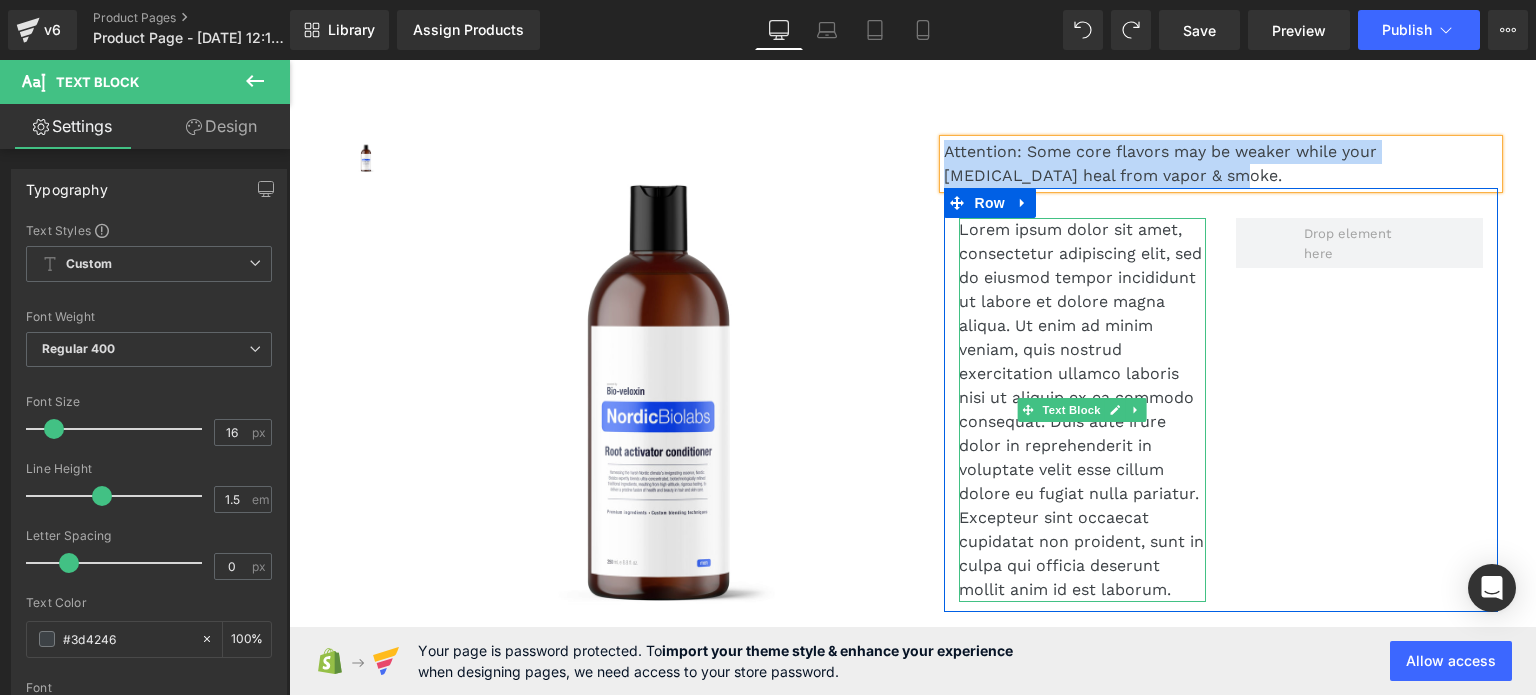 click on "Lorem ipsum dolor sit amet, consectetur adipiscing elit, sed do eiusmod tempor incididunt ut labore et dolore magna aliqua. Ut enim ad minim veniam, quis nostrud exercitation ullamco laboris nisi ut aliquip ex ea commodo consequat. Duis aute irure dolor in reprehenderit in voluptate velit esse cillum dolore eu fugiat nulla pariatur. Excepteur sint occaecat cupidatat non proident, sunt in culpa qui officia deserunt mollit anim id est laborum." at bounding box center [1082, 410] 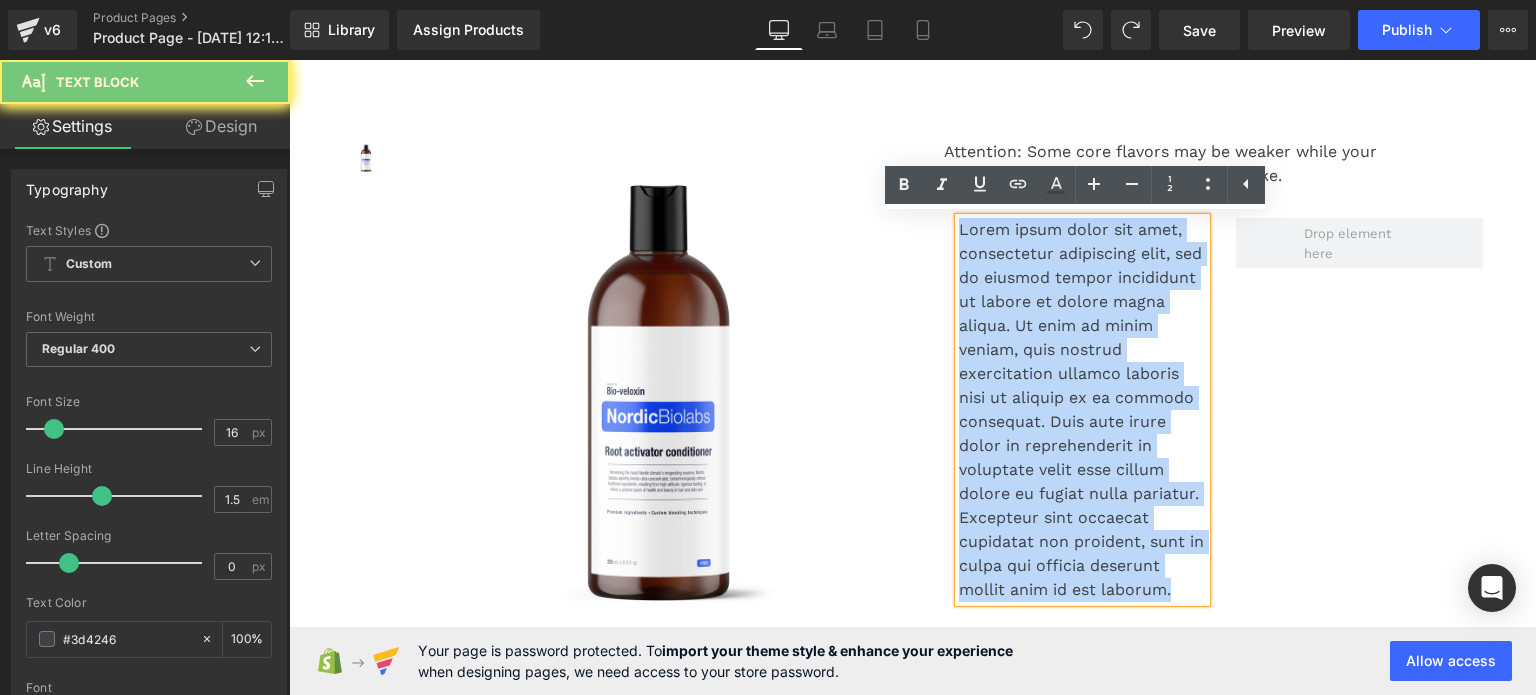 click on "Lorem ipsum dolor sit amet, consectetur adipiscing elit, sed do eiusmod tempor incididunt ut labore et dolore magna aliqua. Ut enim ad minim veniam, quis nostrud exercitation ullamco laboris nisi ut aliquip ex ea commodo consequat. Duis aute irure dolor in reprehenderit in voluptate velit esse cillum dolore eu fugiat nulla pariatur. Excepteur sint occaecat cupidatat non proident, sunt in culpa qui officia deserunt mollit anim id est laborum." at bounding box center [1082, 410] 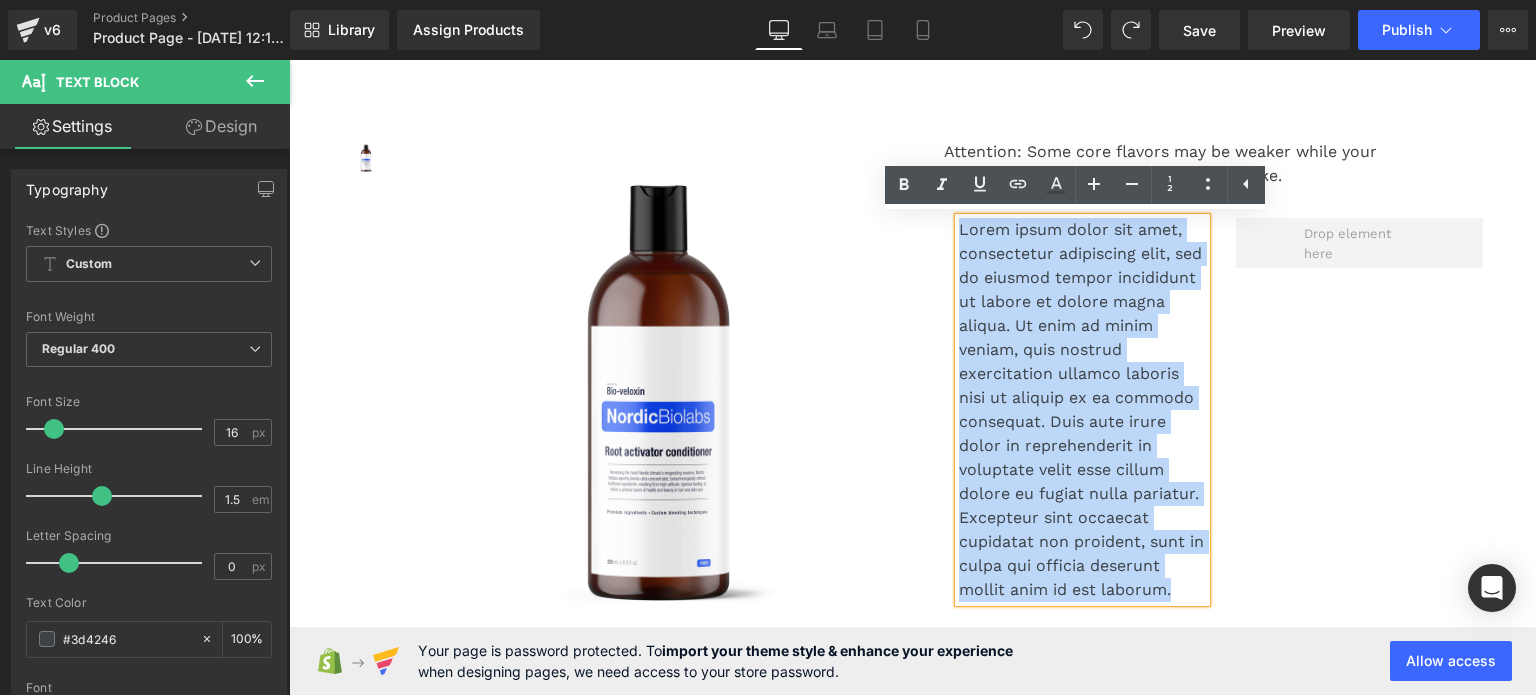 paste 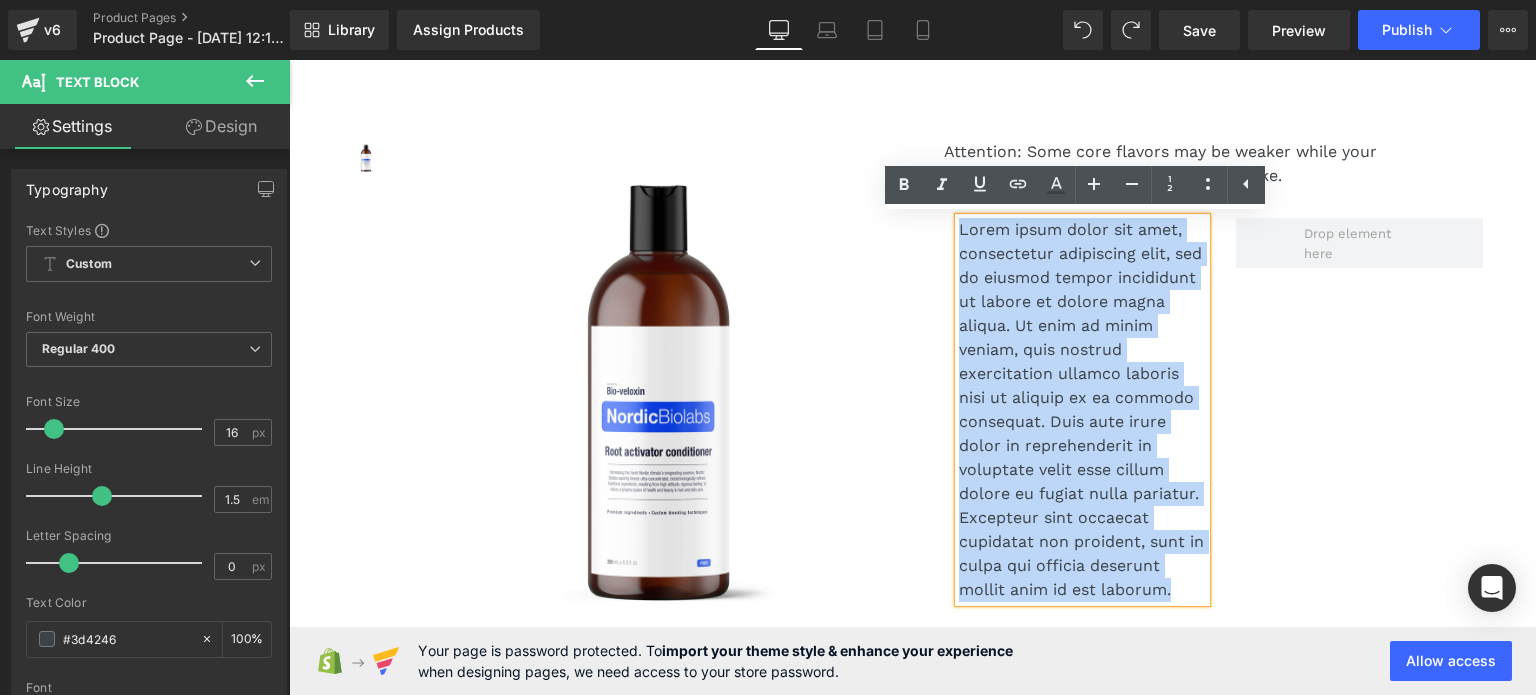 type 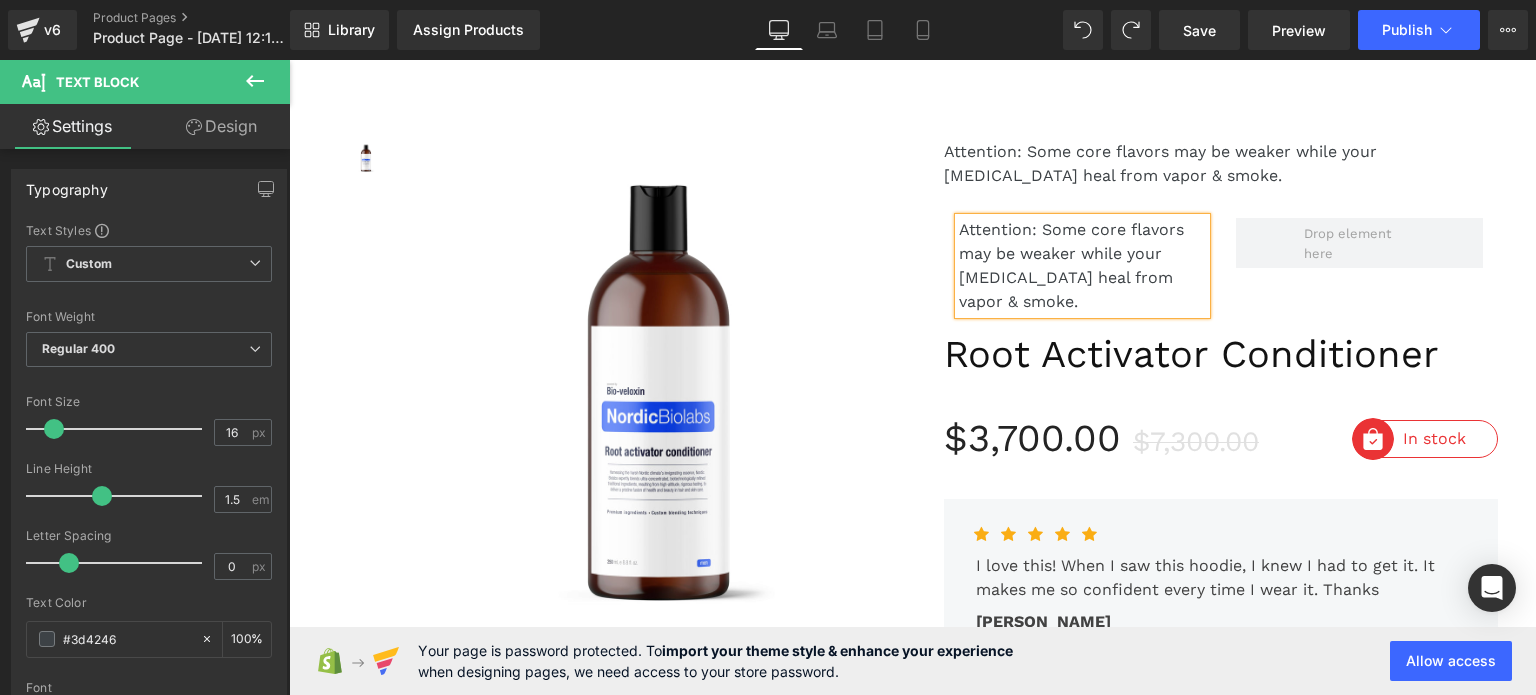 click at bounding box center (1359, 243) 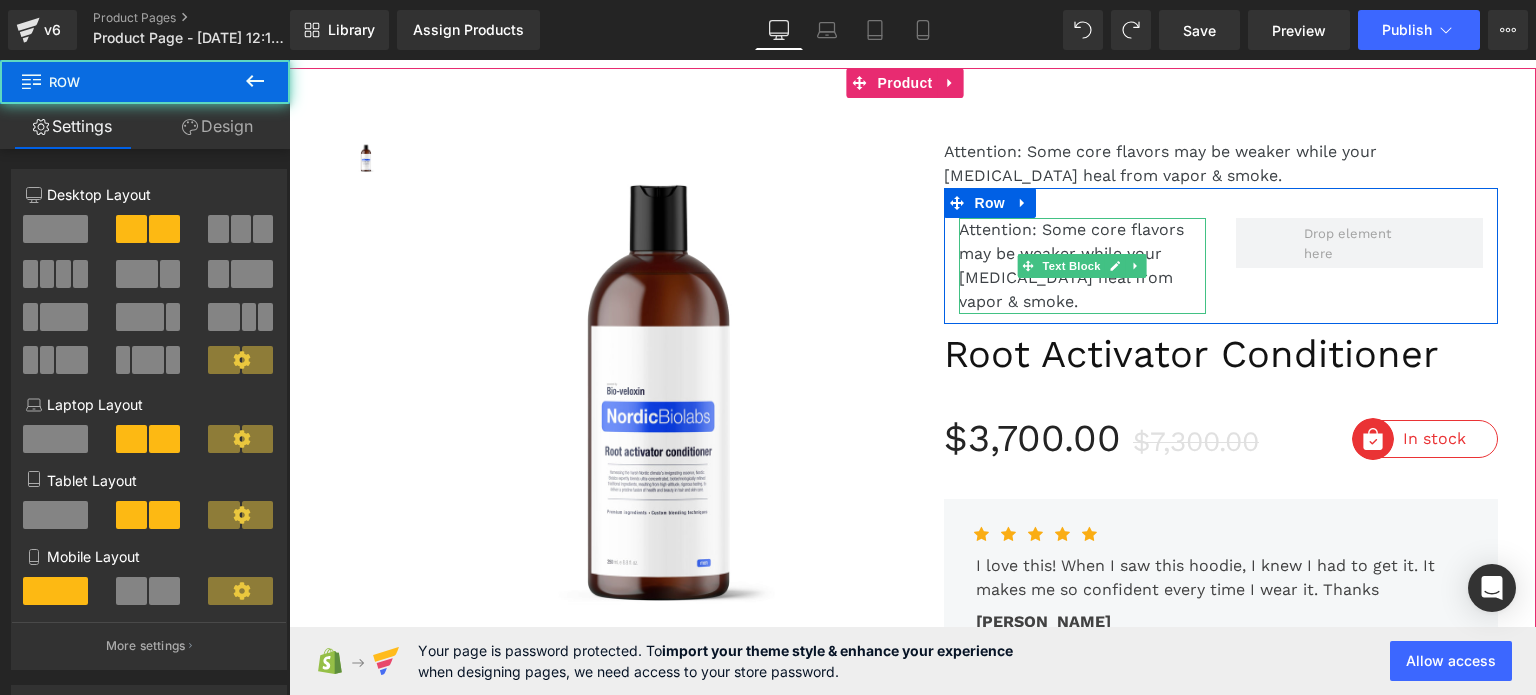 click on "Attention: Some core flavors may be weaker while your [MEDICAL_DATA] heal from vapor & smoke." at bounding box center (1082, 266) 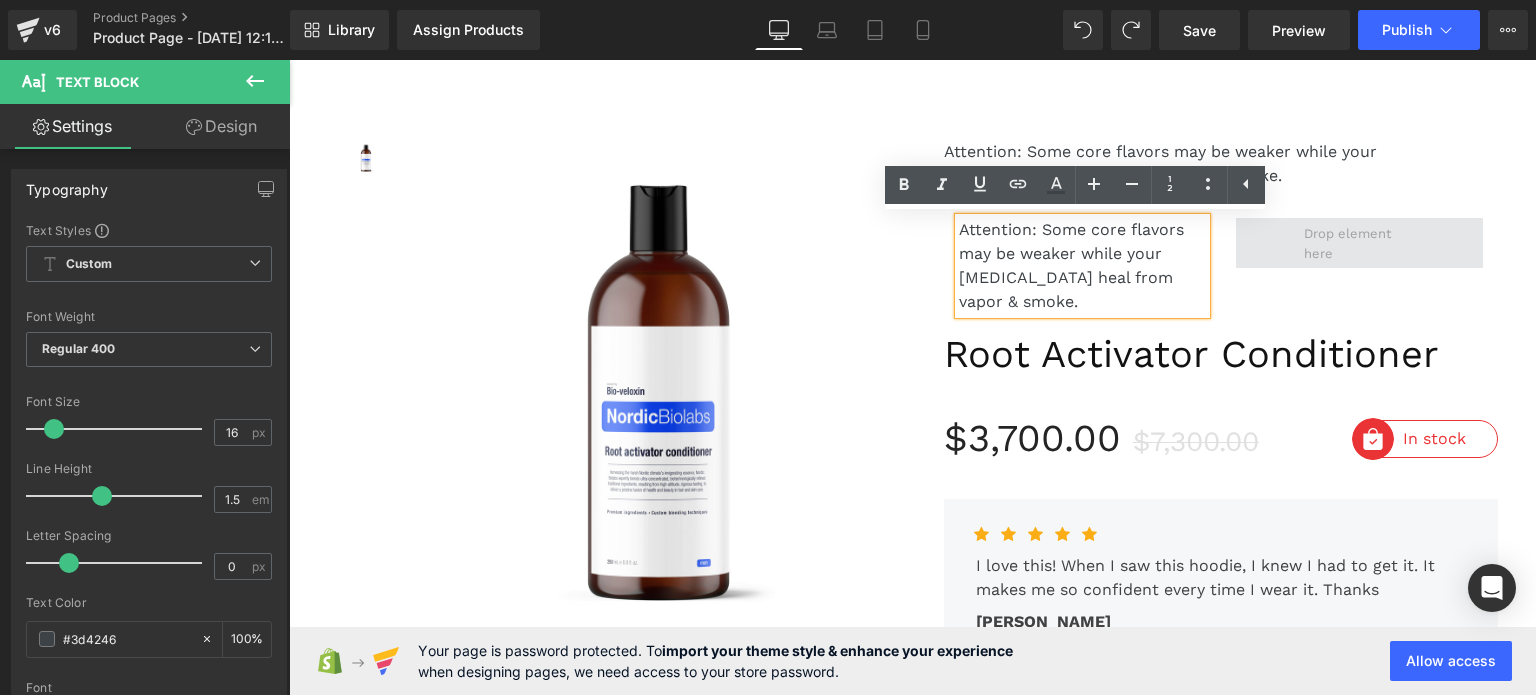 click at bounding box center (1359, 243) 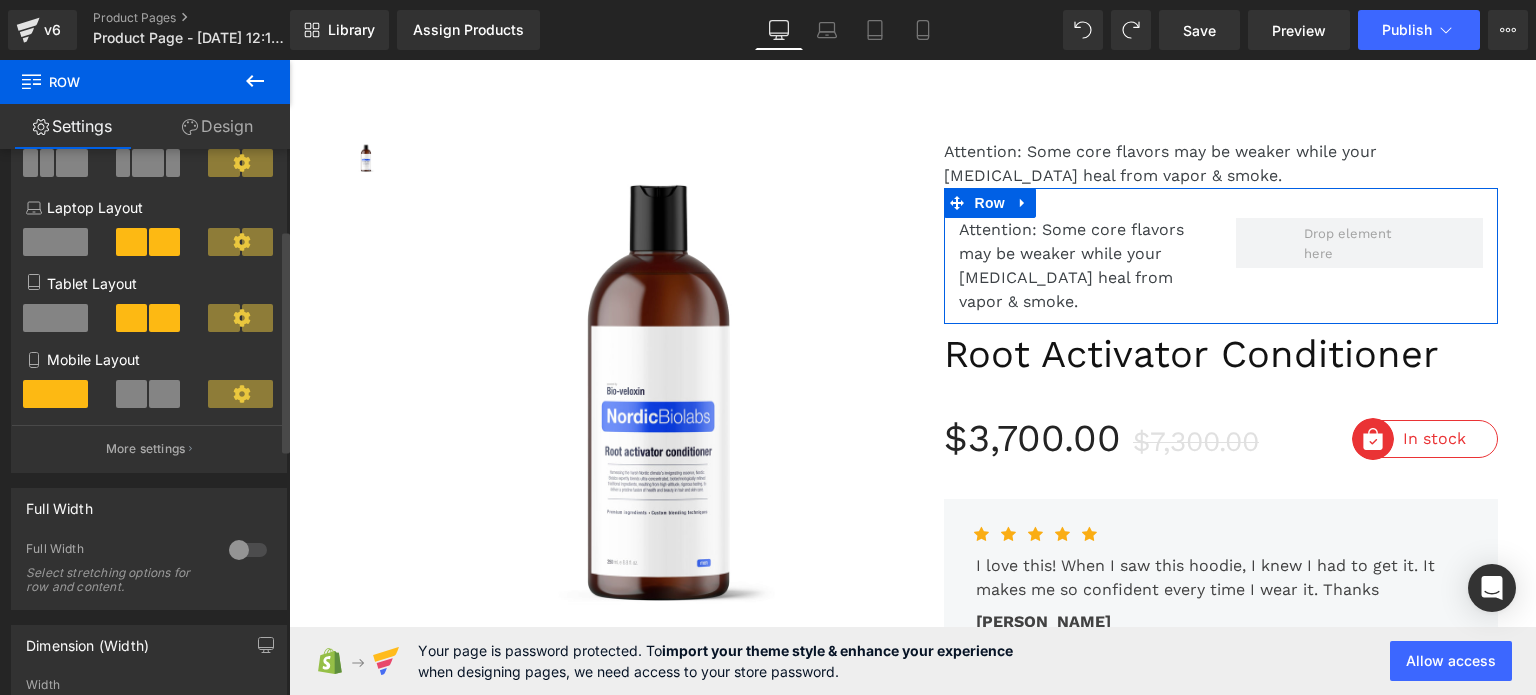 scroll, scrollTop: 300, scrollLeft: 0, axis: vertical 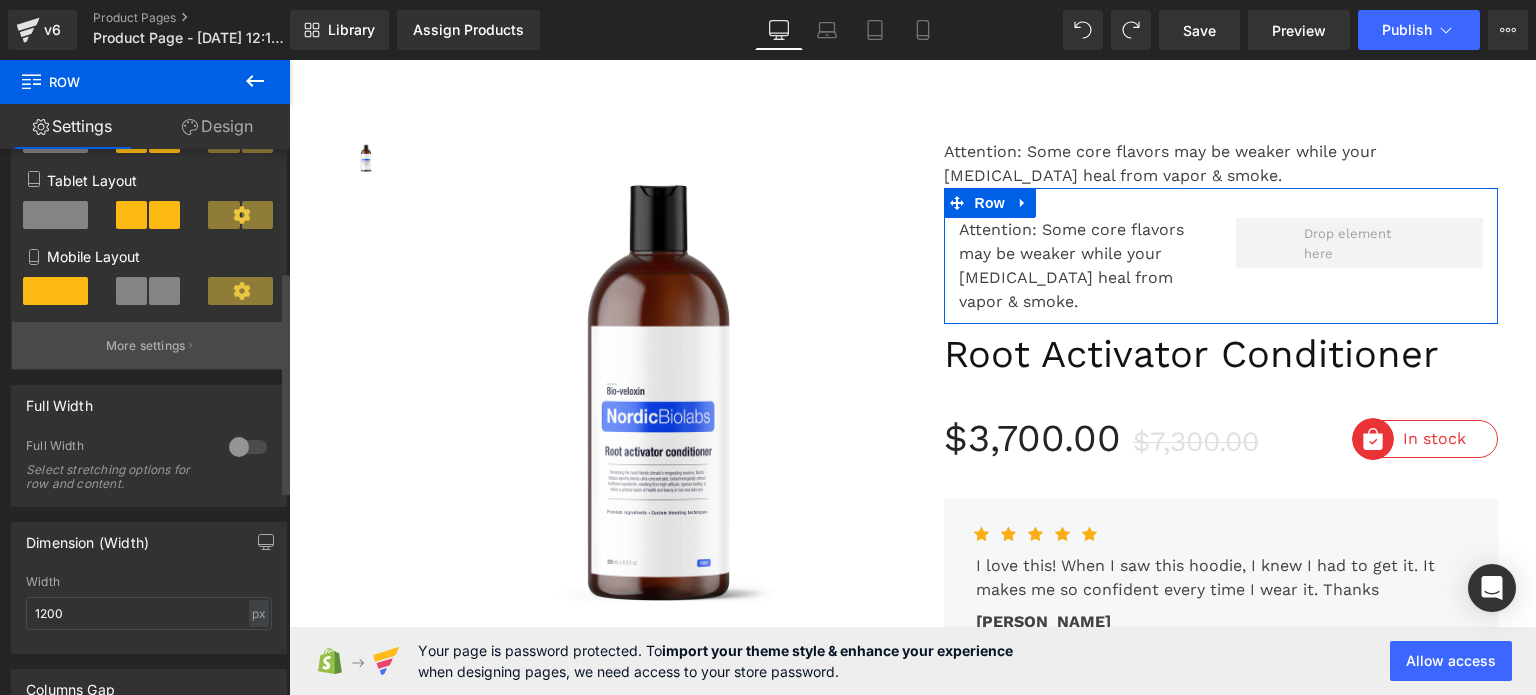 click on "More settings" at bounding box center [149, 345] 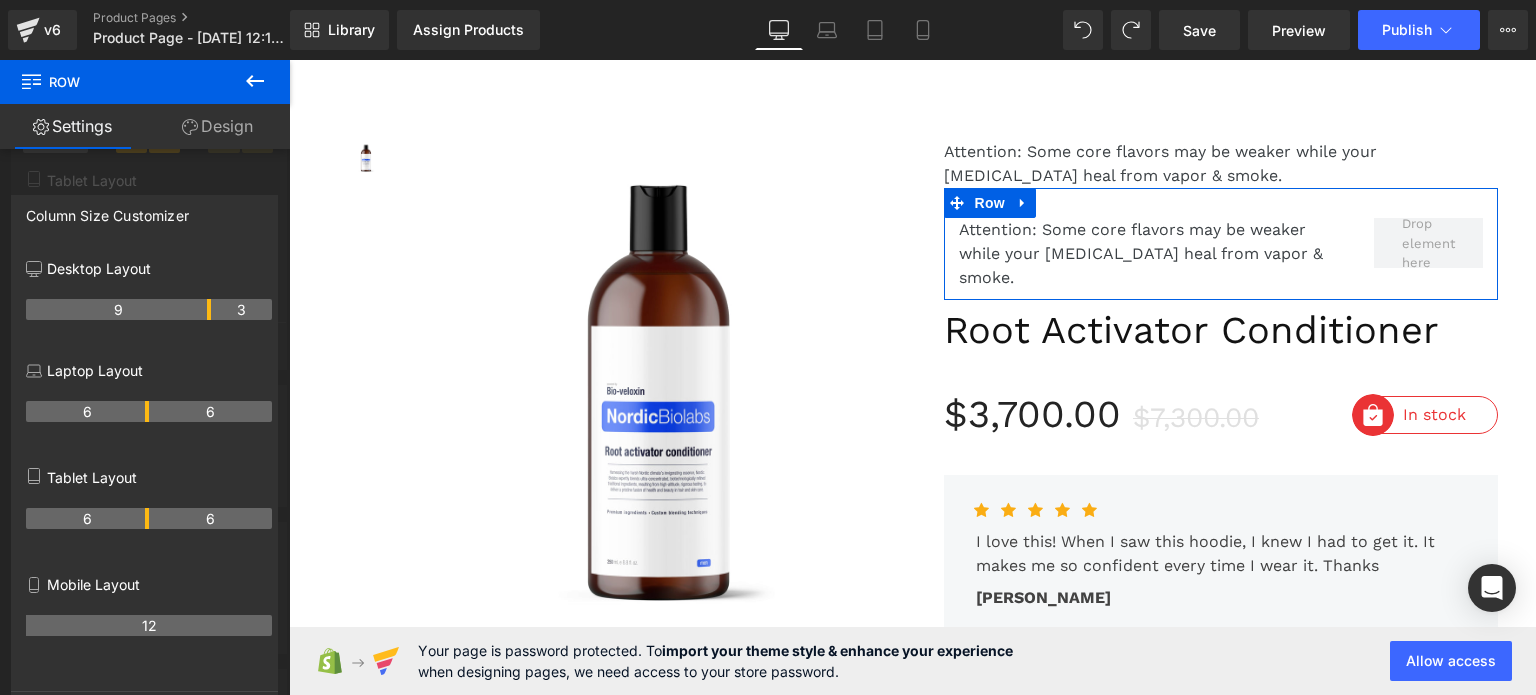 drag, startPoint x: 144, startPoint y: 311, endPoint x: 208, endPoint y: 307, distance: 64.12488 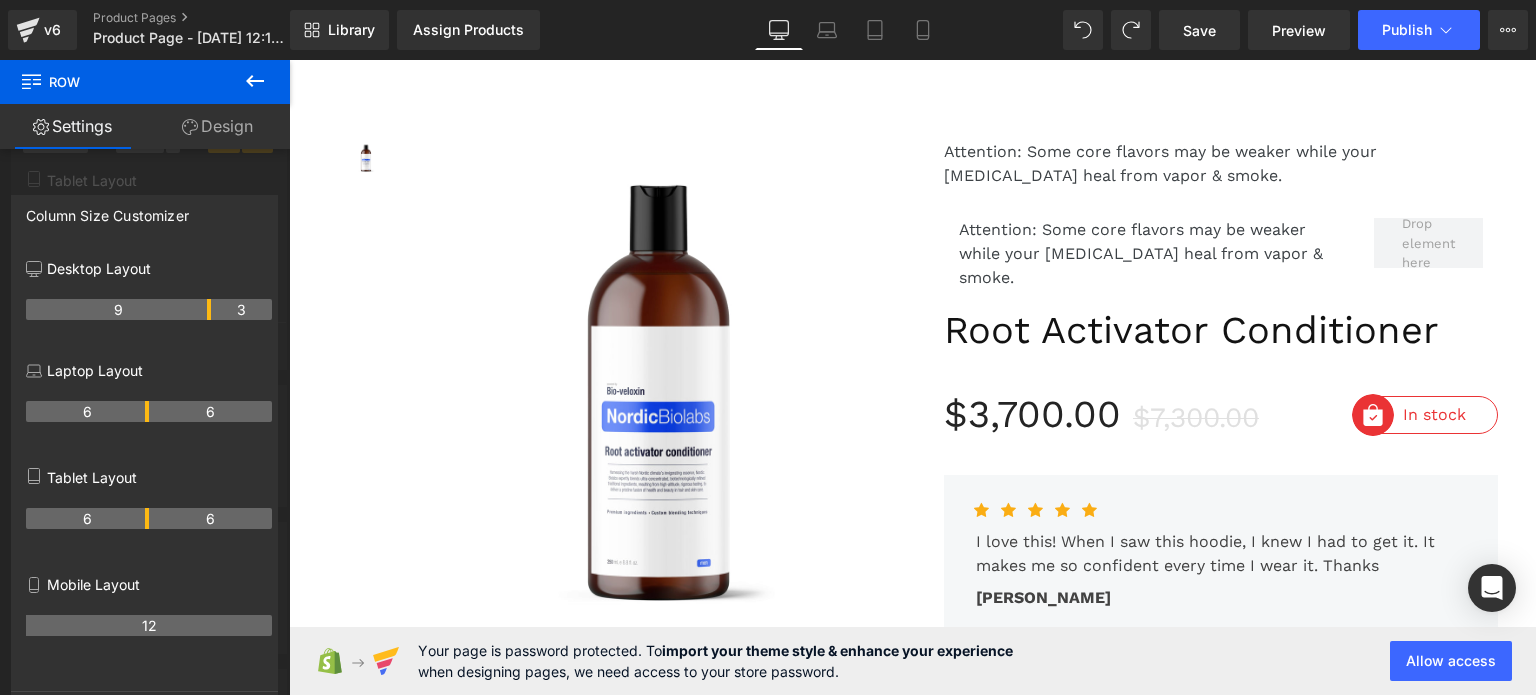 click on "Skip to content
Submit
Close search
Home
Catalog" at bounding box center [912, 3357] 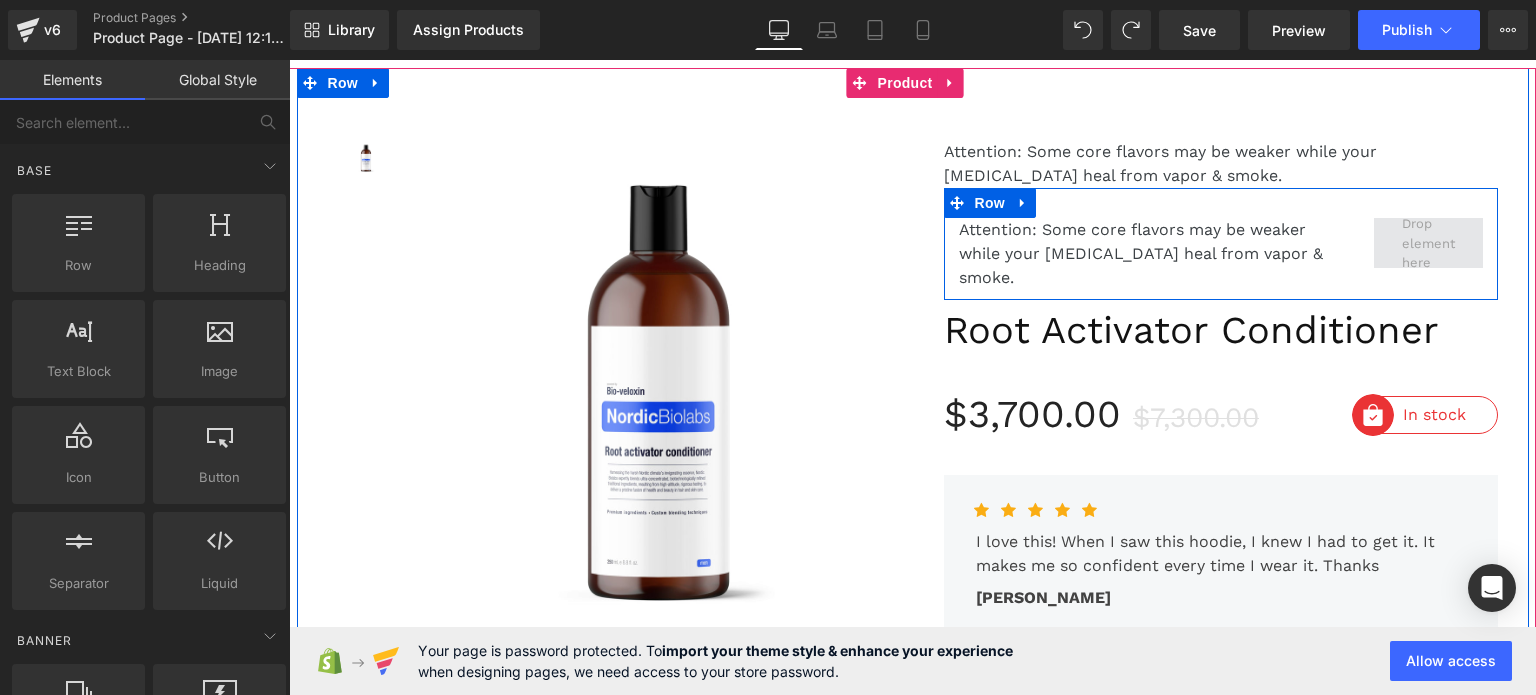click at bounding box center [1428, 243] 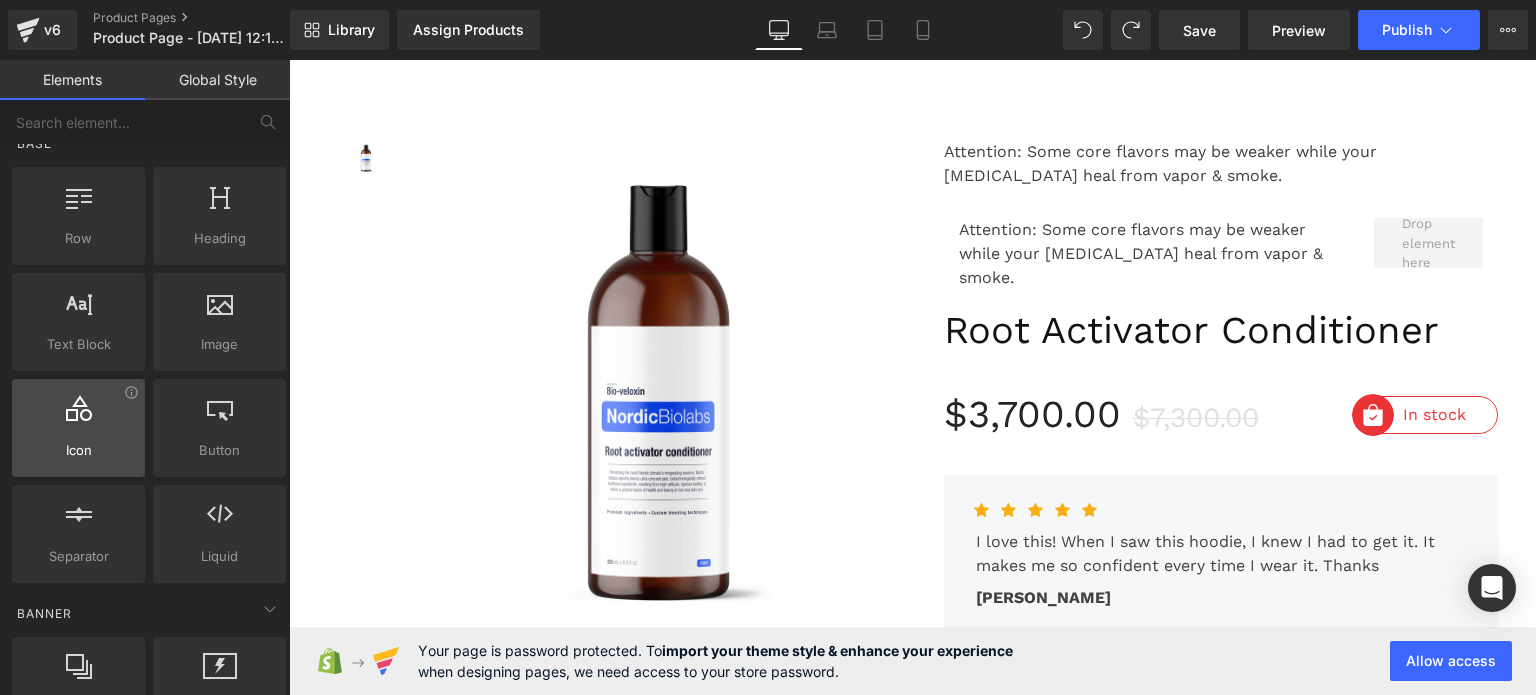 scroll, scrollTop: 100, scrollLeft: 0, axis: vertical 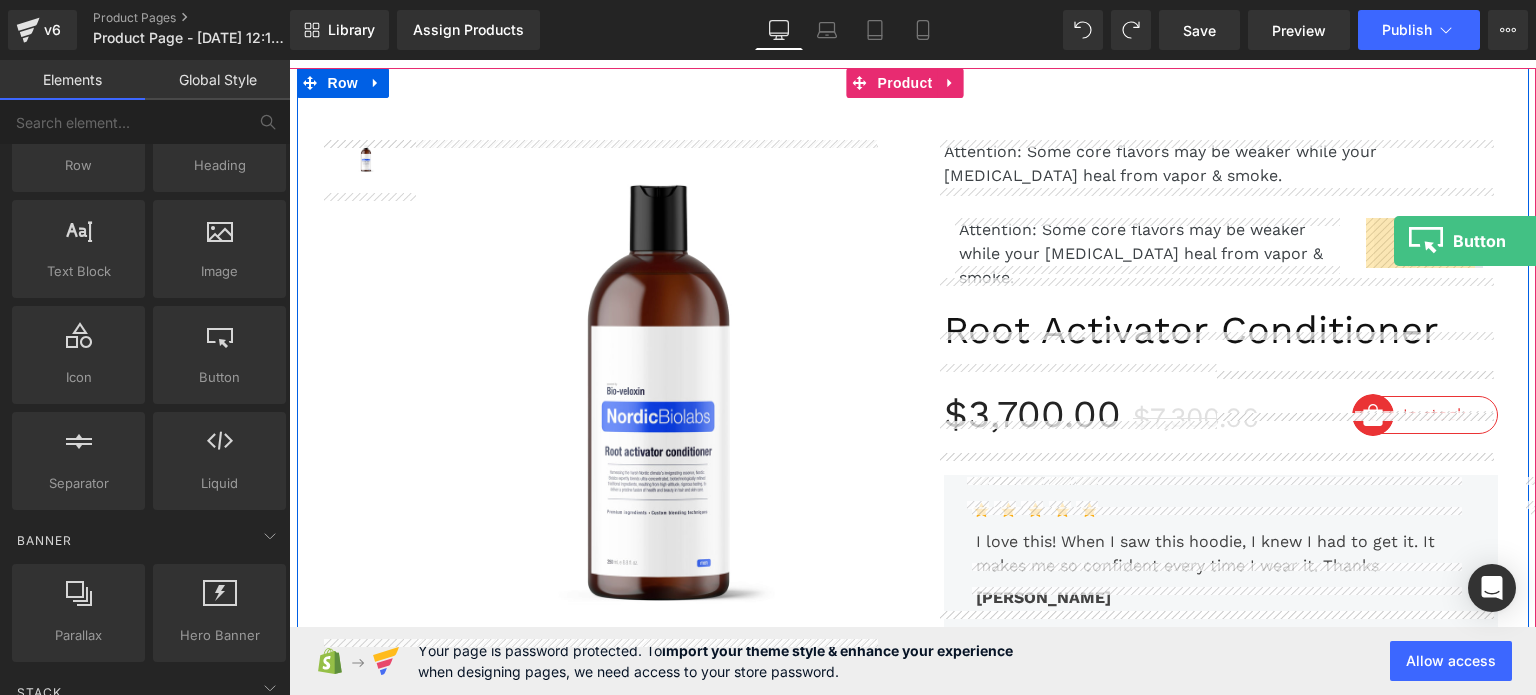 drag, startPoint x: 501, startPoint y: 443, endPoint x: 1394, endPoint y: 241, distance: 915.5616 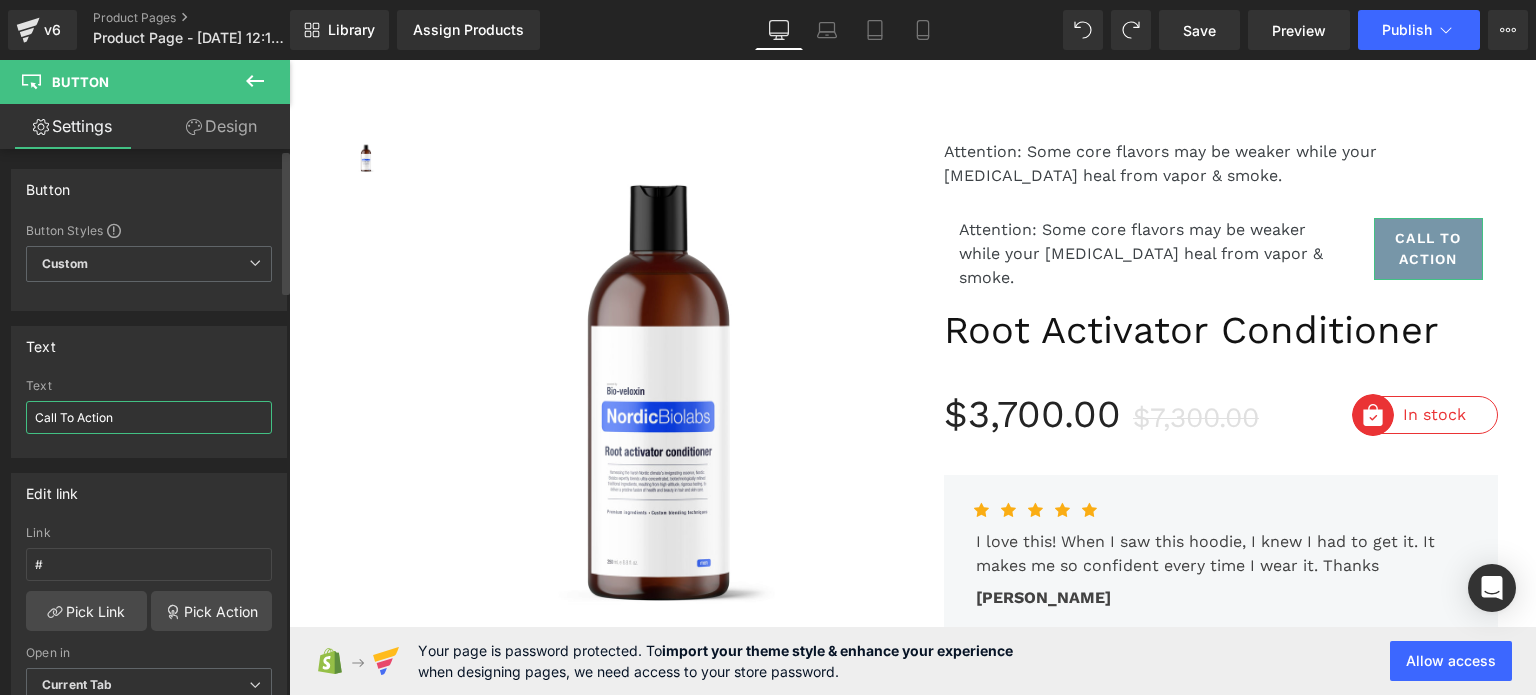 click on "Call To Action" at bounding box center (149, 417) 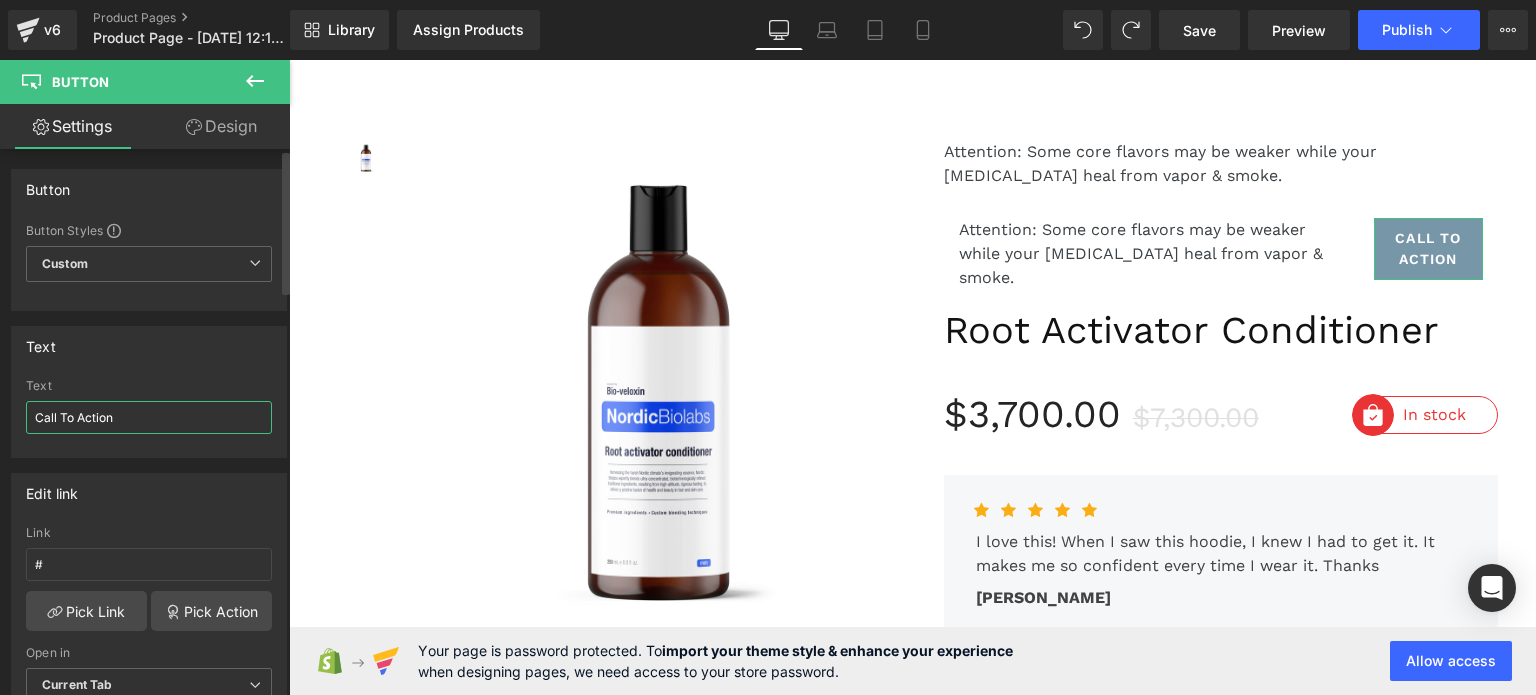 click on "Call To Action" at bounding box center (149, 417) 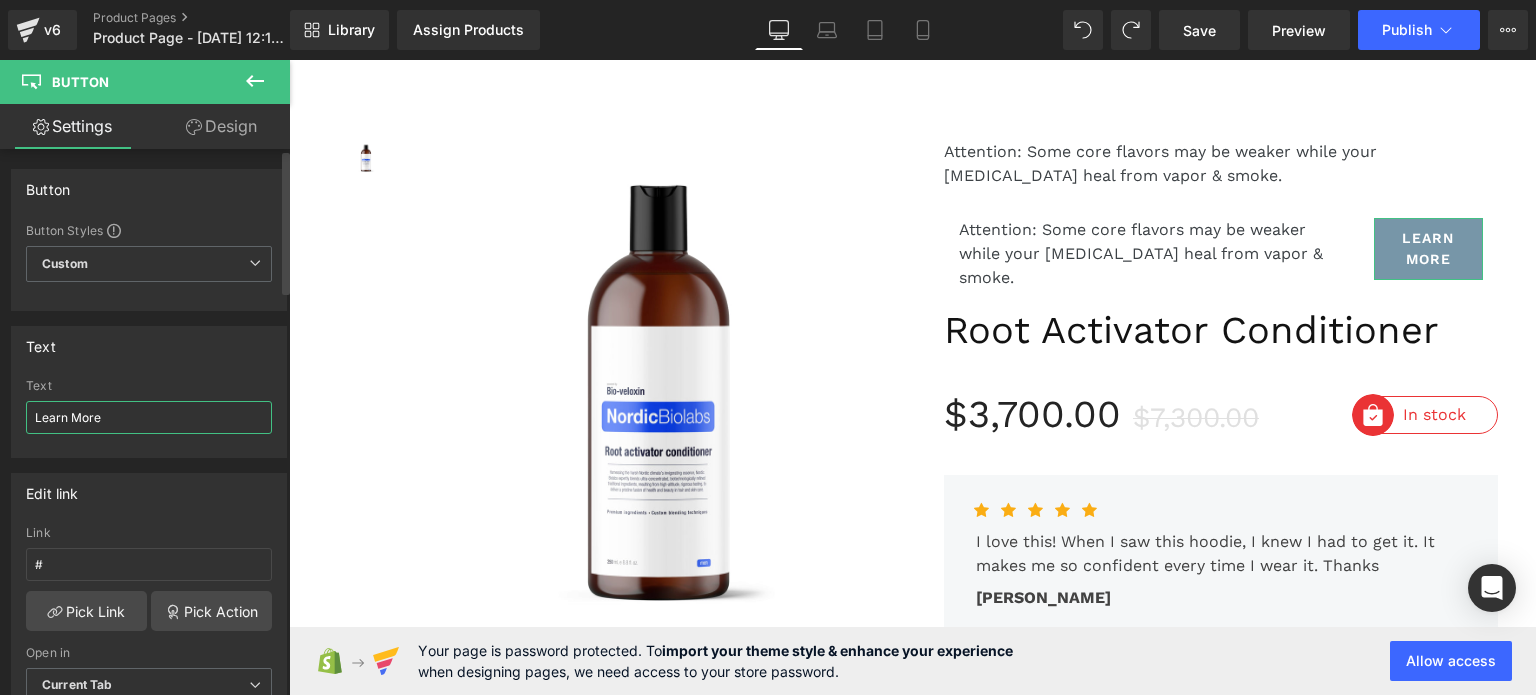 type on "Learn More" 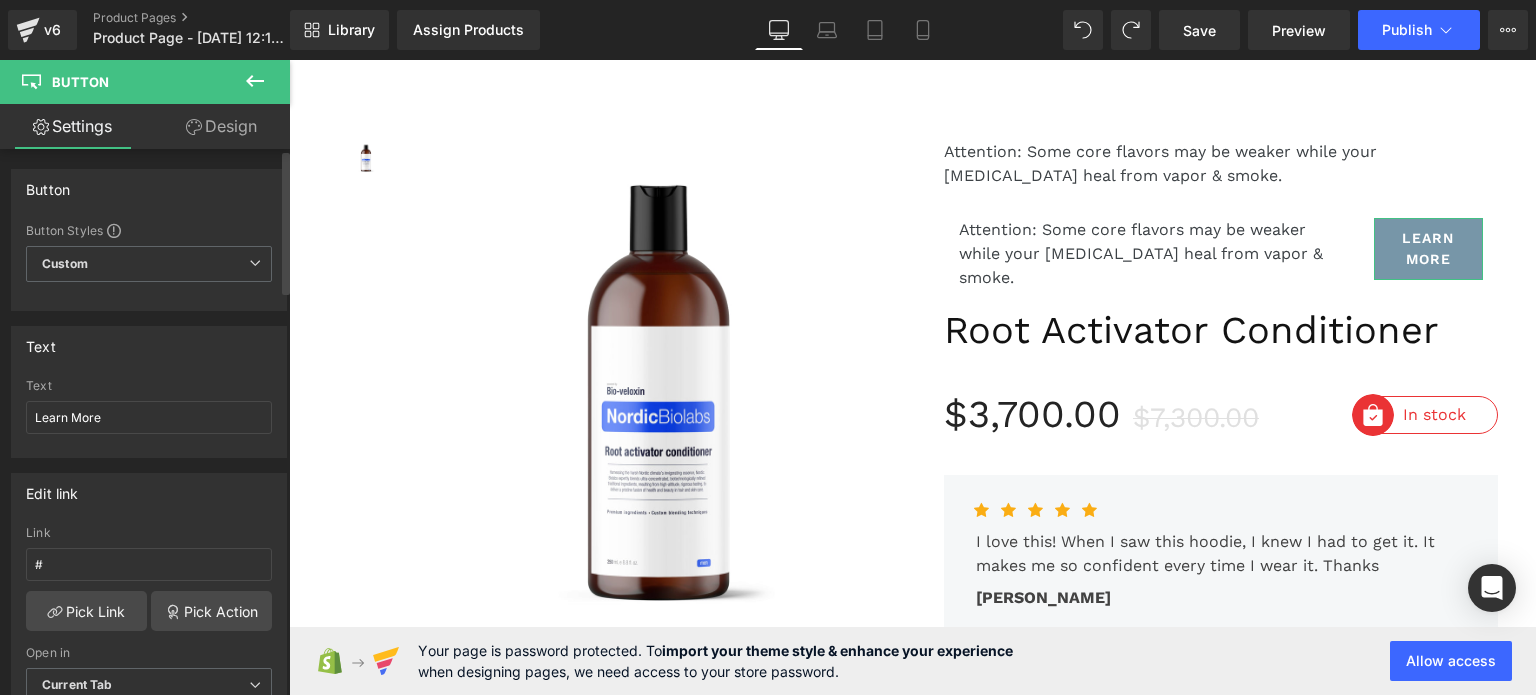 click on "Text" at bounding box center (149, 386) 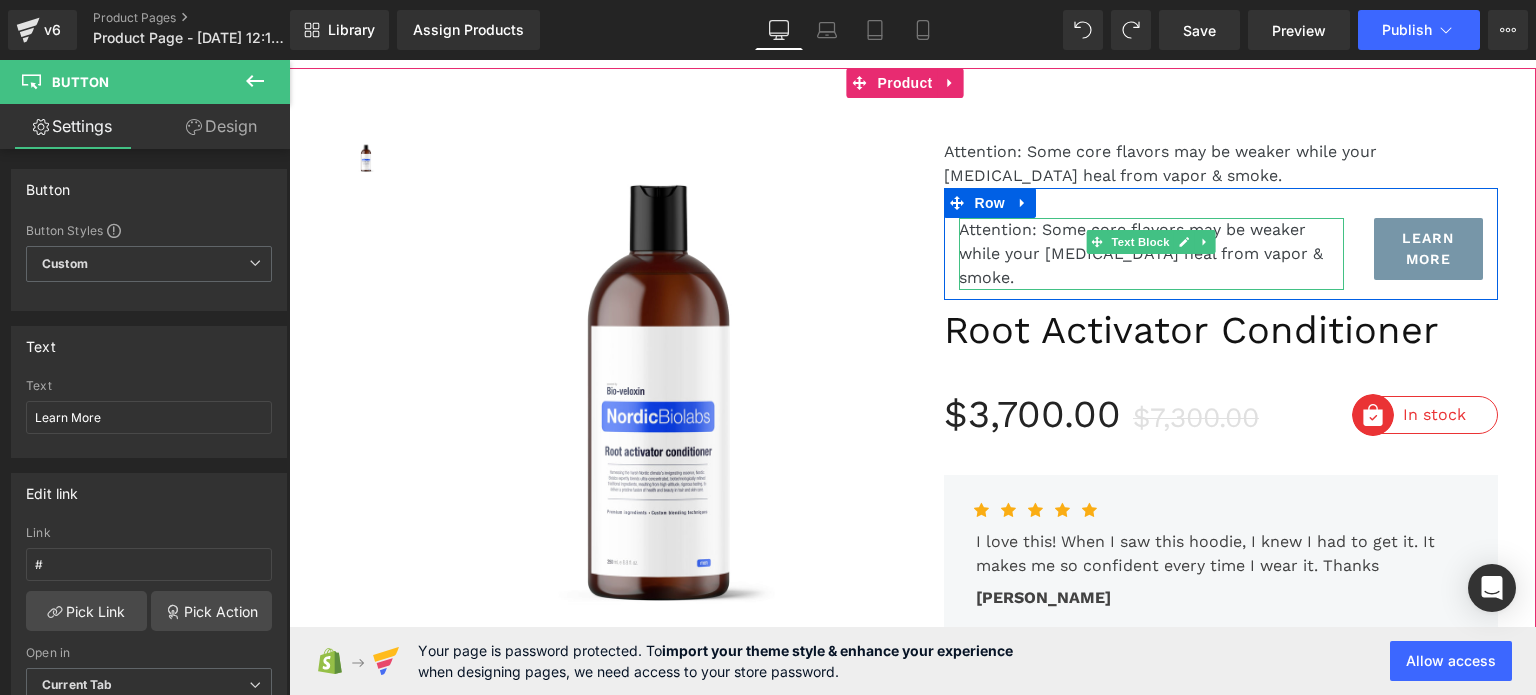 click on "Attention: Some core flavors may be weaker while your [MEDICAL_DATA] heal from vapor & smoke." at bounding box center (1152, 254) 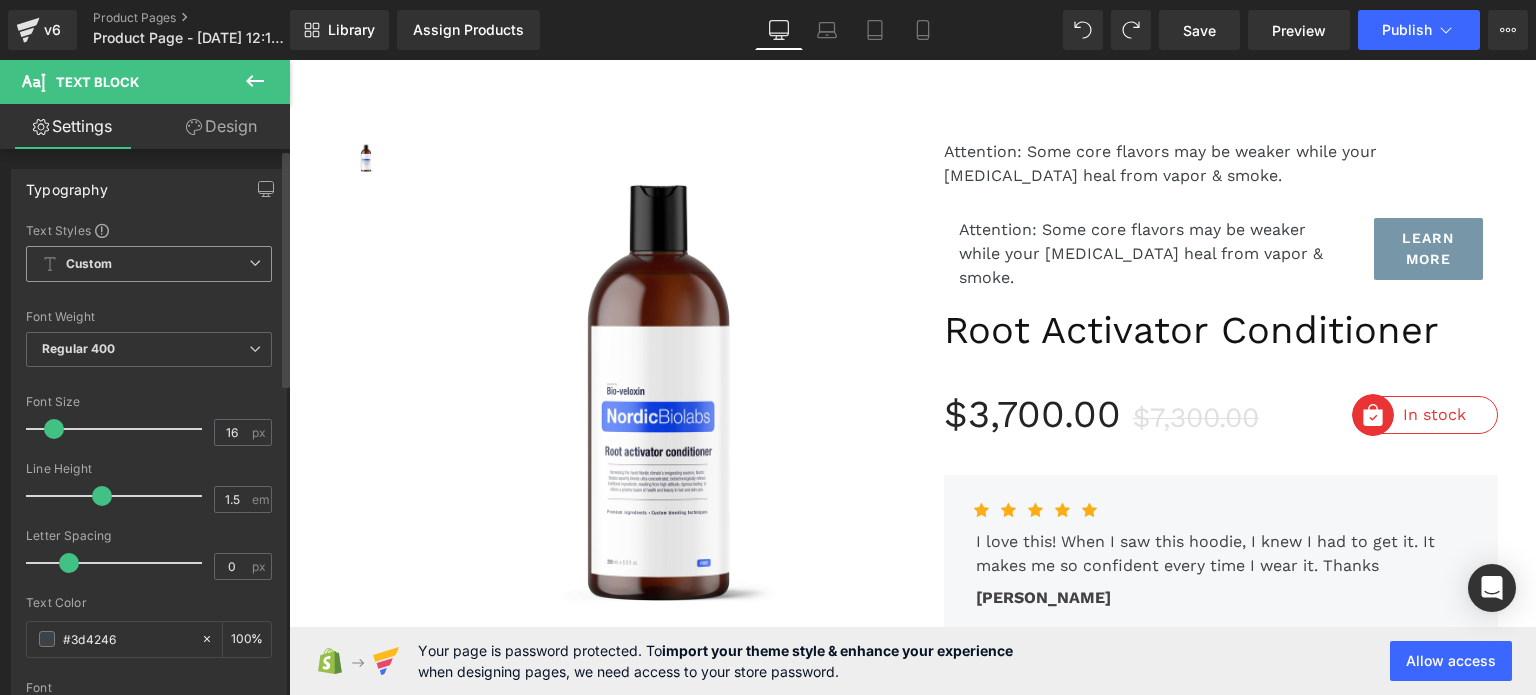 click on "Custom
Setup Global Style" at bounding box center [149, 264] 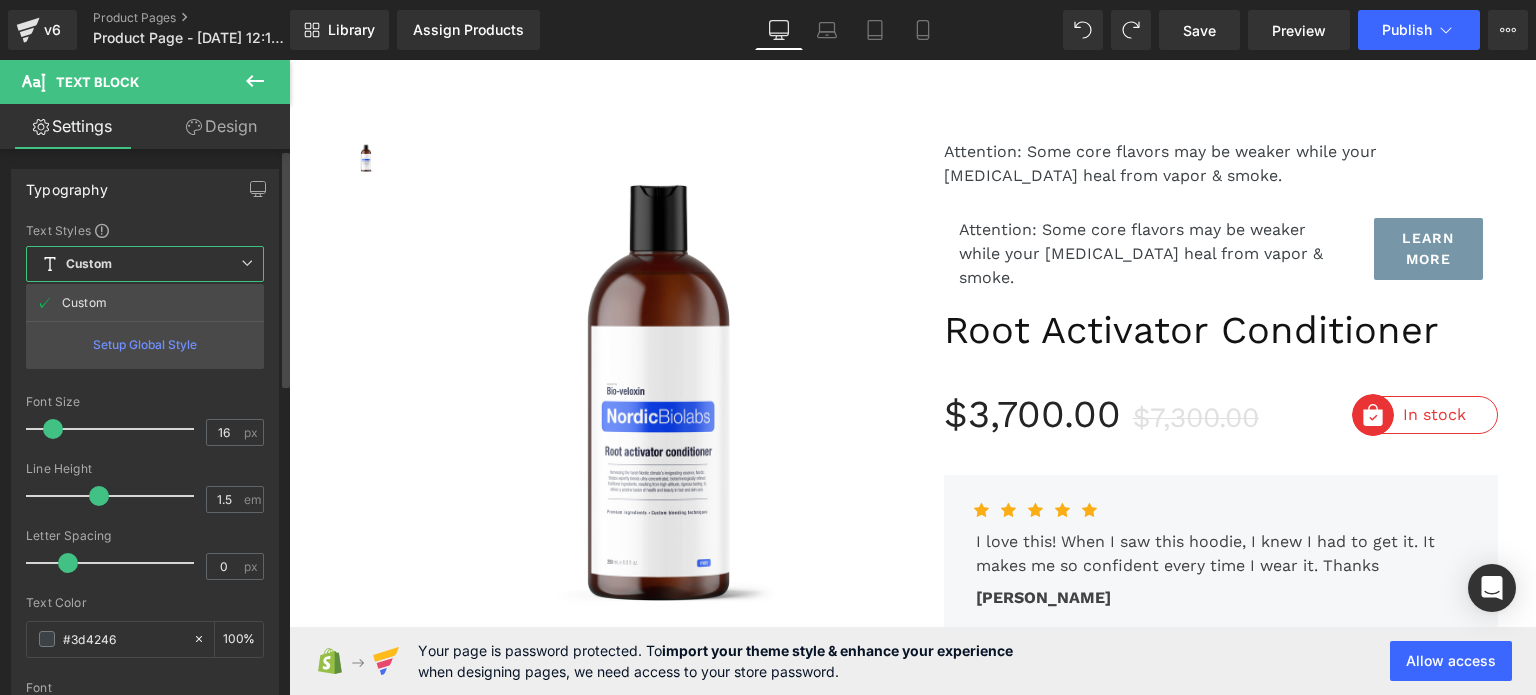 click on "Custom
Setup Global Style" at bounding box center (145, 264) 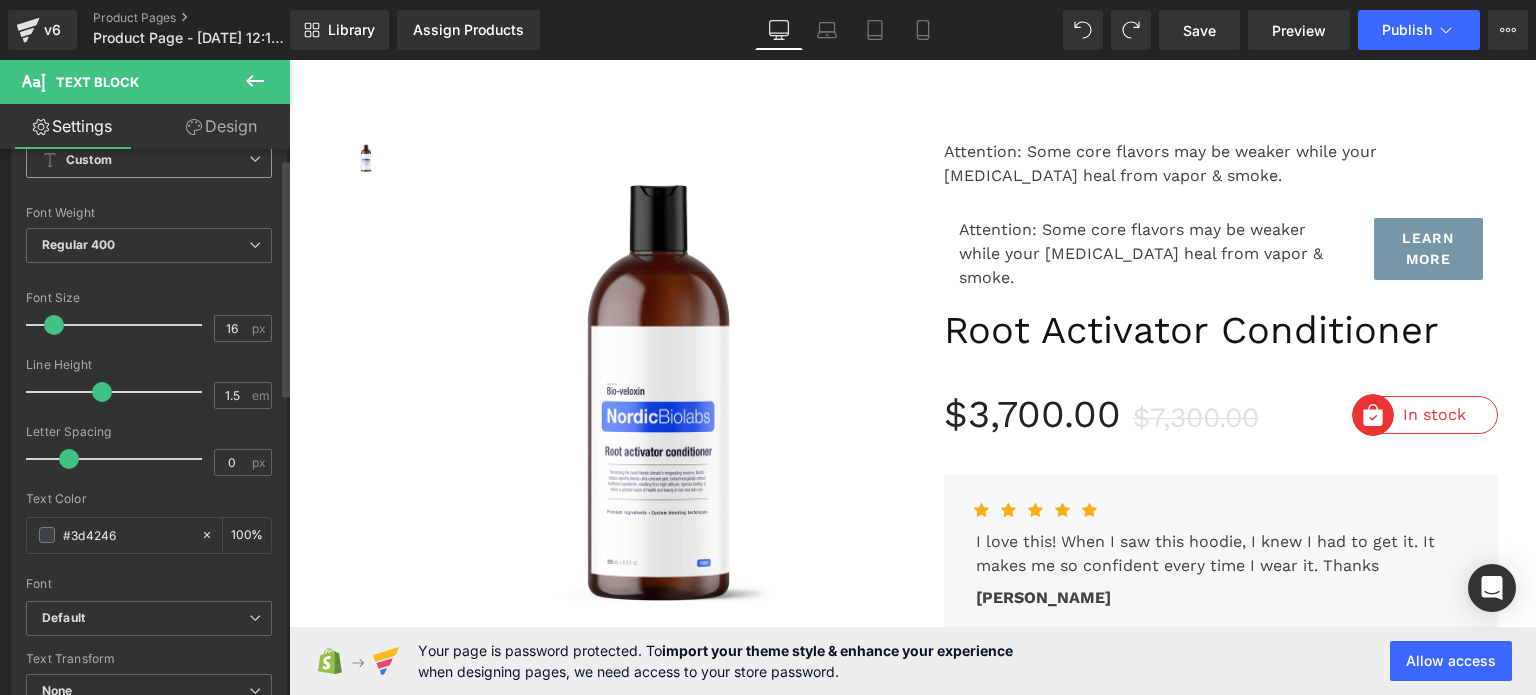 scroll, scrollTop: 0, scrollLeft: 0, axis: both 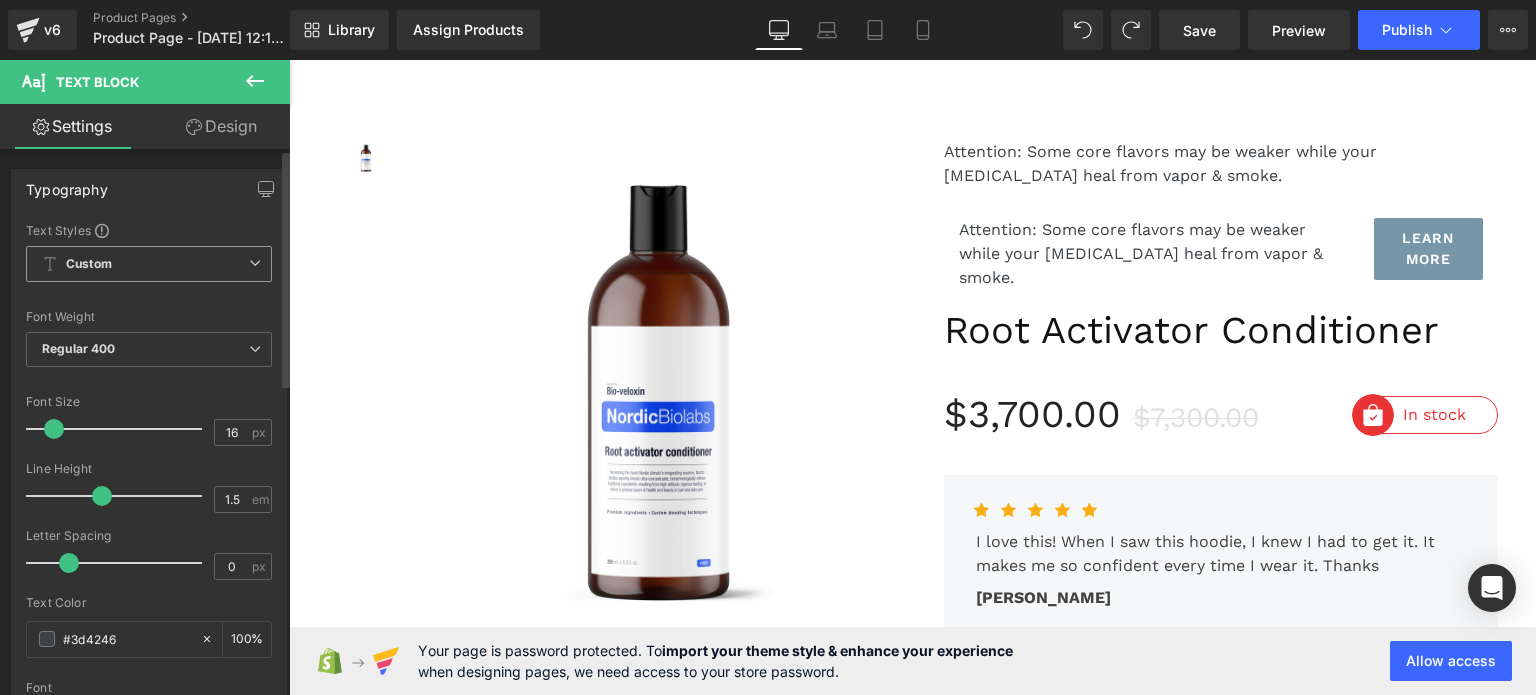 click on "Custom" at bounding box center [89, 264] 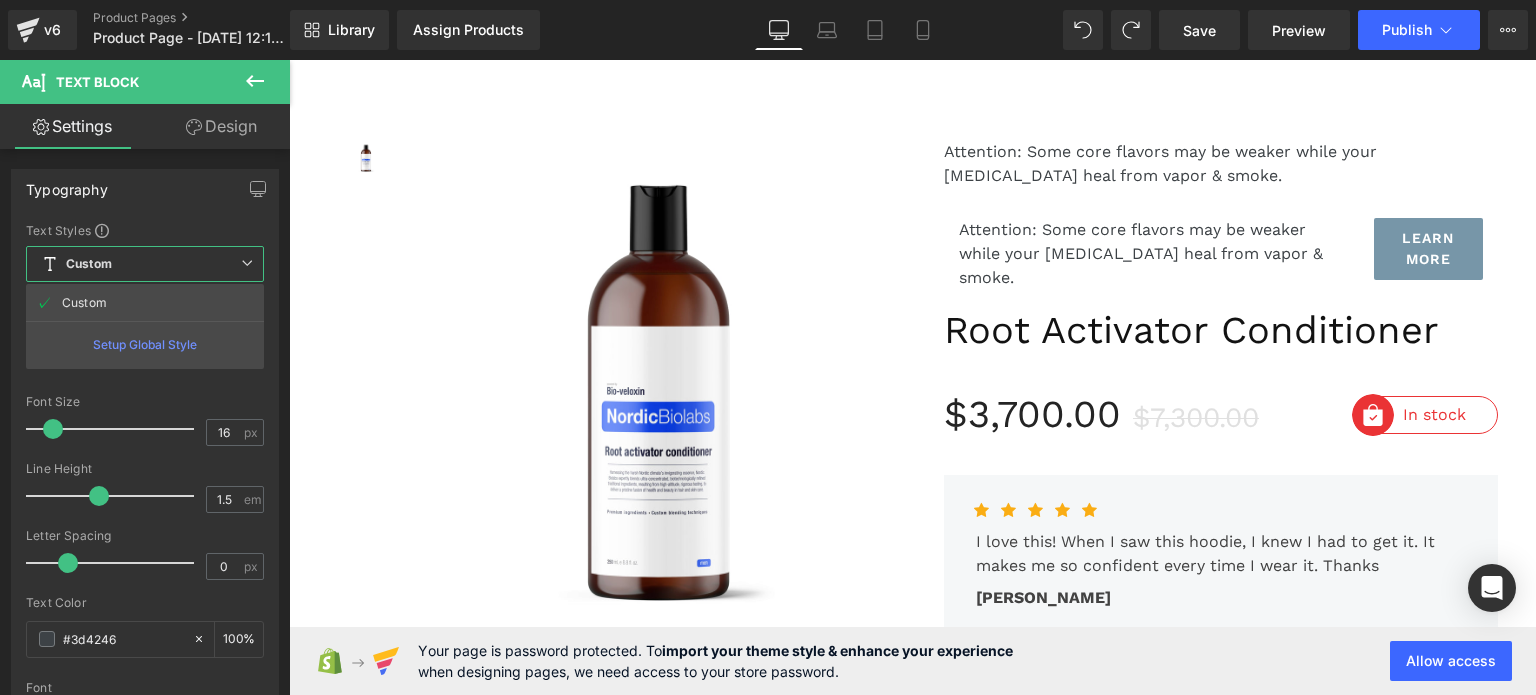 click on "Design" at bounding box center (221, 126) 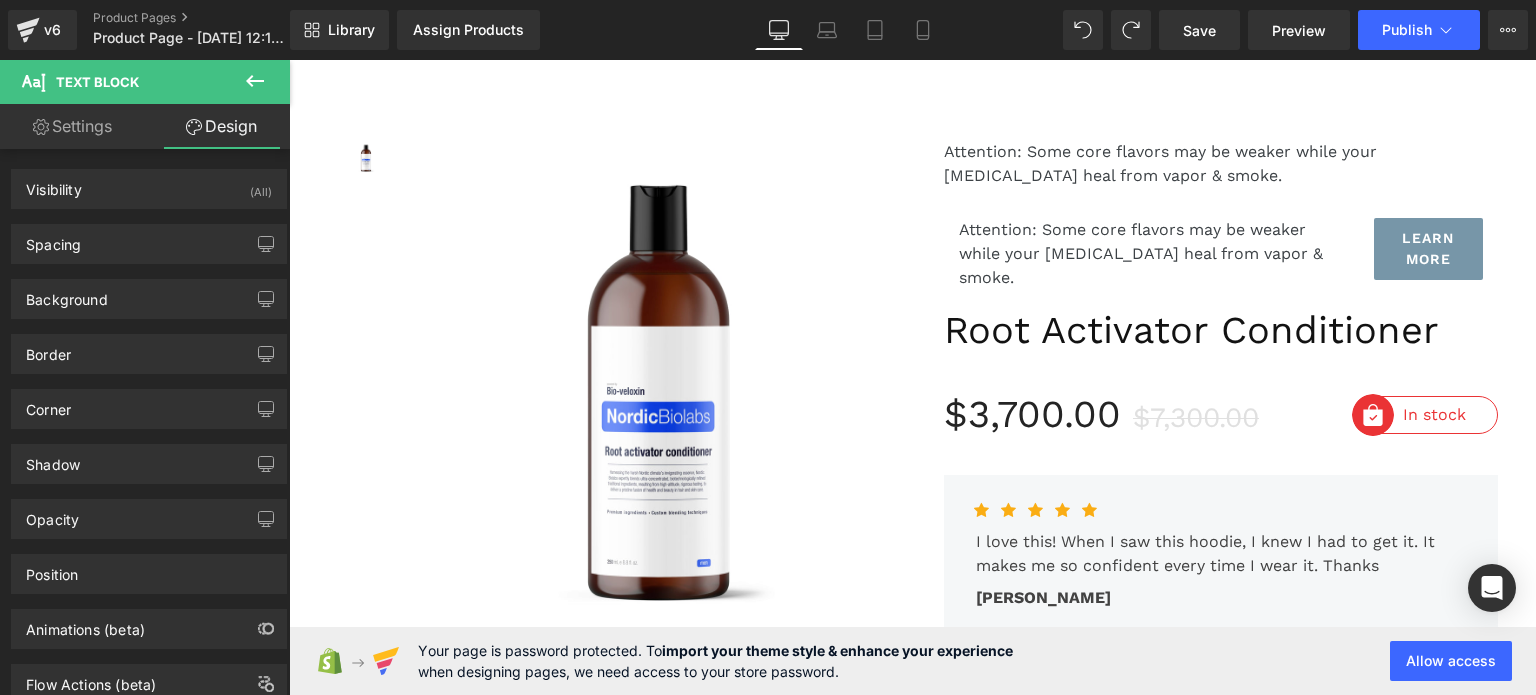 click on "Settings" at bounding box center (72, 126) 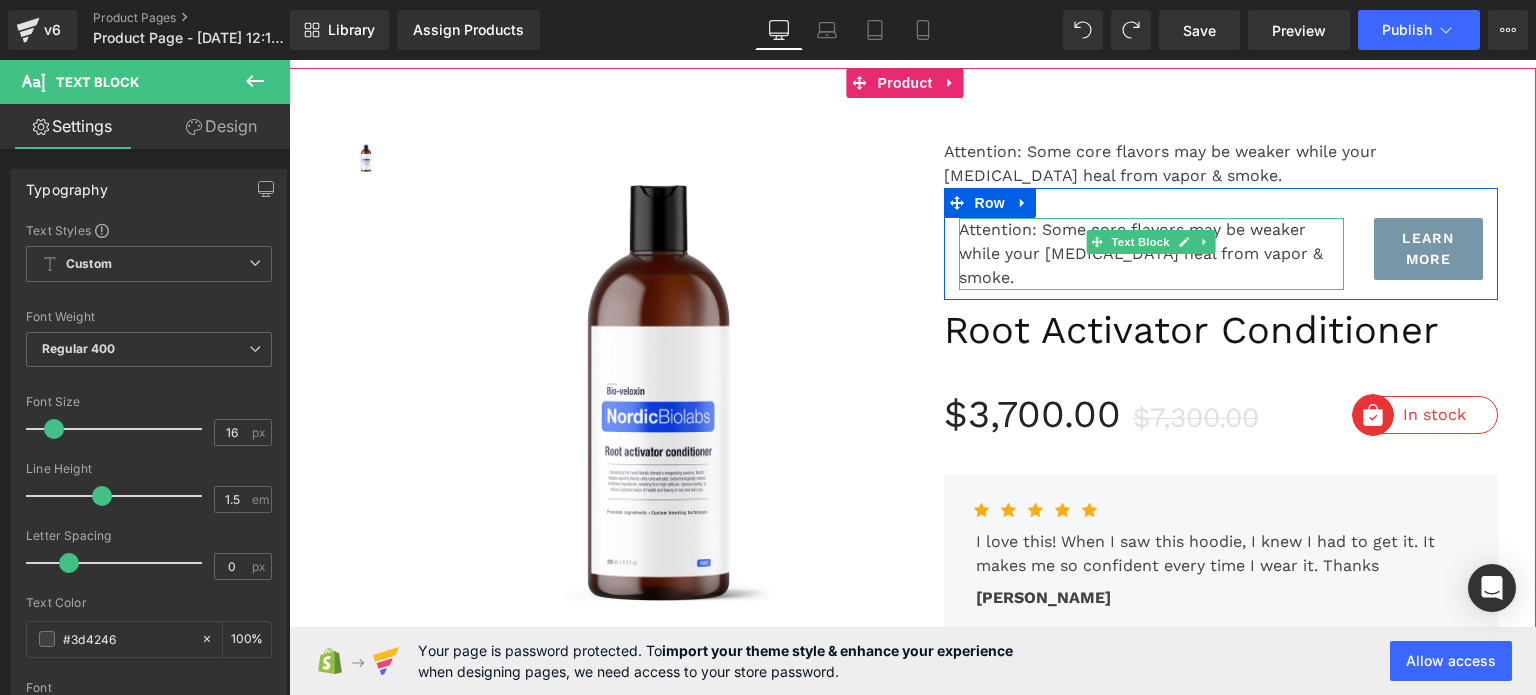 click on "Attention: Some core flavors may be weaker while your [MEDICAL_DATA] heal from vapor & smoke." at bounding box center (1152, 254) 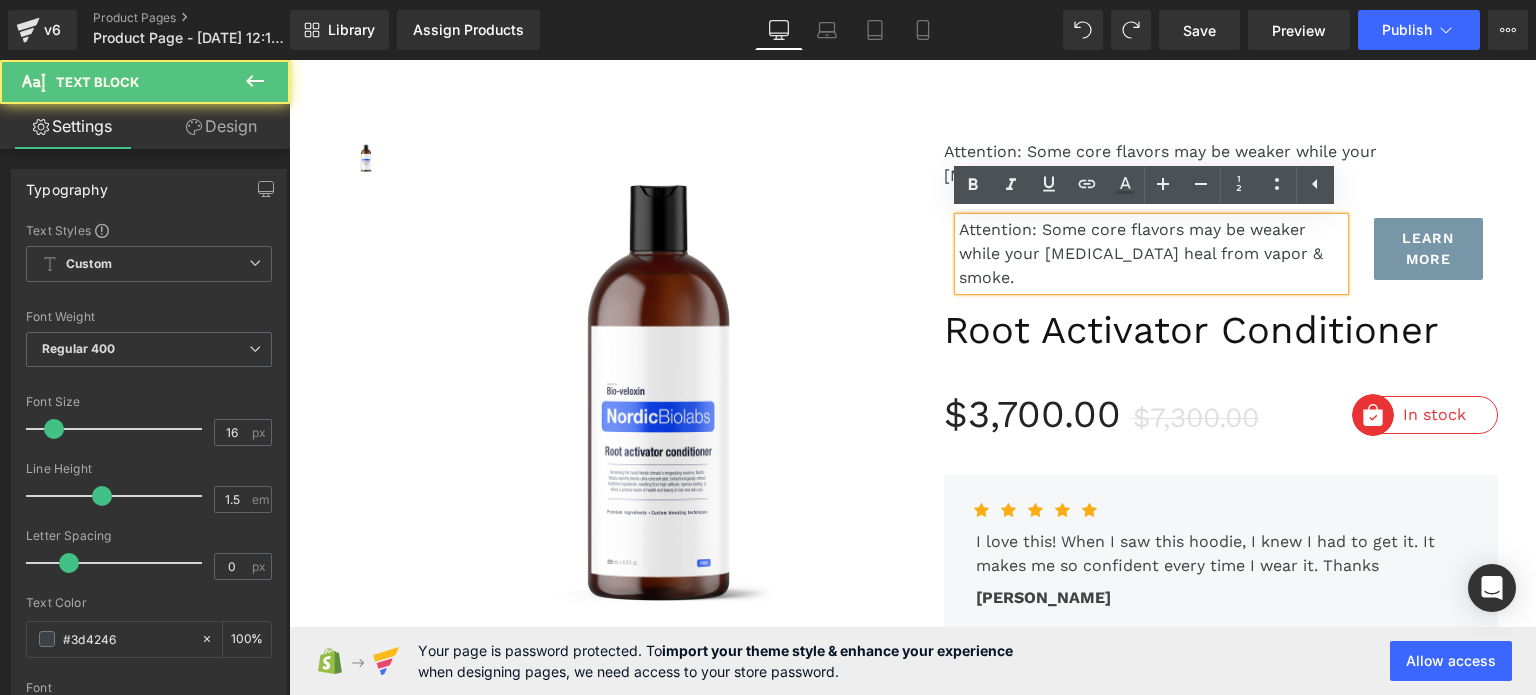 click on "Attention: Some core flavors may be weaker while your [MEDICAL_DATA] heal from vapor & smoke." at bounding box center [1152, 254] 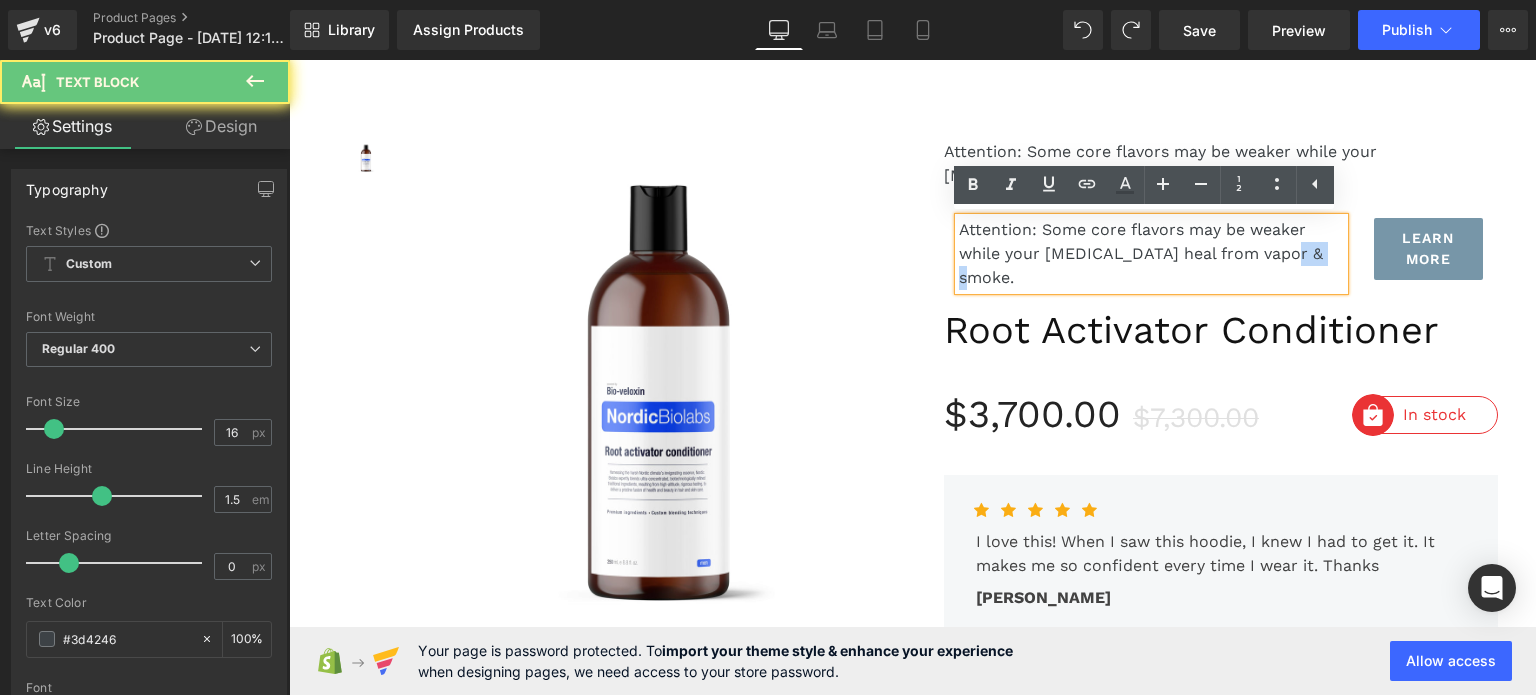 click on "Attention: Some core flavors may be weaker while your [MEDICAL_DATA] heal from vapor & smoke." at bounding box center [1152, 254] 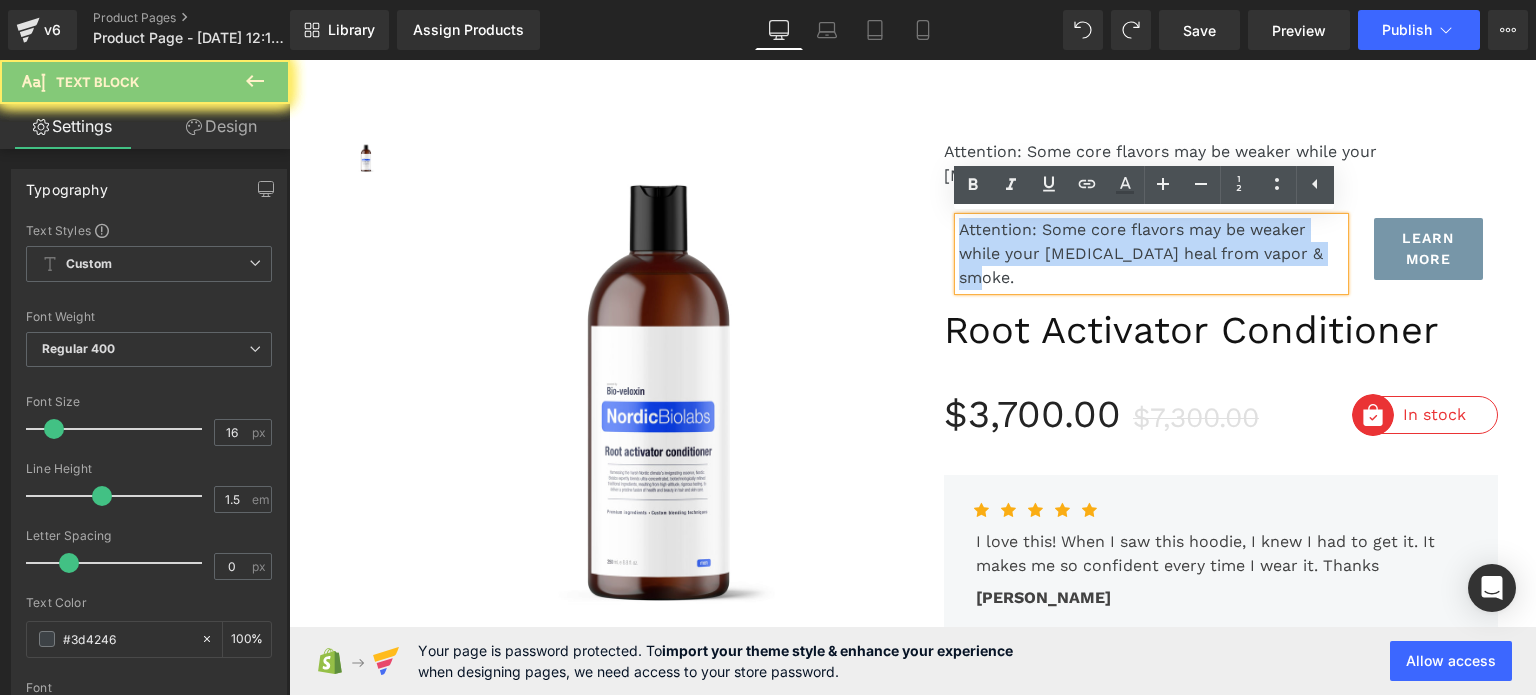click on "Attention: Some core flavors may be weaker while your [MEDICAL_DATA] heal from vapor & smoke." at bounding box center [1152, 254] 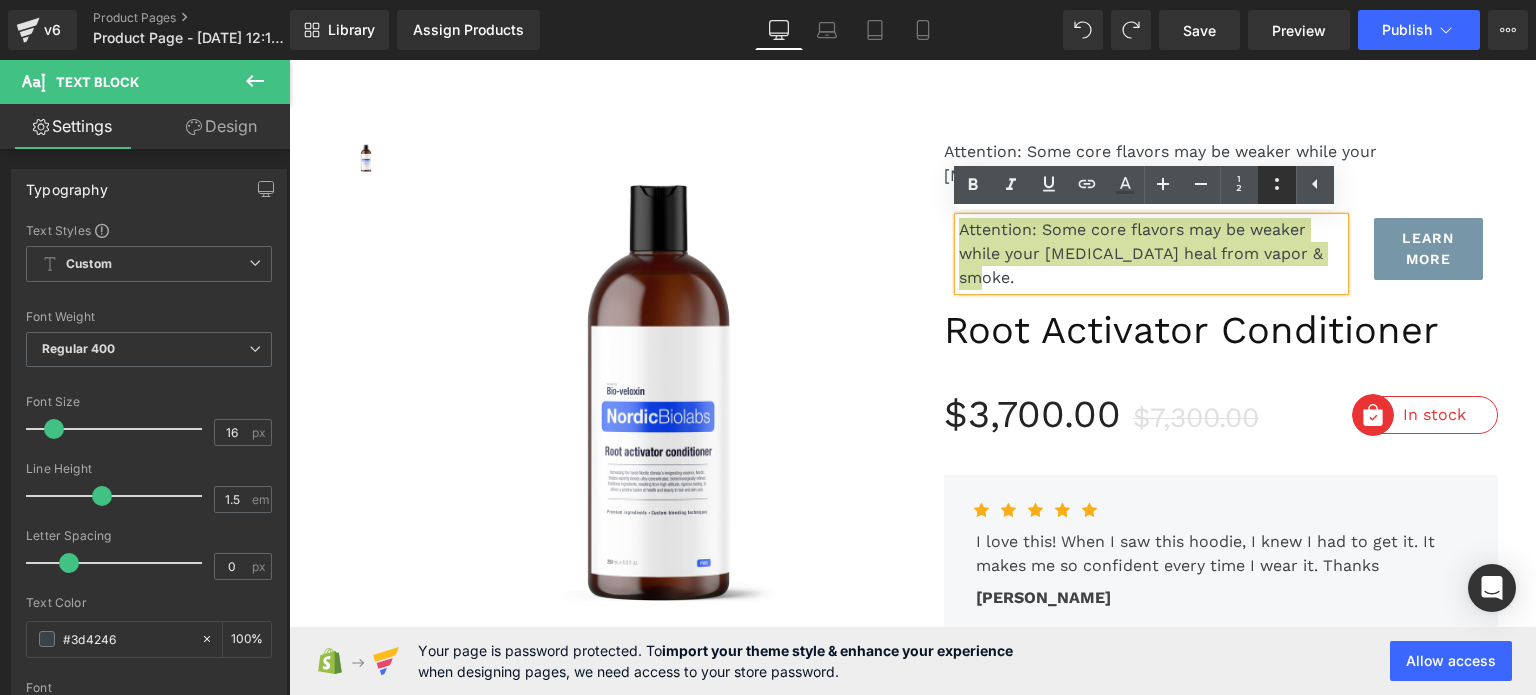 click at bounding box center (1277, 185) 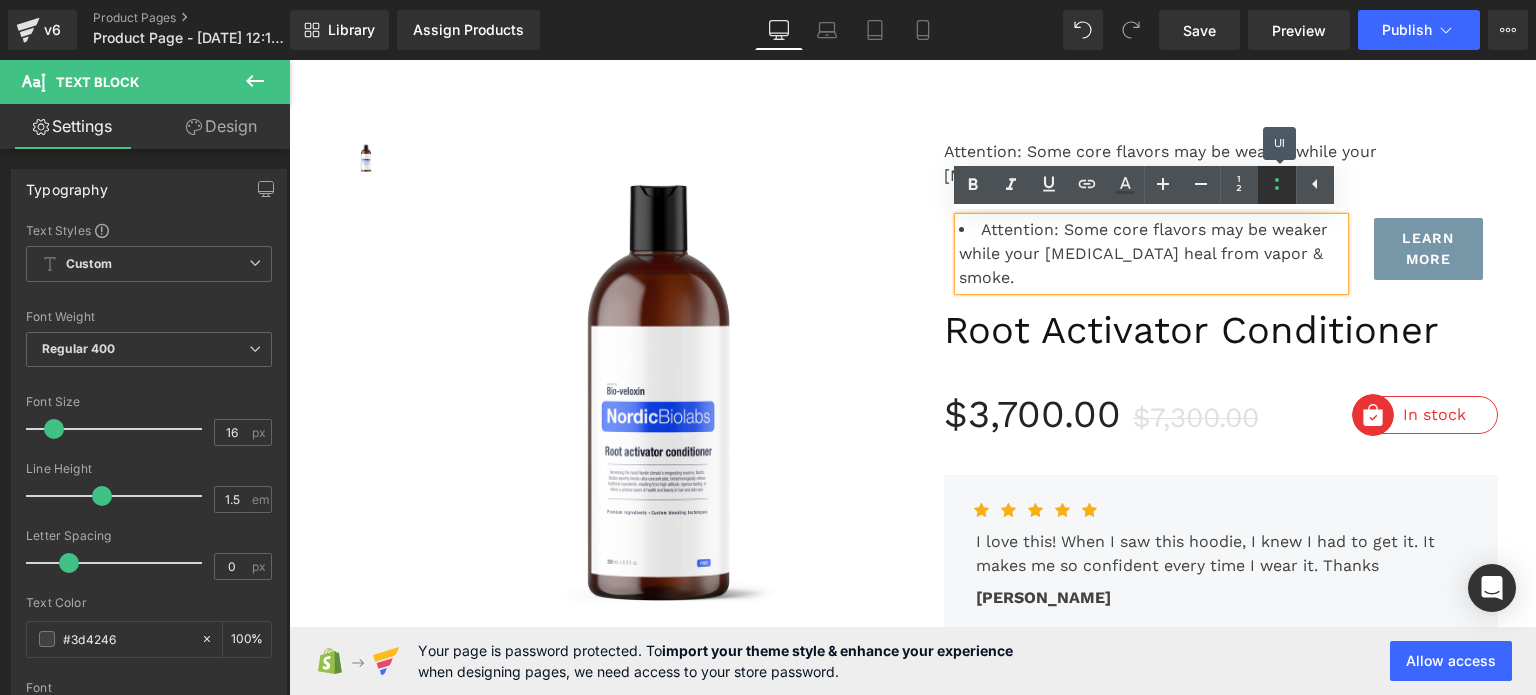 click at bounding box center [1277, 185] 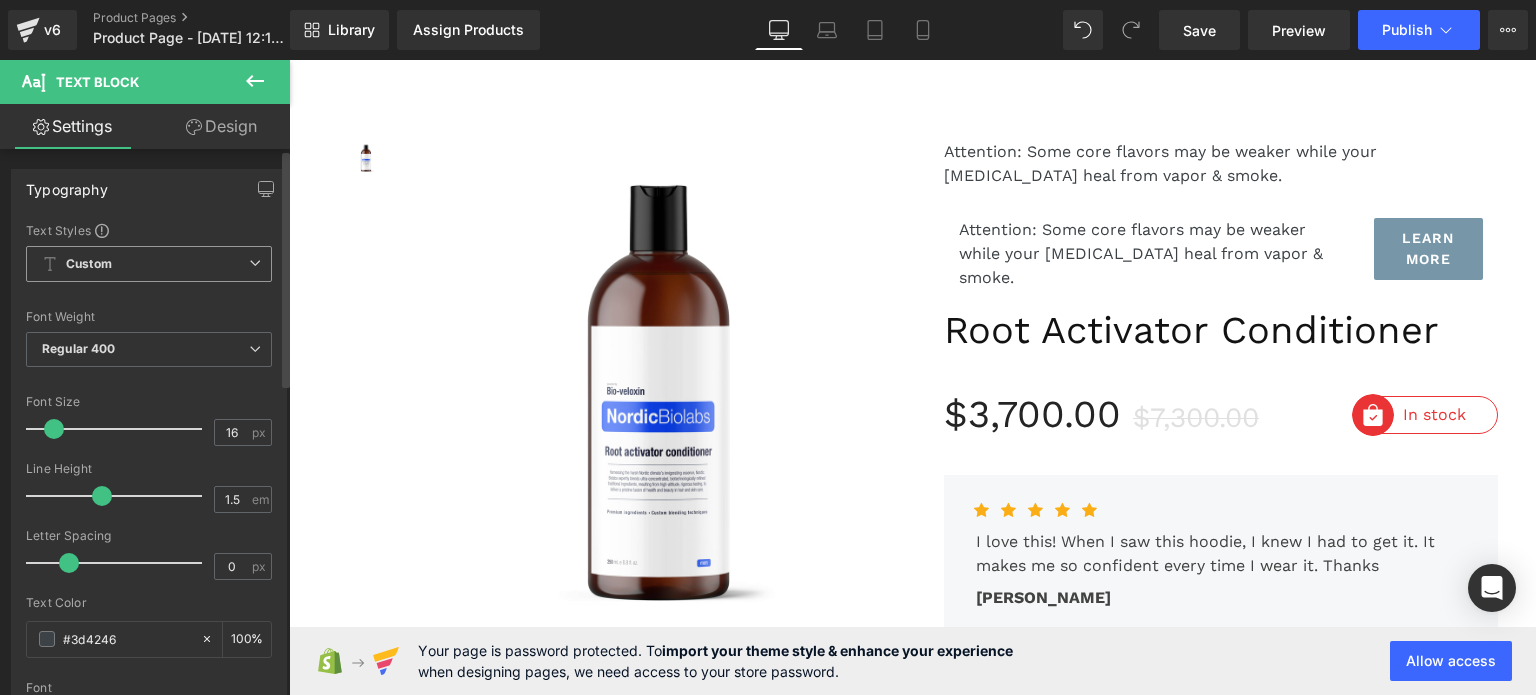 click on "Custom
Setup Global Style" at bounding box center [149, 264] 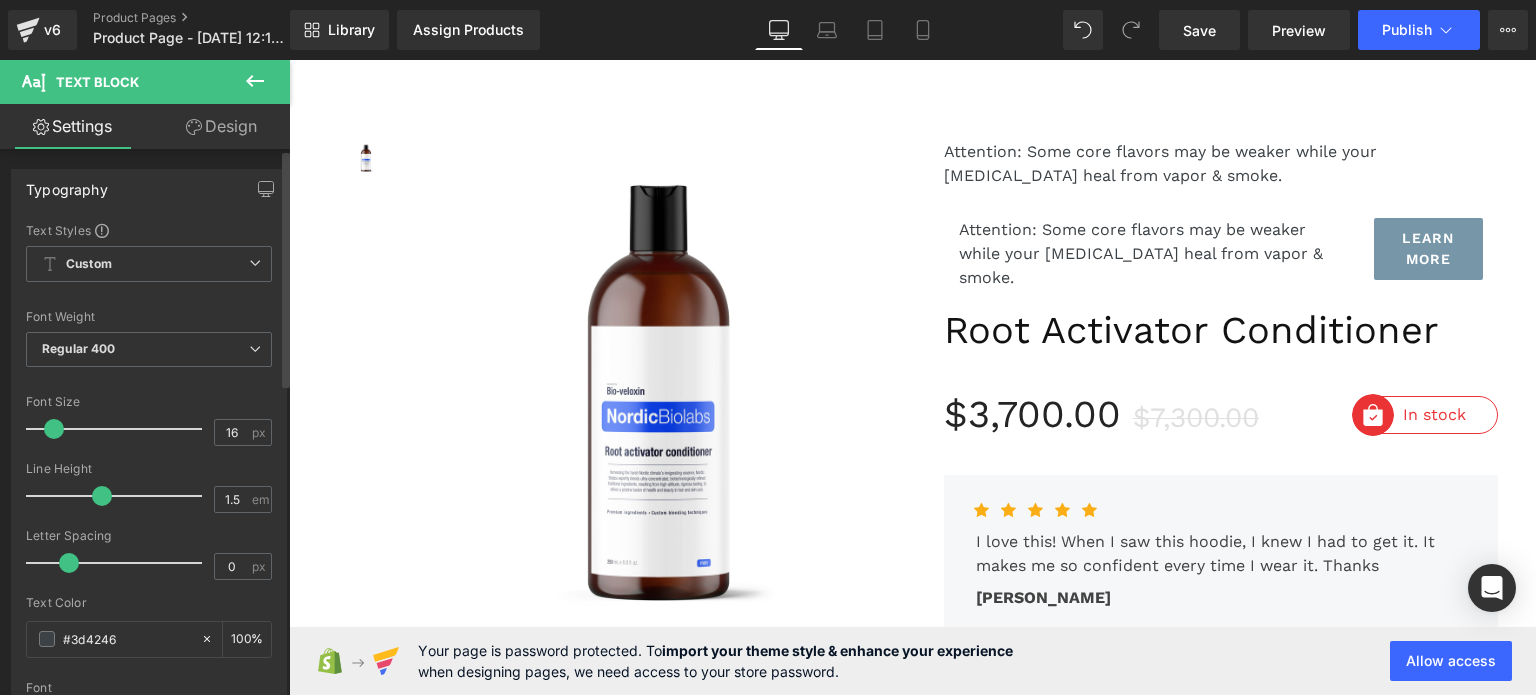 click on "Typography Text Styles Custom
Custom
Setup Global Style
Custom
Setup Global Style
Thin 100 Semi Thin 200 Light 300 Regular 400 Medium 500 Semi Bold 600 Super Bold 800 Boldest 900 Bold 700 Lighter Bolder Font Weight
Regular 400
Thin 100 Semi Thin 200 Light 300 Regular 400 Medium 500 Semi Bold 600 Super Bold 800 Boldest 900 Bold 700 Lighter Bolder 16px Font Size 16 px 1.5em Line Height 1.5 em 0px Letter Spacing 0 px #3d4246 Text Color #3d4246 100 % inherit
Font
Default
Default
Default
None" at bounding box center (149, 497) 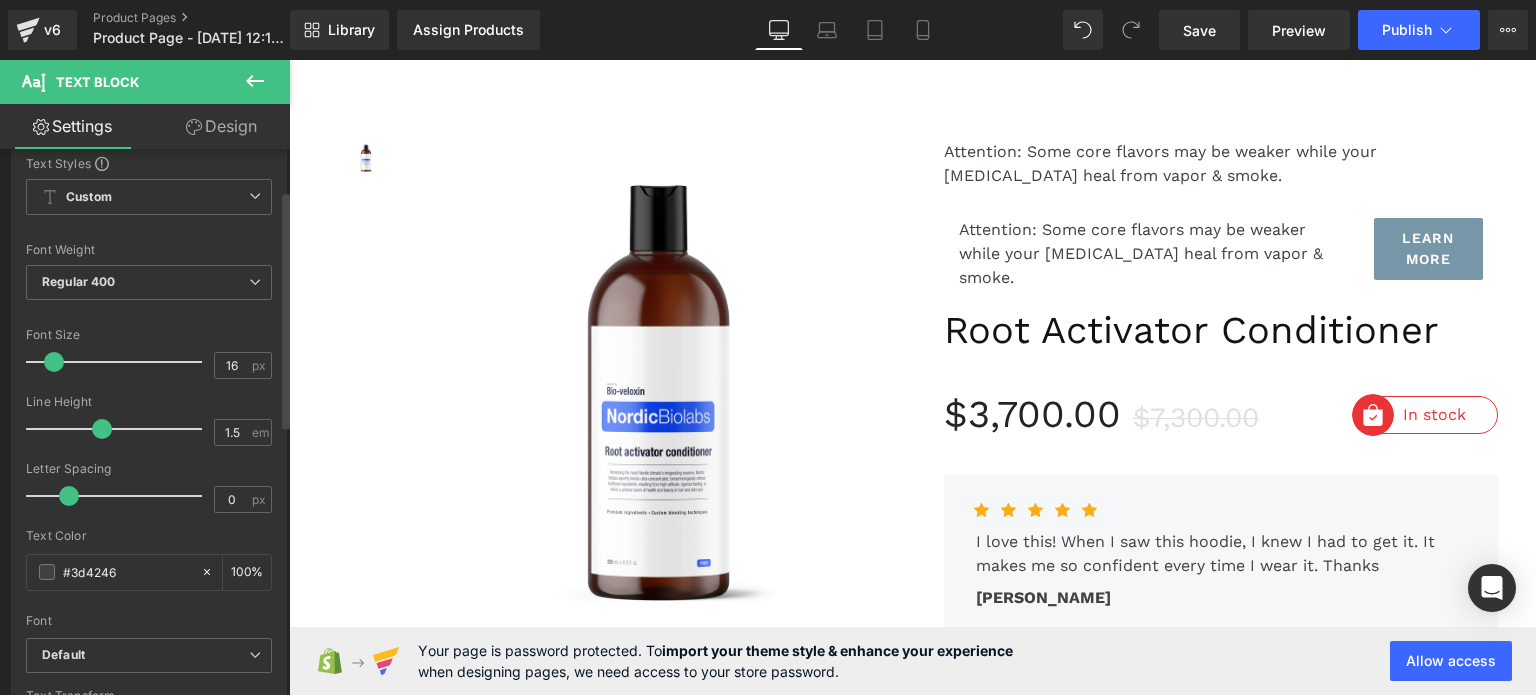scroll, scrollTop: 200, scrollLeft: 0, axis: vertical 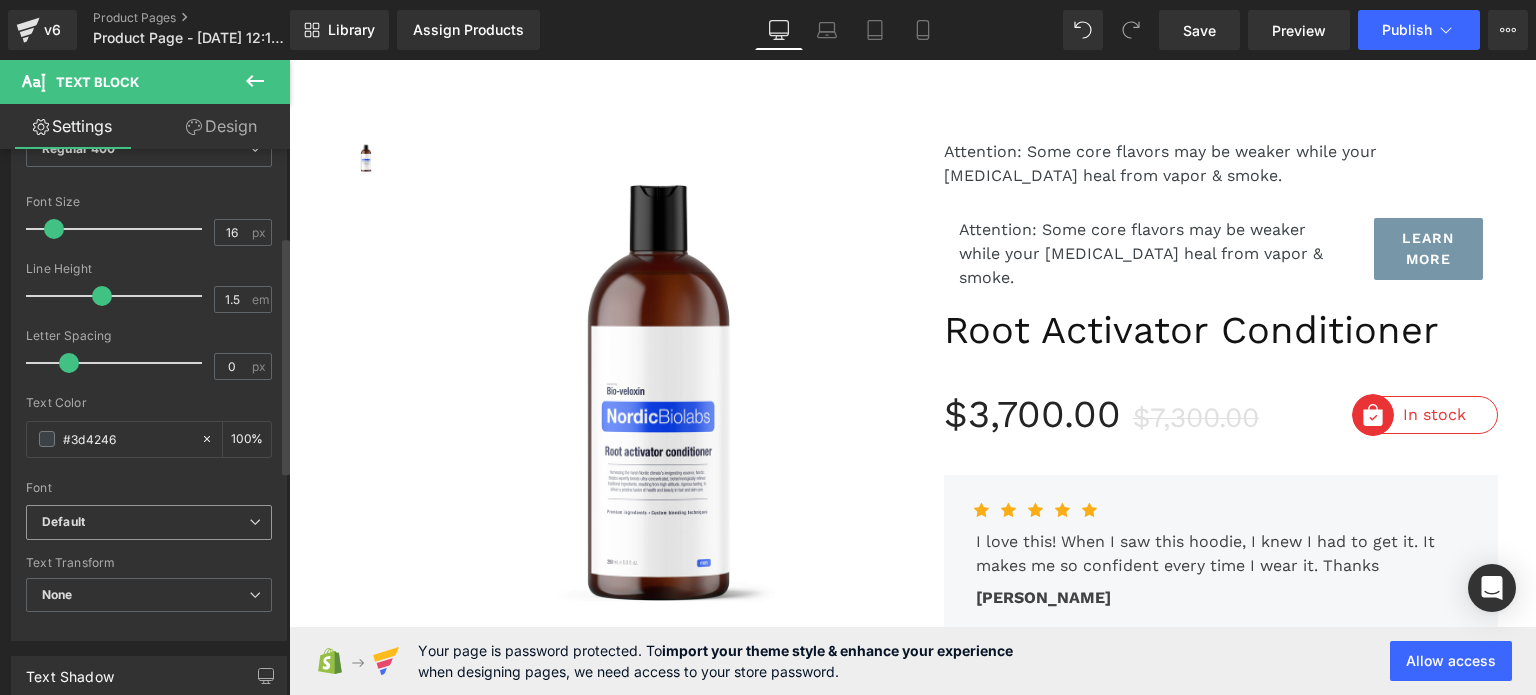 click on "Default" at bounding box center [145, 522] 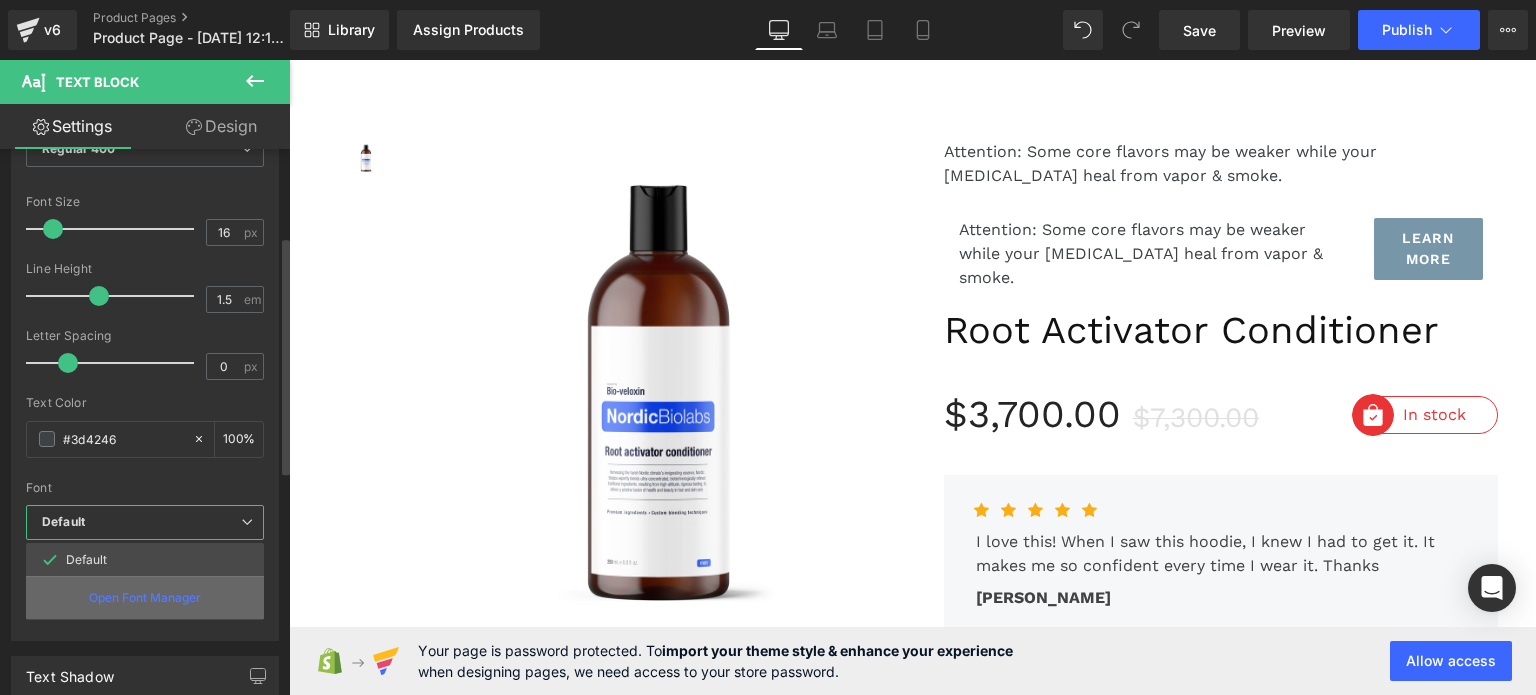 click on "Open Font Manager" at bounding box center [145, 598] 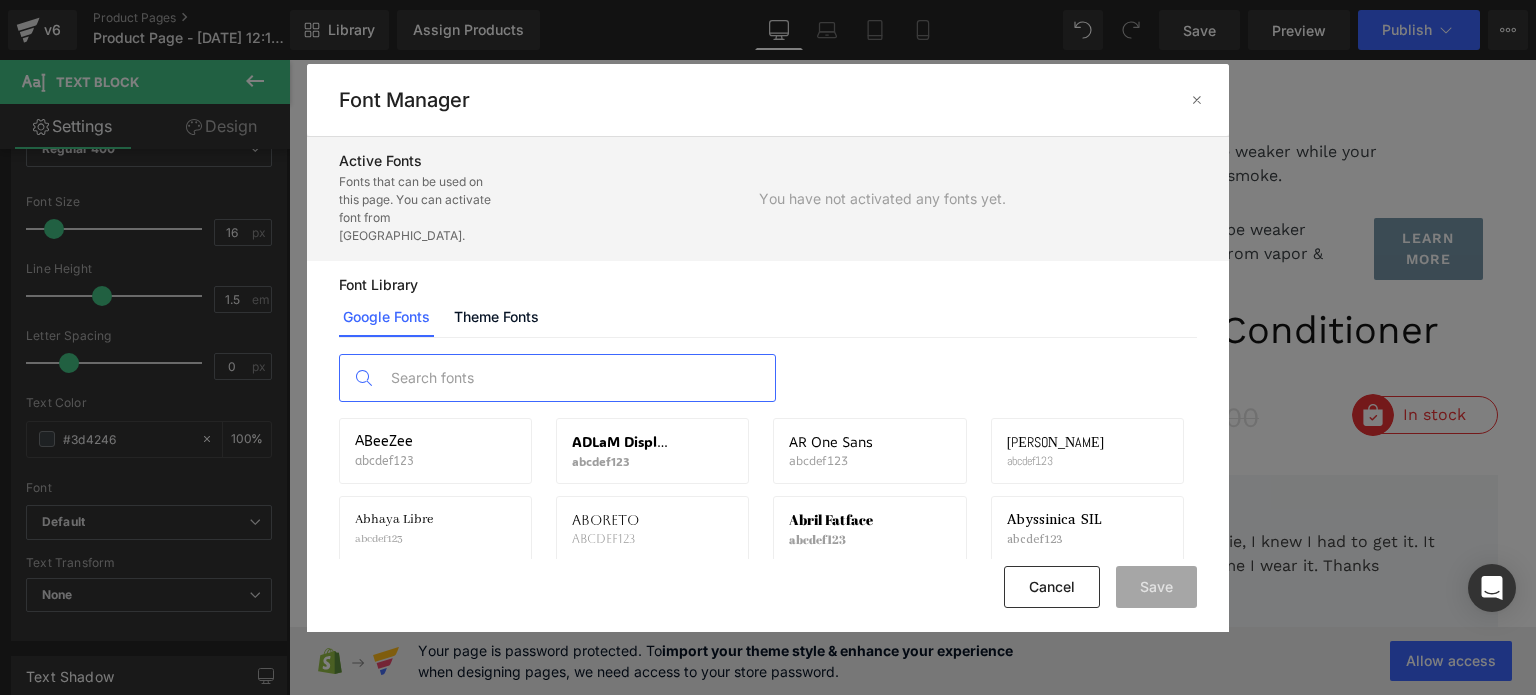 click at bounding box center (577, 378) 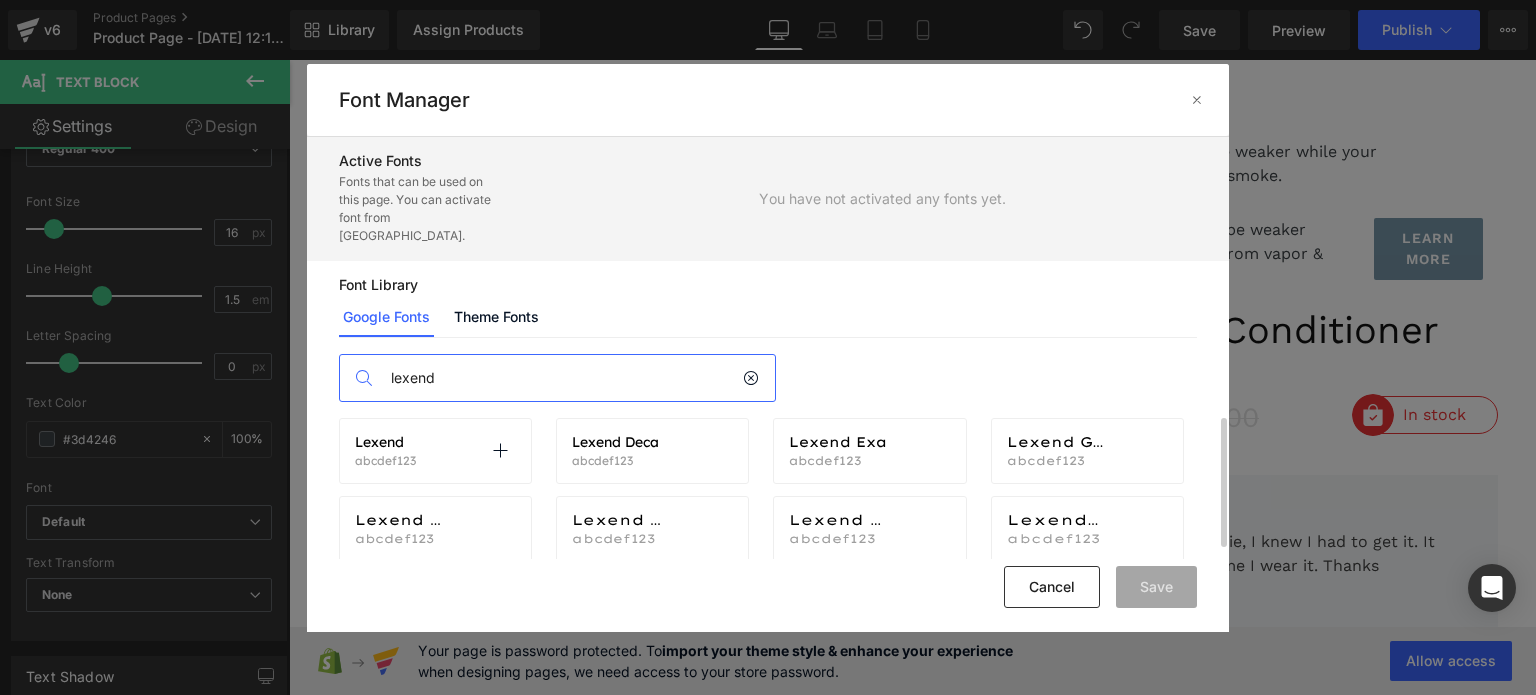 type on "lexend" 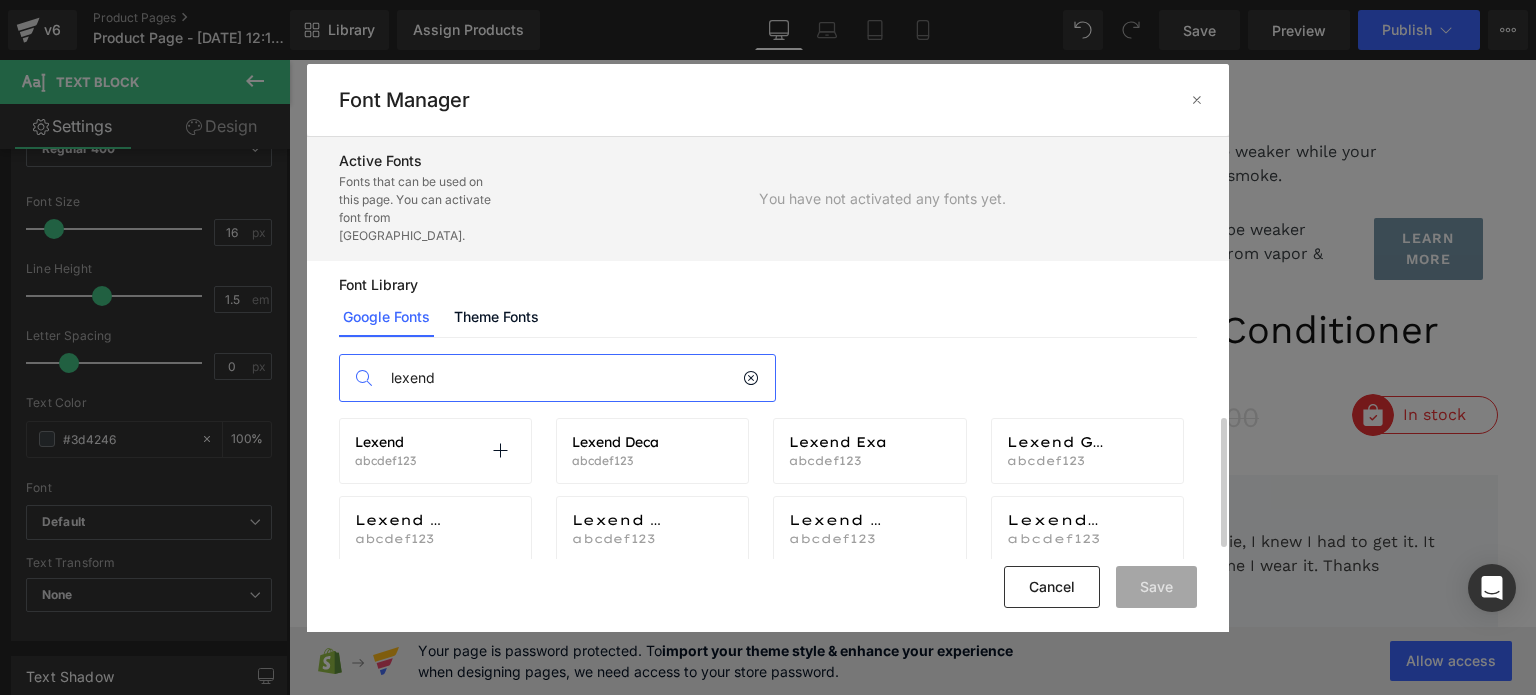 click on "Lexend abcdef123" at bounding box center (385, 451) 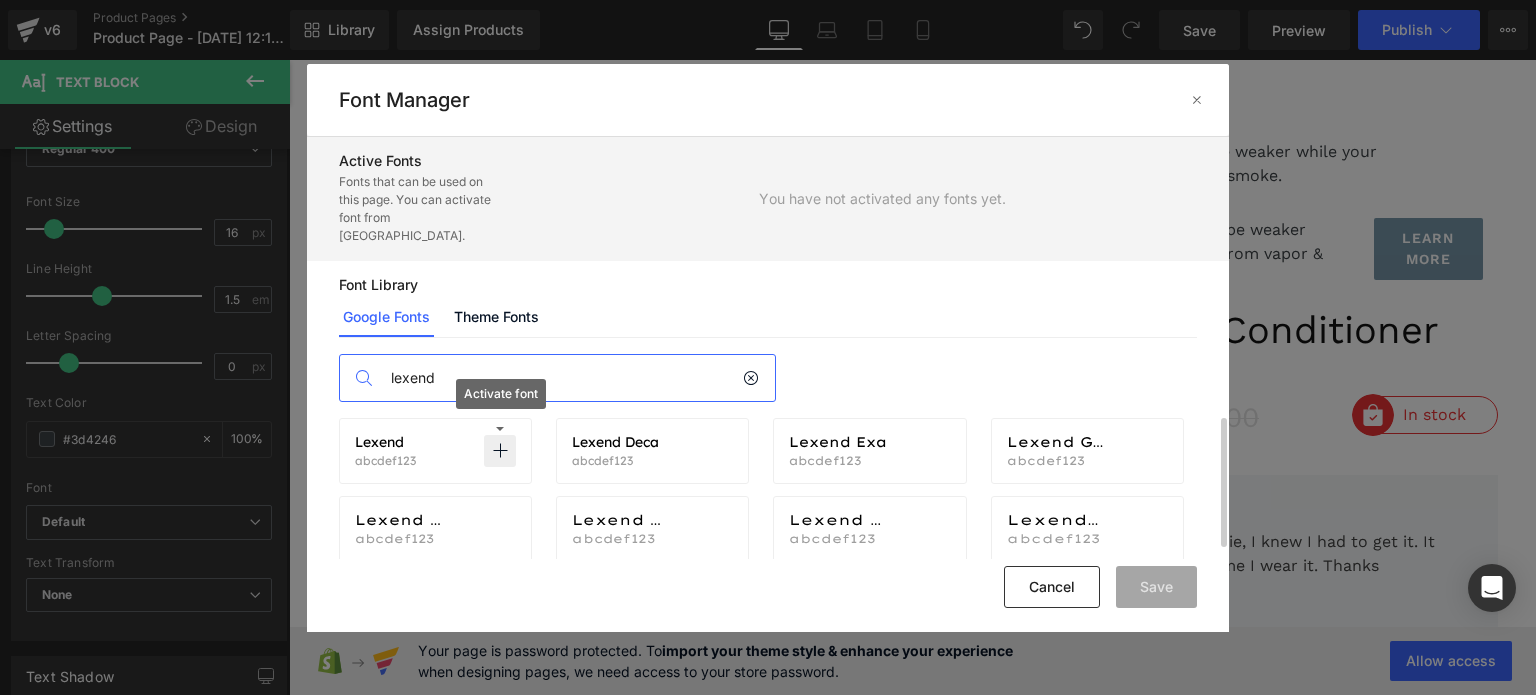 click at bounding box center (500, 451) 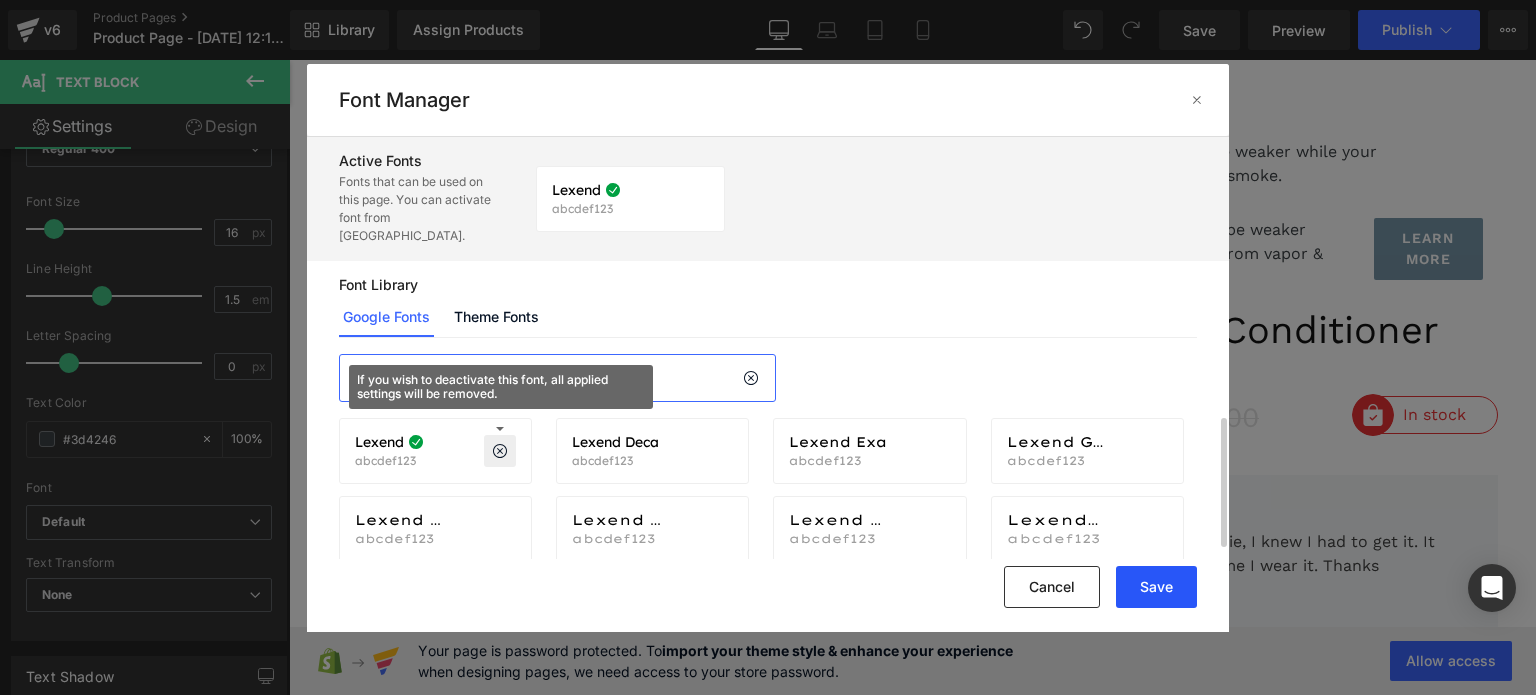 click on "Save" at bounding box center (1156, 587) 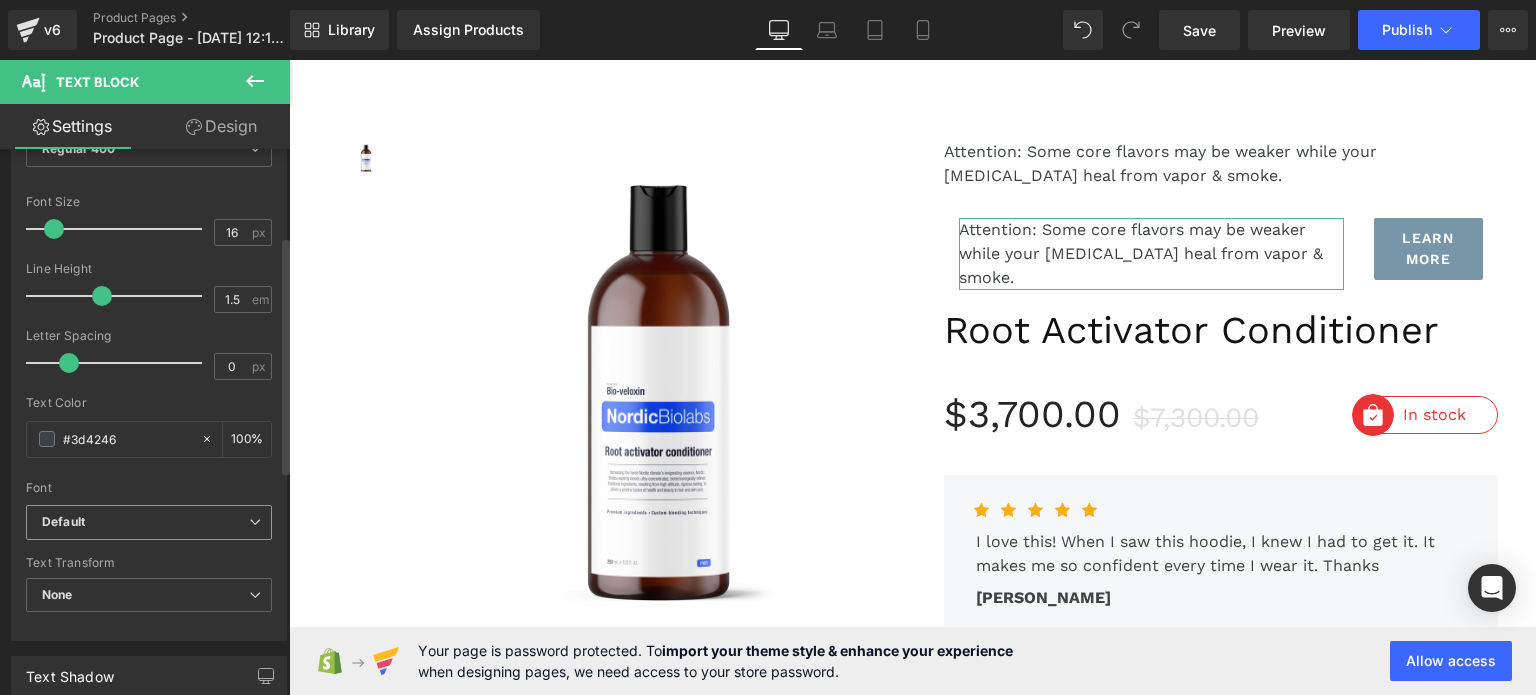 click on "Default" at bounding box center [145, 522] 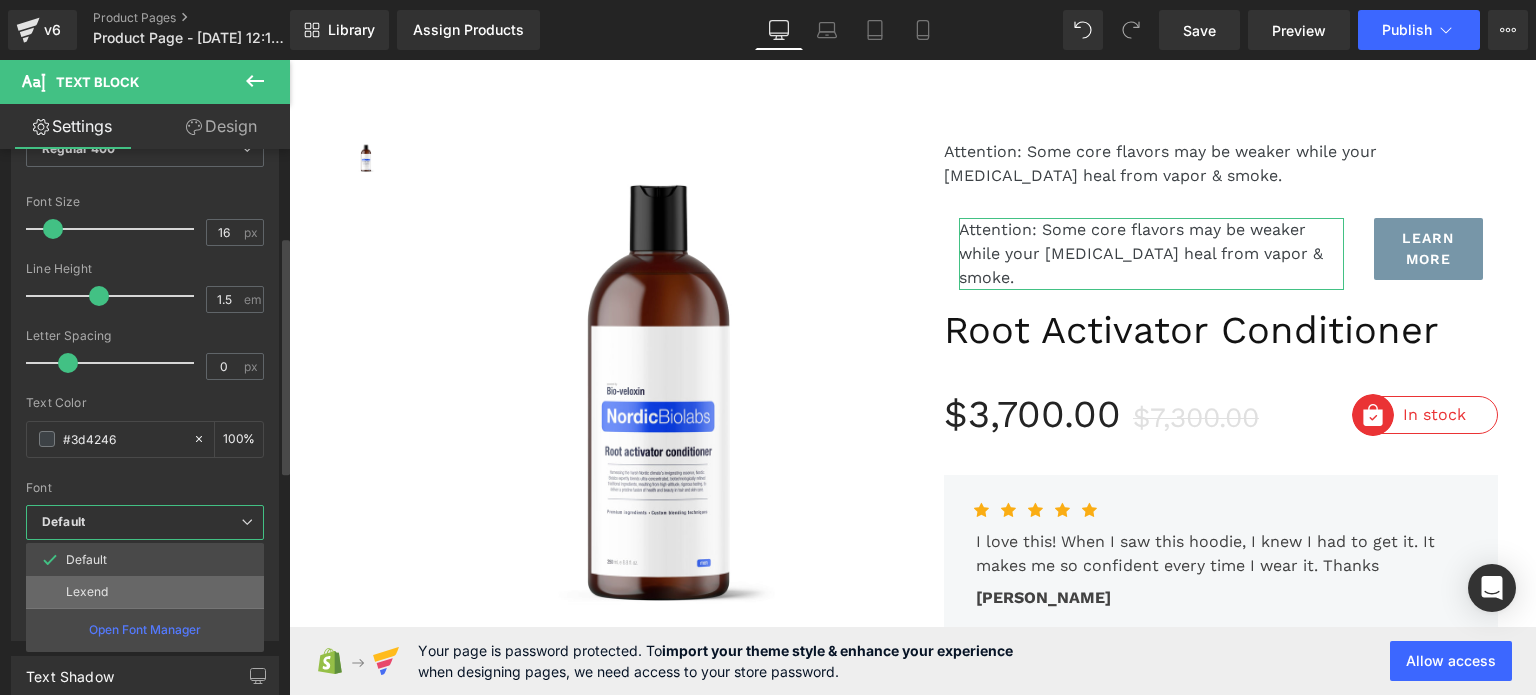 click on "Lexend" at bounding box center [145, 592] 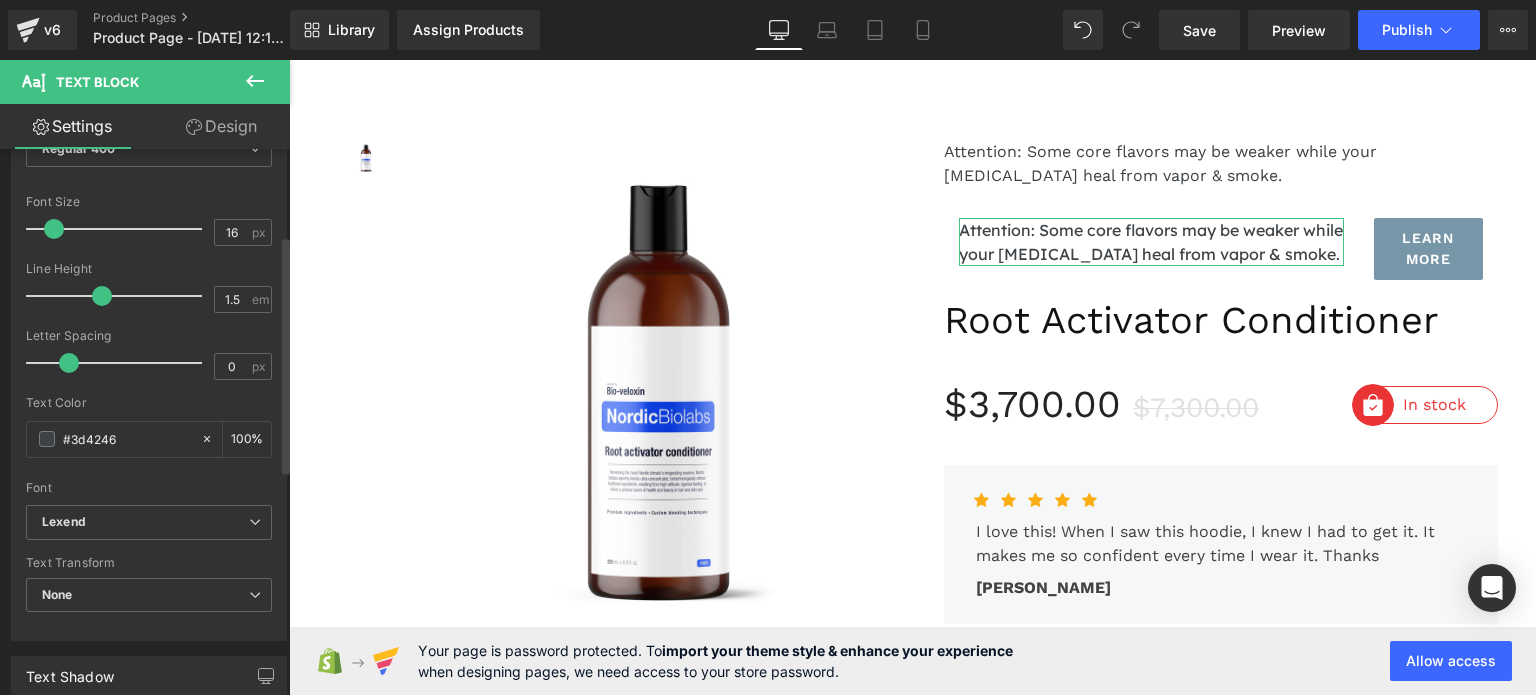 scroll, scrollTop: 100, scrollLeft: 0, axis: vertical 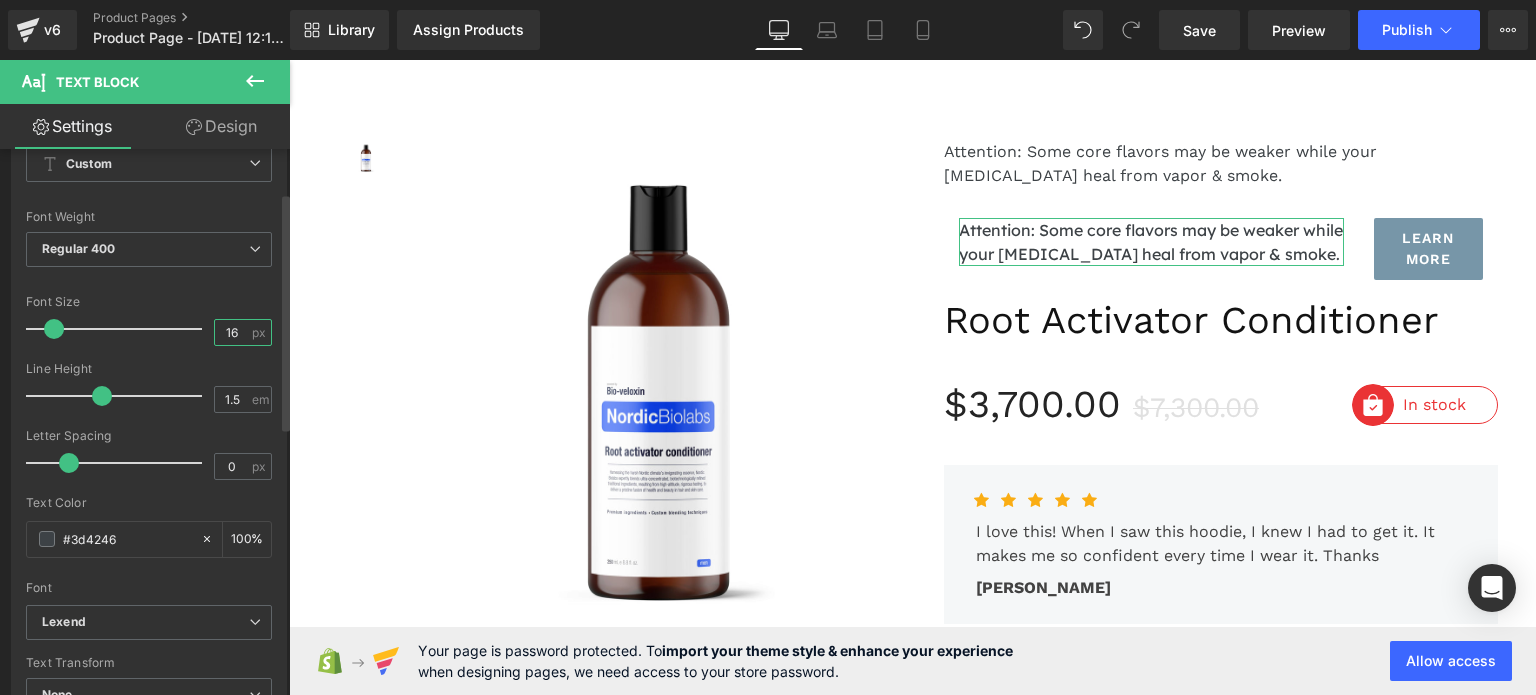 click on "16" at bounding box center (232, 332) 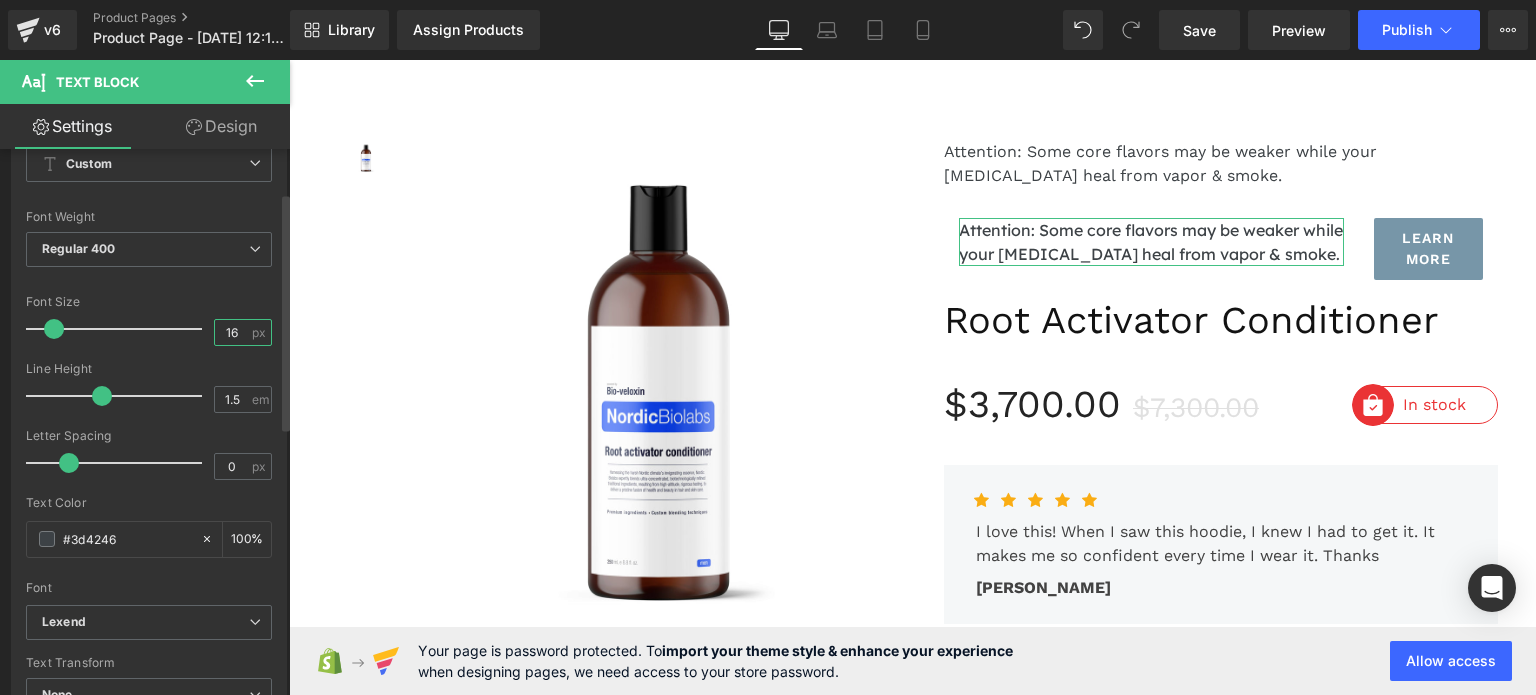 click on "16" at bounding box center (232, 332) 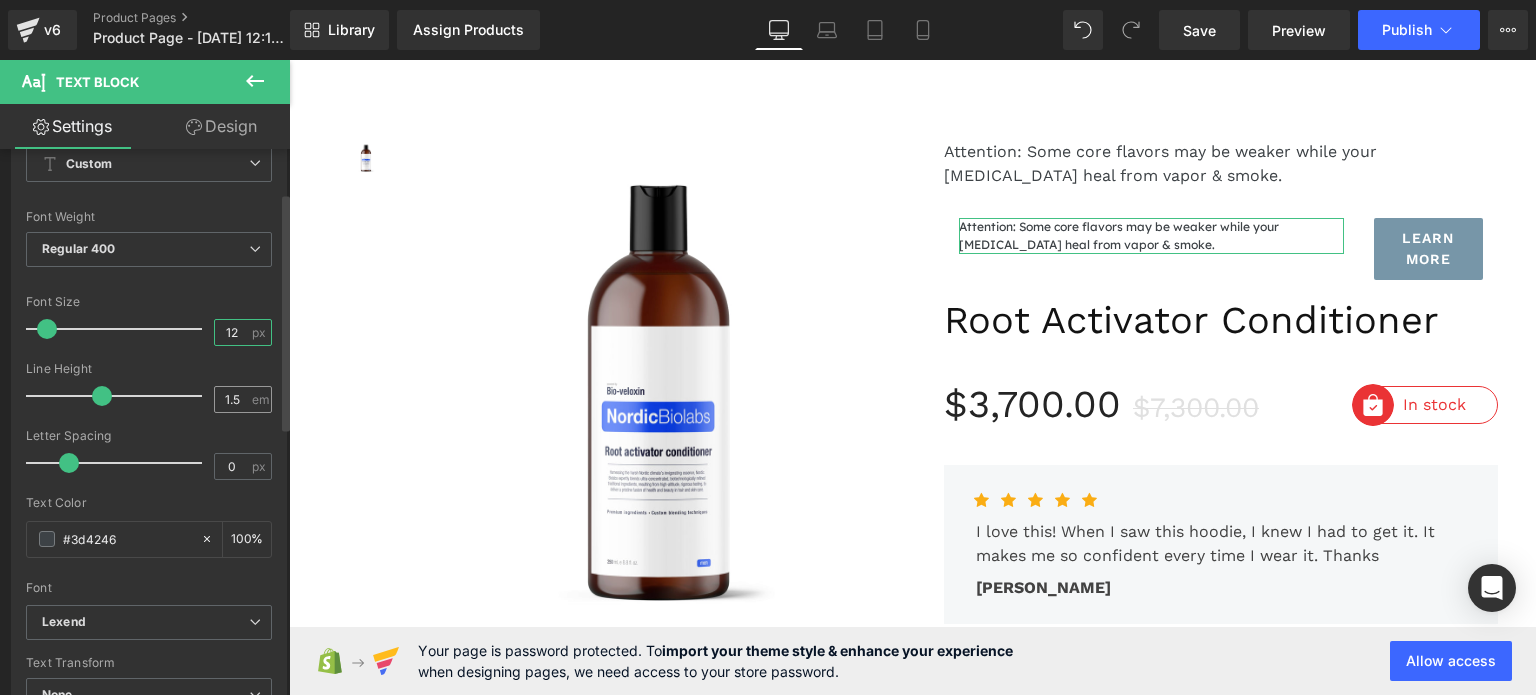 type on "12" 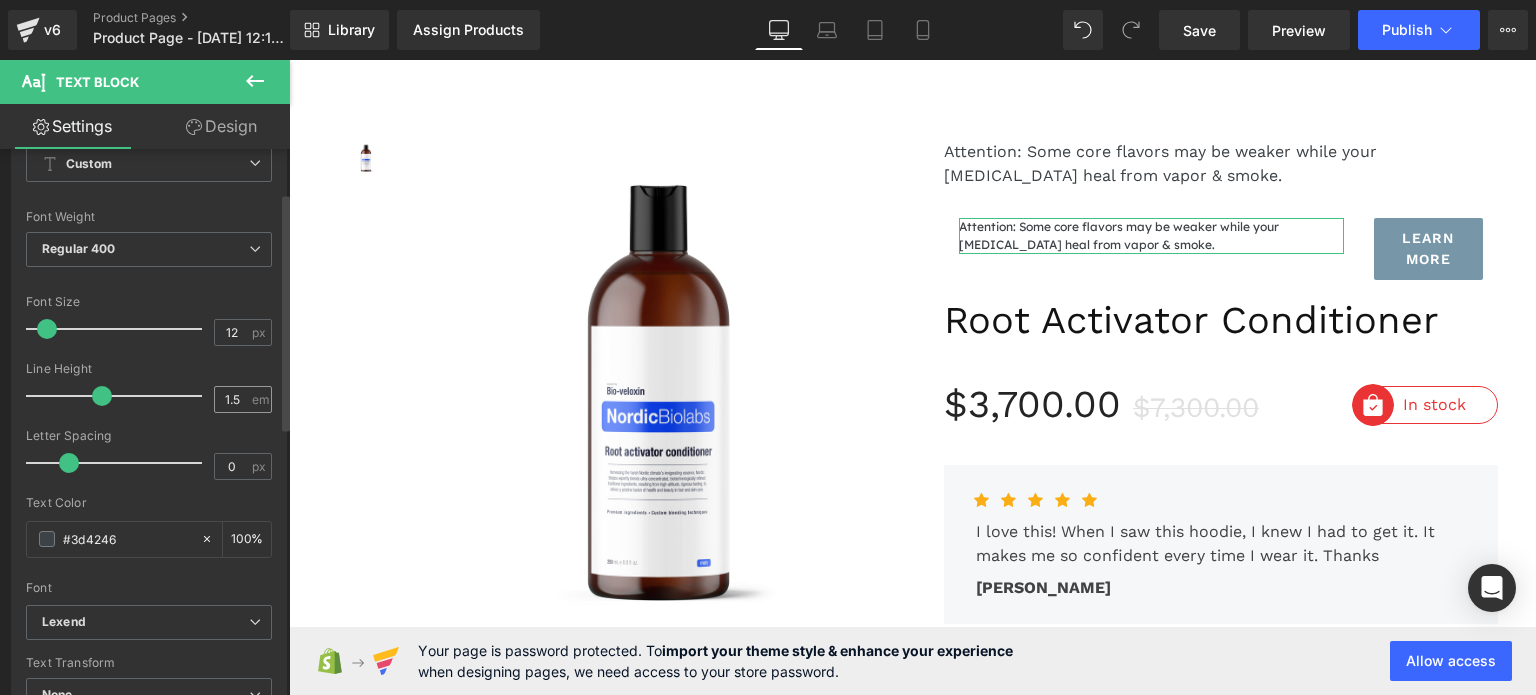 click on "em" at bounding box center (260, 399) 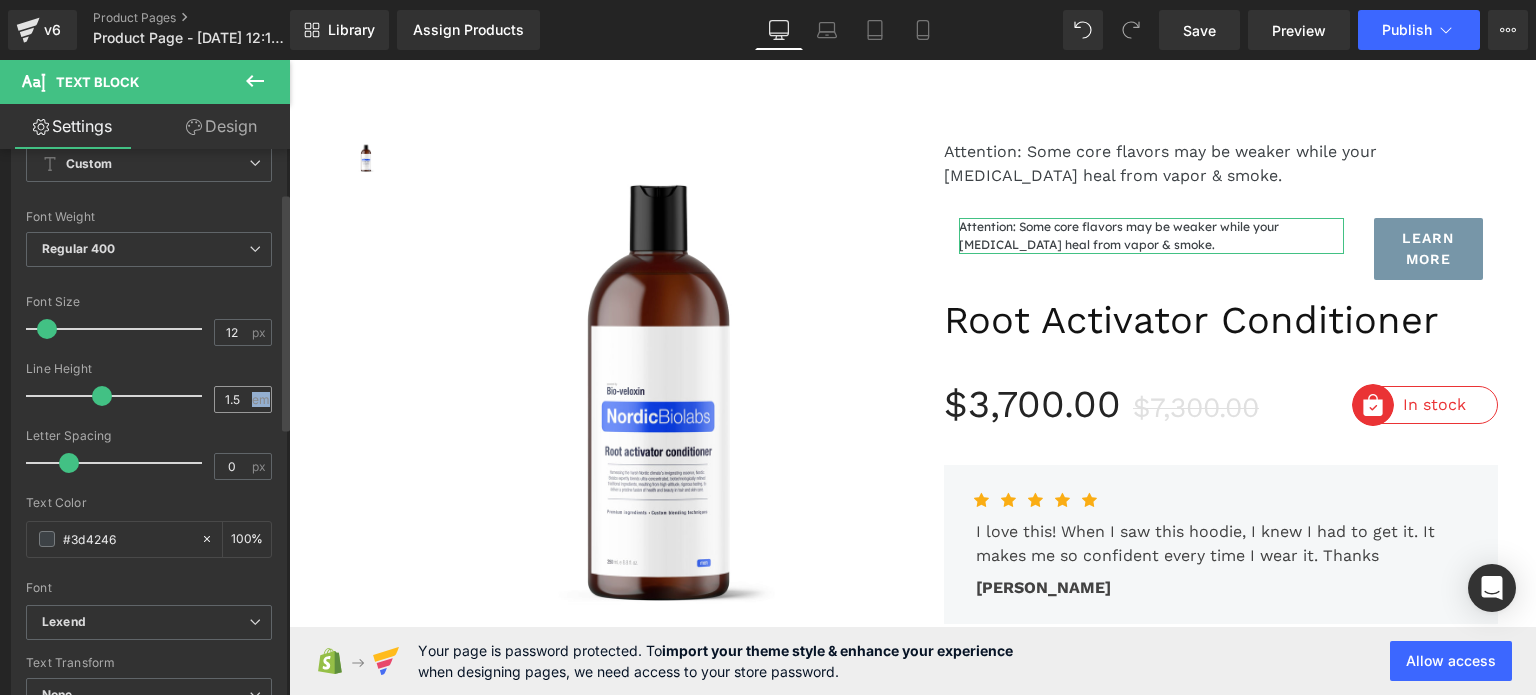 click on "em" at bounding box center [260, 399] 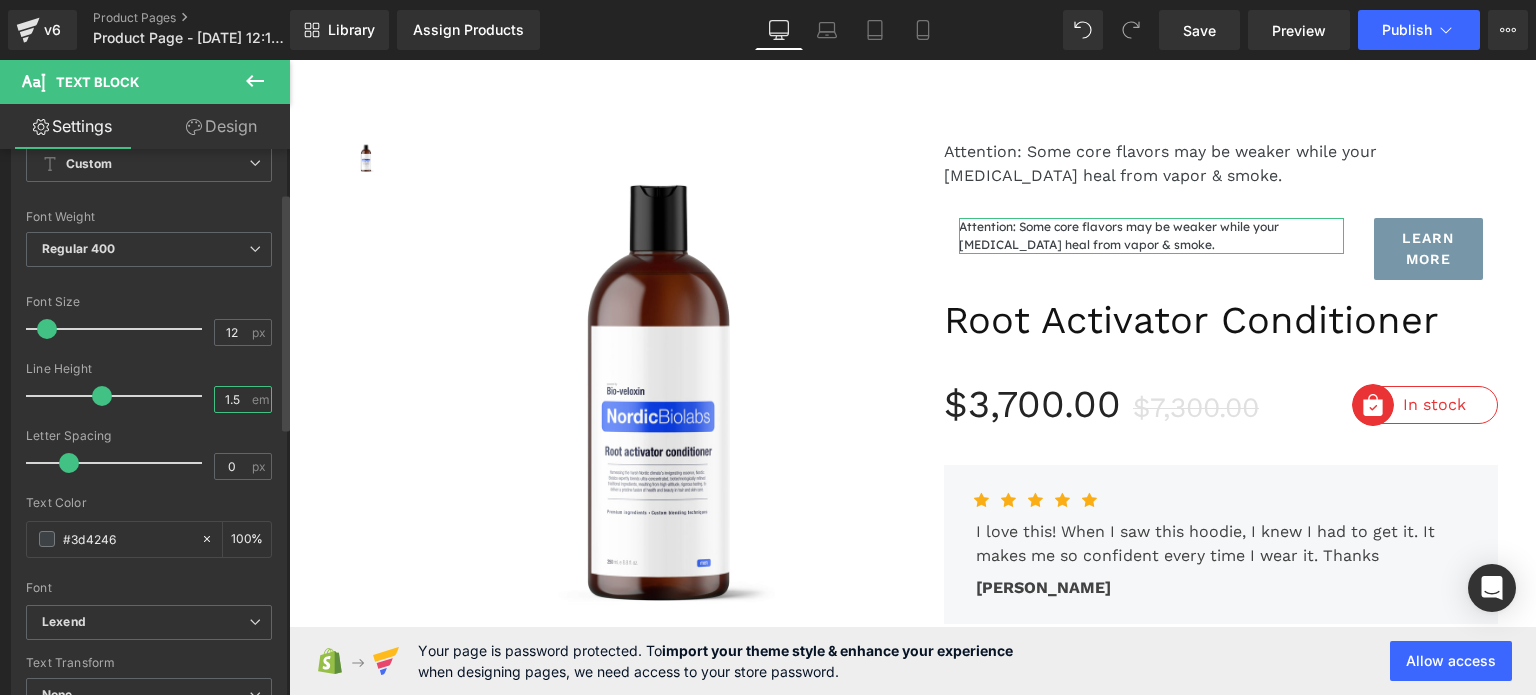 click on "1.5" at bounding box center [232, 399] 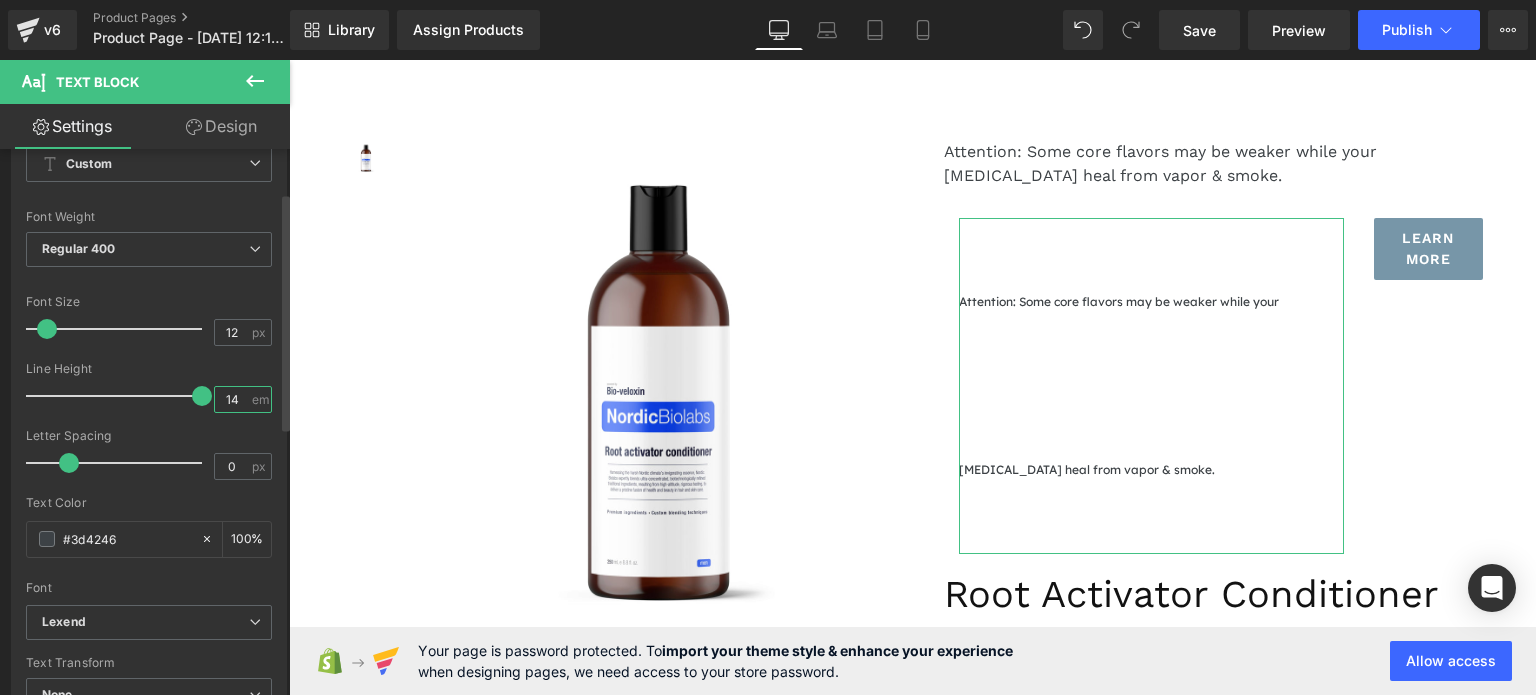 type on "14" 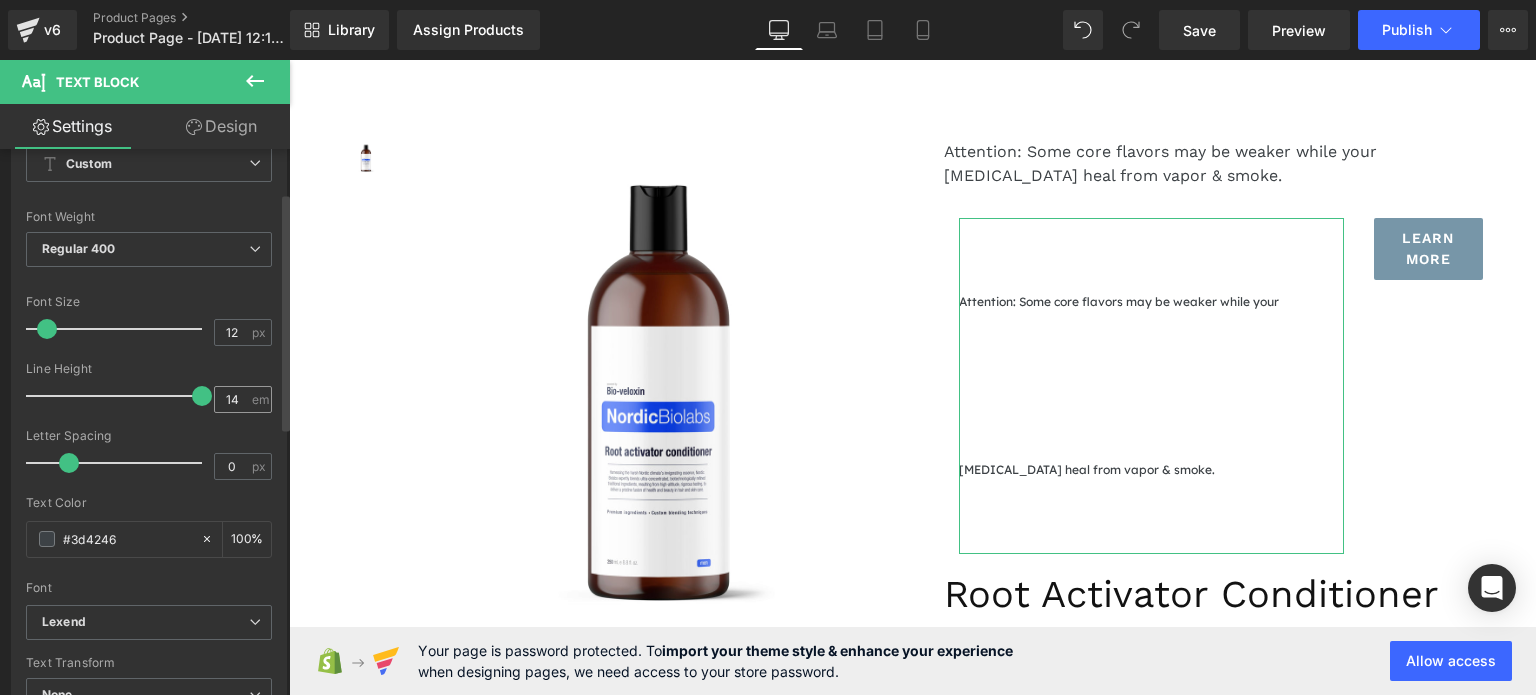 click on "em" at bounding box center (260, 399) 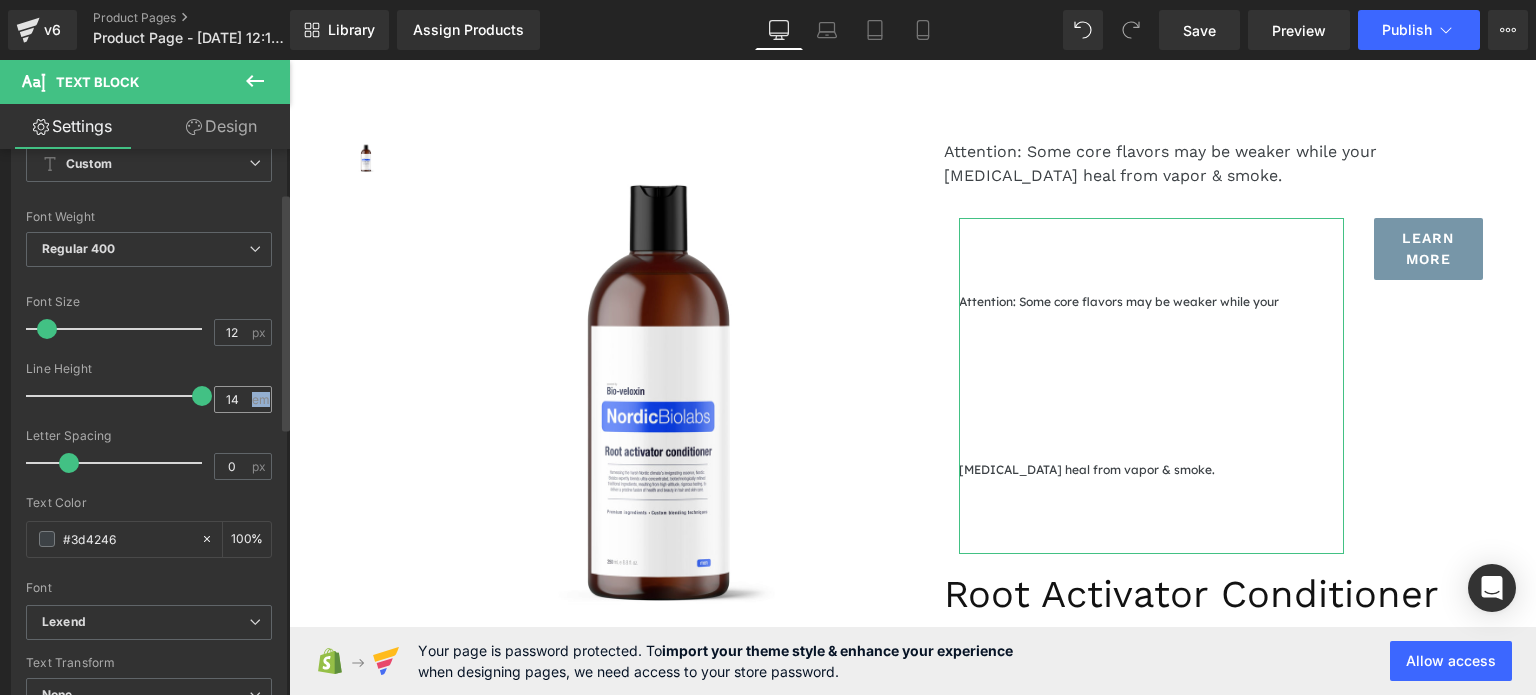 click on "em" at bounding box center (260, 399) 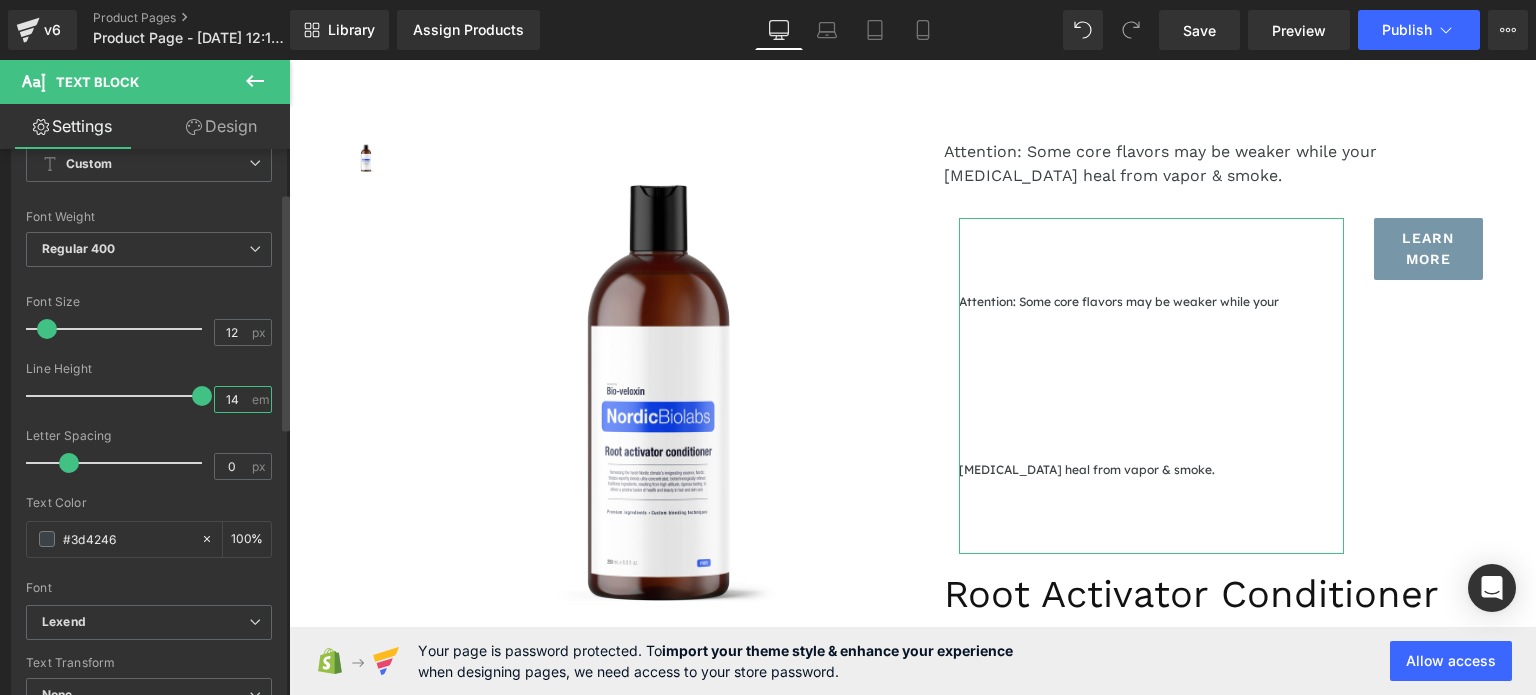 drag, startPoint x: 232, startPoint y: 395, endPoint x: 208, endPoint y: 399, distance: 24.33105 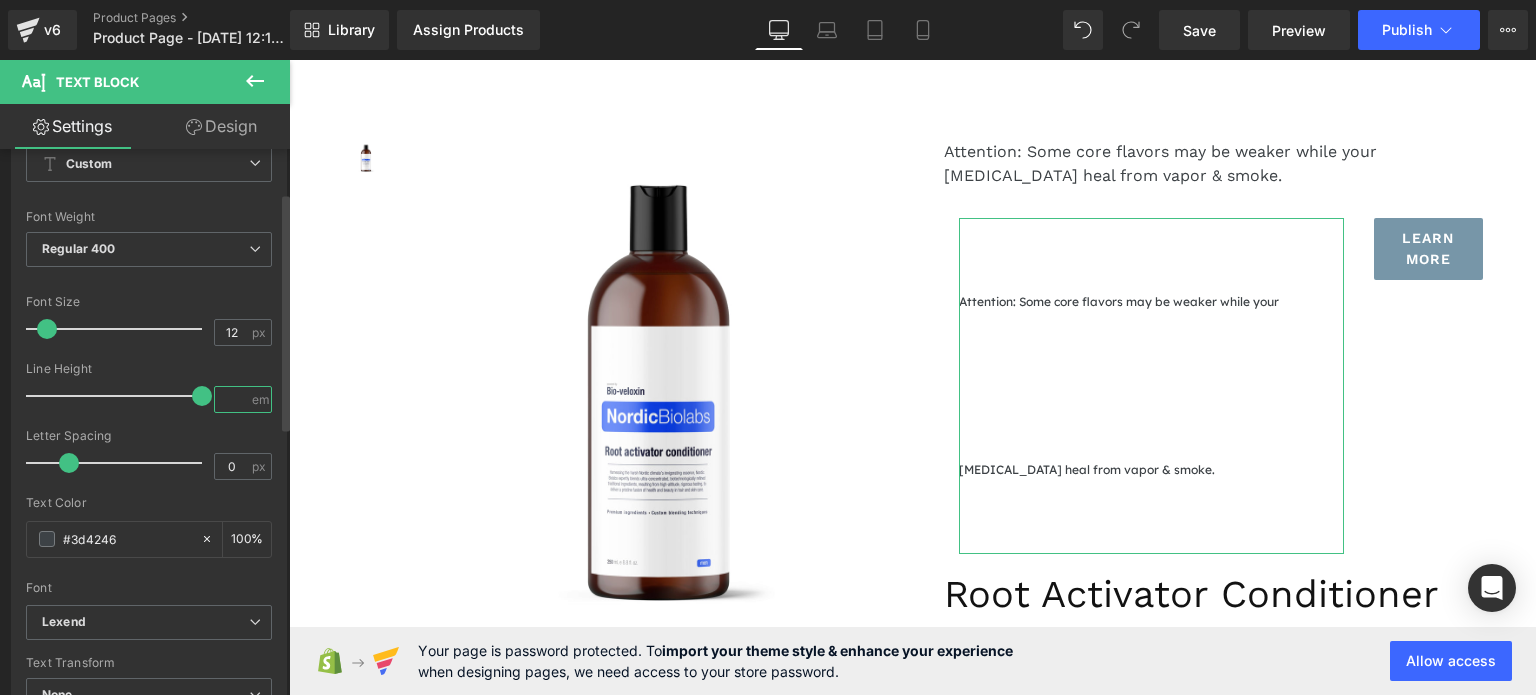 type 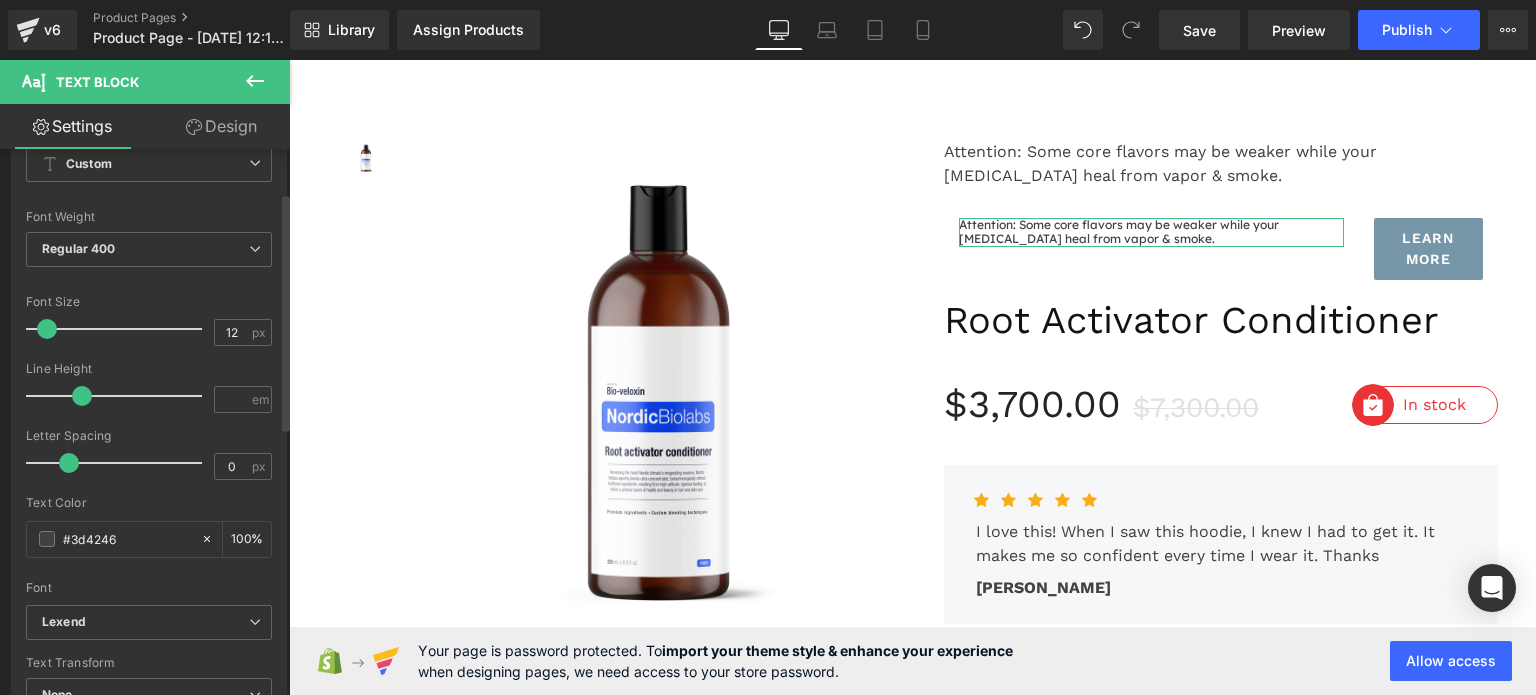 click at bounding box center (149, 422) 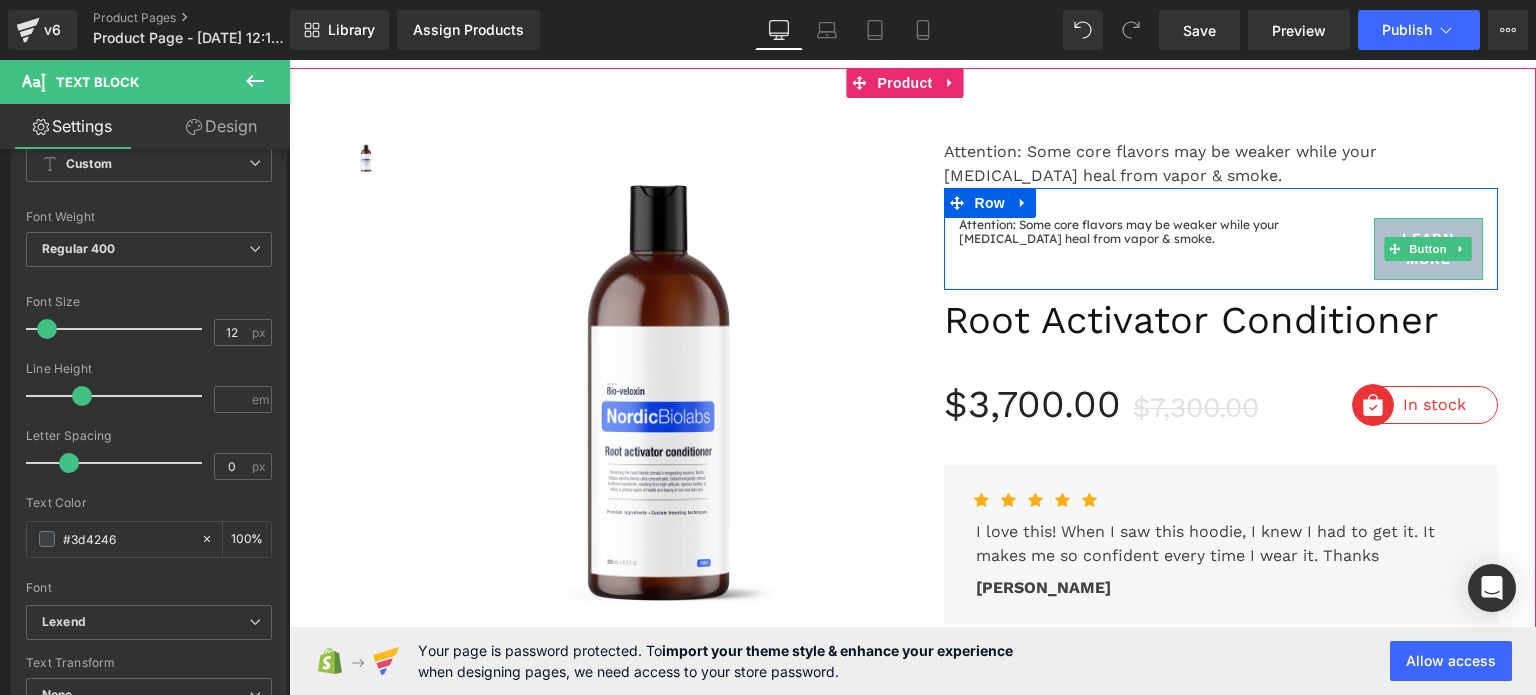 click on "Learn More" at bounding box center [1428, 249] 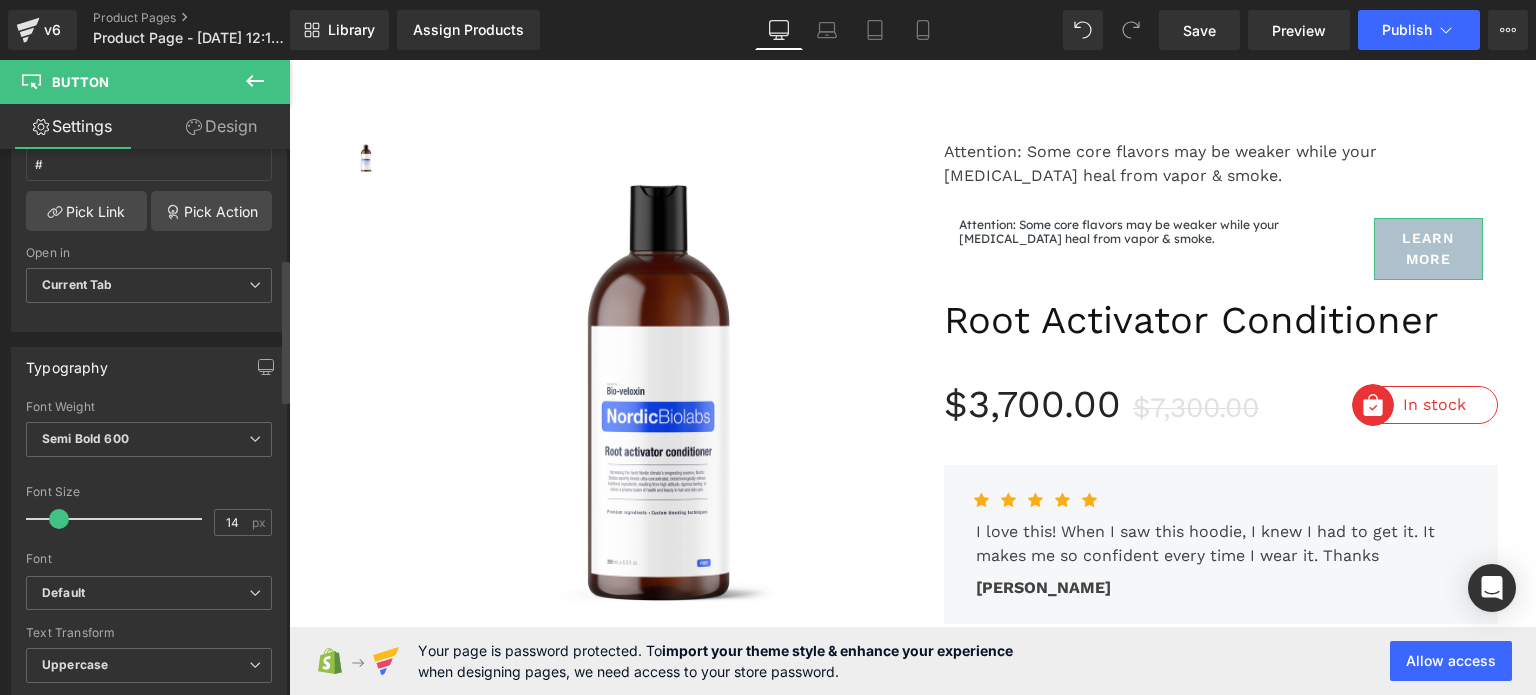 scroll, scrollTop: 500, scrollLeft: 0, axis: vertical 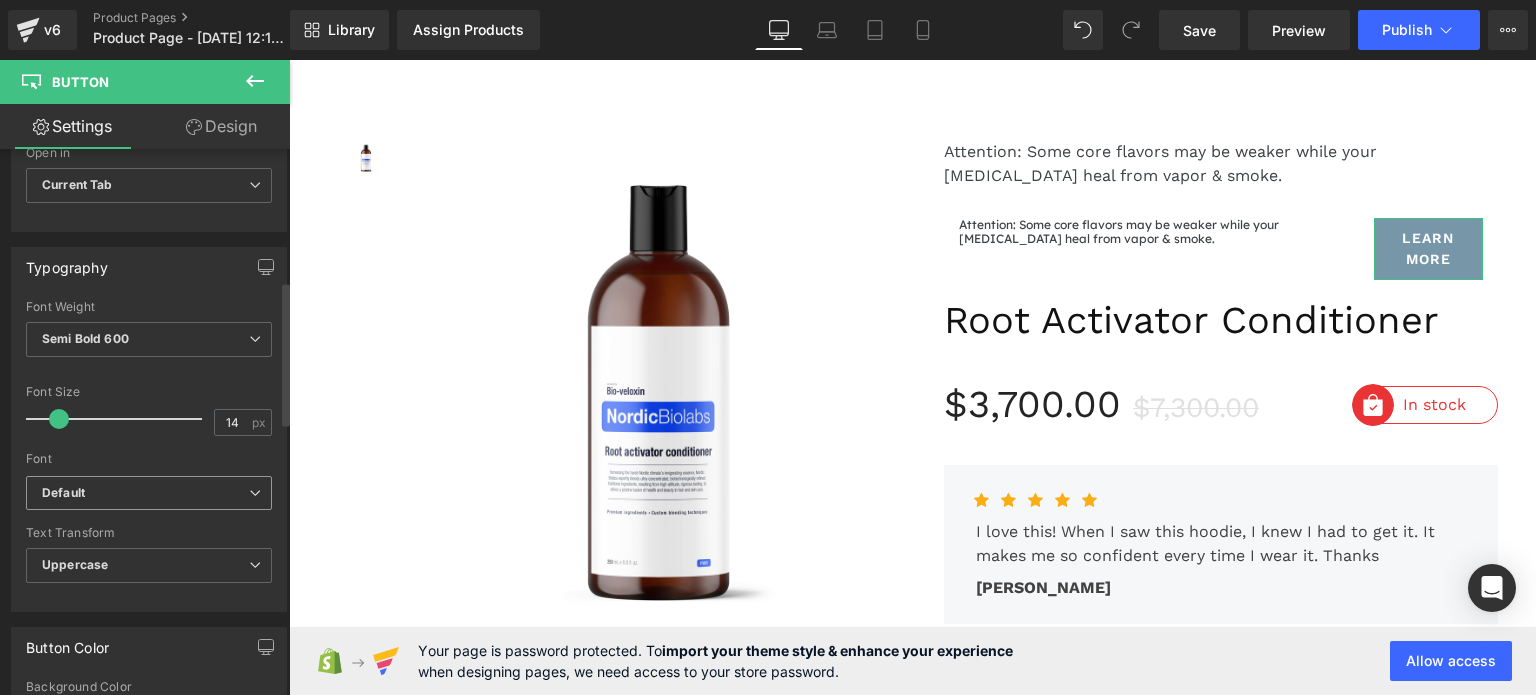 click on "Default" at bounding box center [145, 493] 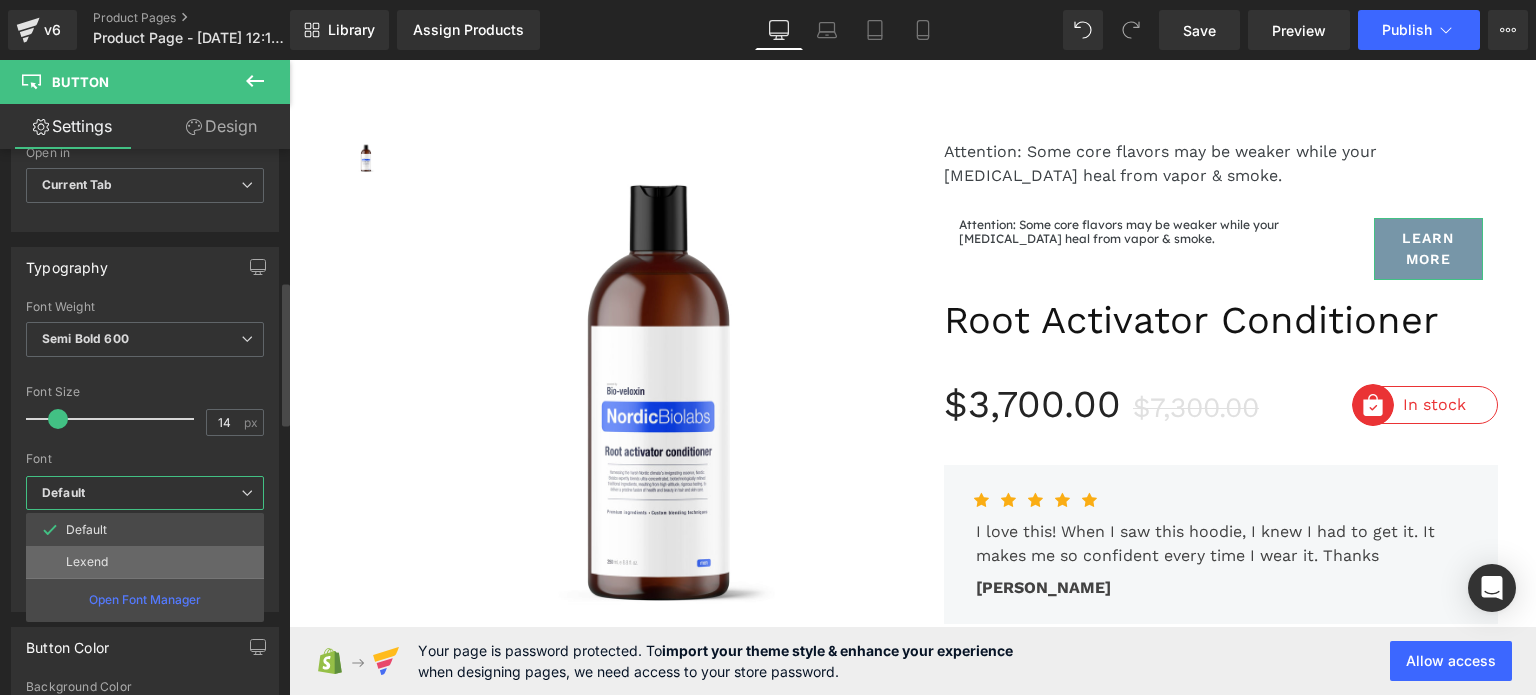 click on "Lexend" at bounding box center (145, 562) 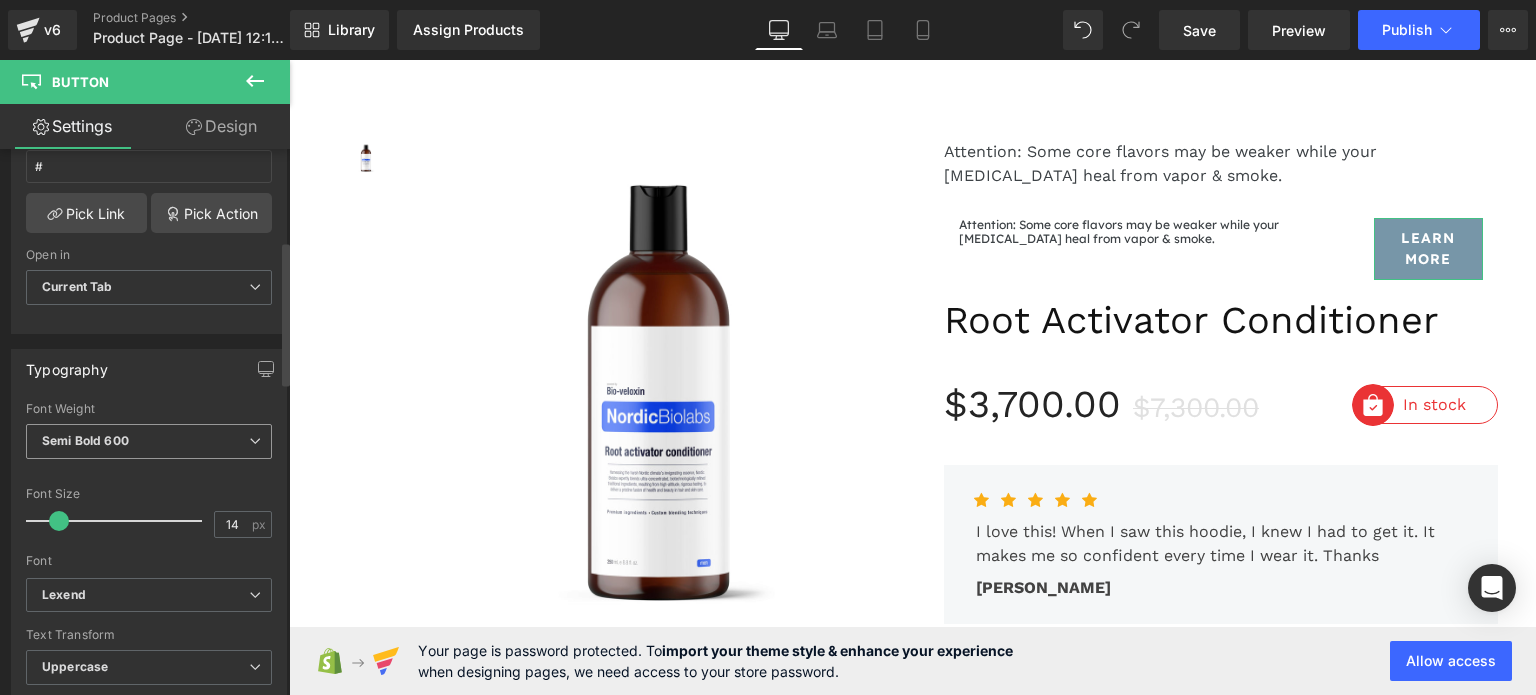 scroll, scrollTop: 300, scrollLeft: 0, axis: vertical 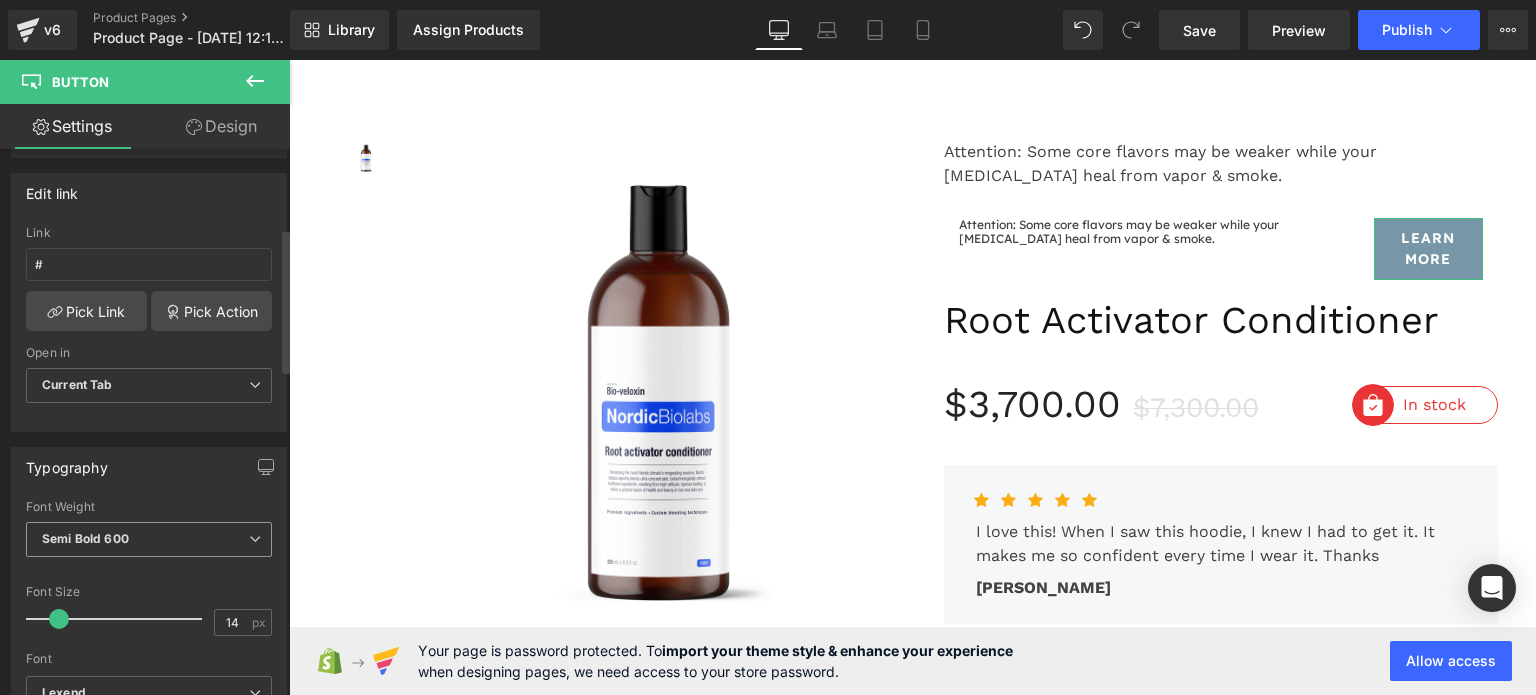 click on "Semi Bold 600" at bounding box center [149, 539] 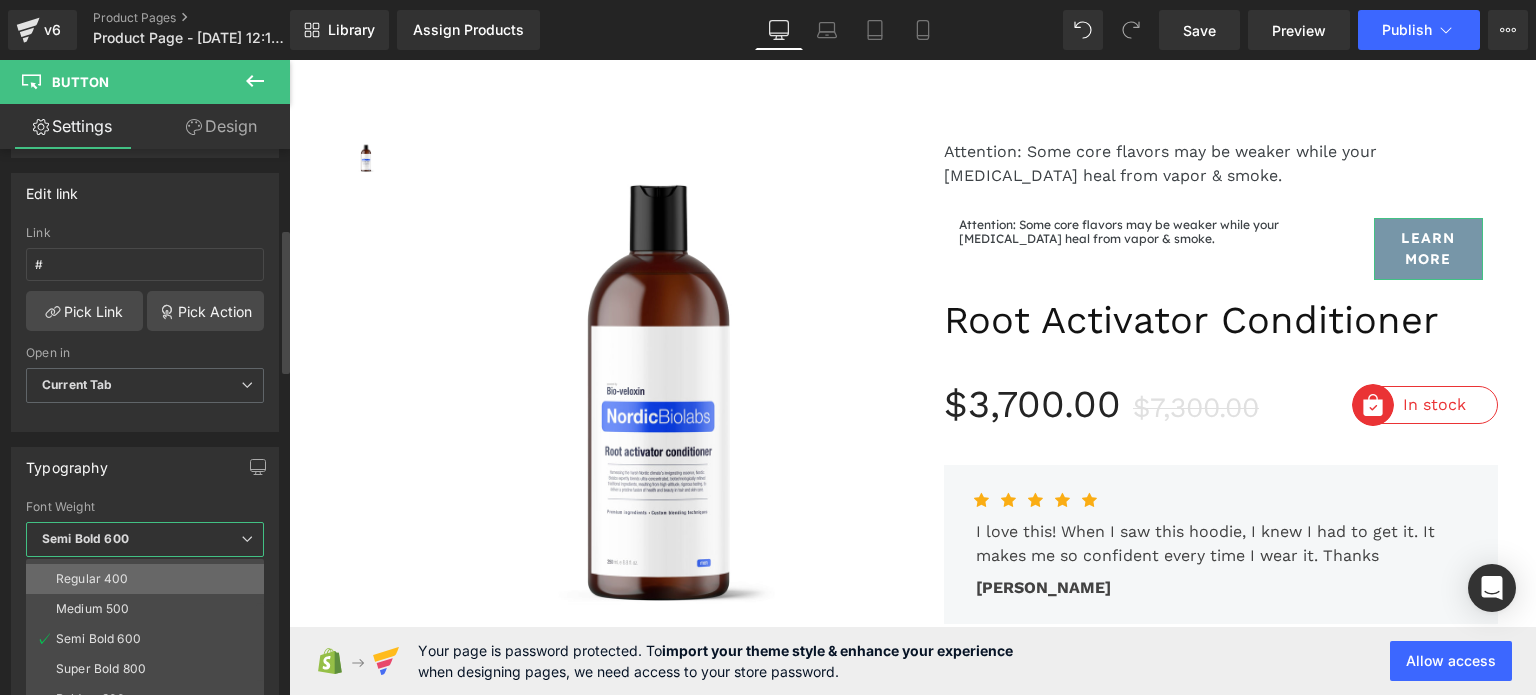scroll, scrollTop: 65, scrollLeft: 0, axis: vertical 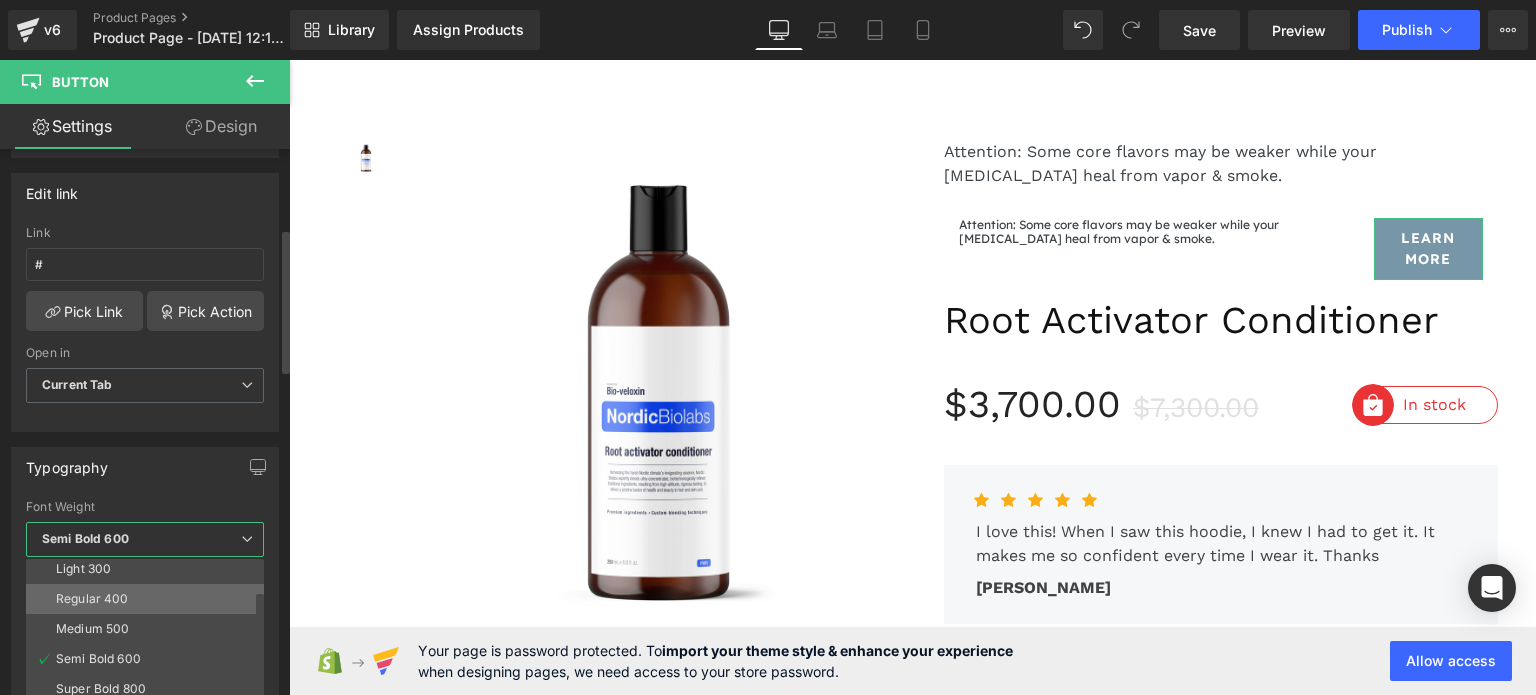 click on "Regular 400" at bounding box center [149, 599] 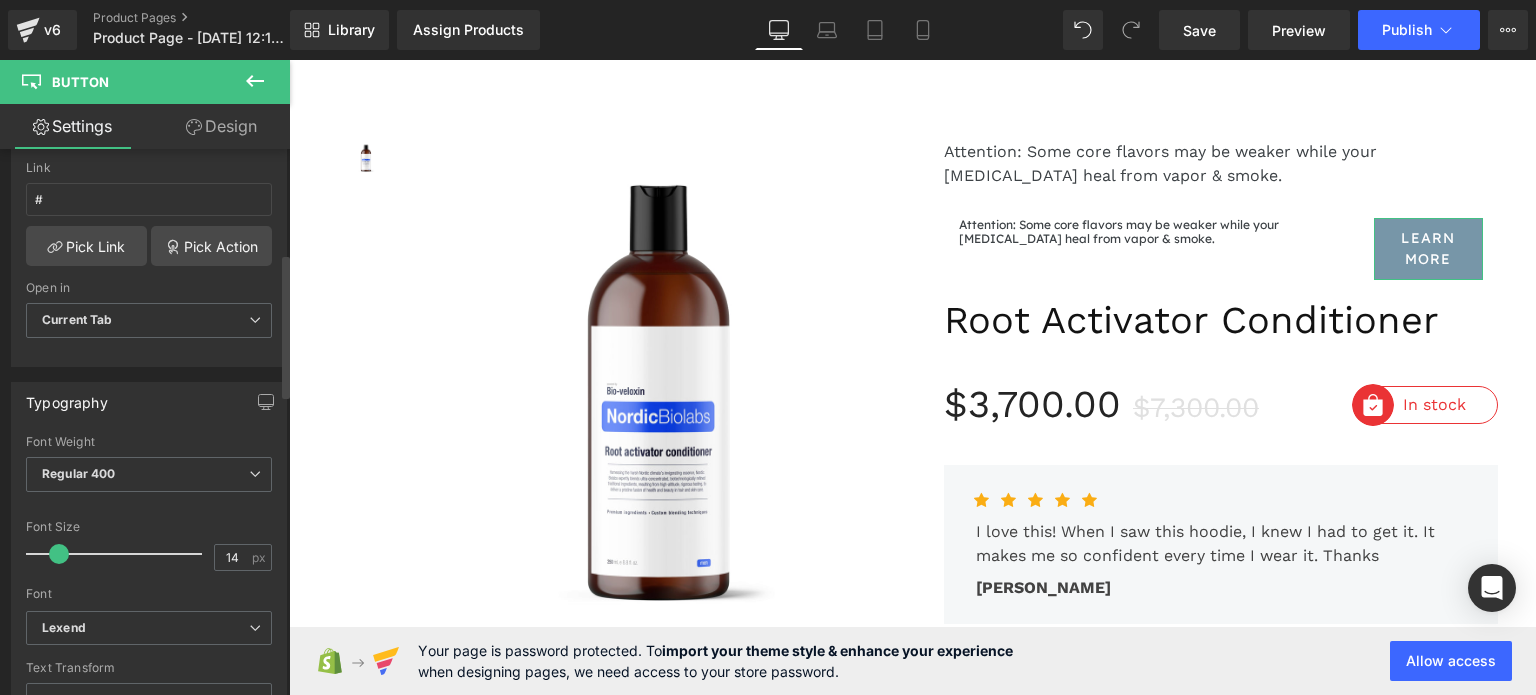 scroll, scrollTop: 400, scrollLeft: 0, axis: vertical 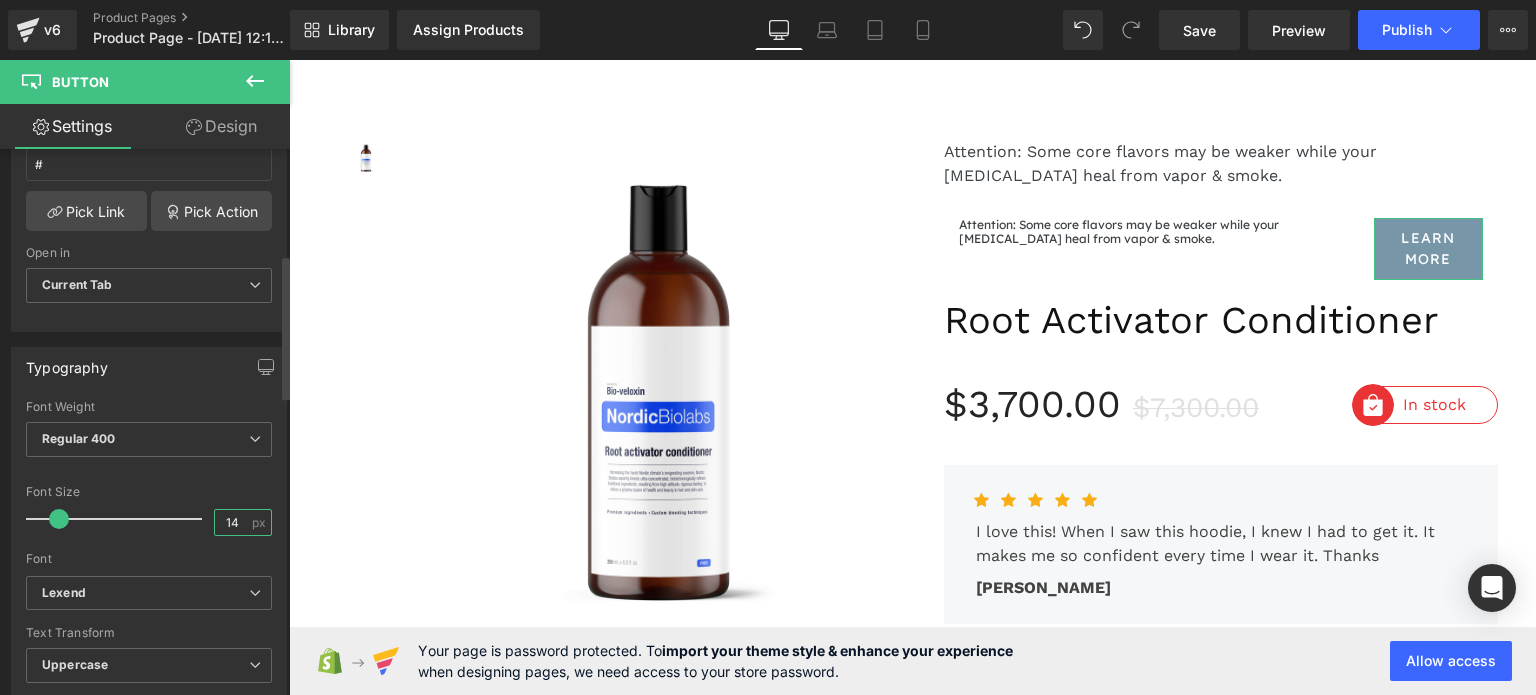 click on "14" at bounding box center (232, 522) 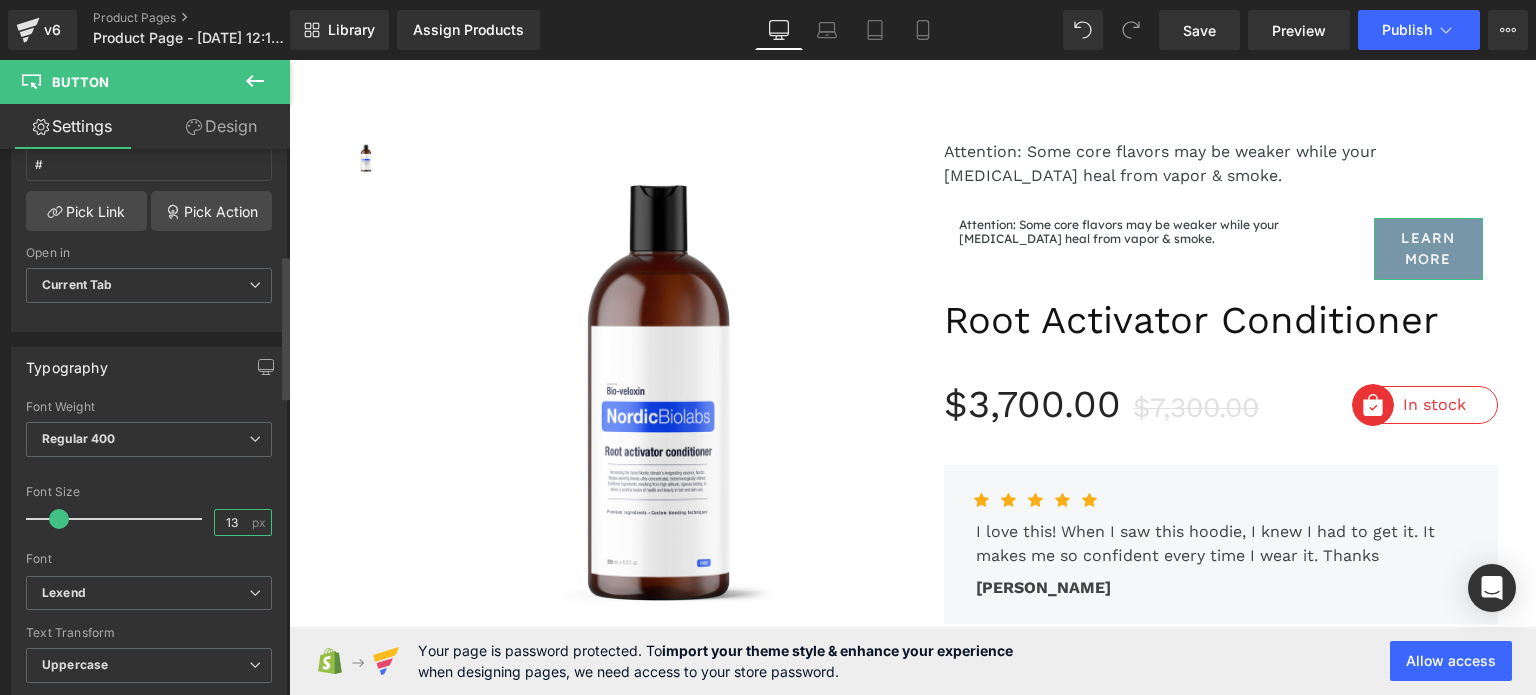 type on "12" 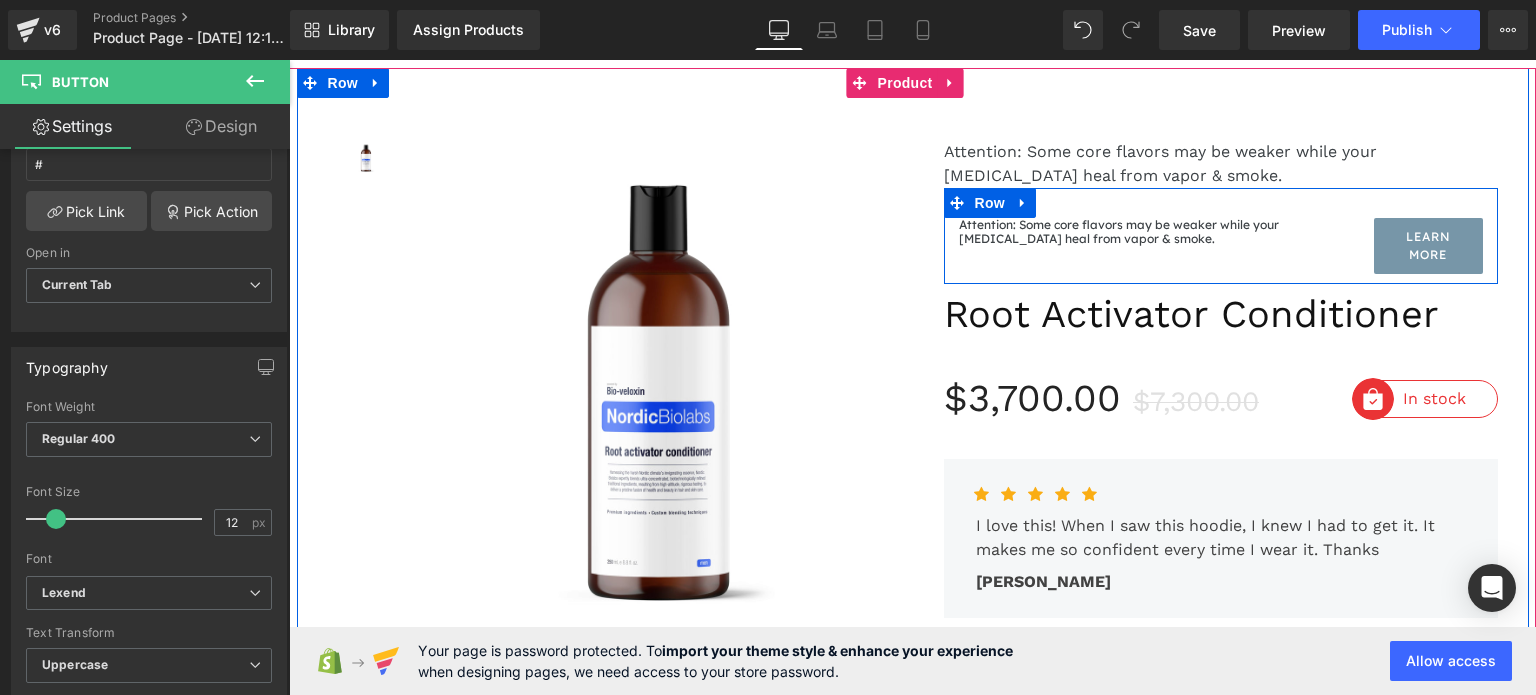 click on "Attention: Some core flavors may be weaker while your [MEDICAL_DATA] heal from vapor & smoke.
Text Block
Learn More
[GEOGRAPHIC_DATA]" at bounding box center (1221, 236) 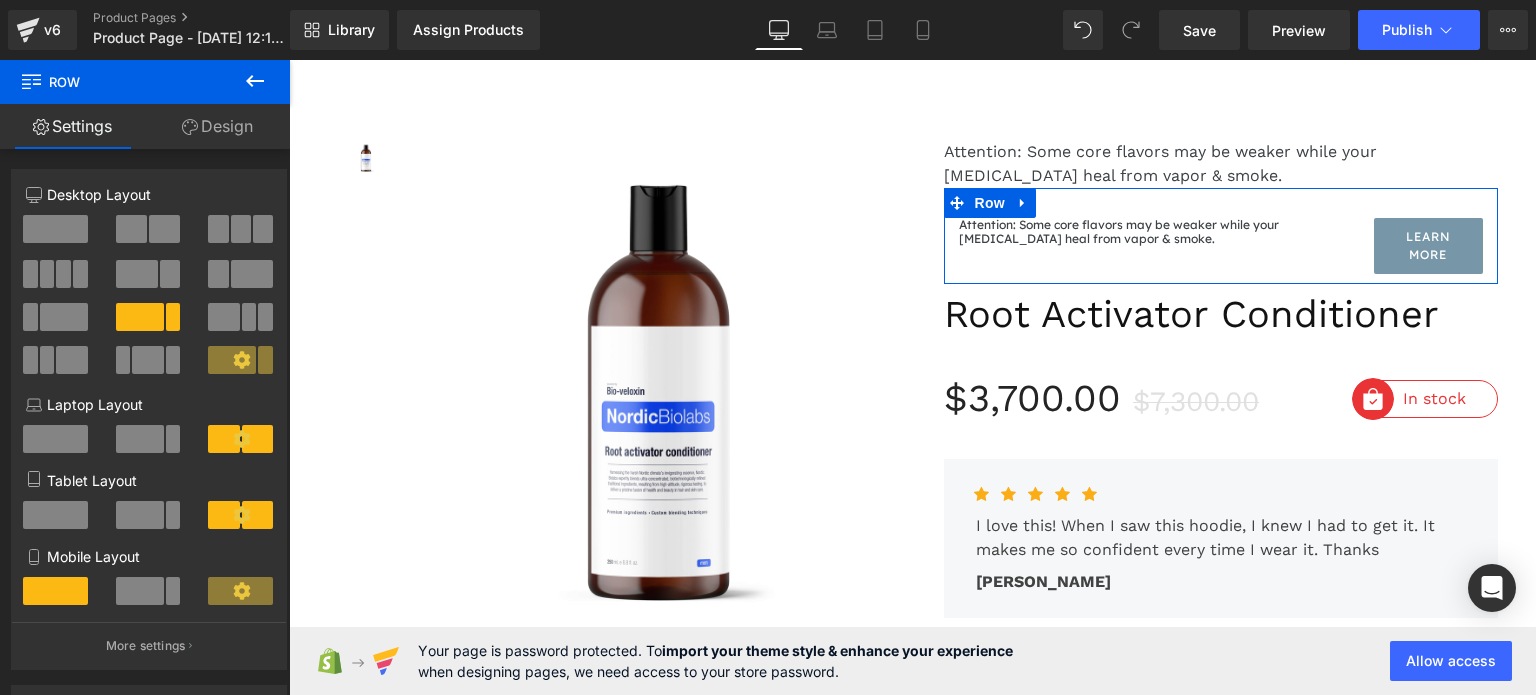 click on "Design" at bounding box center (217, 126) 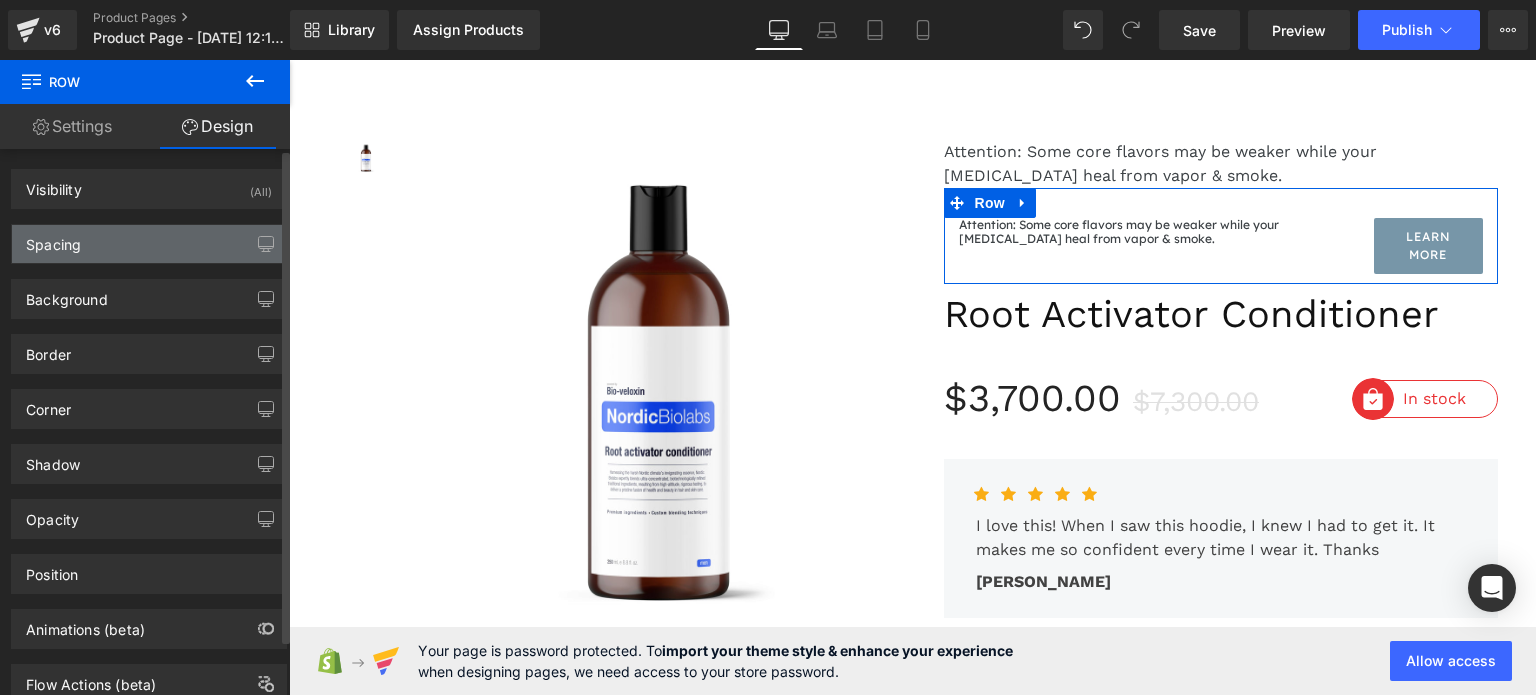 click on "Spacing" at bounding box center [149, 244] 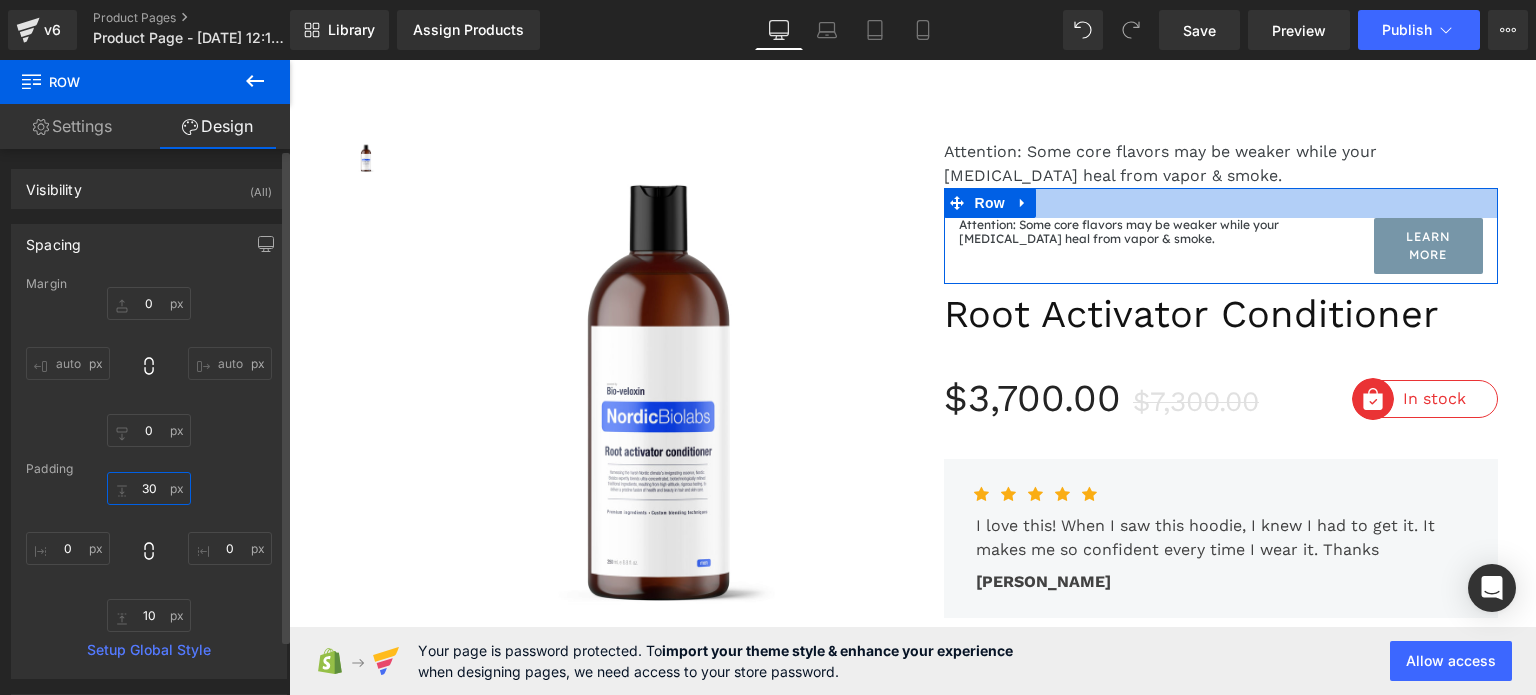 click at bounding box center [149, 488] 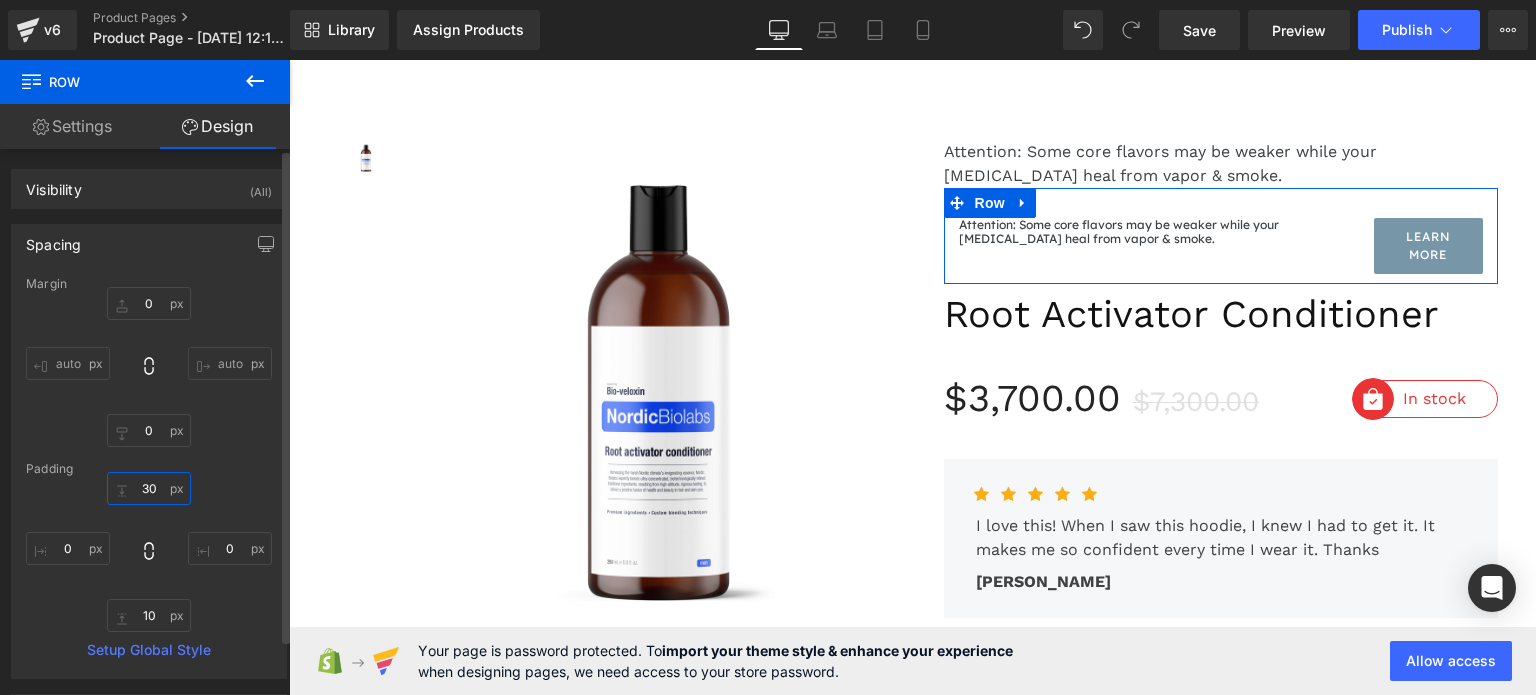 click at bounding box center (149, 488) 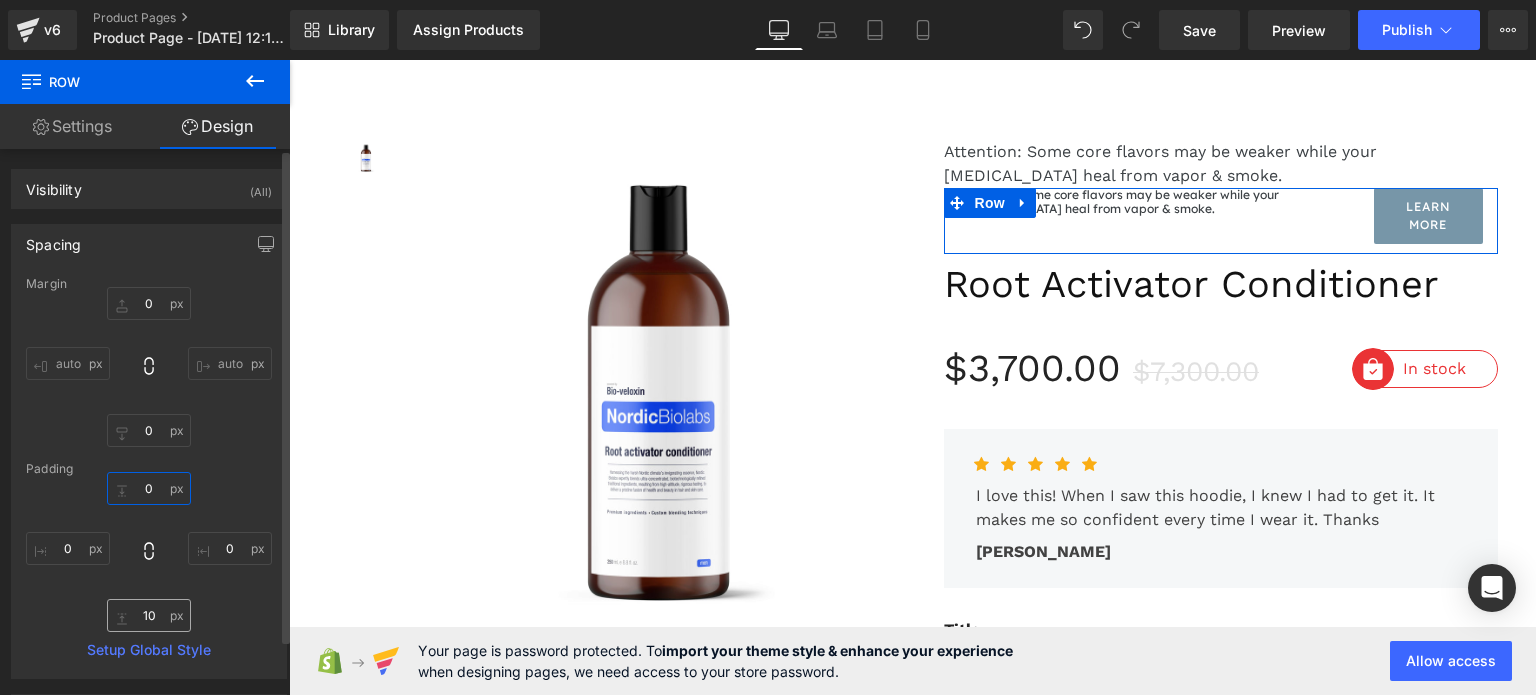 type on "0" 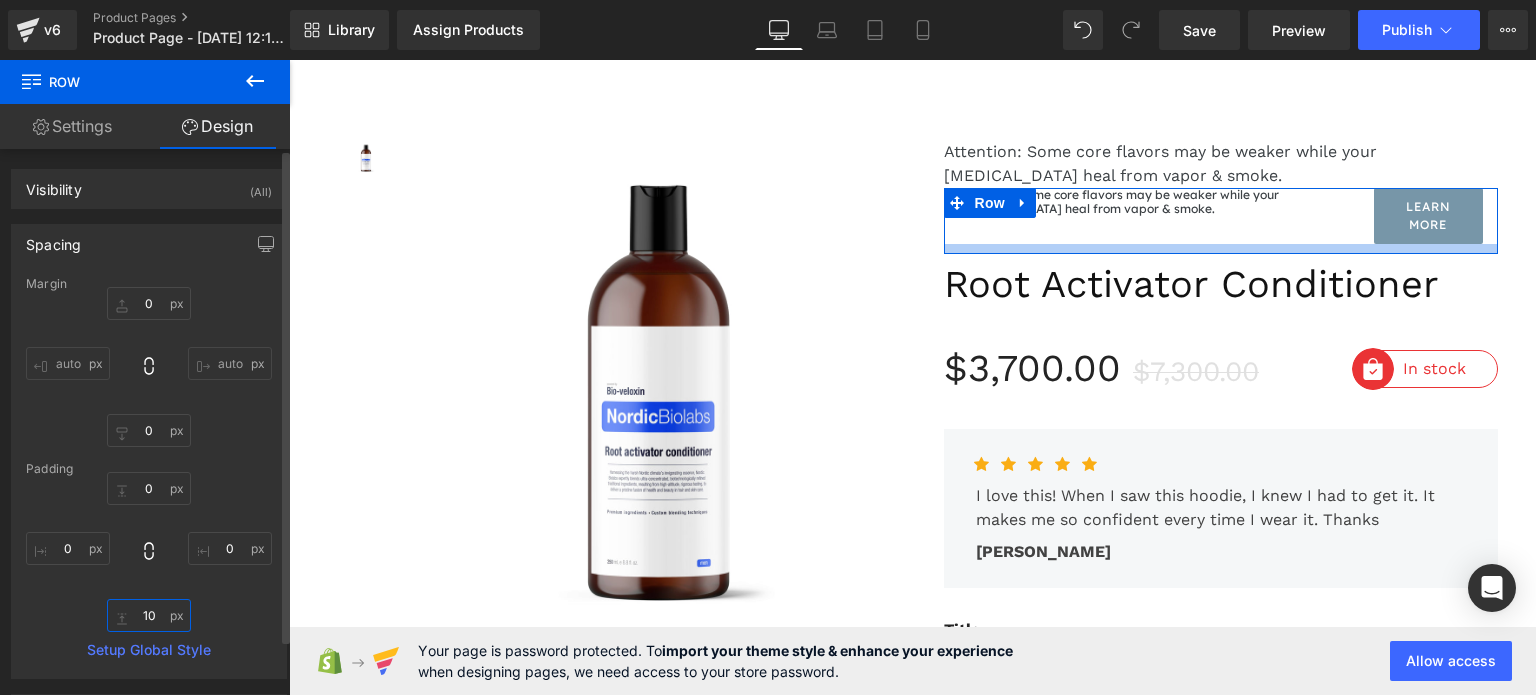 click at bounding box center [149, 615] 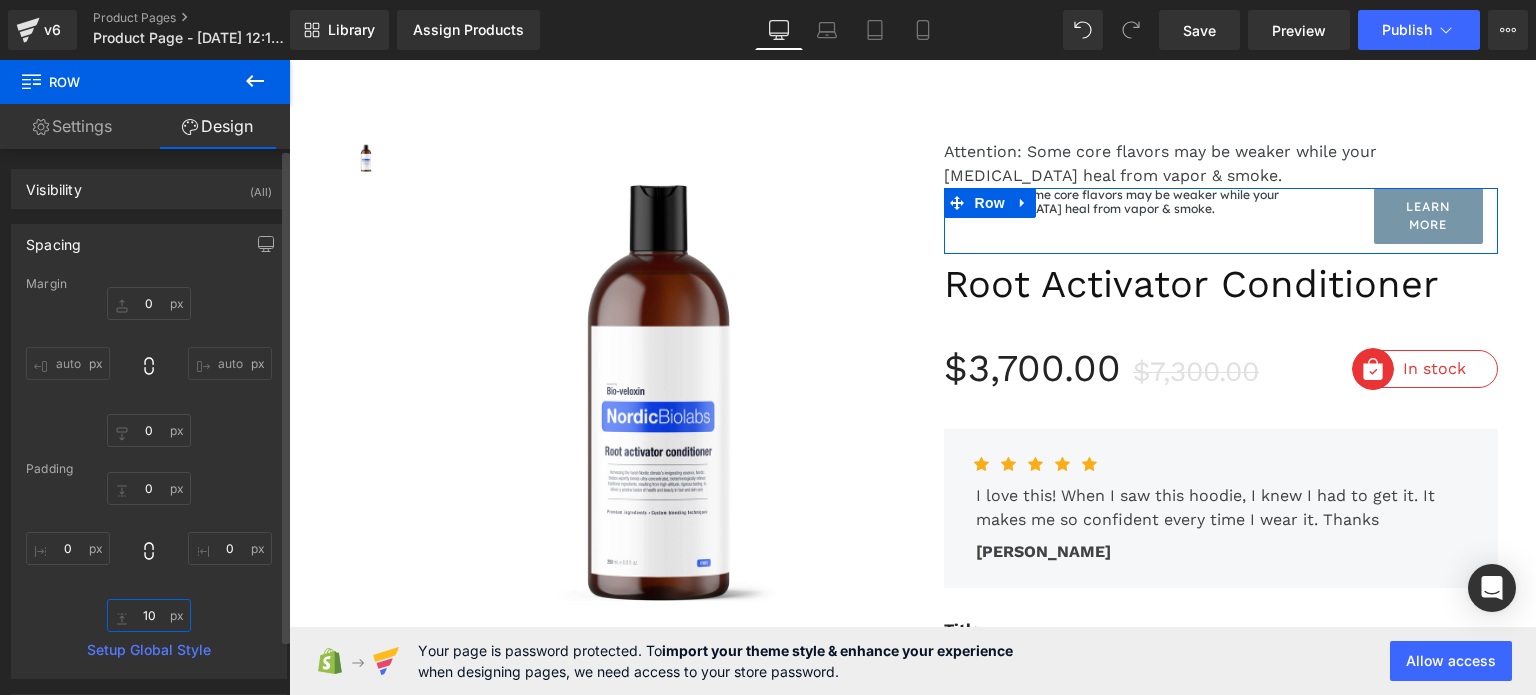 click at bounding box center (149, 615) 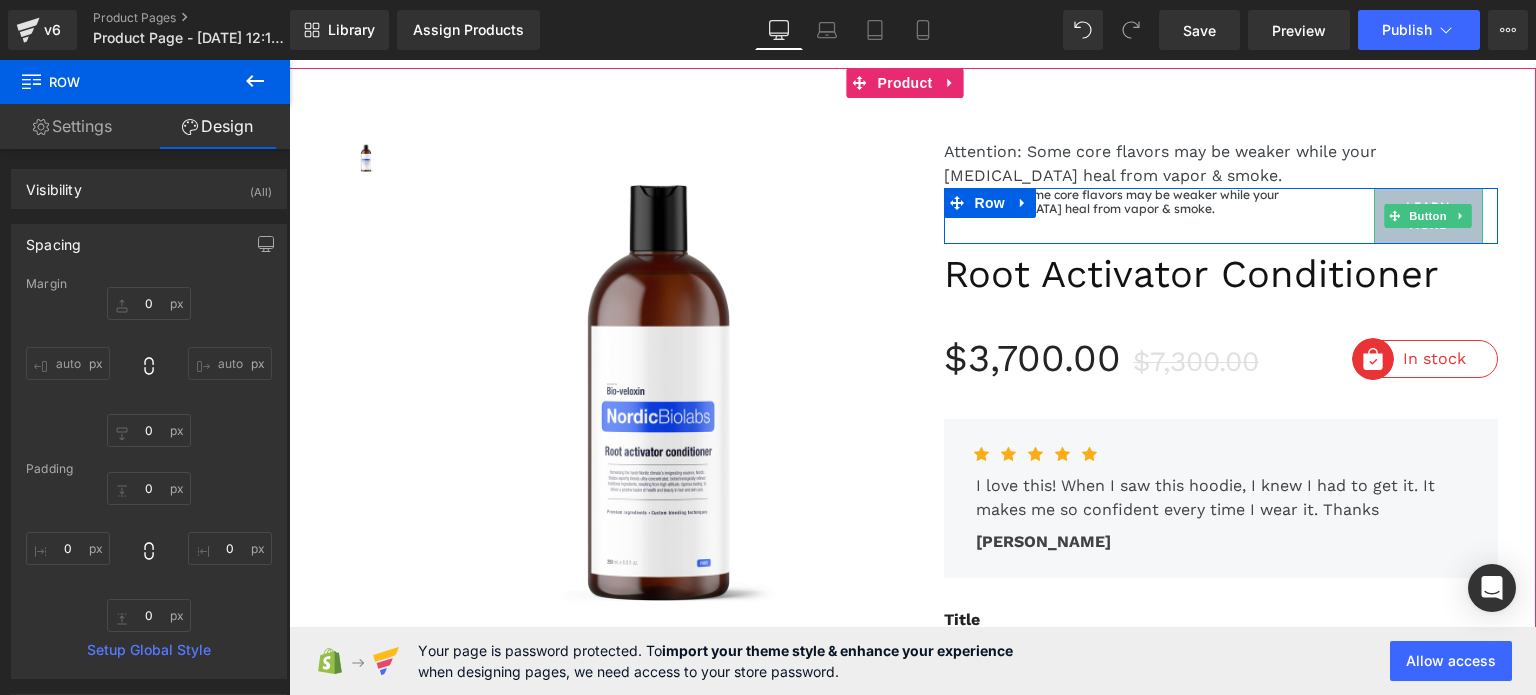 click on "Learn More" at bounding box center (1428, 216) 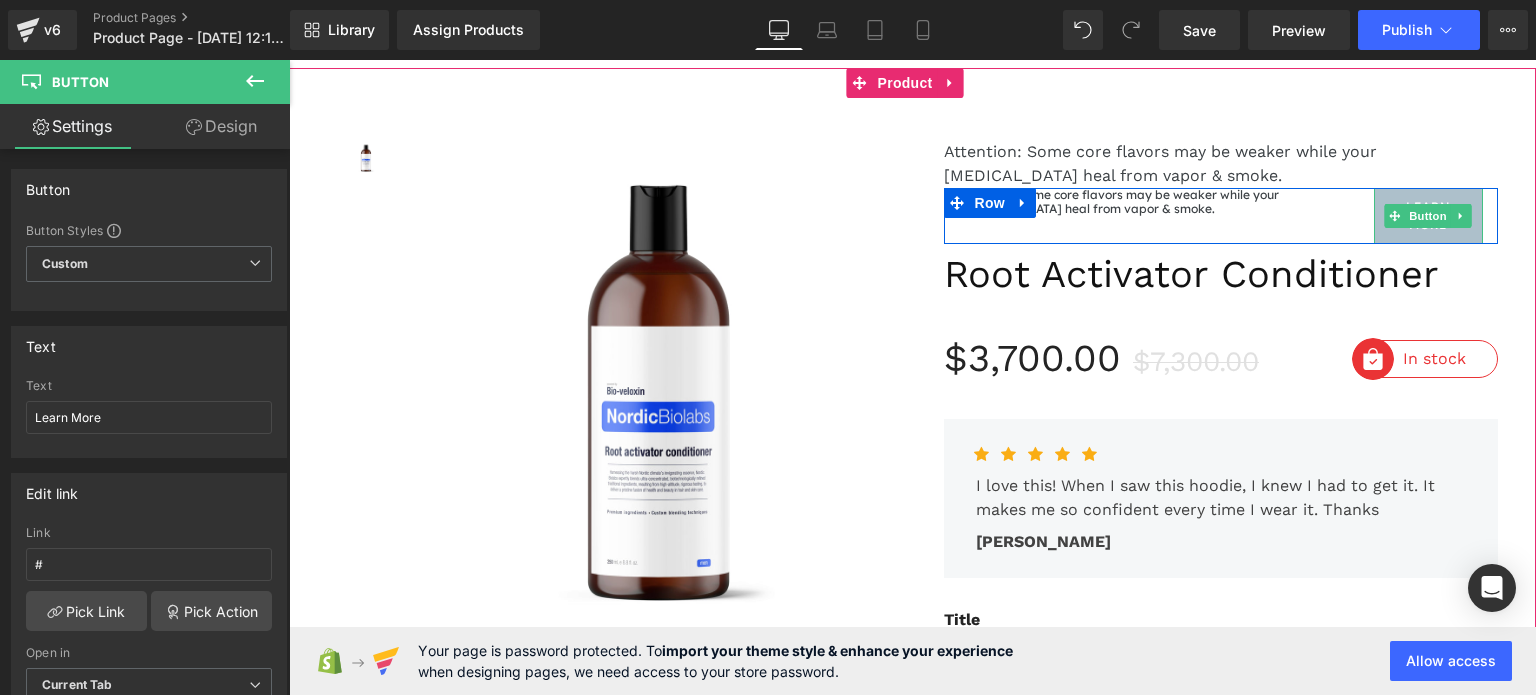 click on "Learn More" at bounding box center [1428, 216] 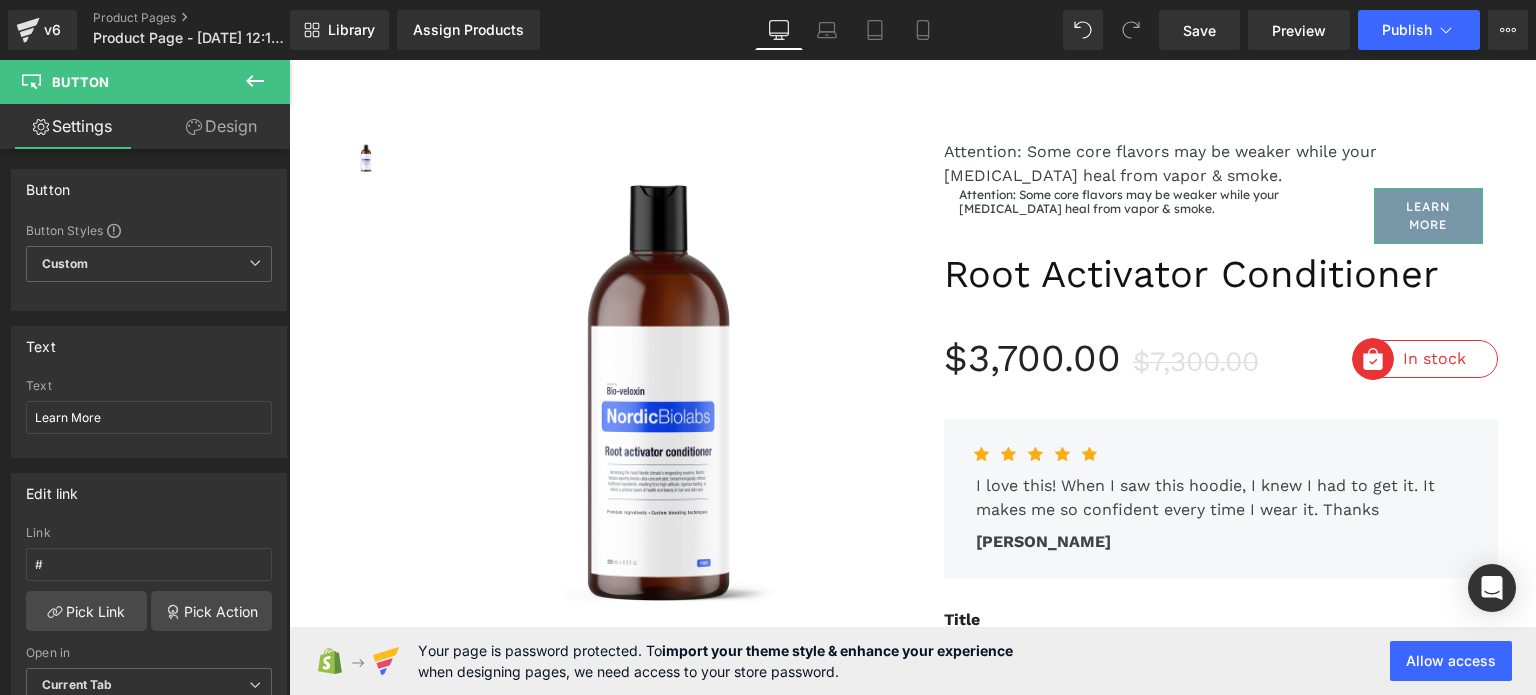click on "Design" at bounding box center [221, 126] 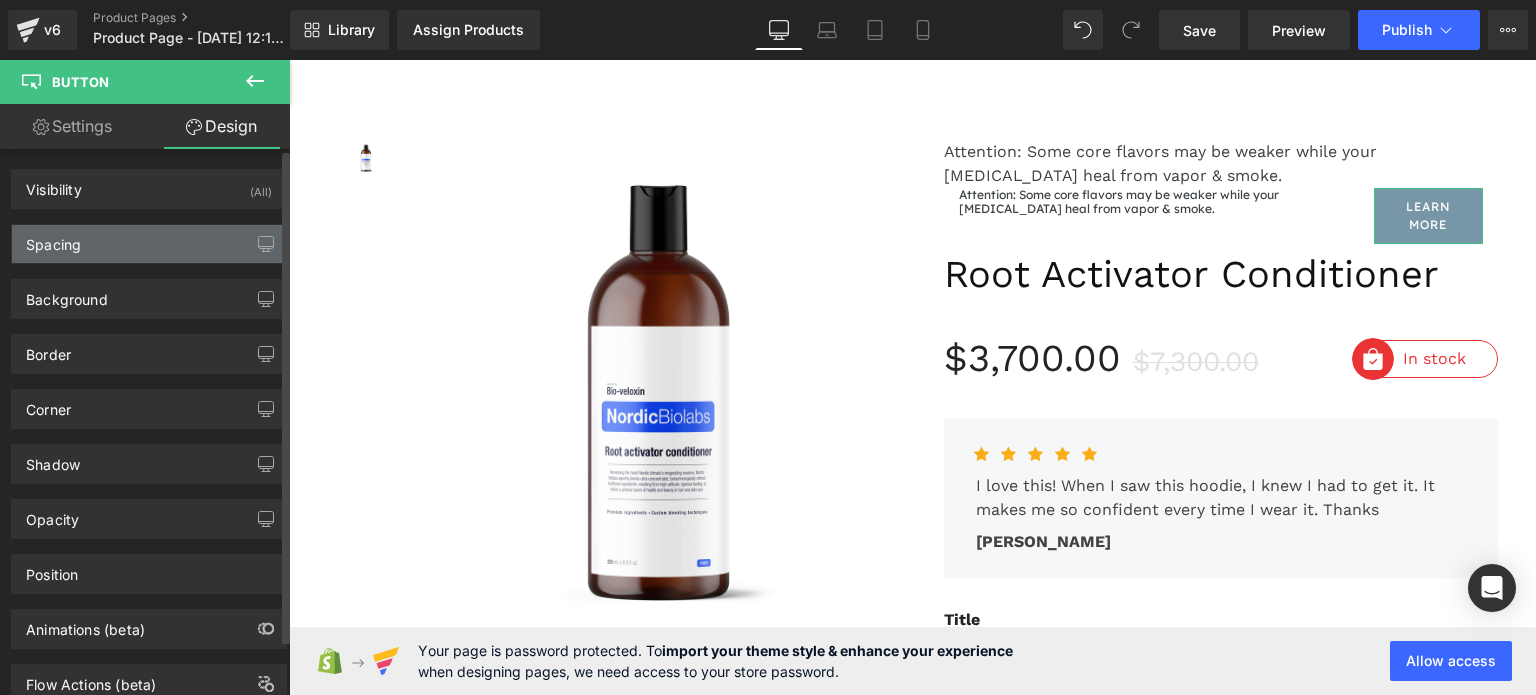 click on "Spacing" at bounding box center [149, 244] 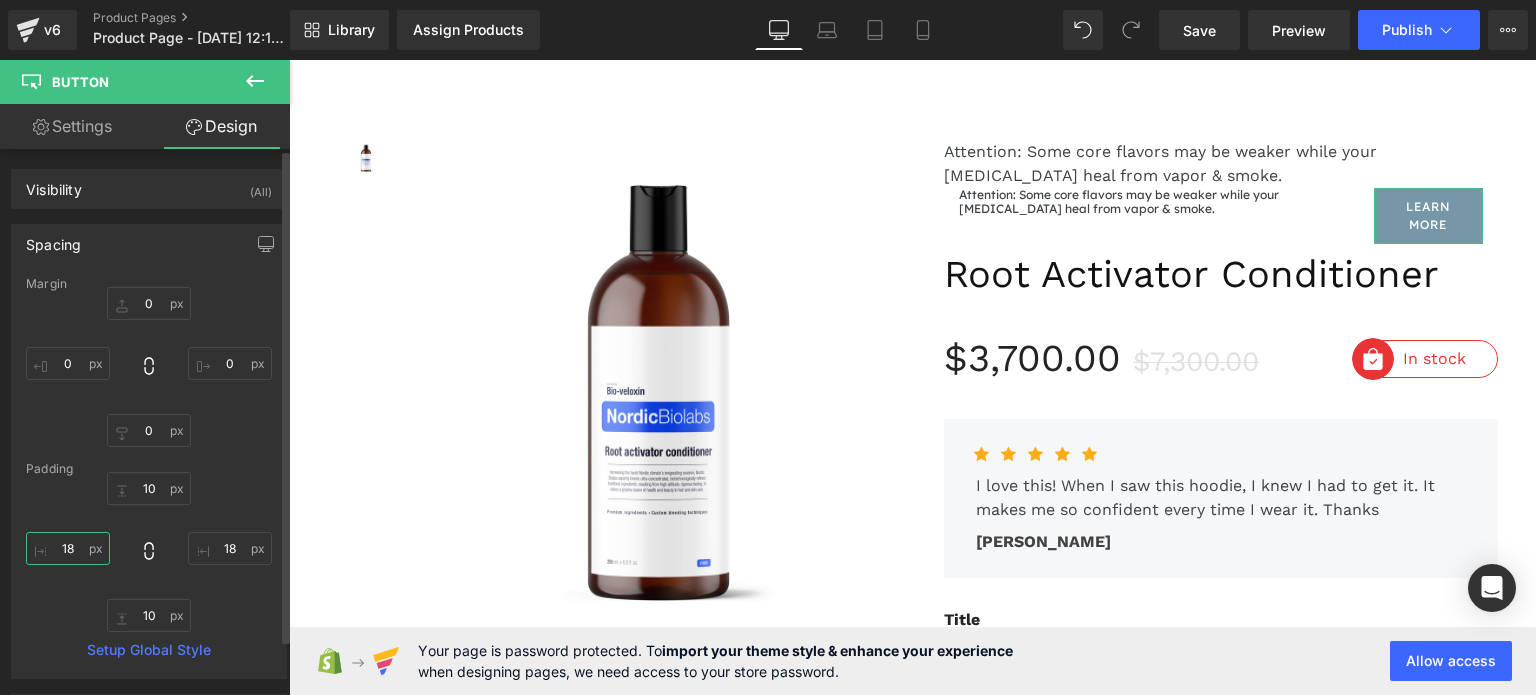 click at bounding box center (68, 548) 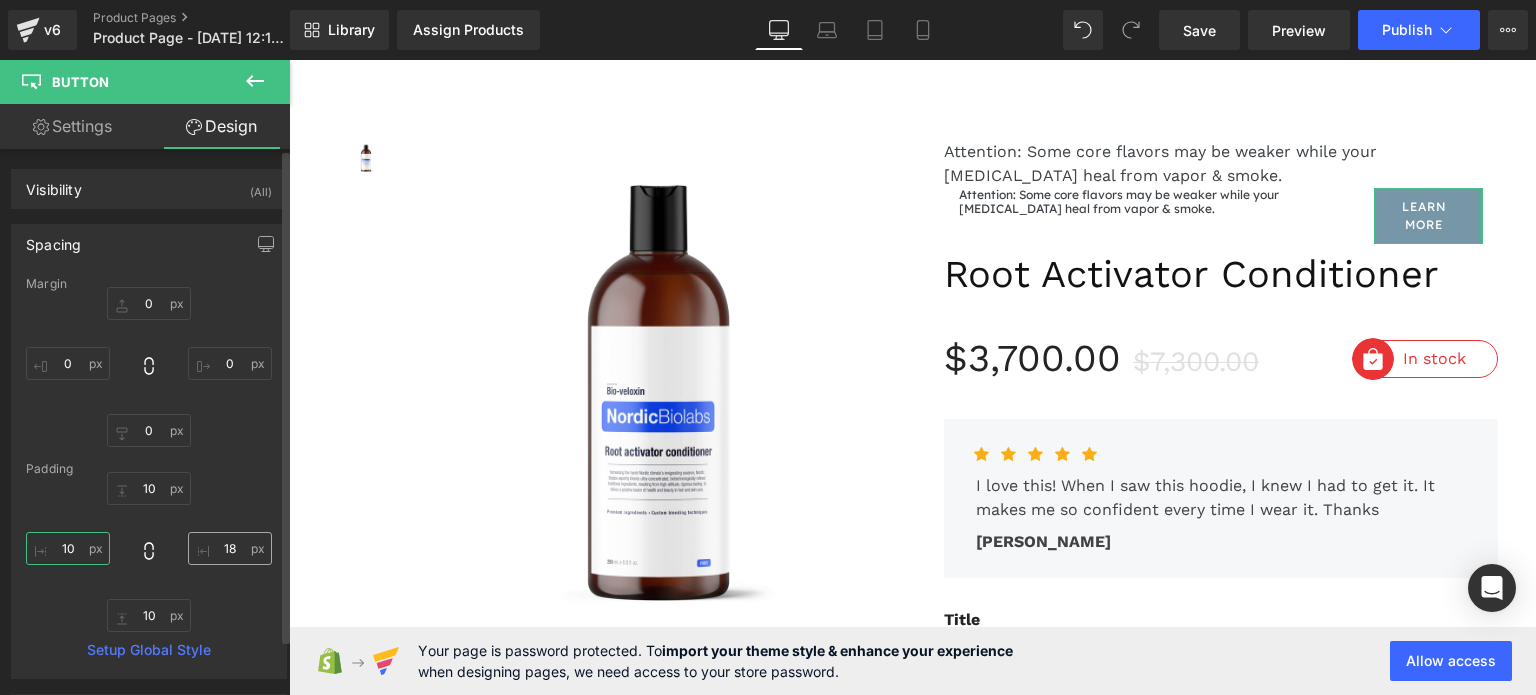 type on "10" 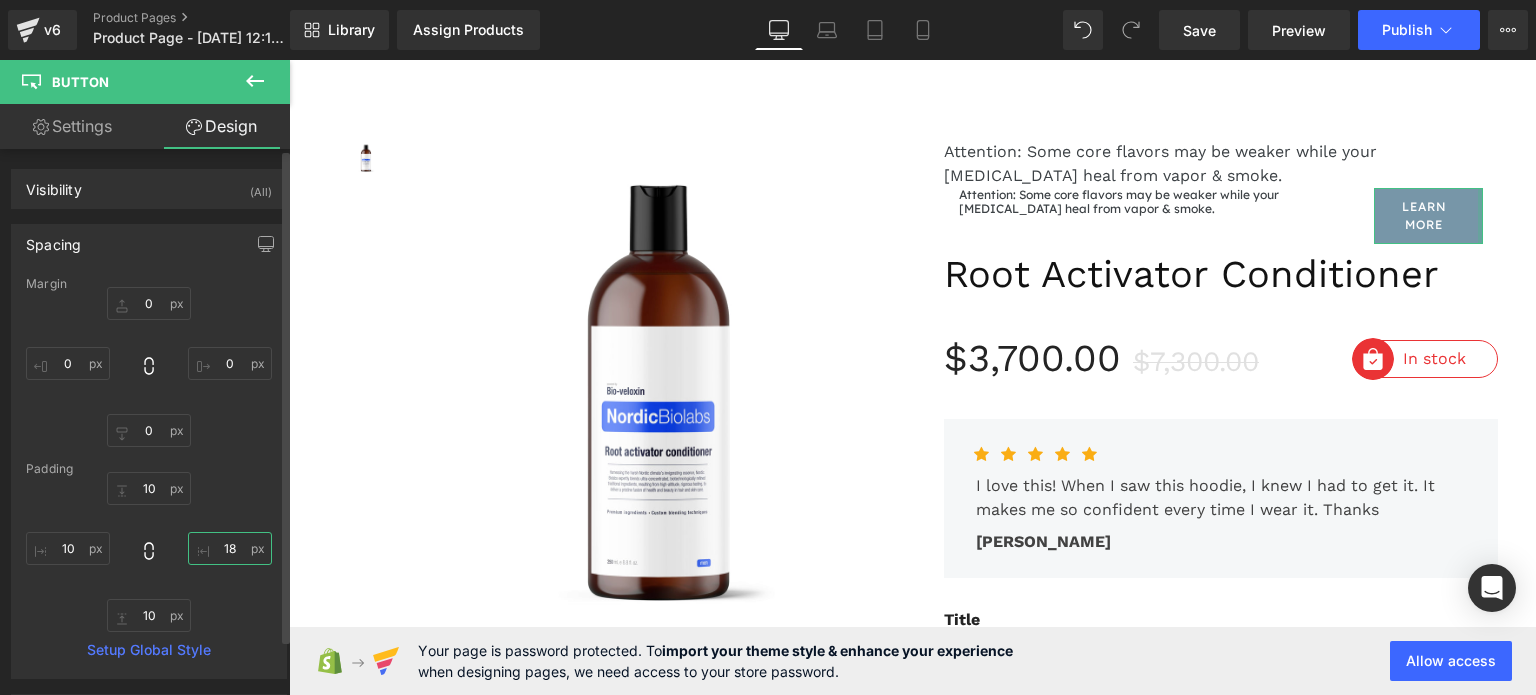 click at bounding box center [230, 548] 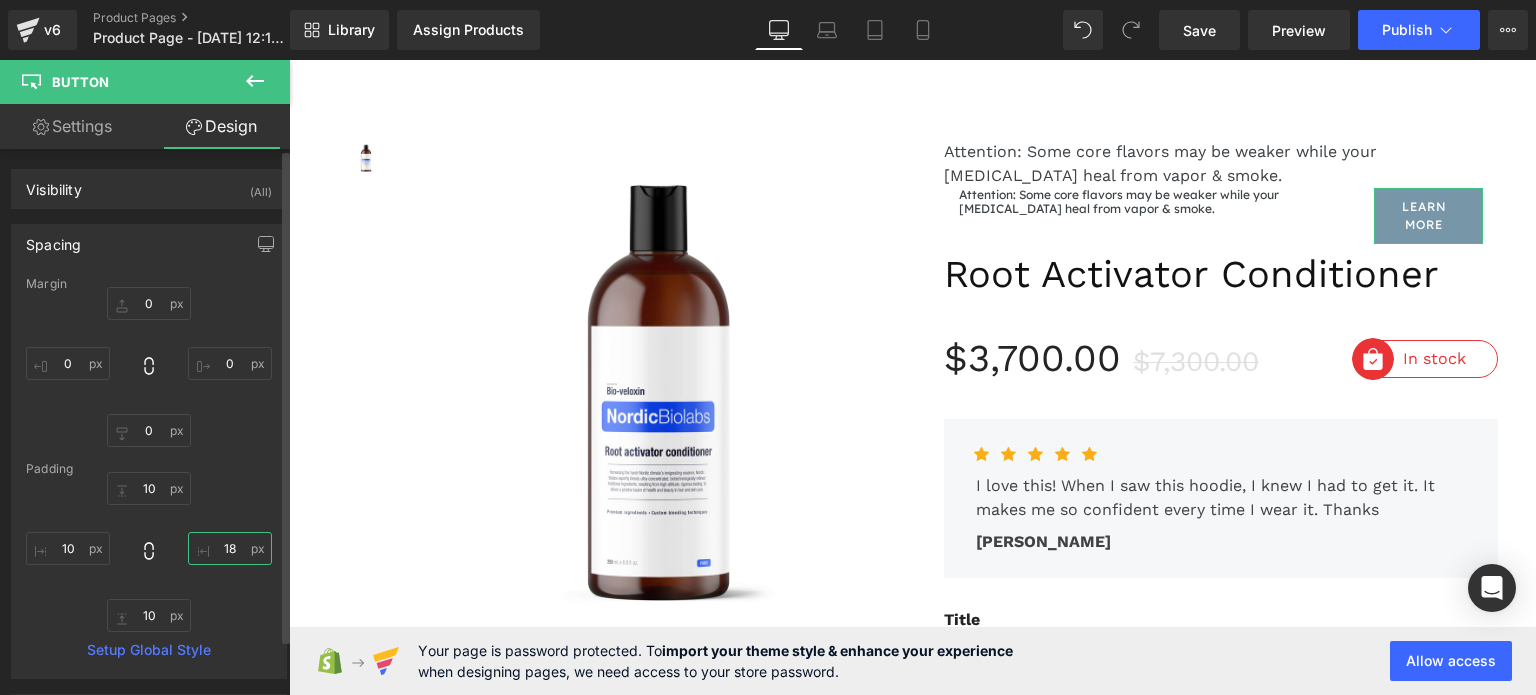 click at bounding box center [230, 548] 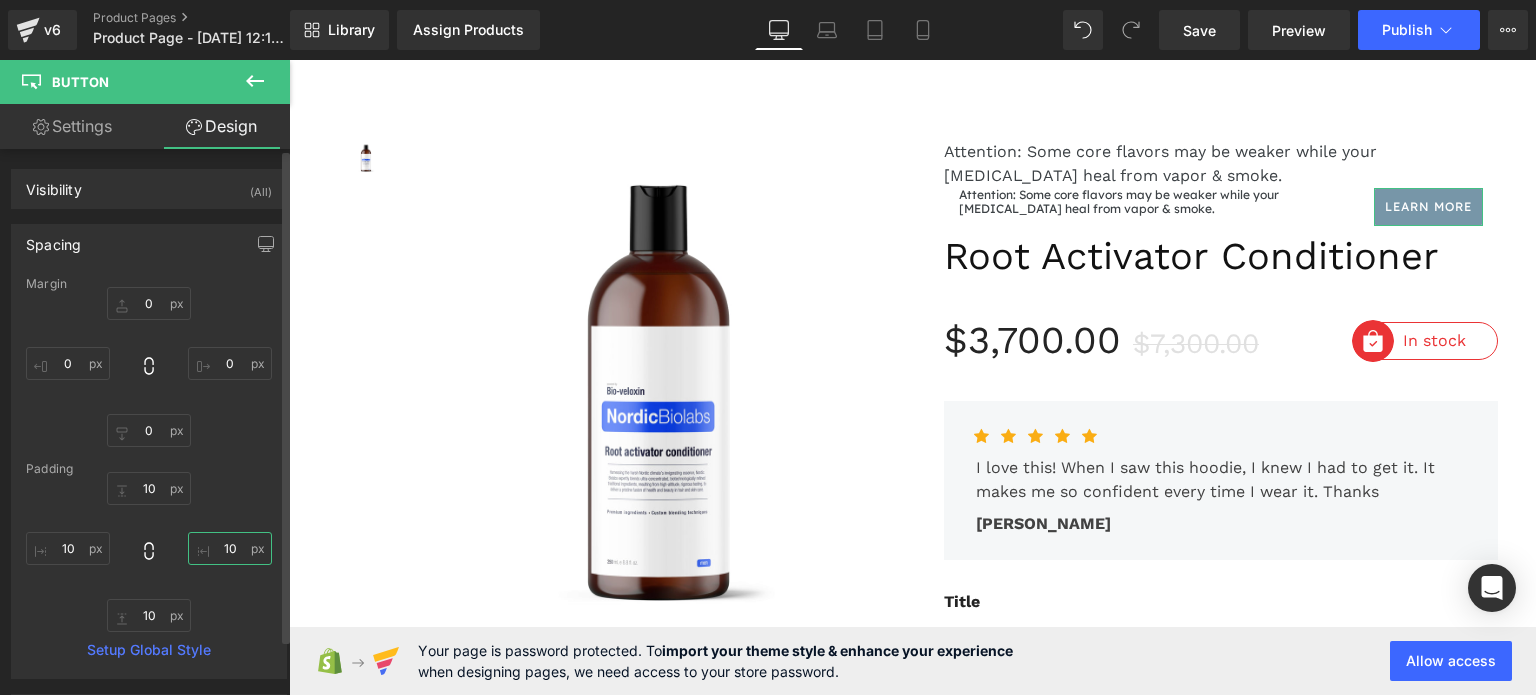 click on "10" at bounding box center [230, 548] 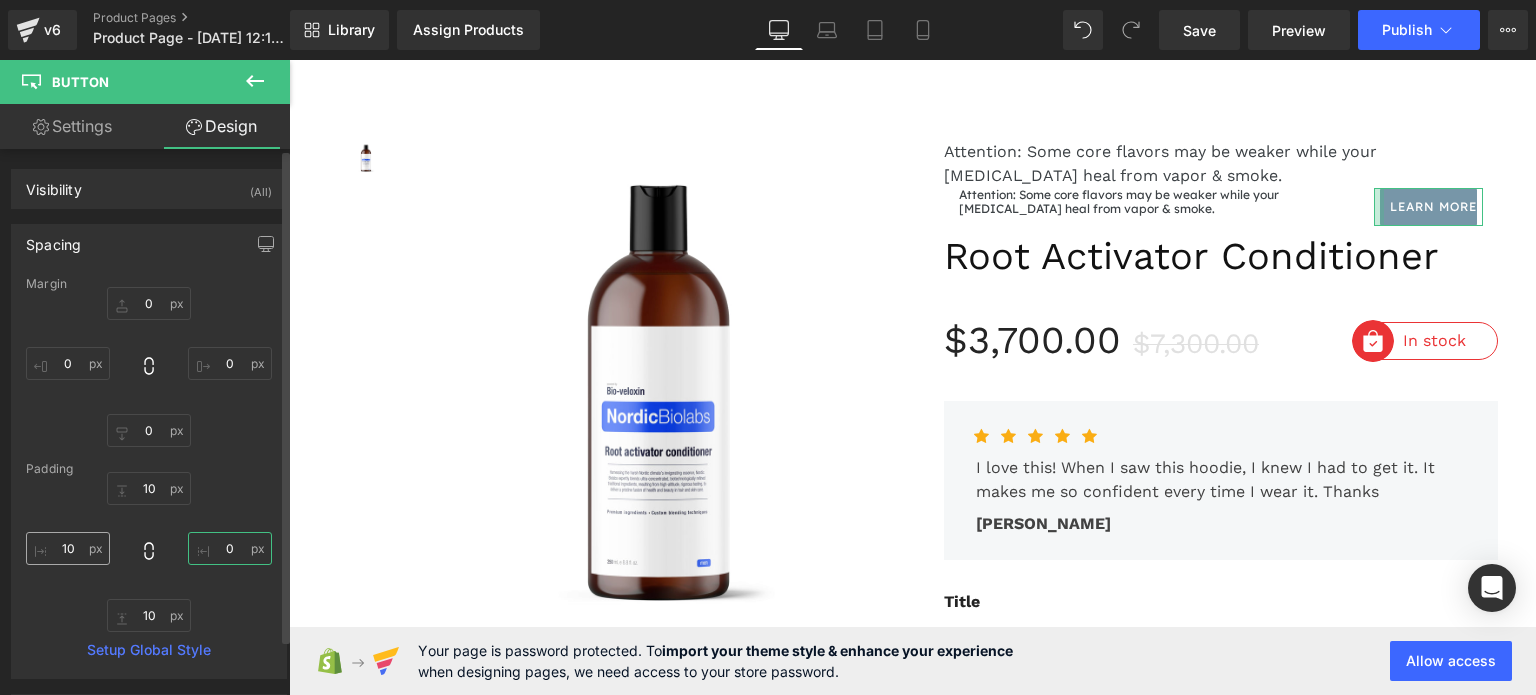 type on "0" 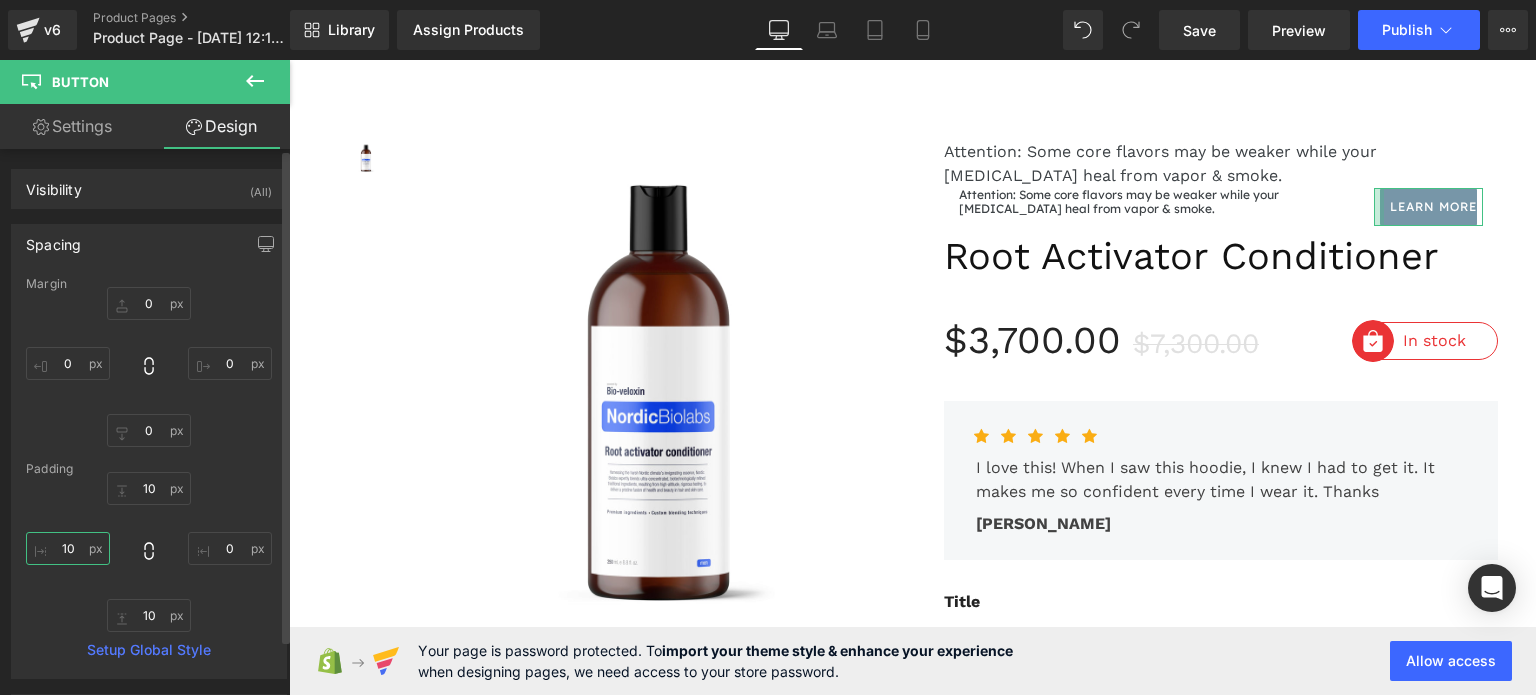 click on "10" at bounding box center (68, 548) 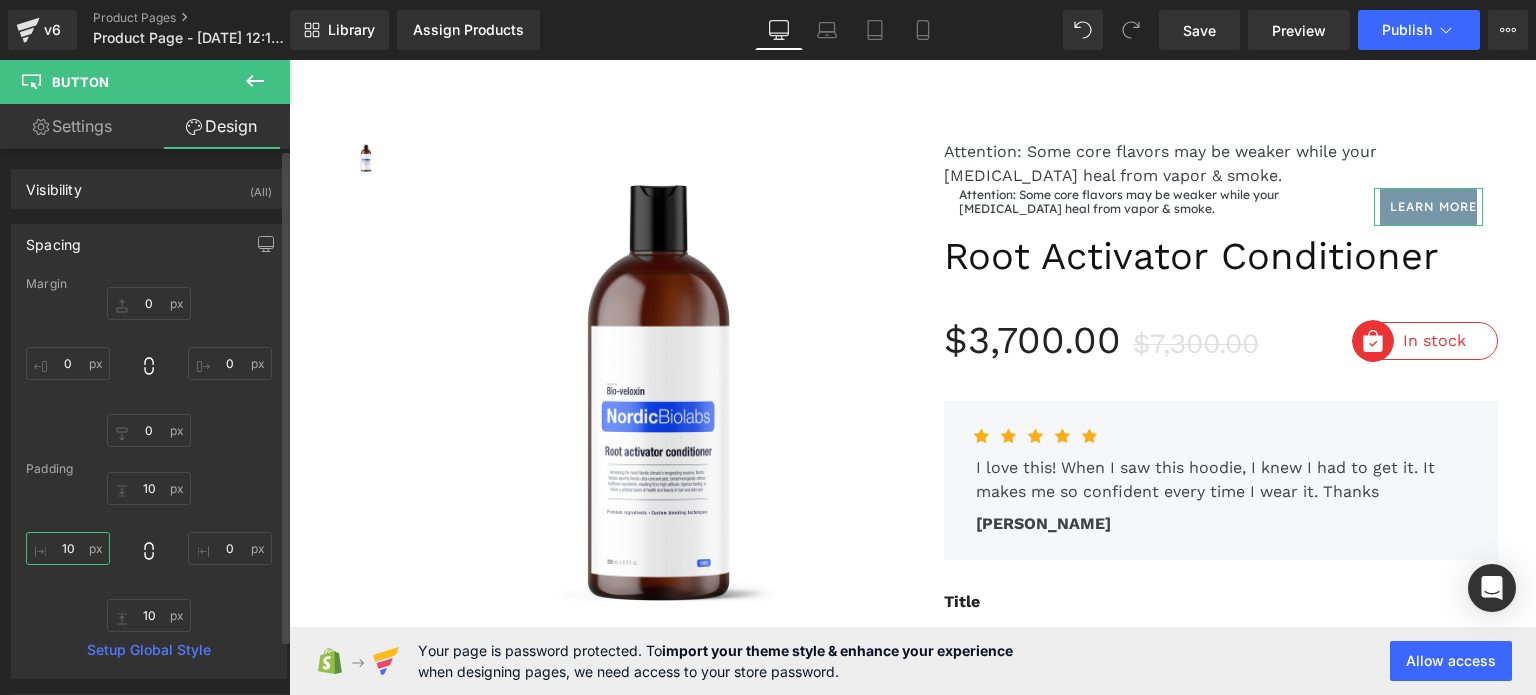 click on "10" at bounding box center (68, 548) 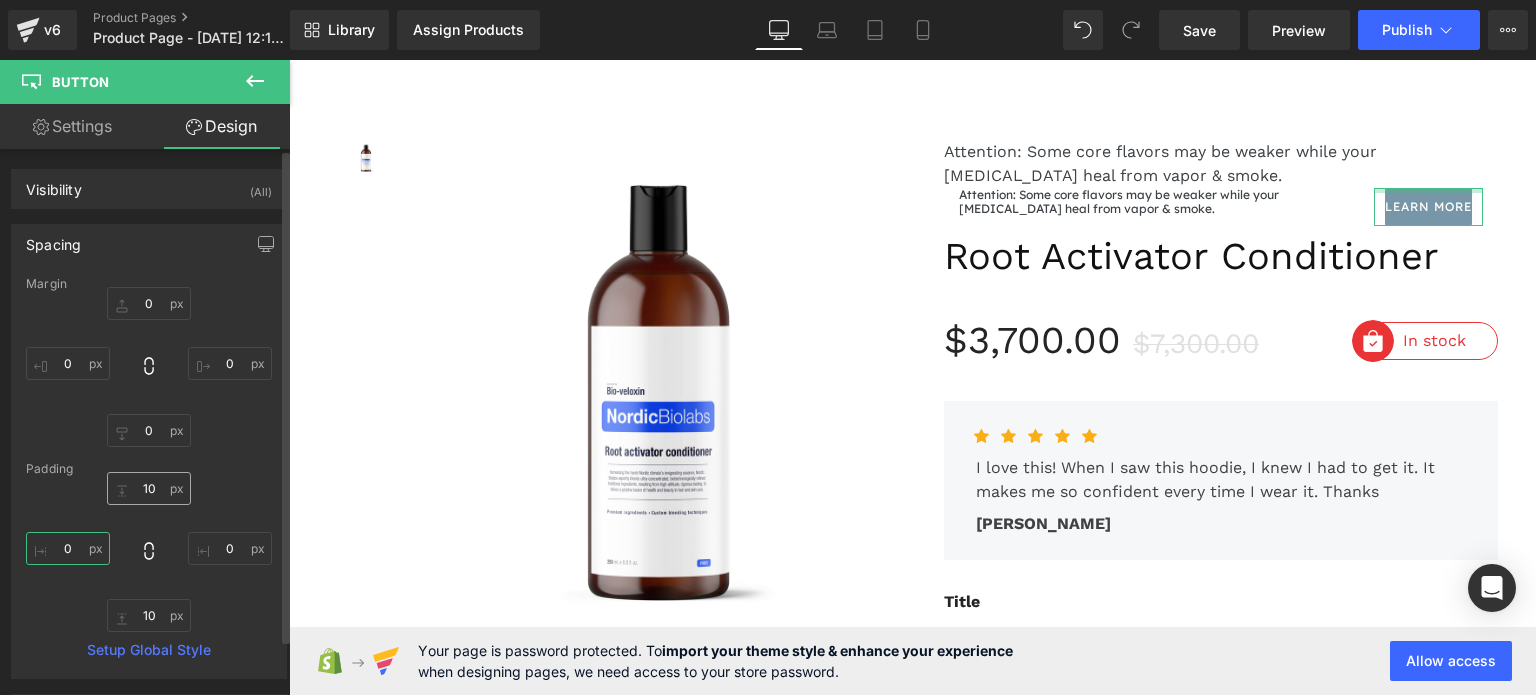 type on "0" 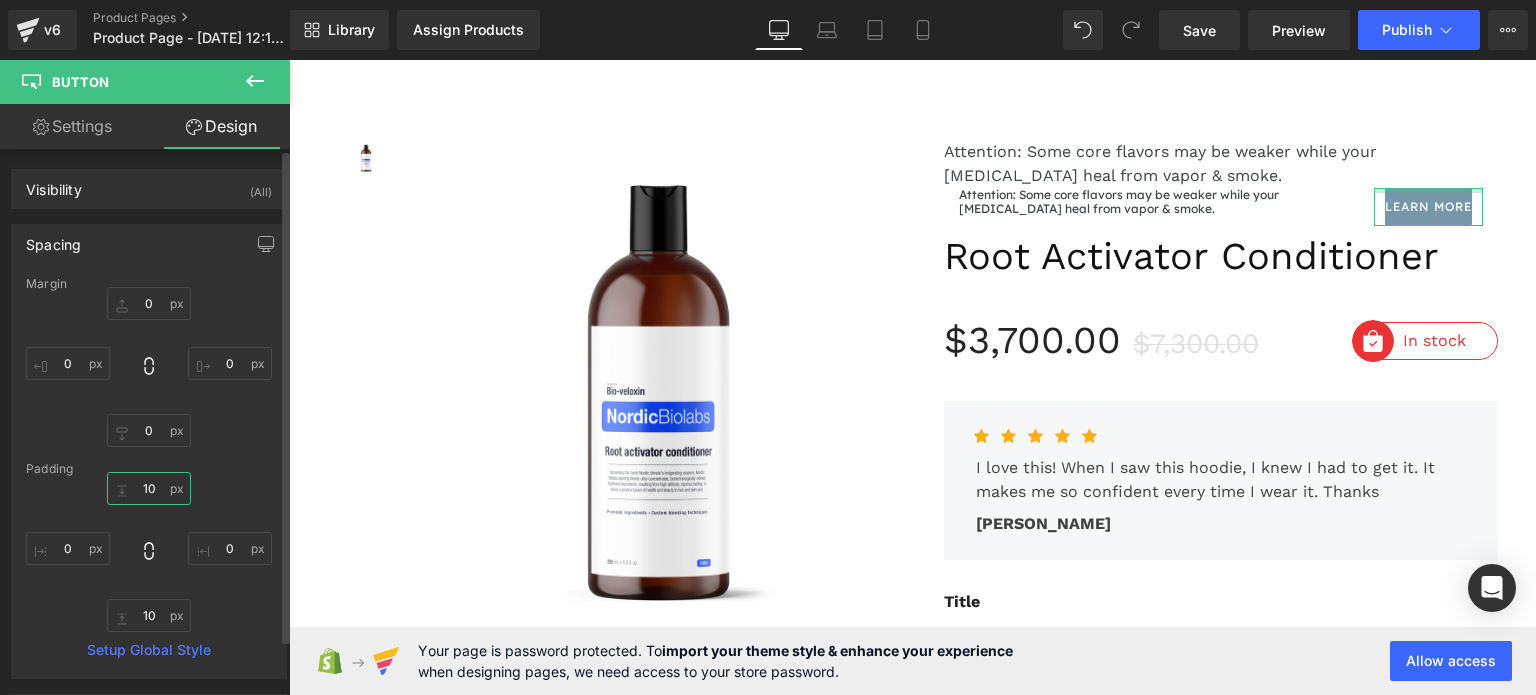 click at bounding box center (149, 488) 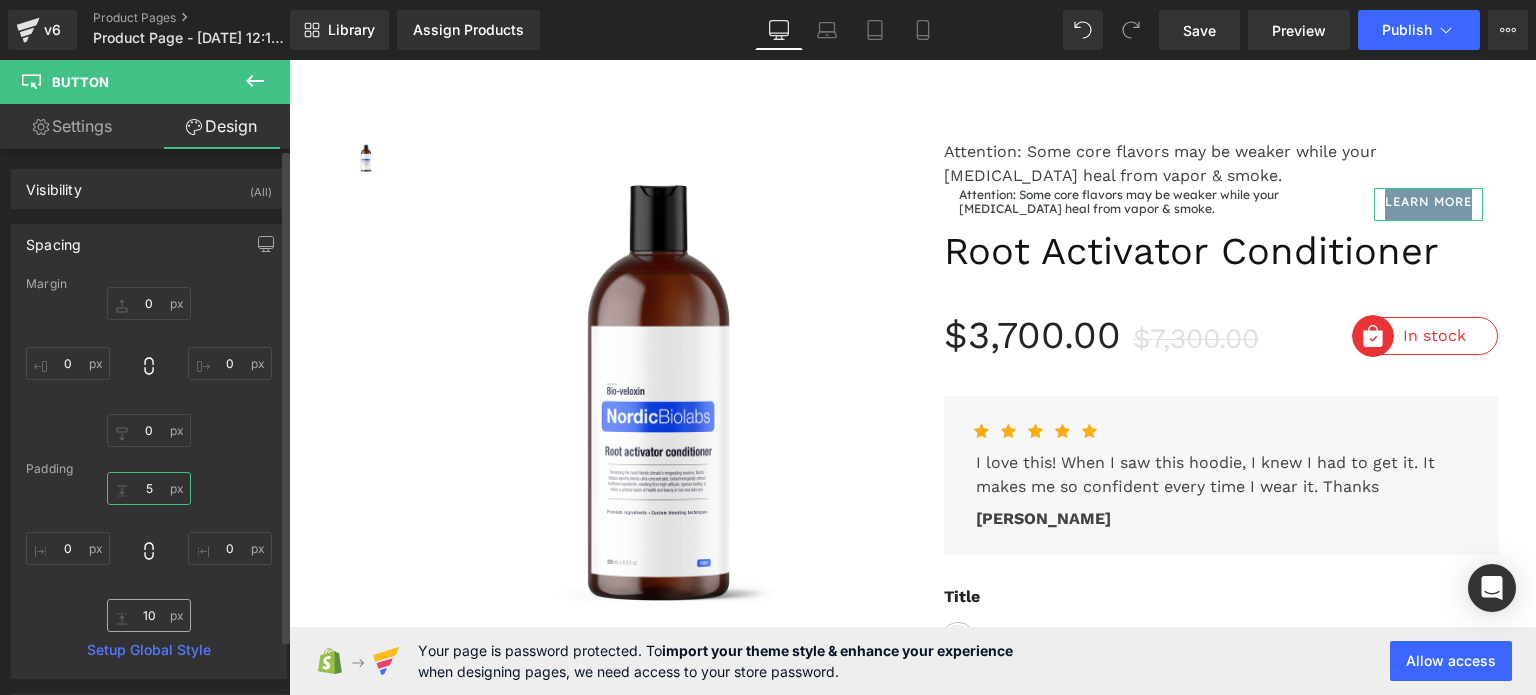 type on "5" 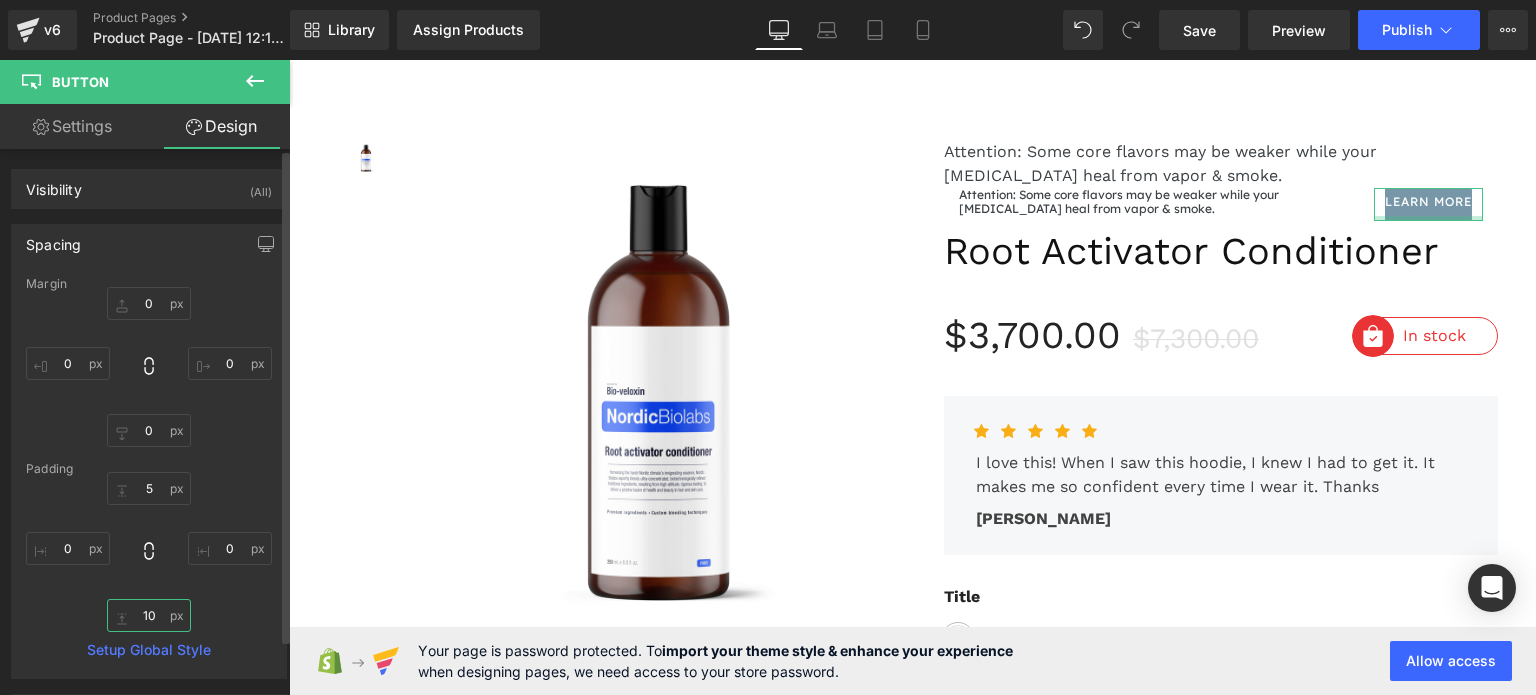 click at bounding box center (149, 615) 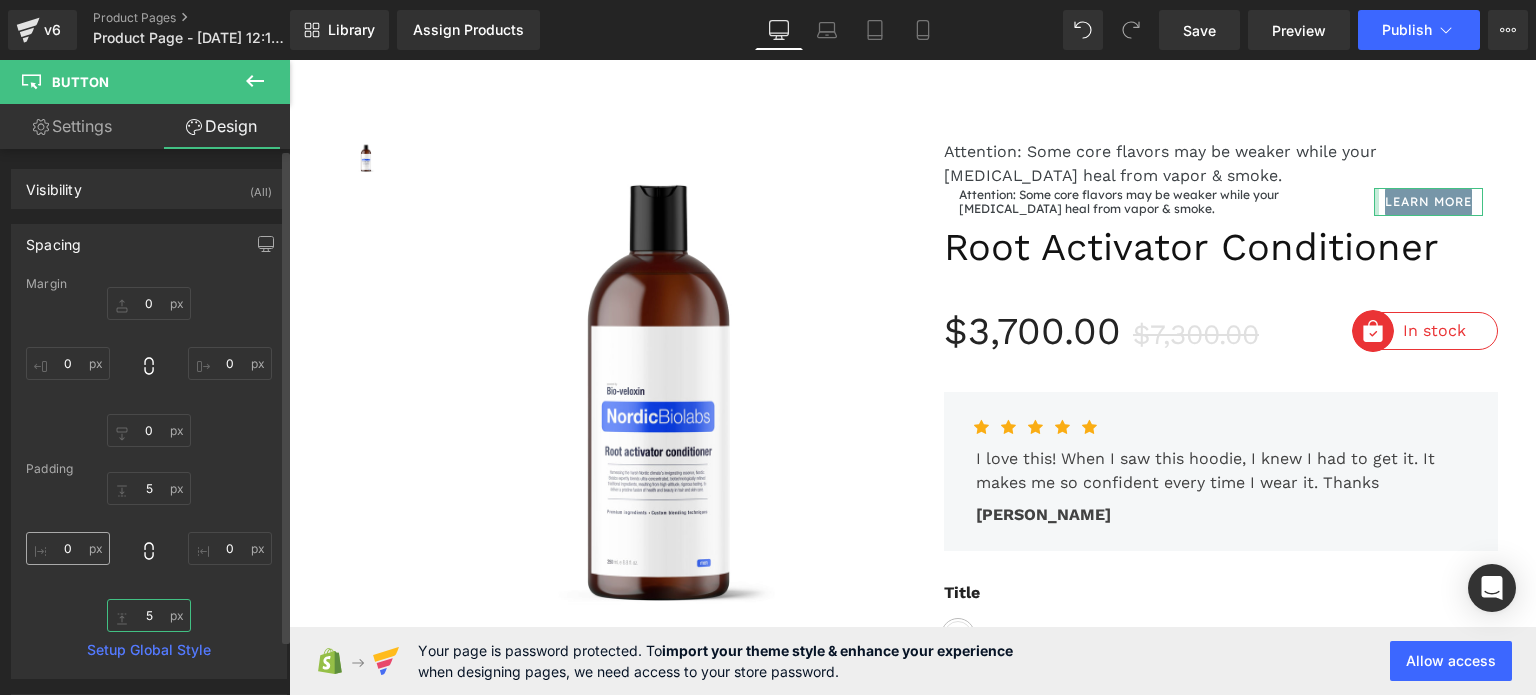 type on "5" 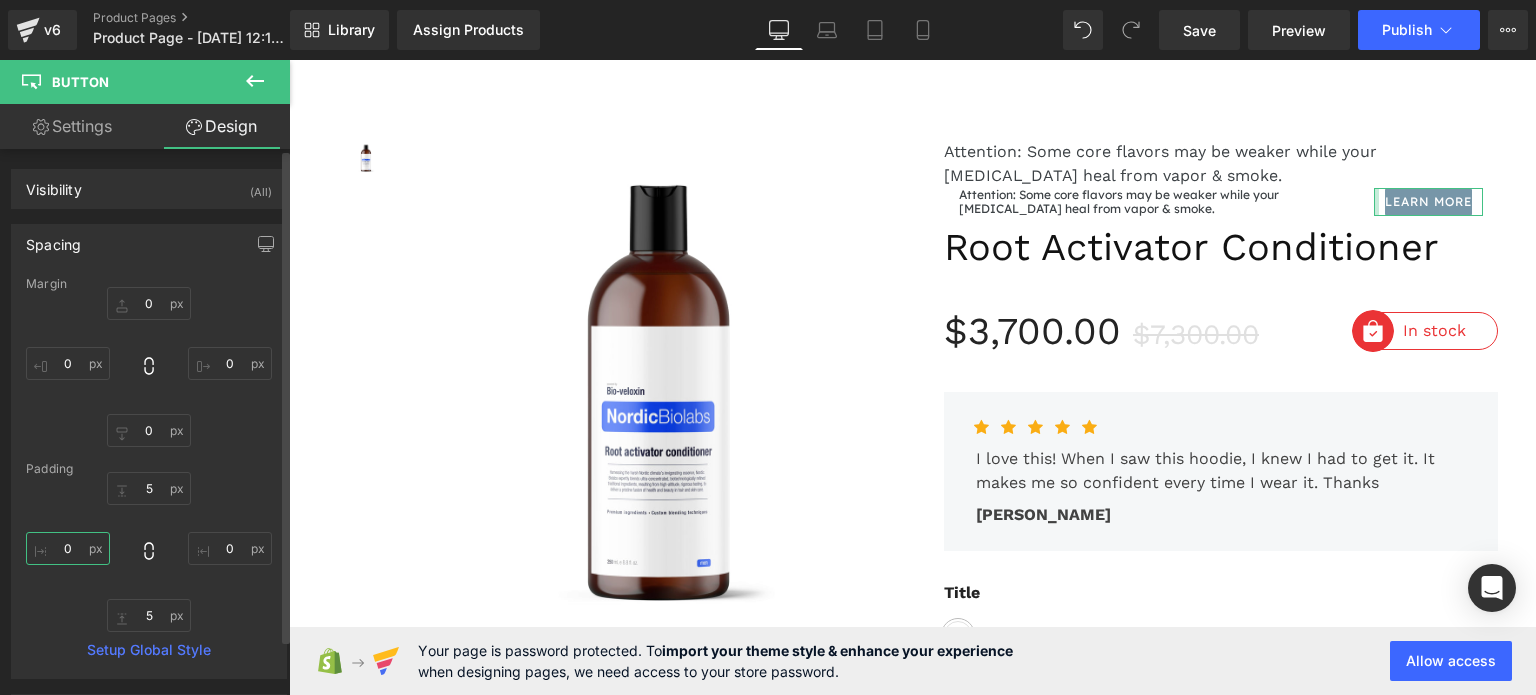 click on "0" at bounding box center [68, 548] 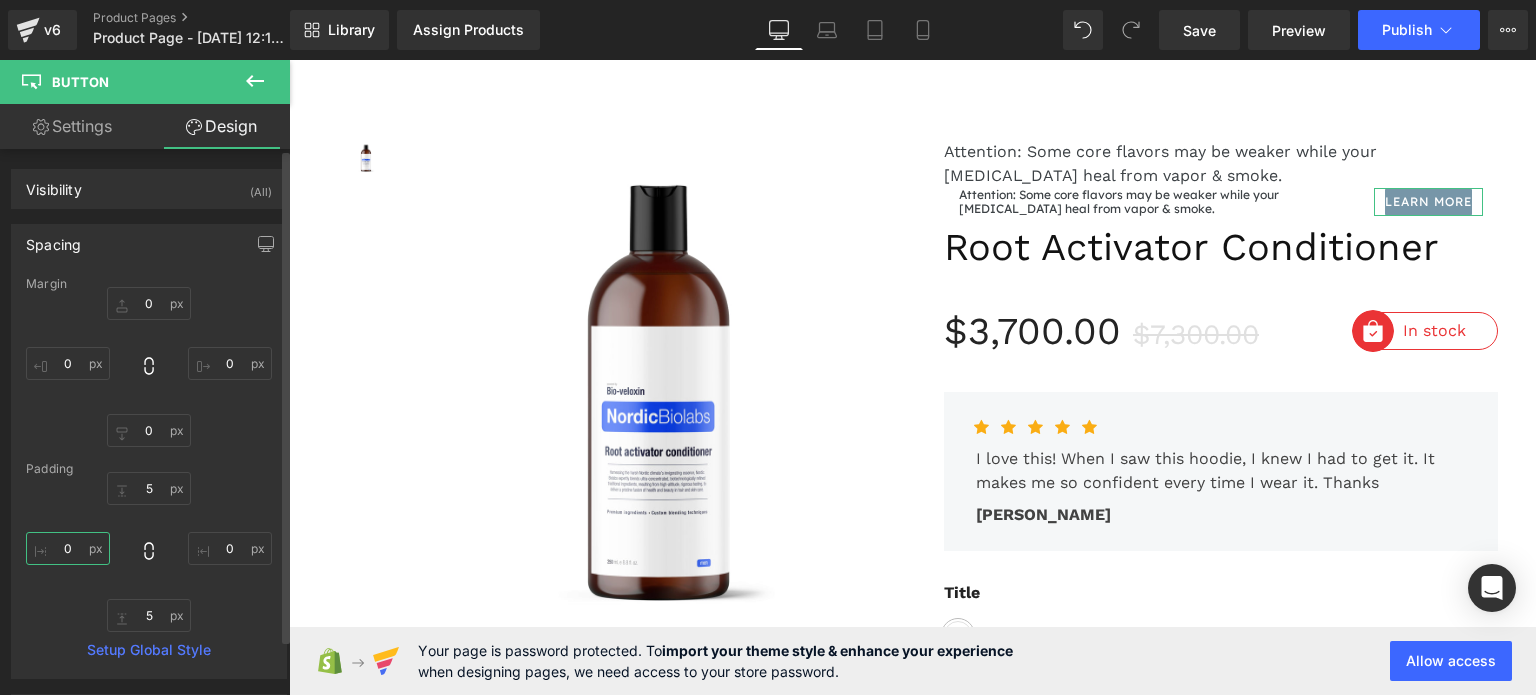 click on "0" at bounding box center (68, 548) 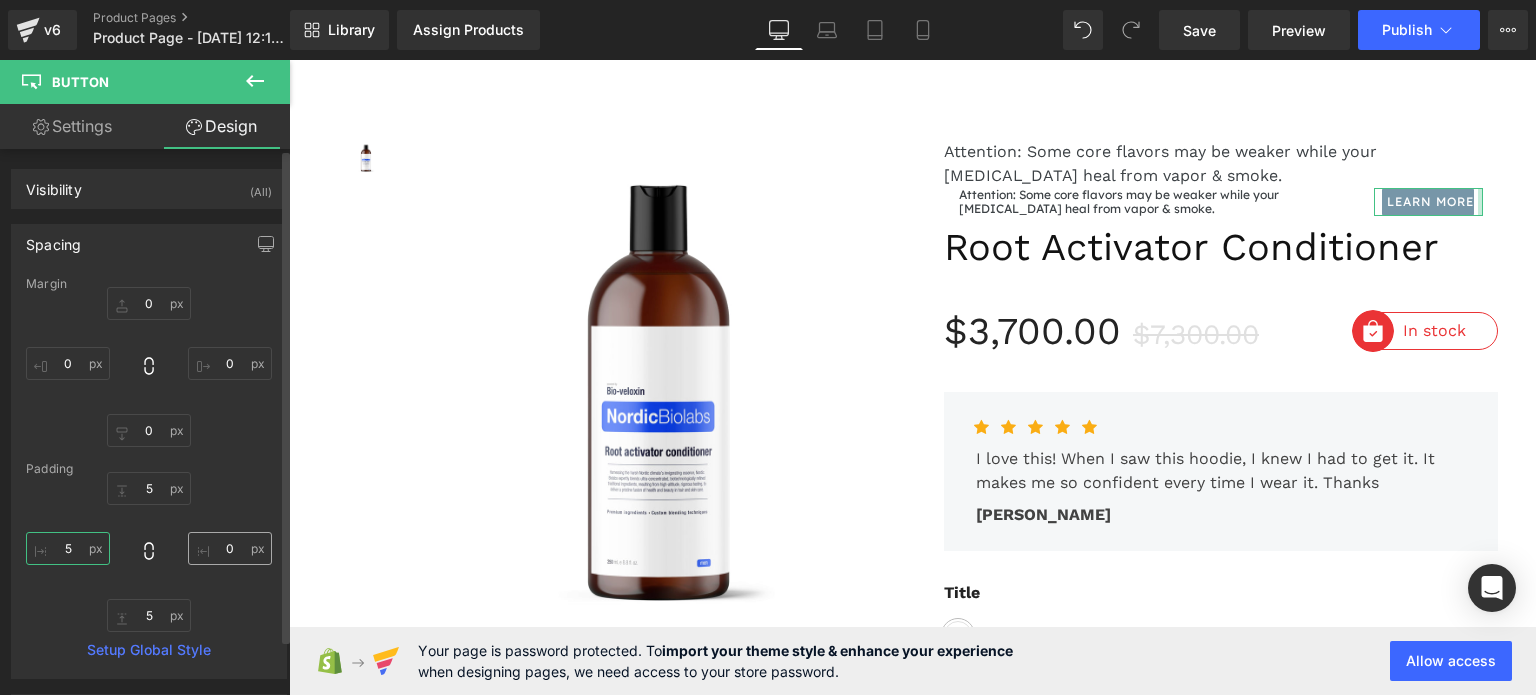 type on "5" 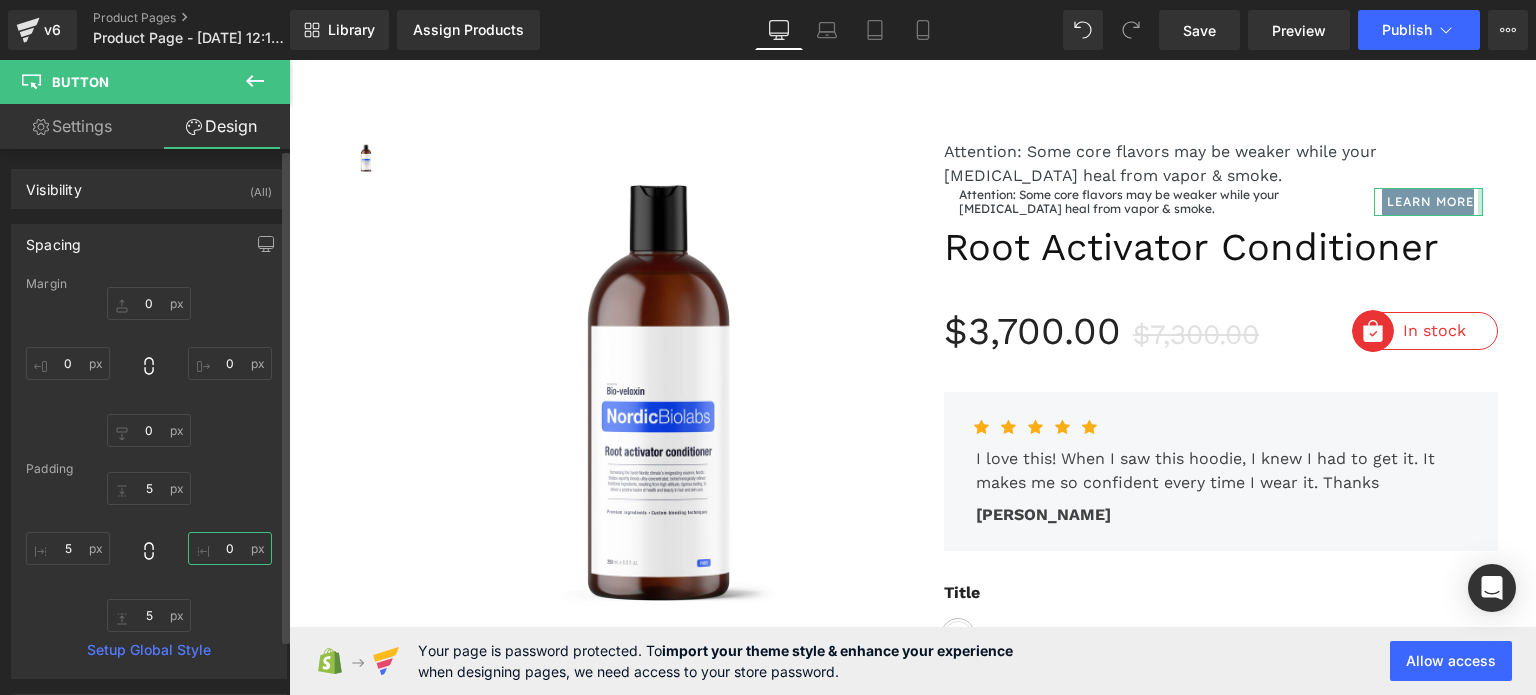 click on "0" at bounding box center (230, 548) 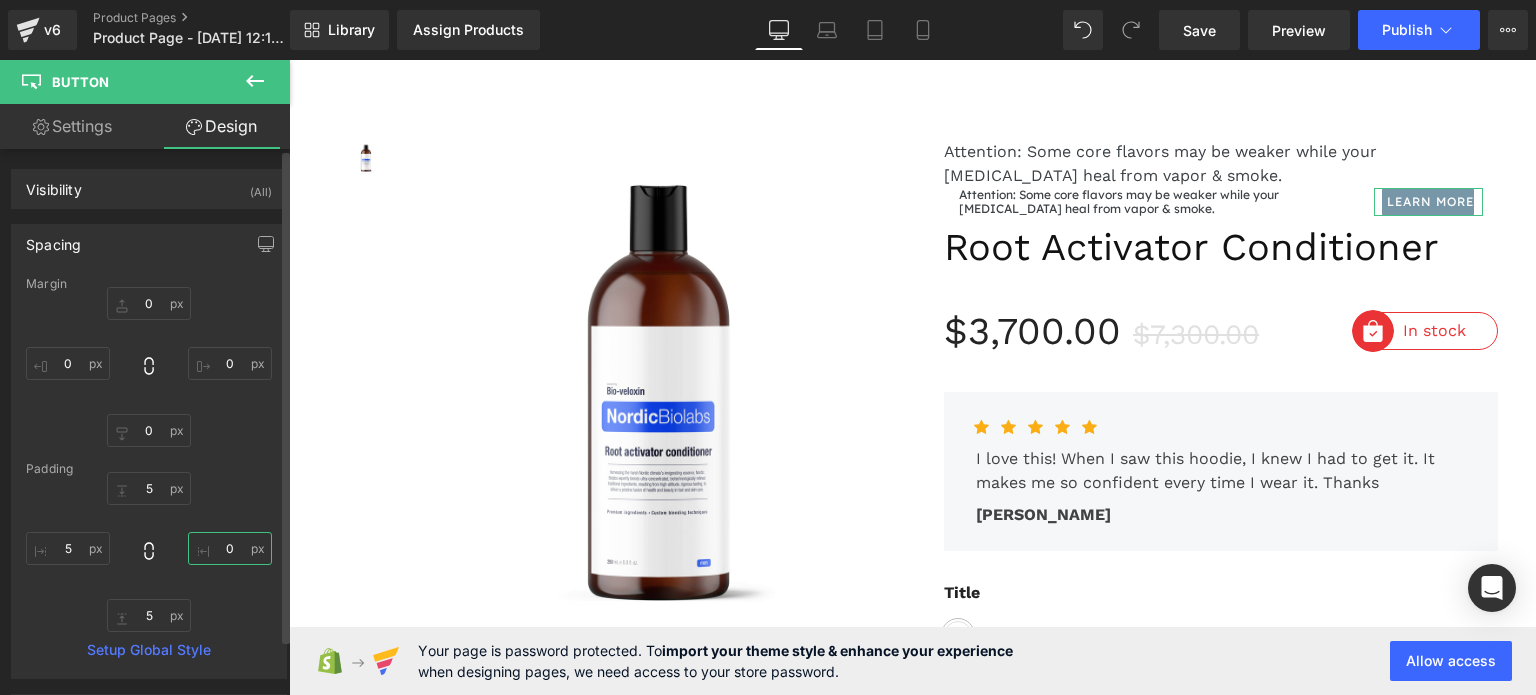 click on "0" at bounding box center (230, 548) 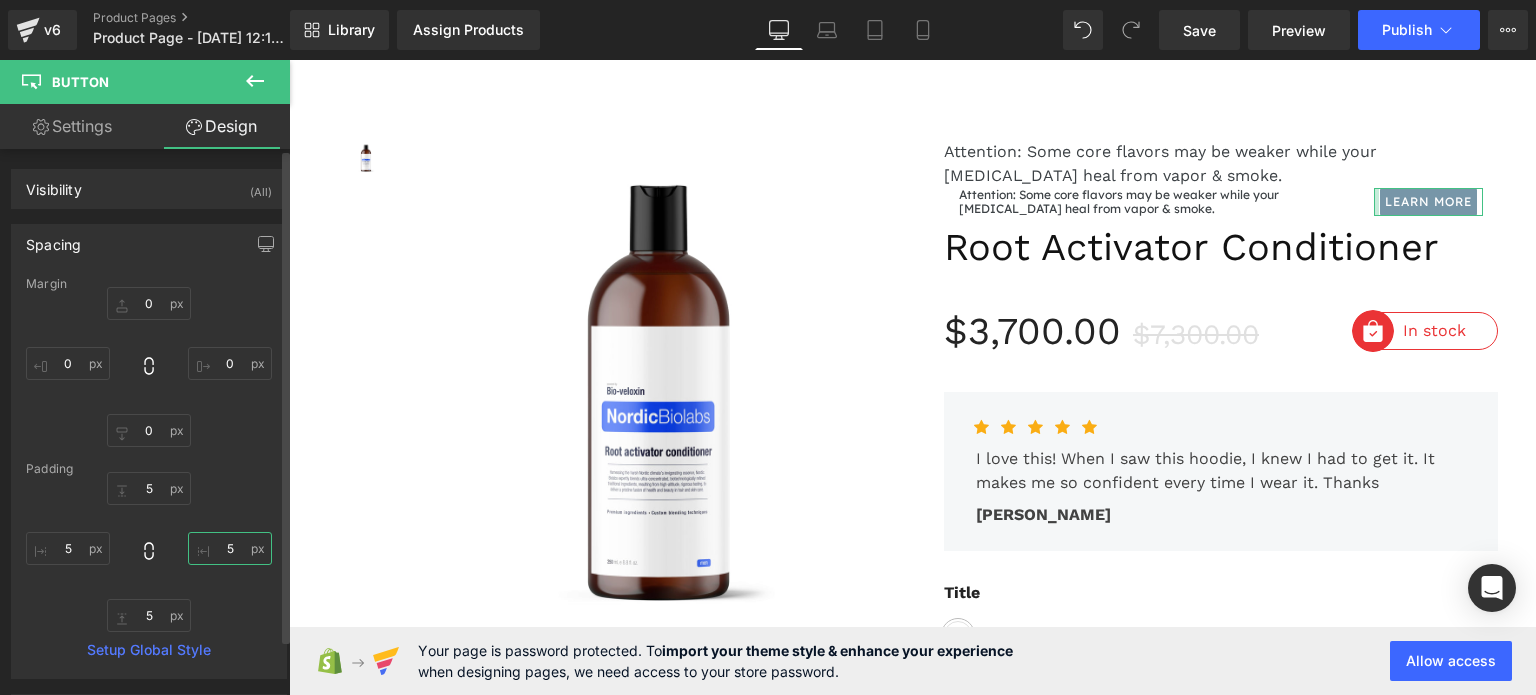 type on "5" 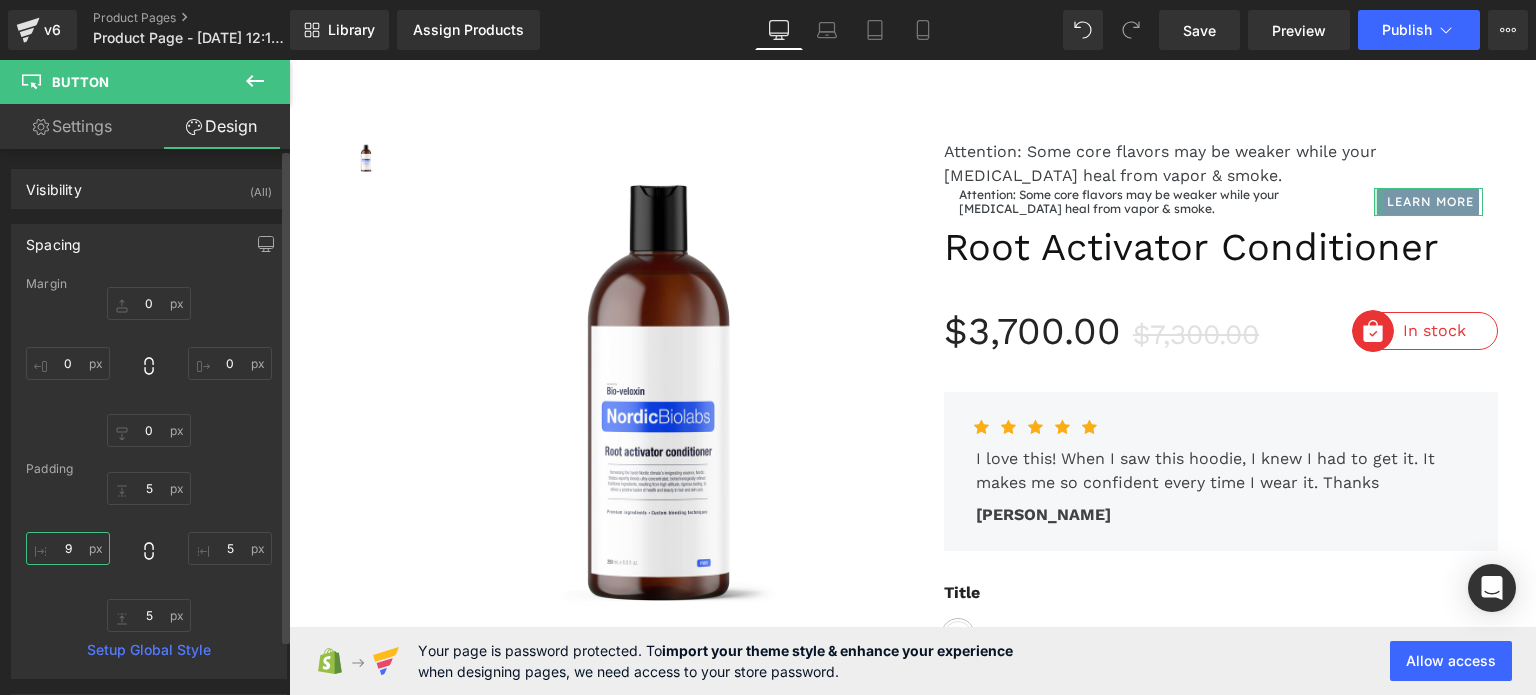 type on "10" 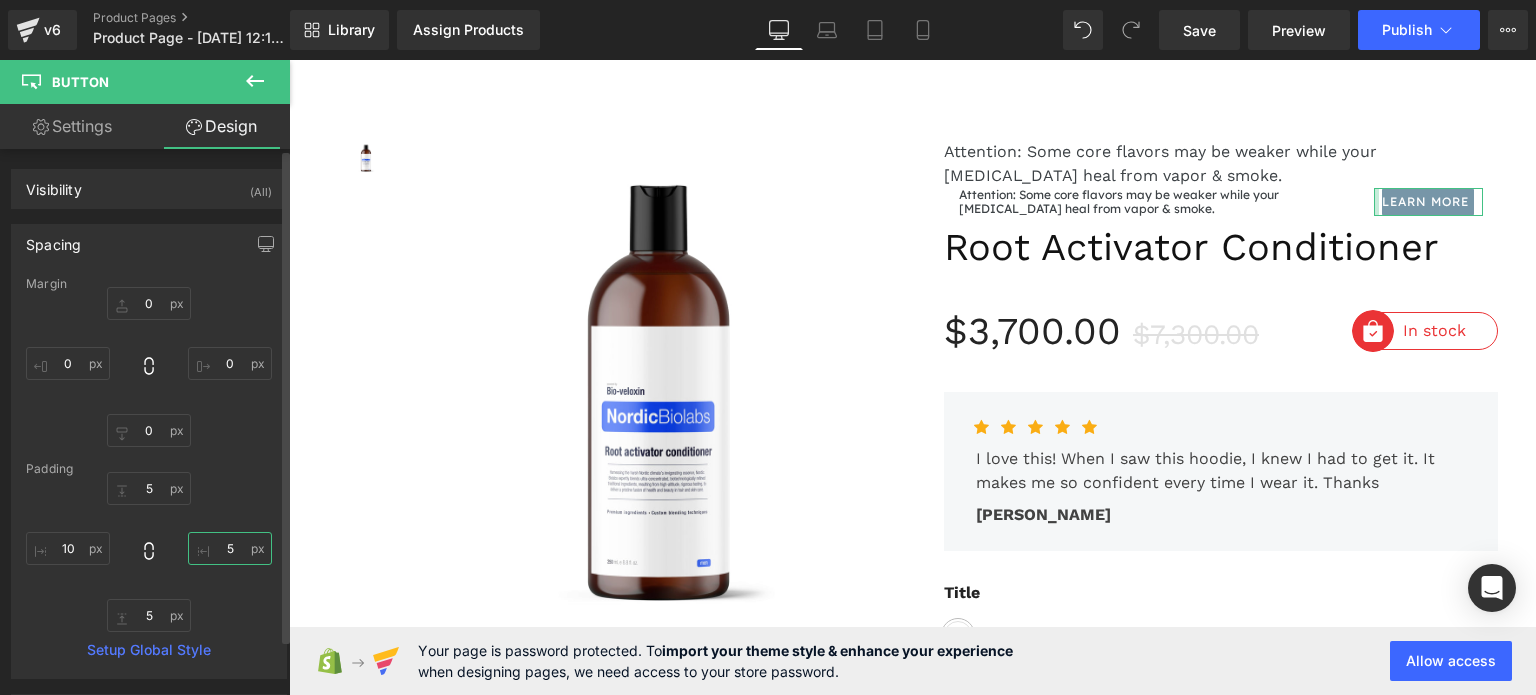 click on "5" at bounding box center [230, 548] 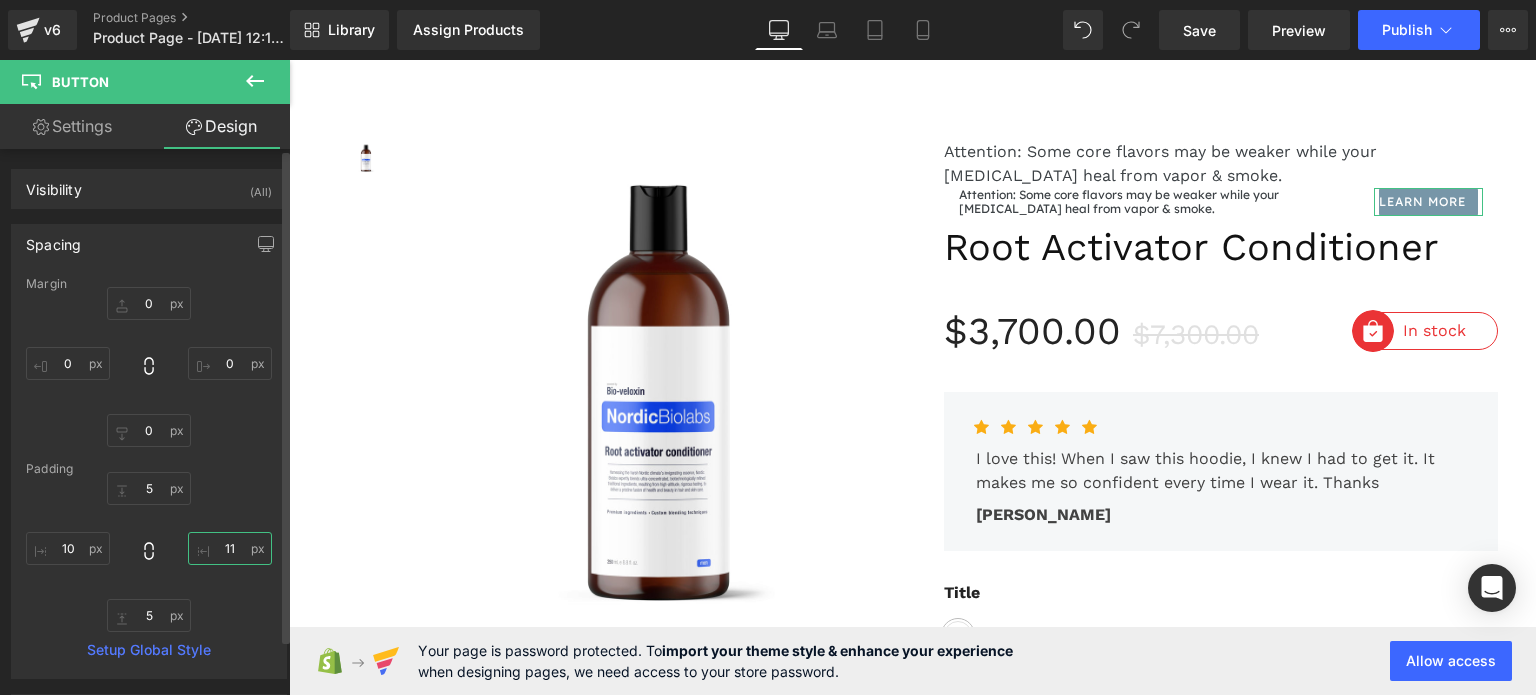 type on "12" 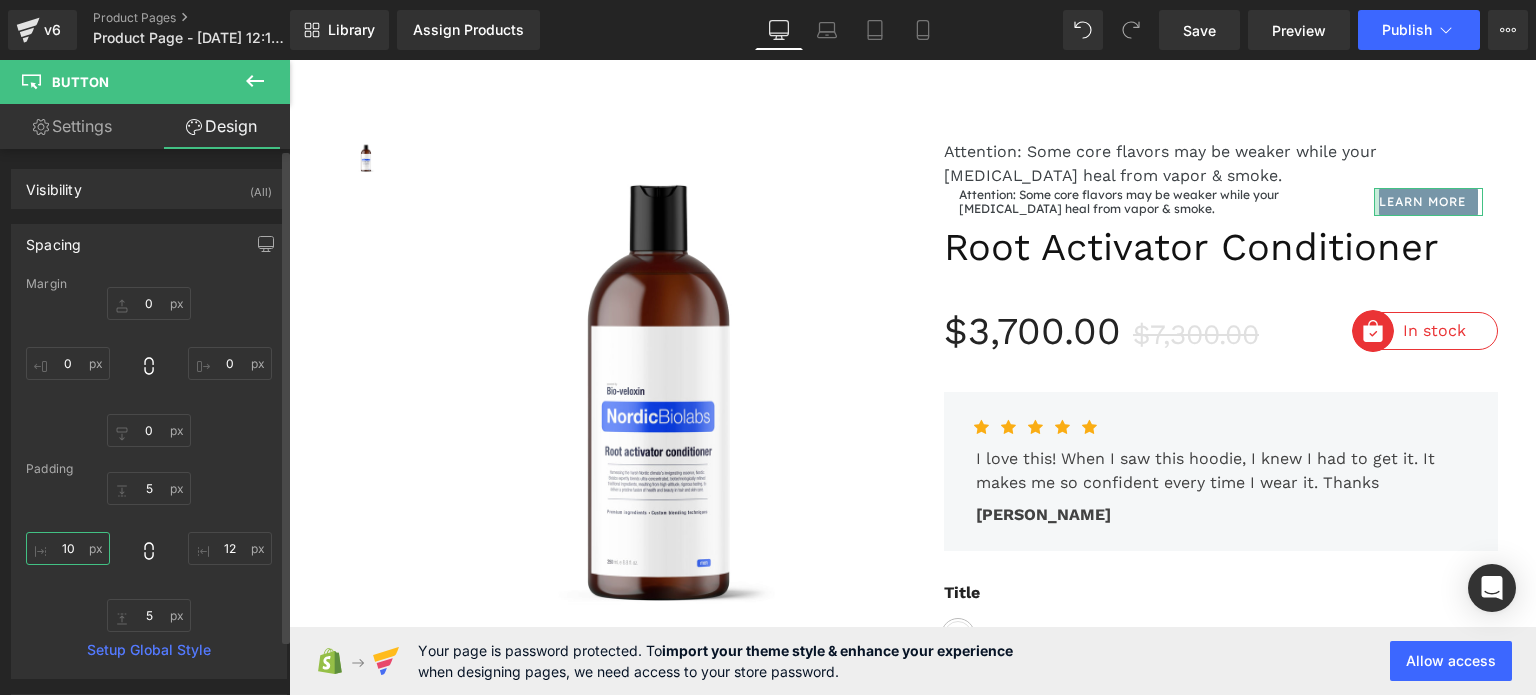 click on "10" at bounding box center [68, 548] 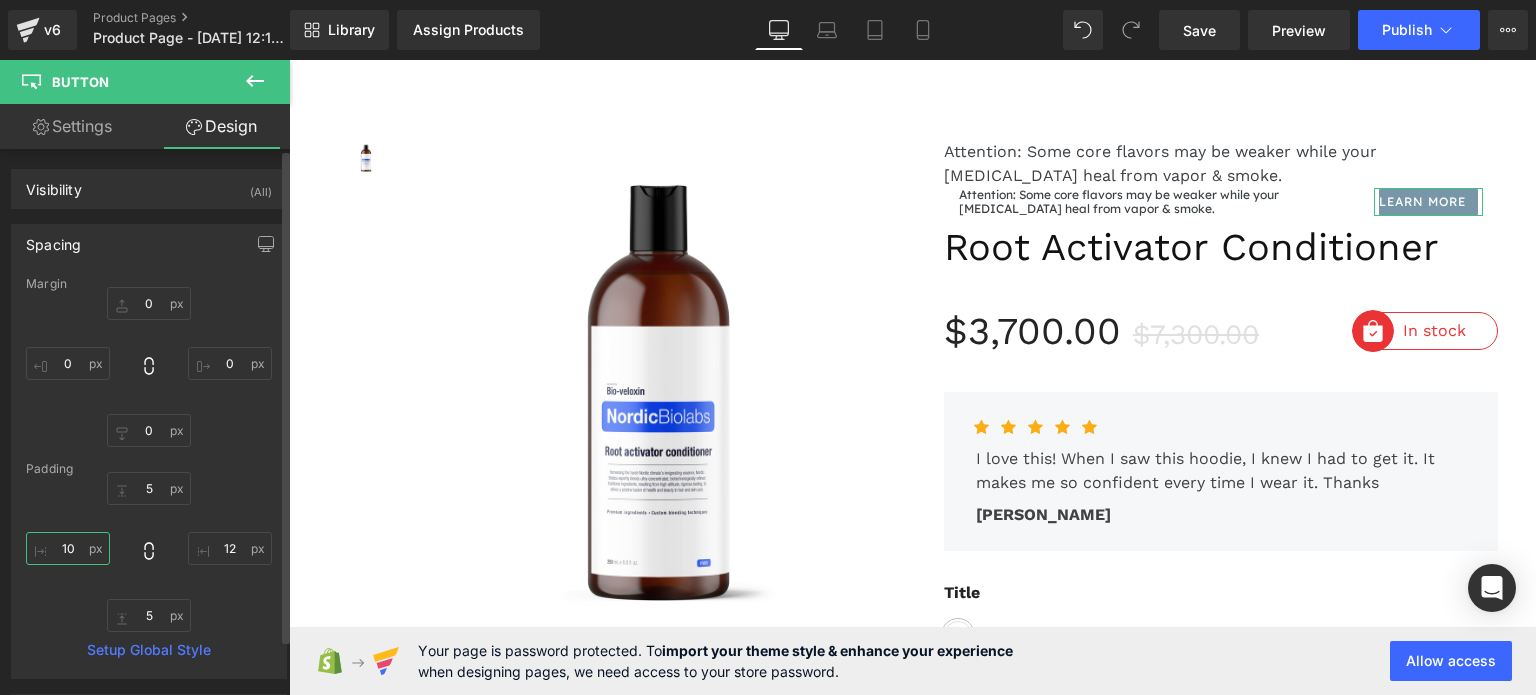 click on "10" at bounding box center [68, 548] 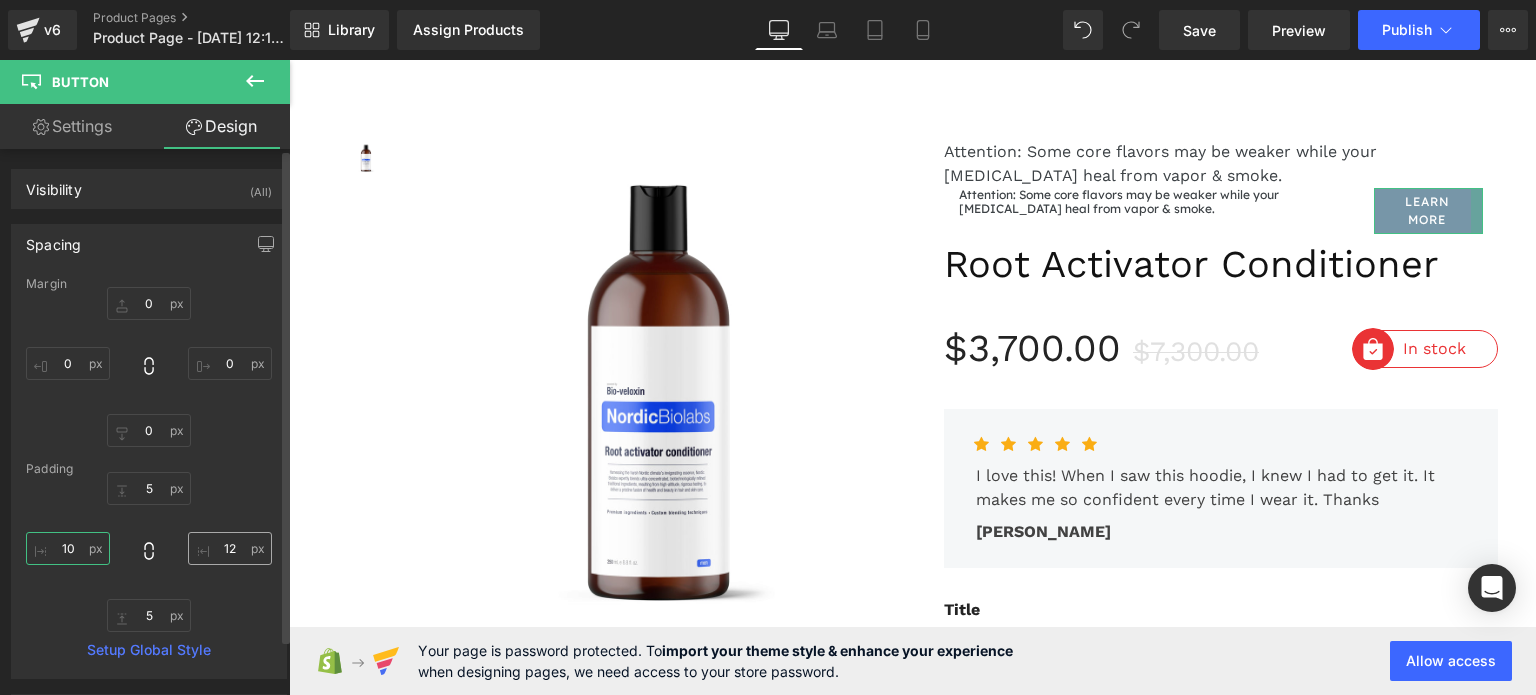 type on "10" 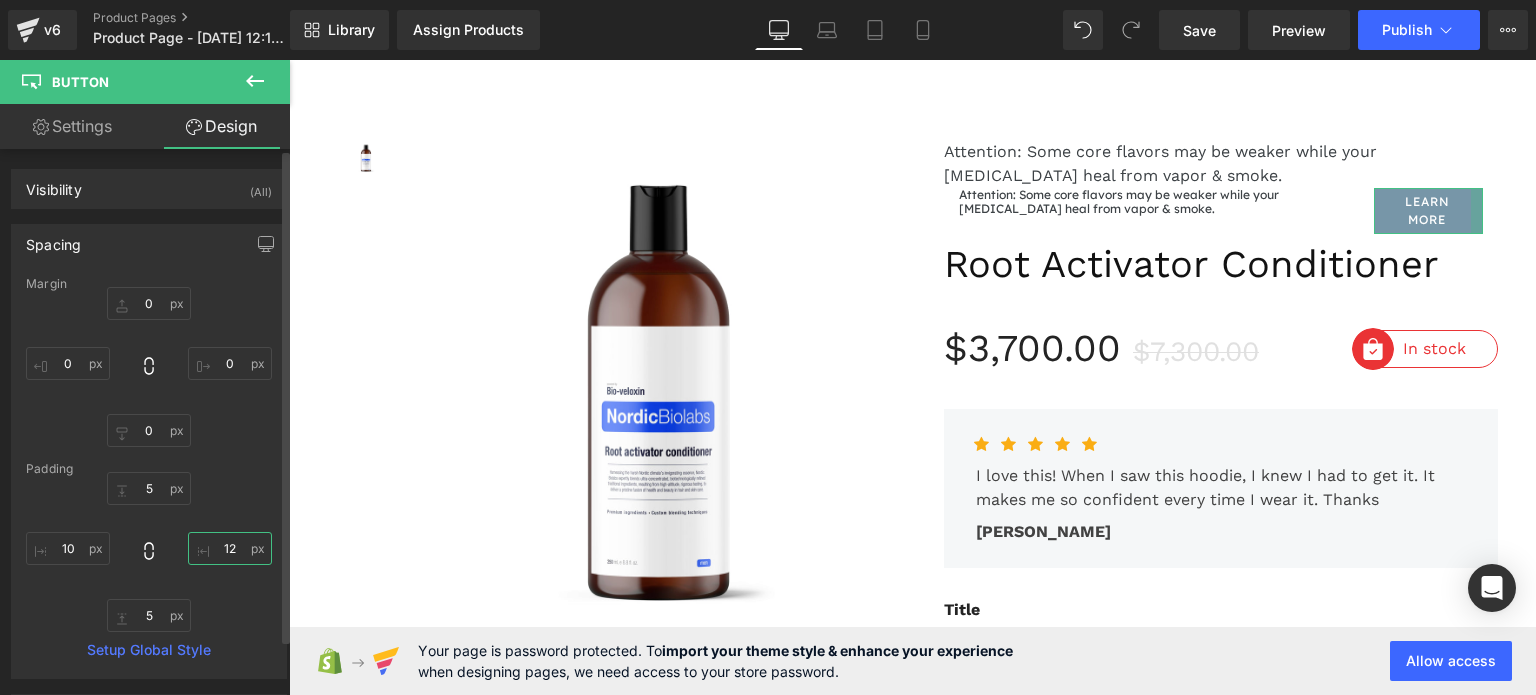 click on "12" at bounding box center [230, 548] 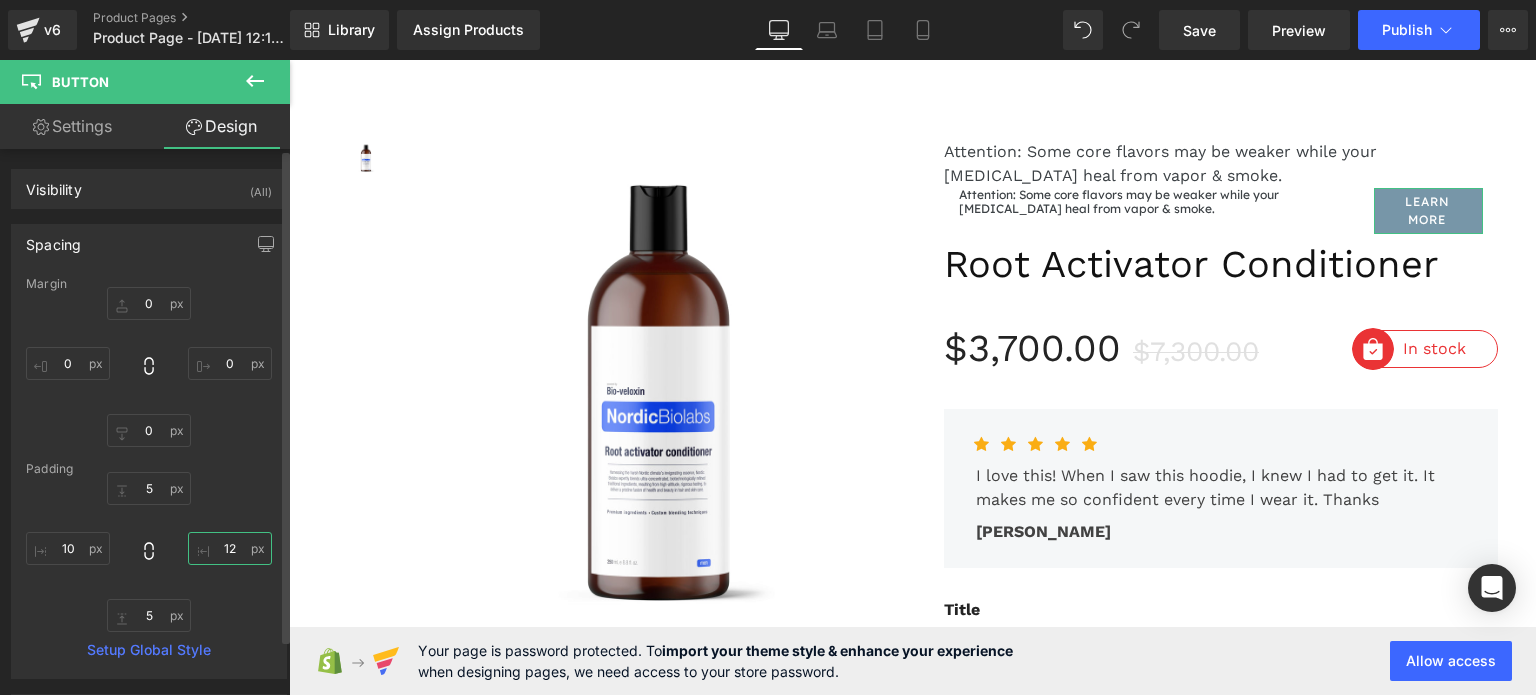 click on "12" at bounding box center (230, 548) 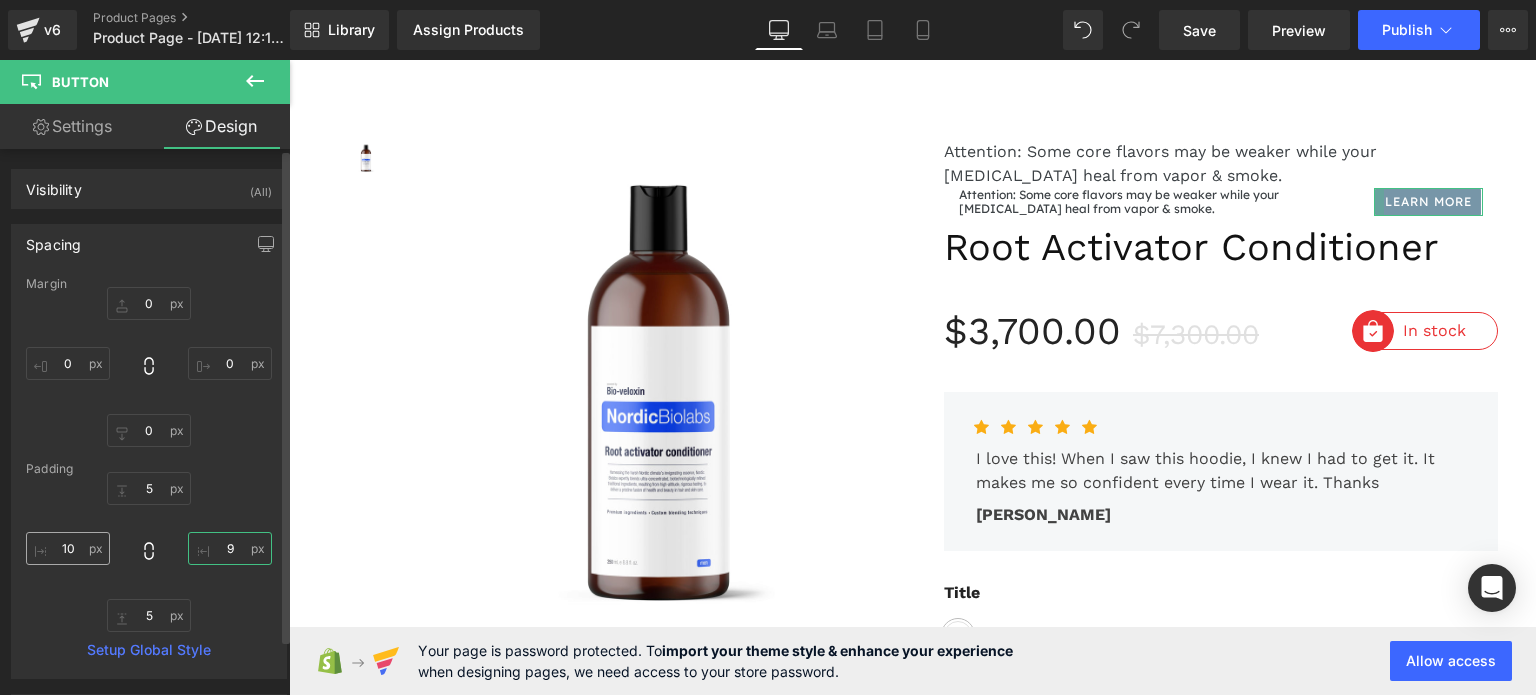type on "9" 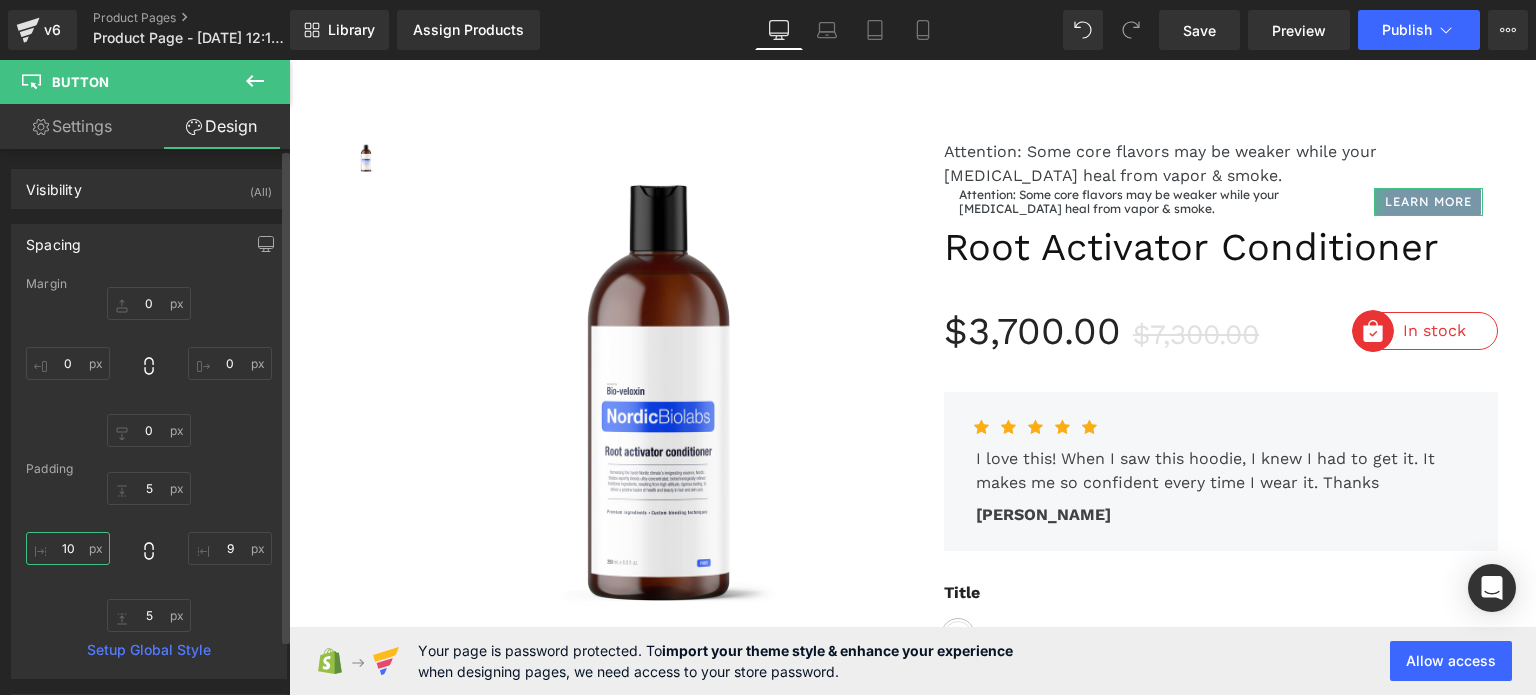 click on "10" at bounding box center [68, 548] 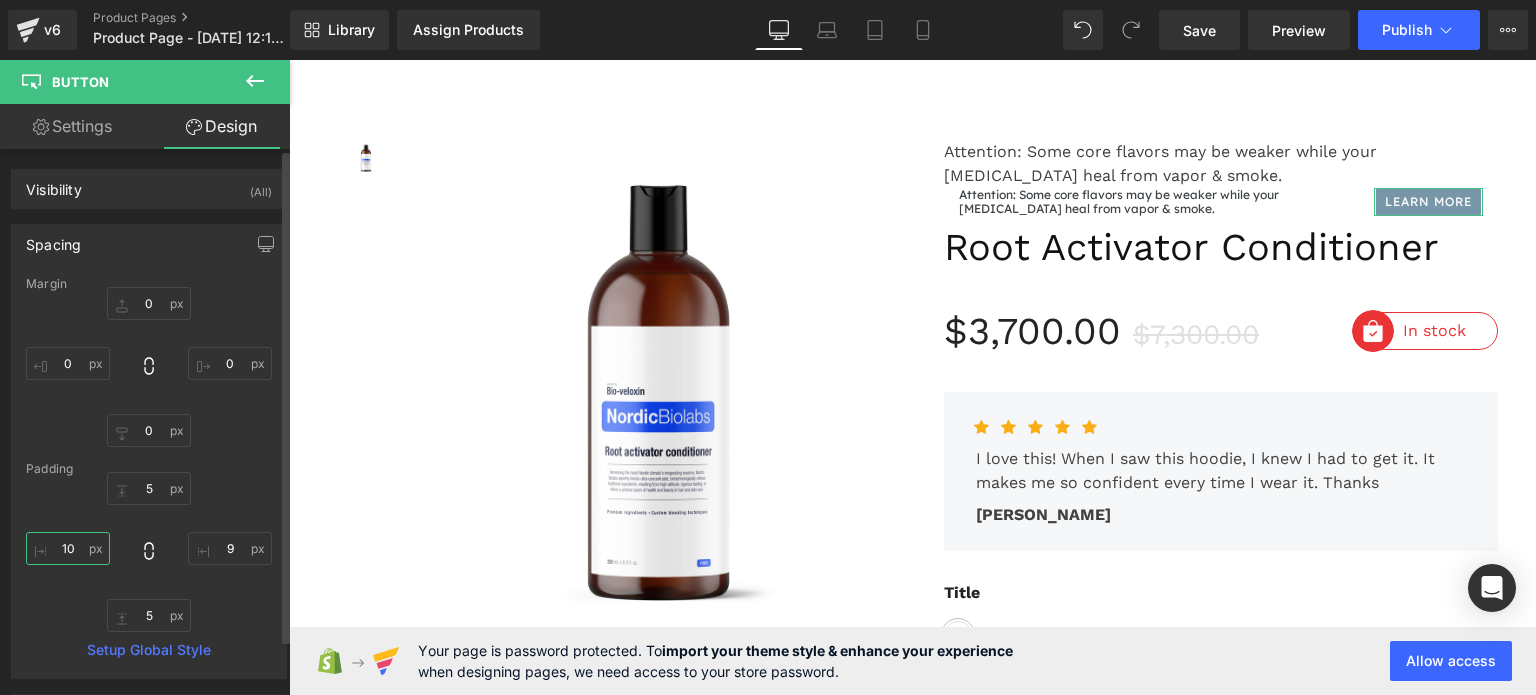 type on "9" 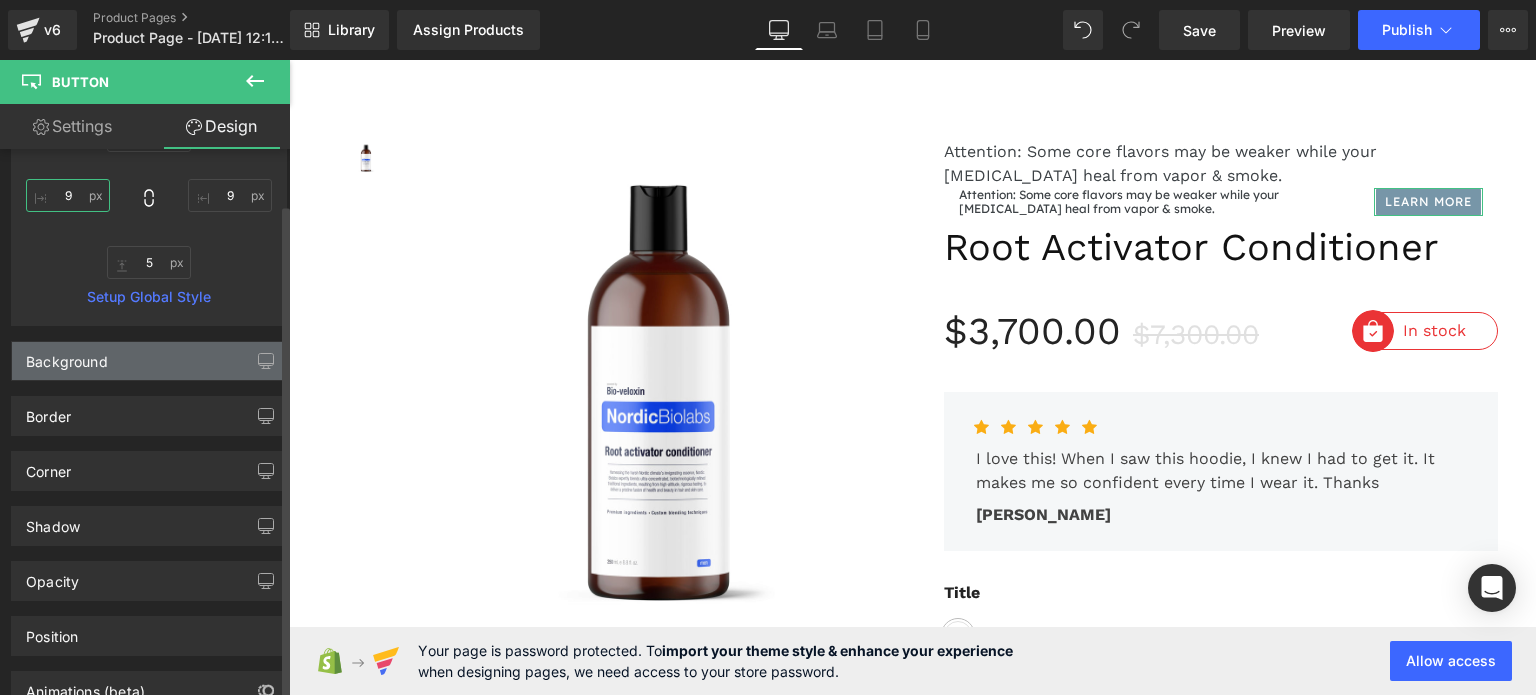 scroll, scrollTop: 400, scrollLeft: 0, axis: vertical 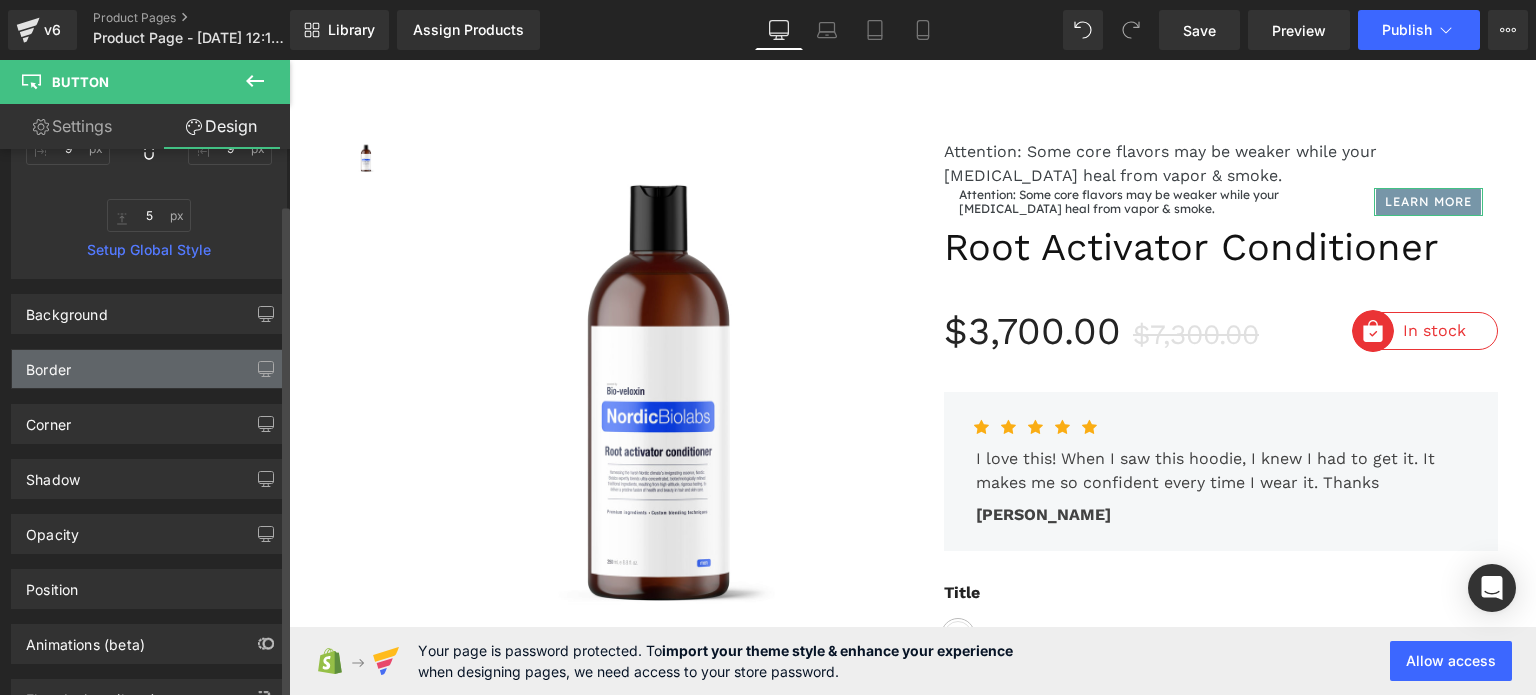 click on "Border" at bounding box center [149, 369] 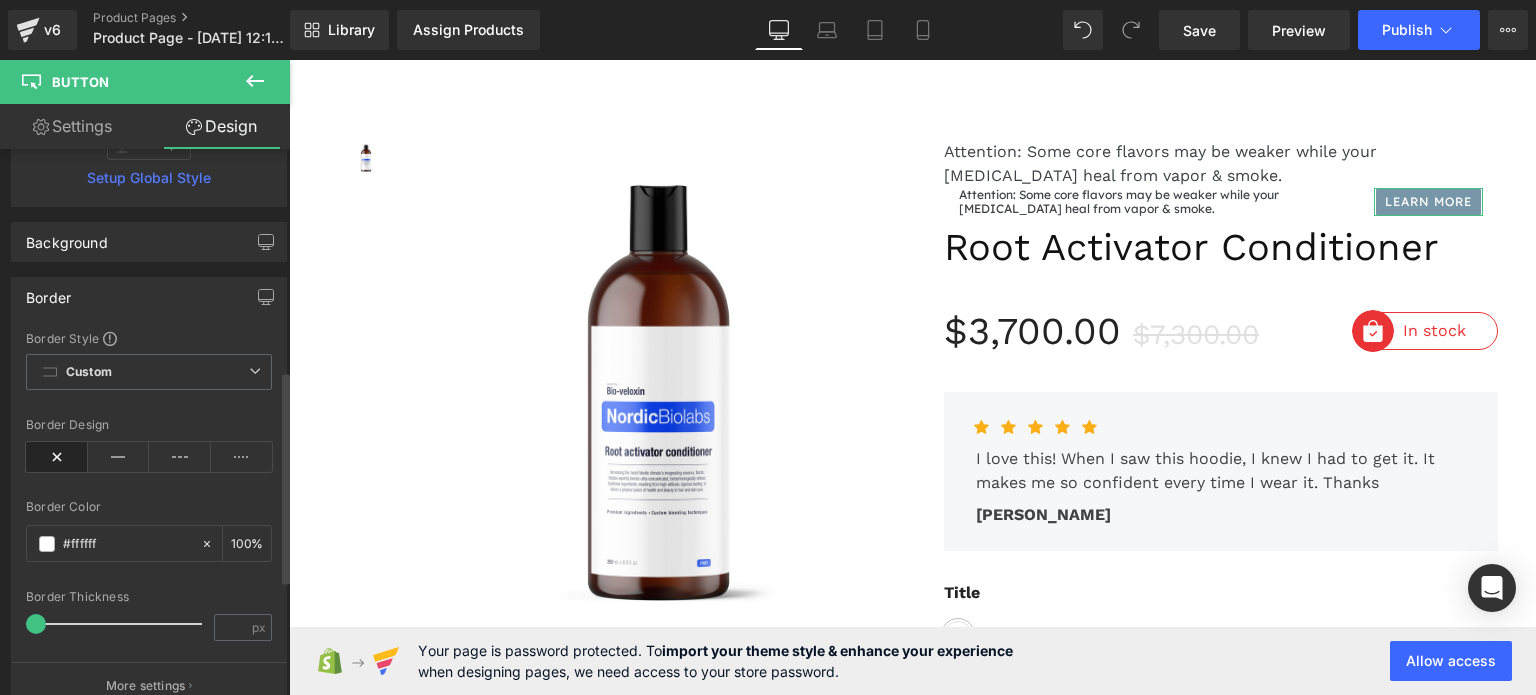 scroll, scrollTop: 600, scrollLeft: 0, axis: vertical 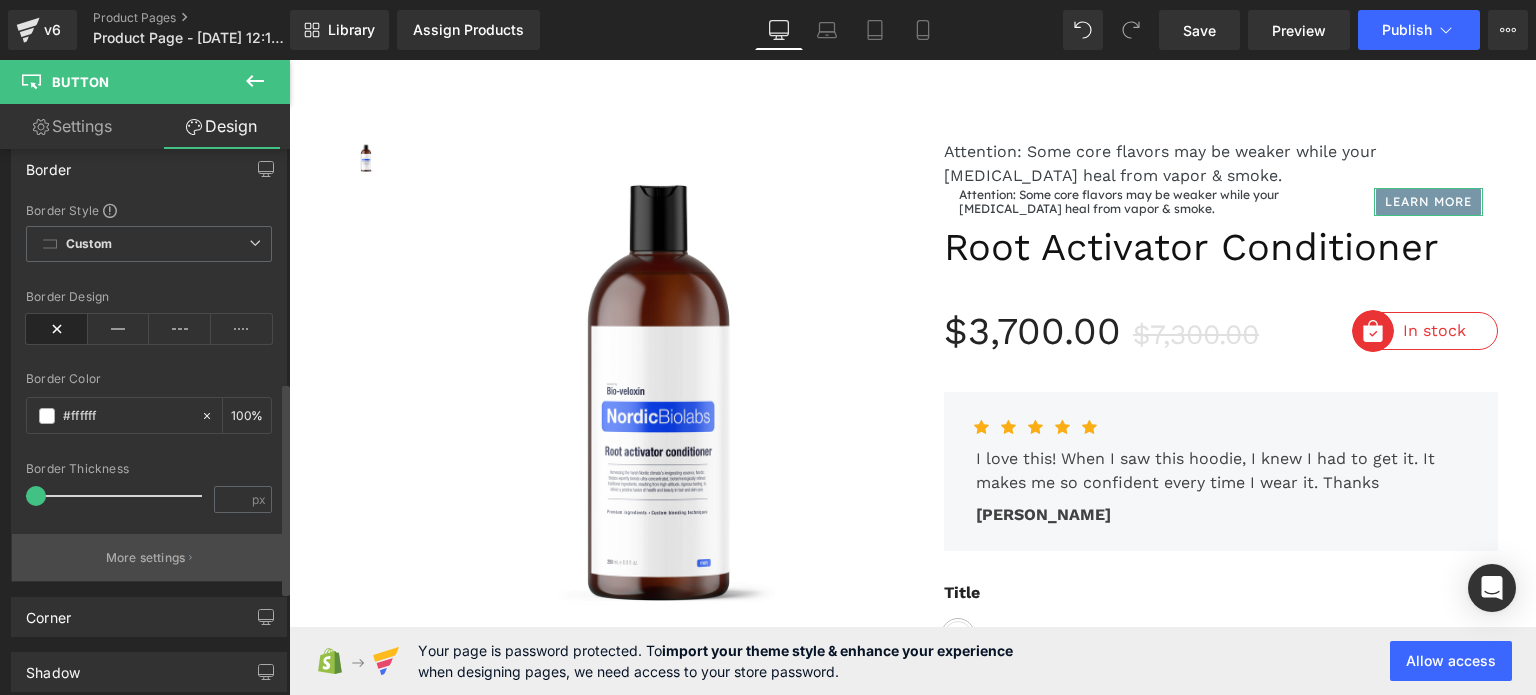 click on "More settings" at bounding box center [146, 558] 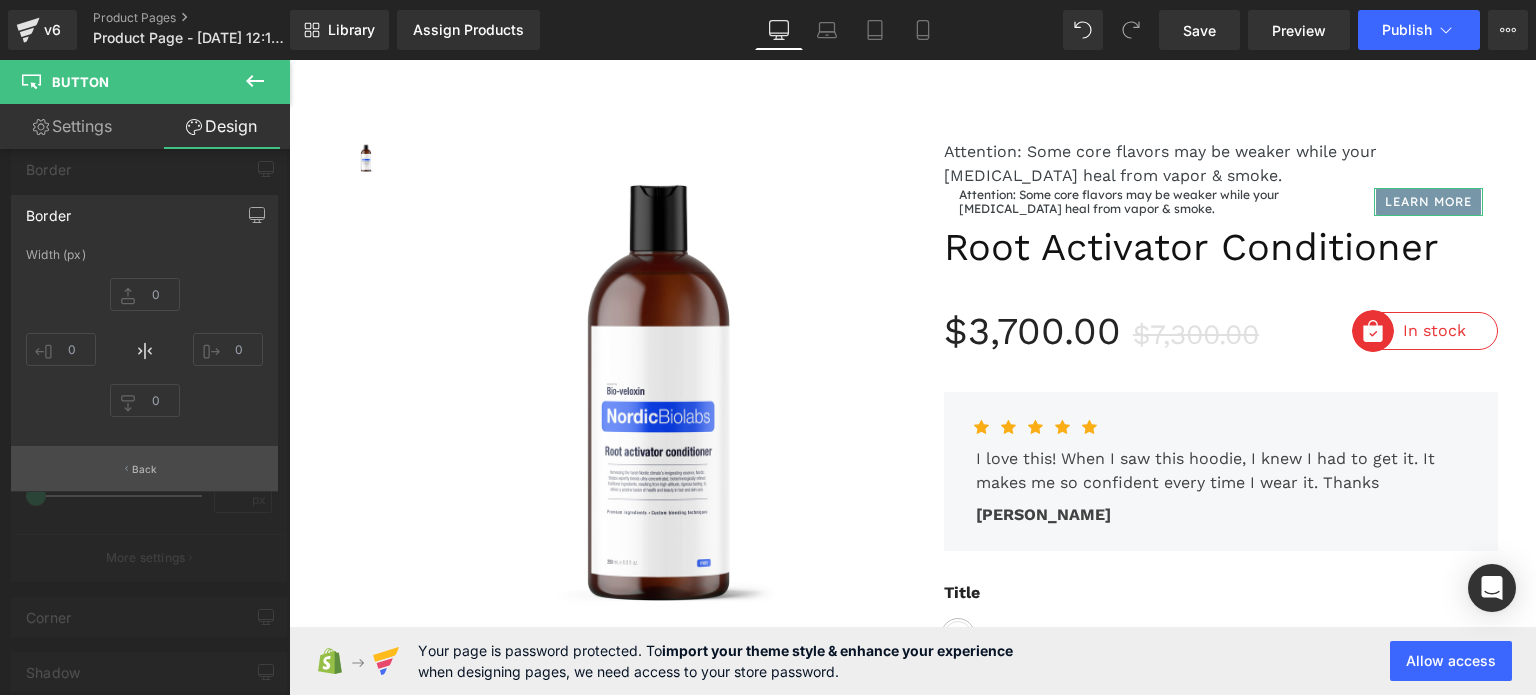 click on "Back" at bounding box center (144, 468) 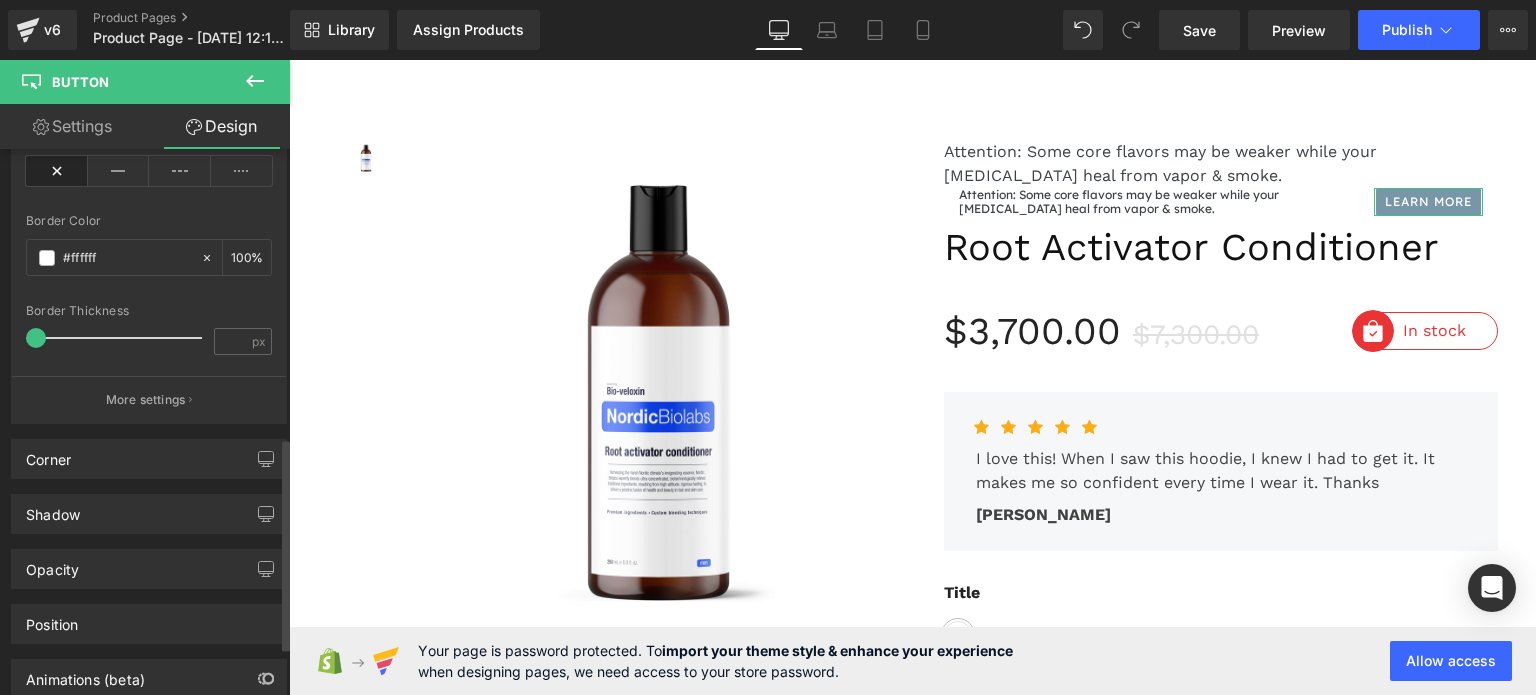 scroll, scrollTop: 800, scrollLeft: 0, axis: vertical 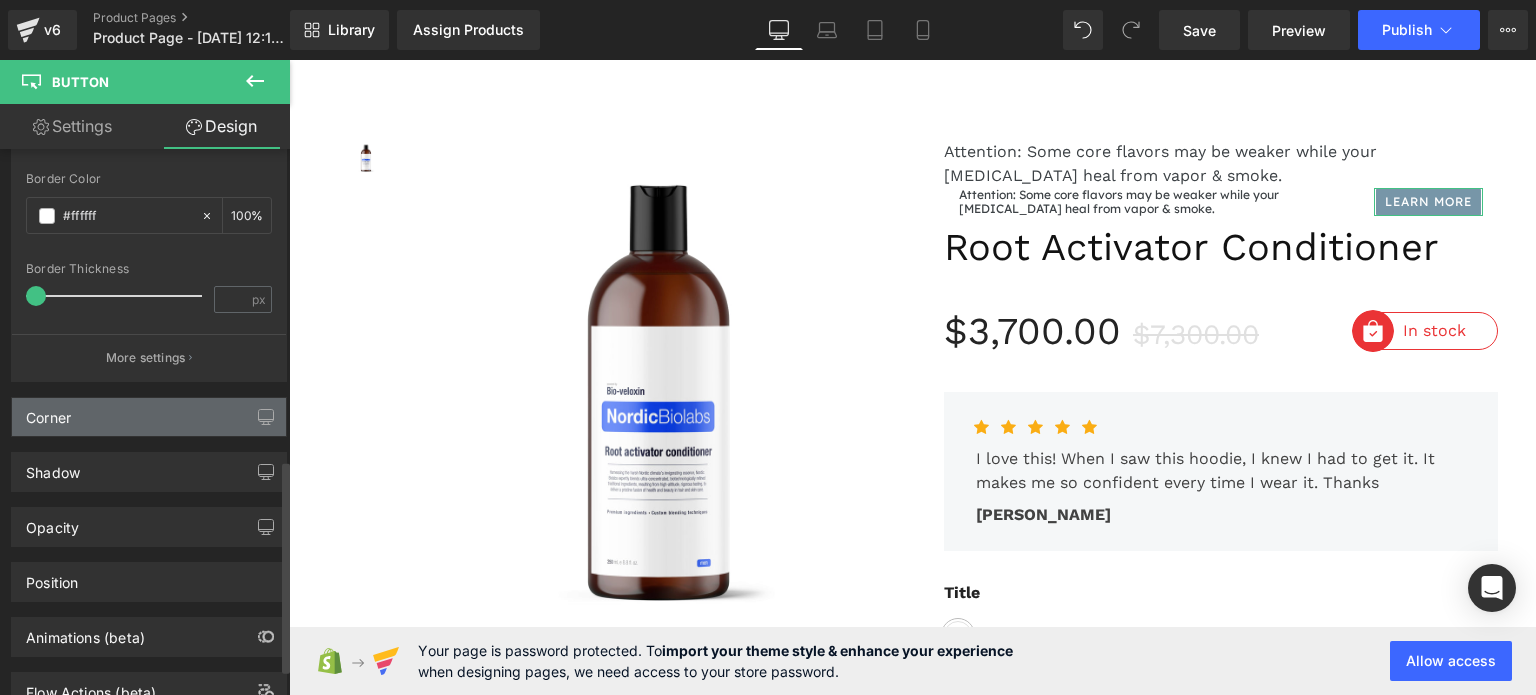 click on "Corner" at bounding box center [149, 417] 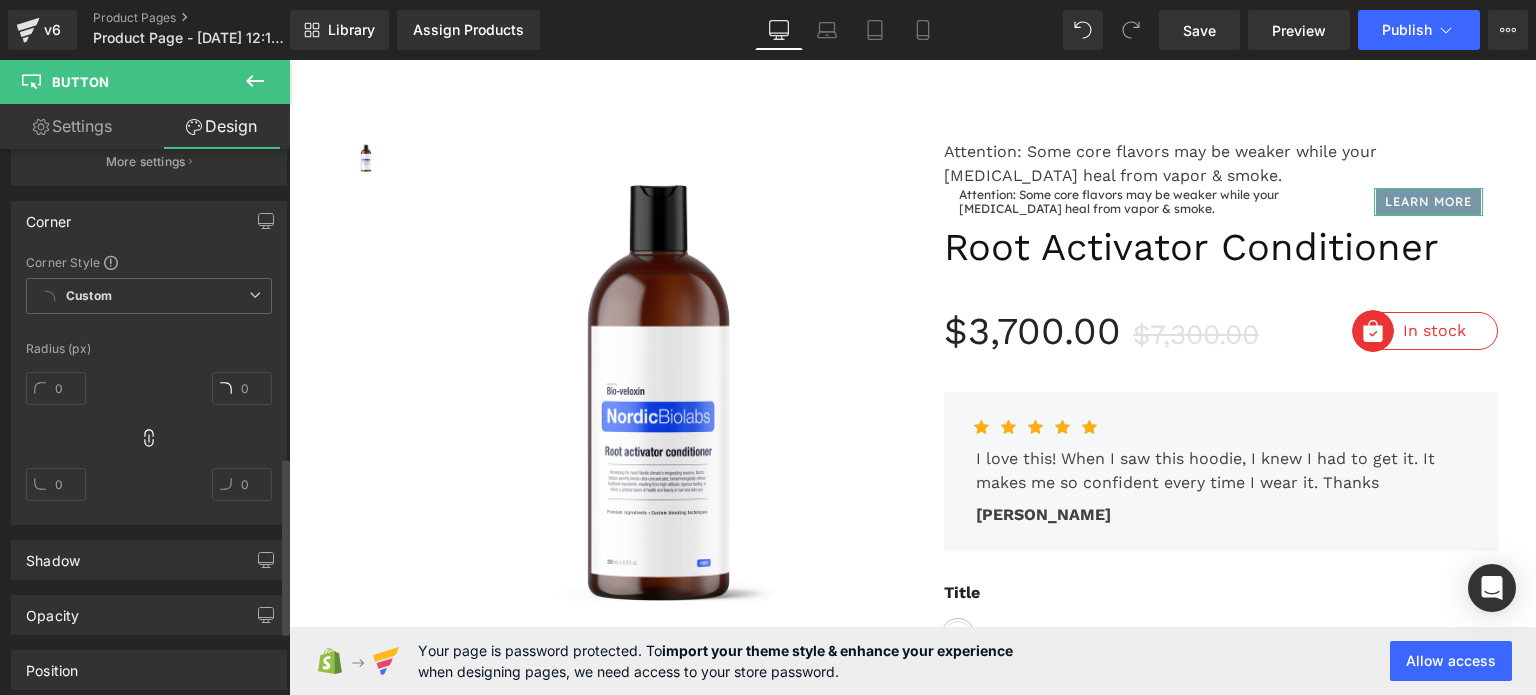 scroll, scrollTop: 1000, scrollLeft: 0, axis: vertical 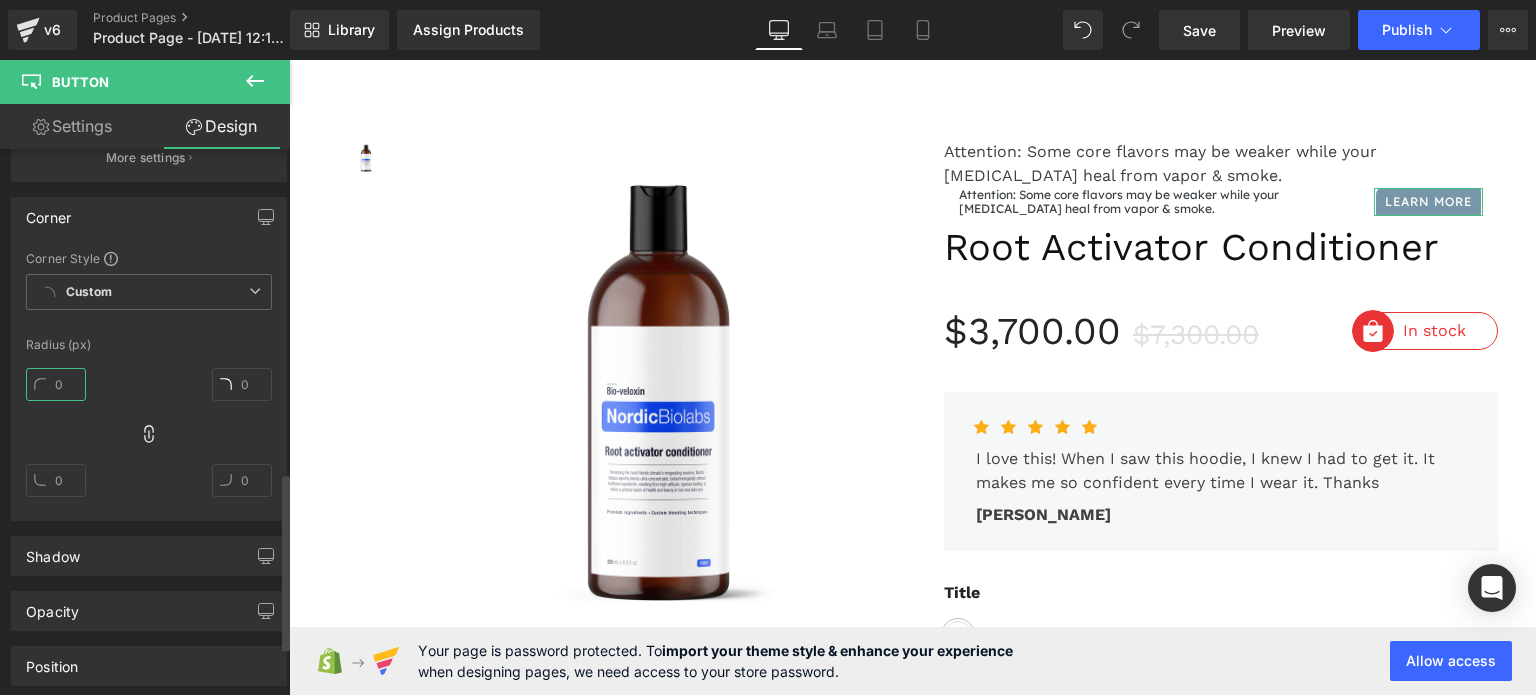 drag, startPoint x: 68, startPoint y: 386, endPoint x: 48, endPoint y: 378, distance: 21.540659 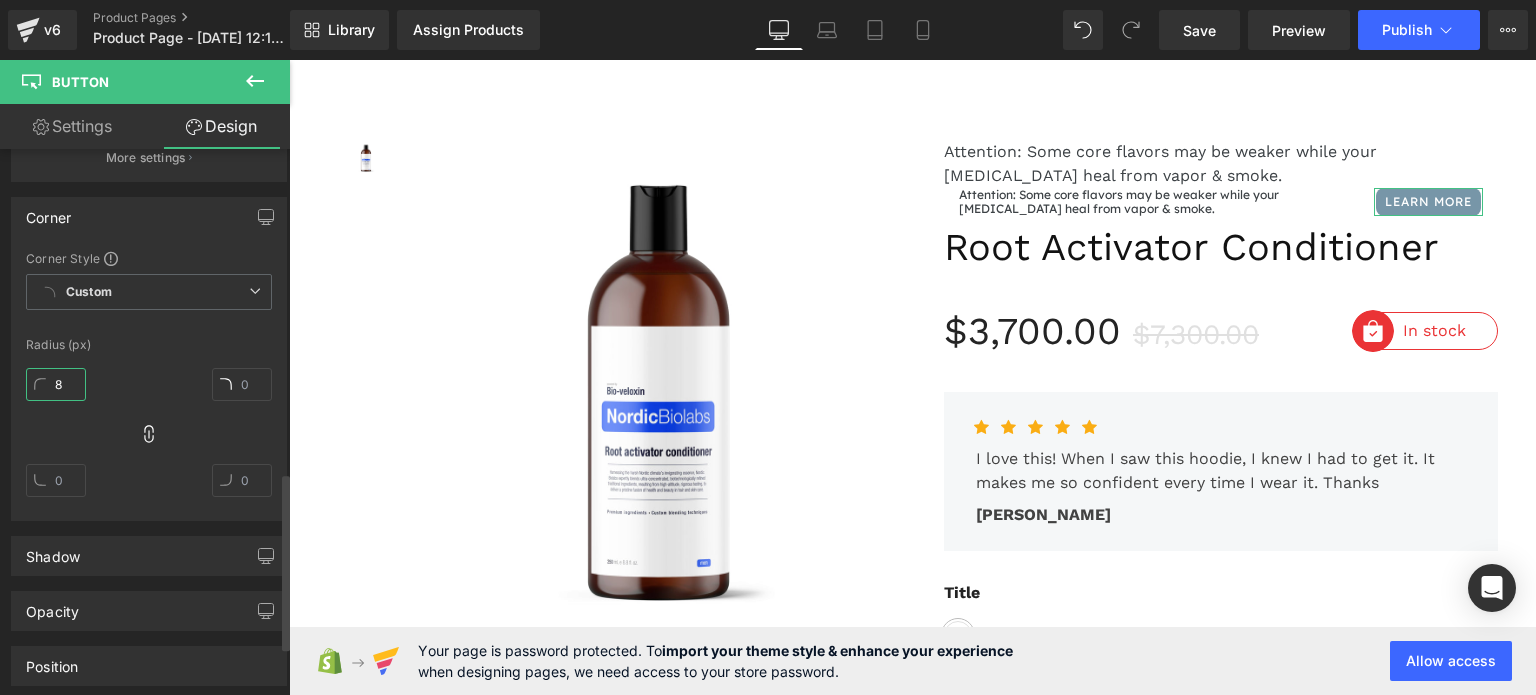 type on "8" 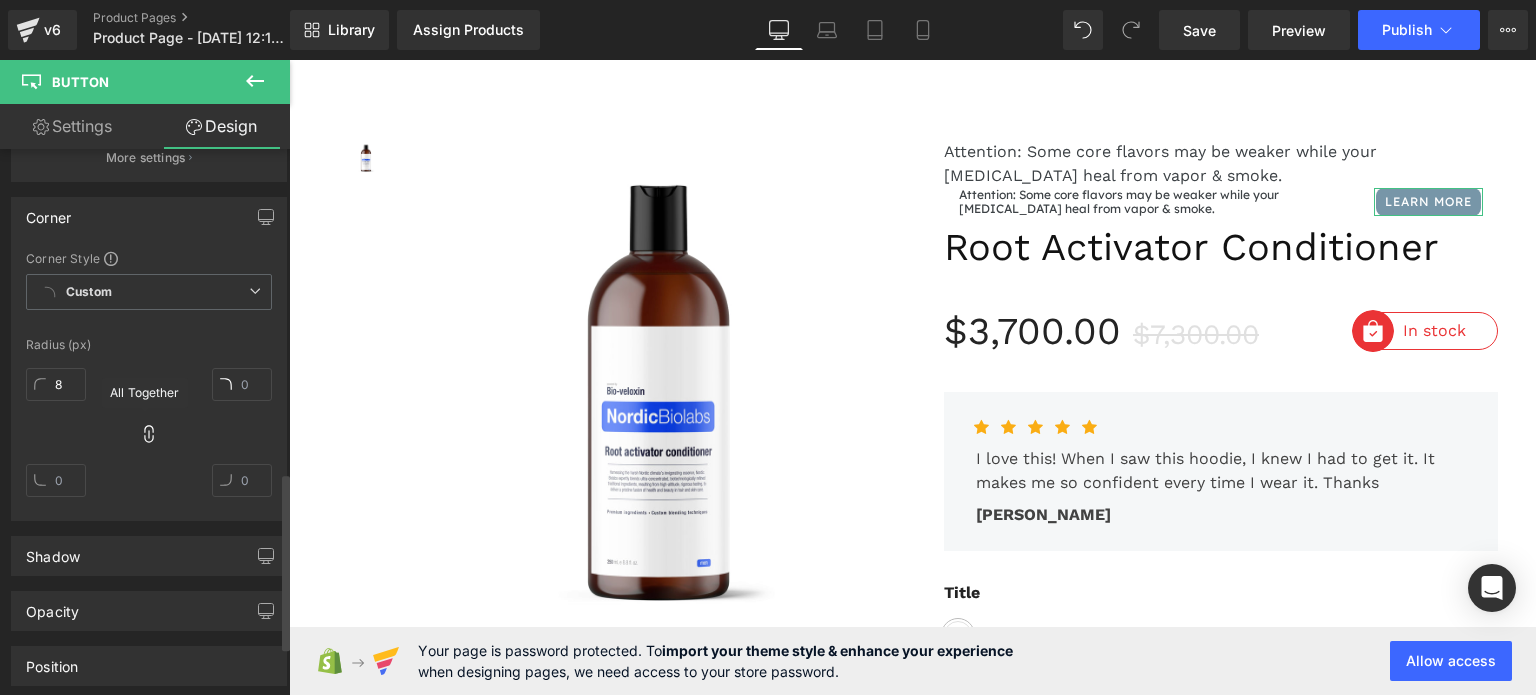 click on "Button  You are previewing how the   will restyle your page. You can not edit Elements in Preset Preview Mode.  v6 Product Pages Product Page - [DATE] 12:13:33 Library Assign Products  Product Preview
No product match your search.  Please try another keyword  Manage assigned products Desktop Desktop Laptop Tablet Mobile Save Preview Publish Scheduled View Live Page View with current Template Save Template to Library Schedule Publish  Optimize  Publish Settings Shortcuts  Your page can’t be published   You've reached the maximum number of published pages on your plan  (0/999999).  You need to upgrade your plan or unpublish all your pages to get 1 publish slot.   Unpublish pages   Upgrade plan  Elements Global Style Base Row  rows, columns, layouts, div Heading  headings, titles, h1,h2,h3,h4,h5,h6 Text Block  texts, paragraphs, contents, blocks Image  images, photos, alts, uploads Icon  icons, symbols Button  button, call to action, cta Separator  separators, dividers, horizontal lines Liquid" at bounding box center [768, 0] 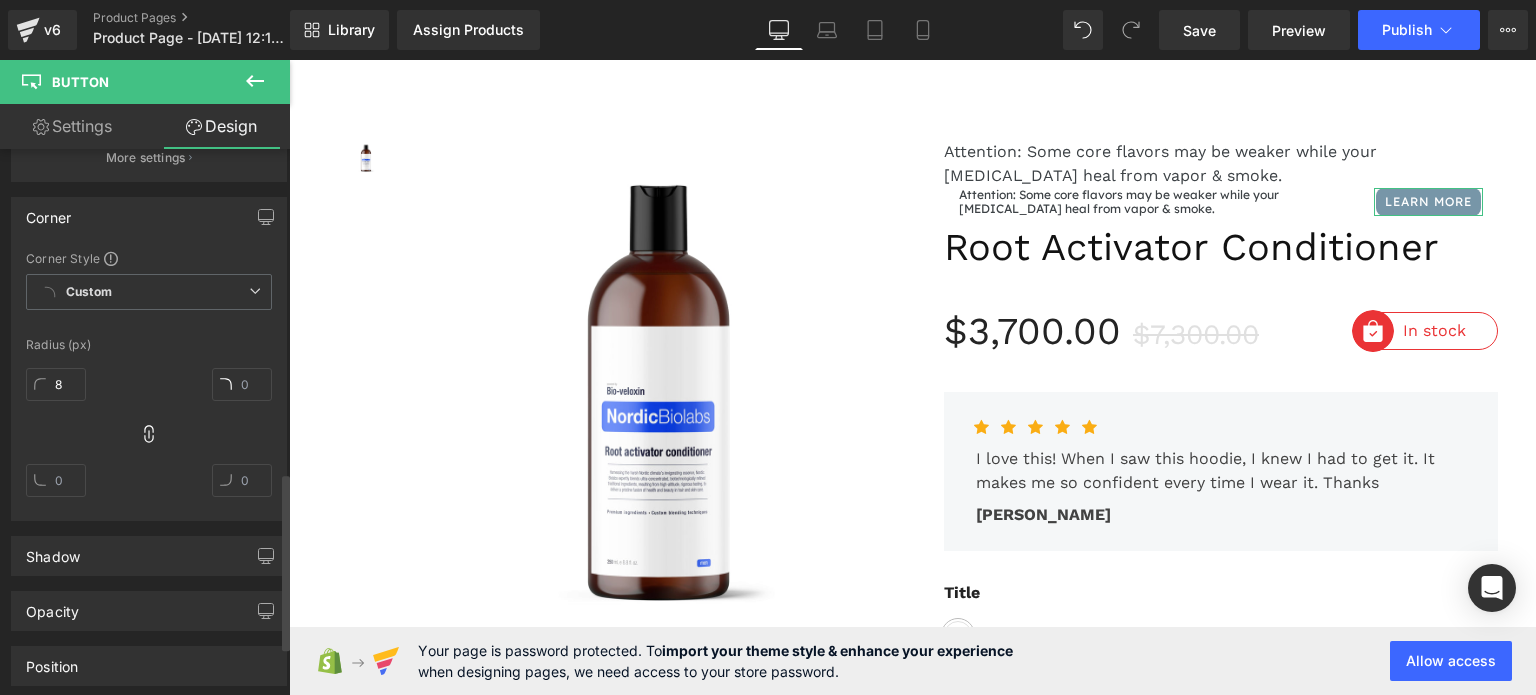 click on "8" at bounding box center (149, 440) 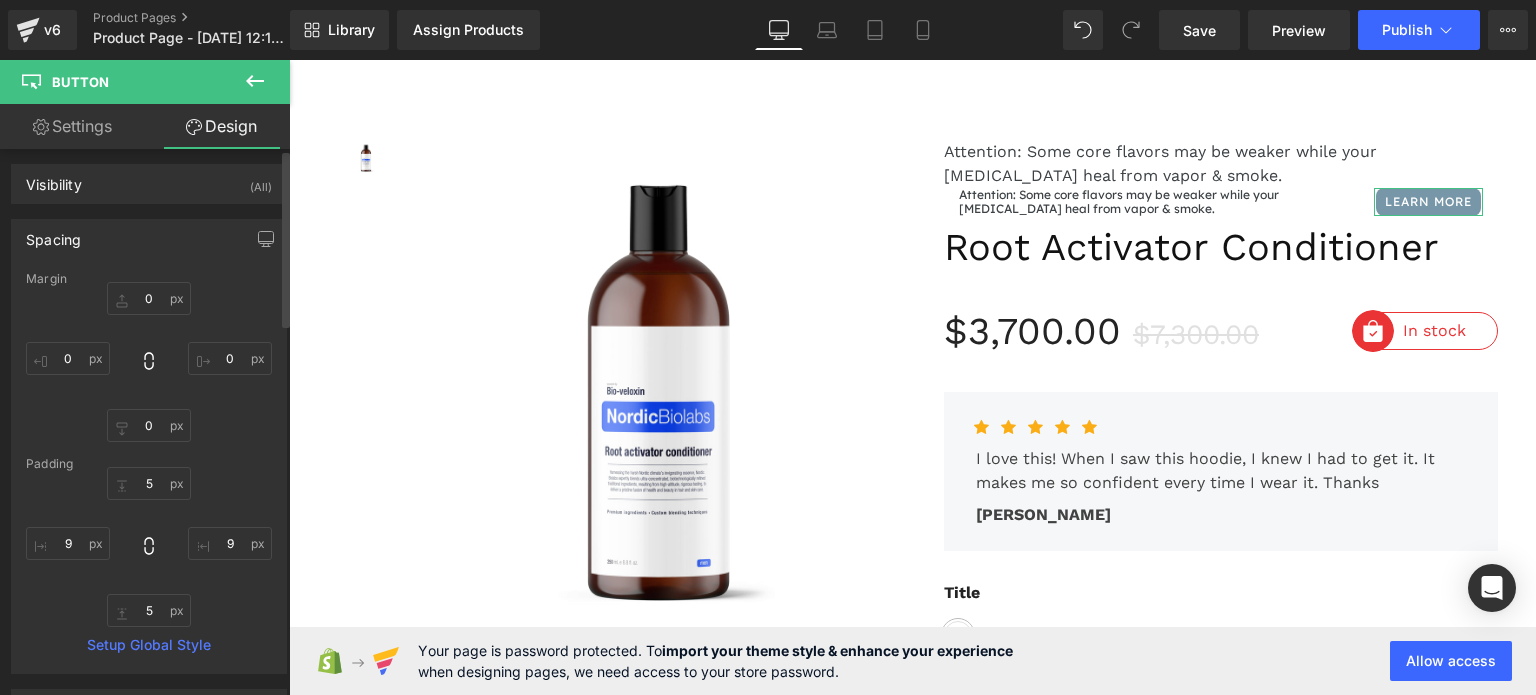 scroll, scrollTop: 0, scrollLeft: 0, axis: both 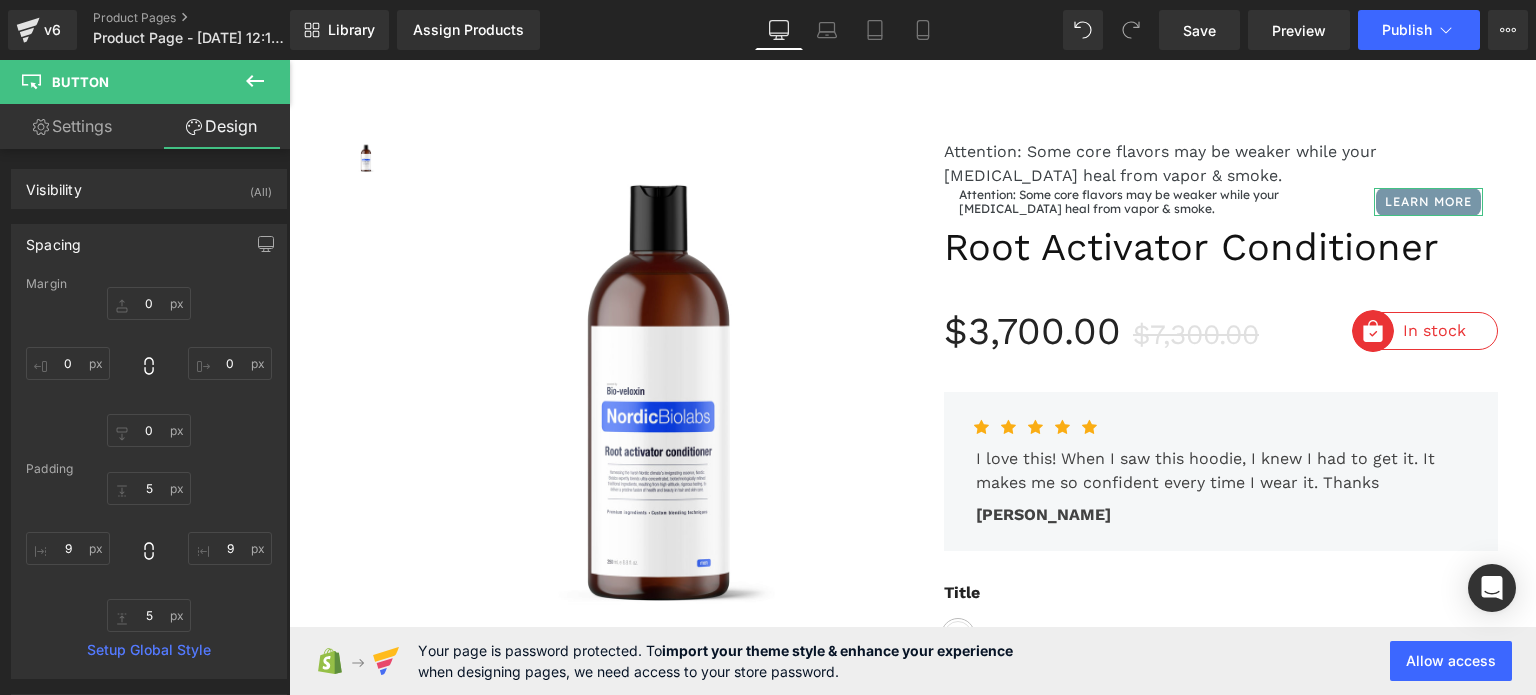 click on "Settings" at bounding box center [72, 126] 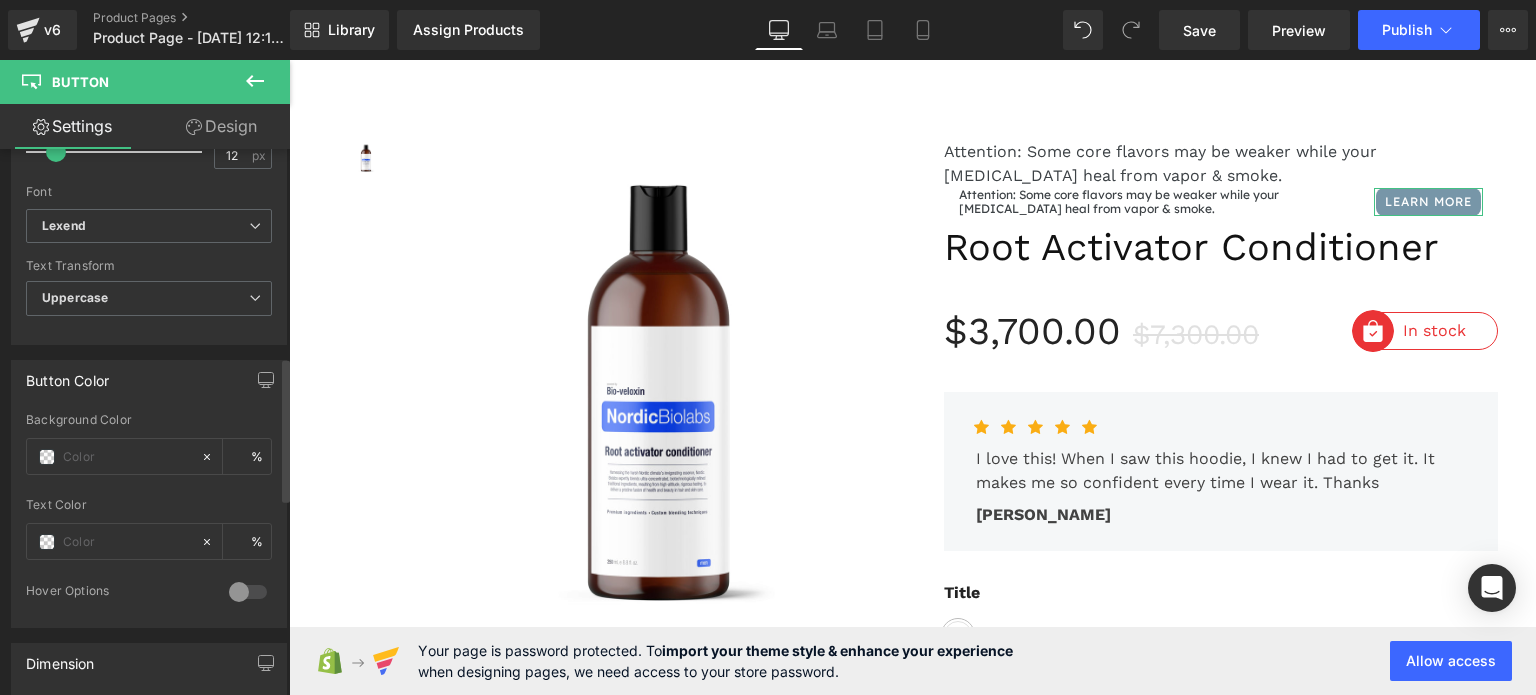 scroll, scrollTop: 800, scrollLeft: 0, axis: vertical 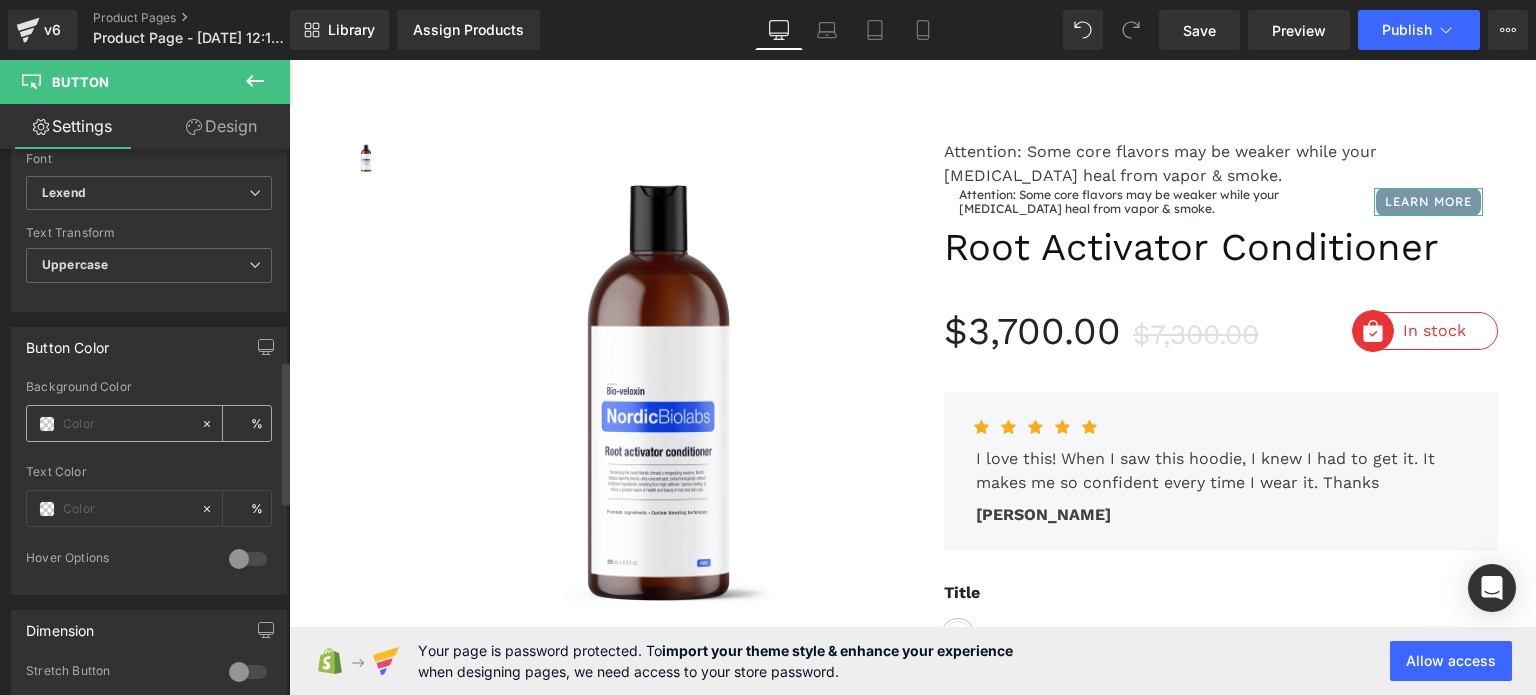 click at bounding box center [127, 424] 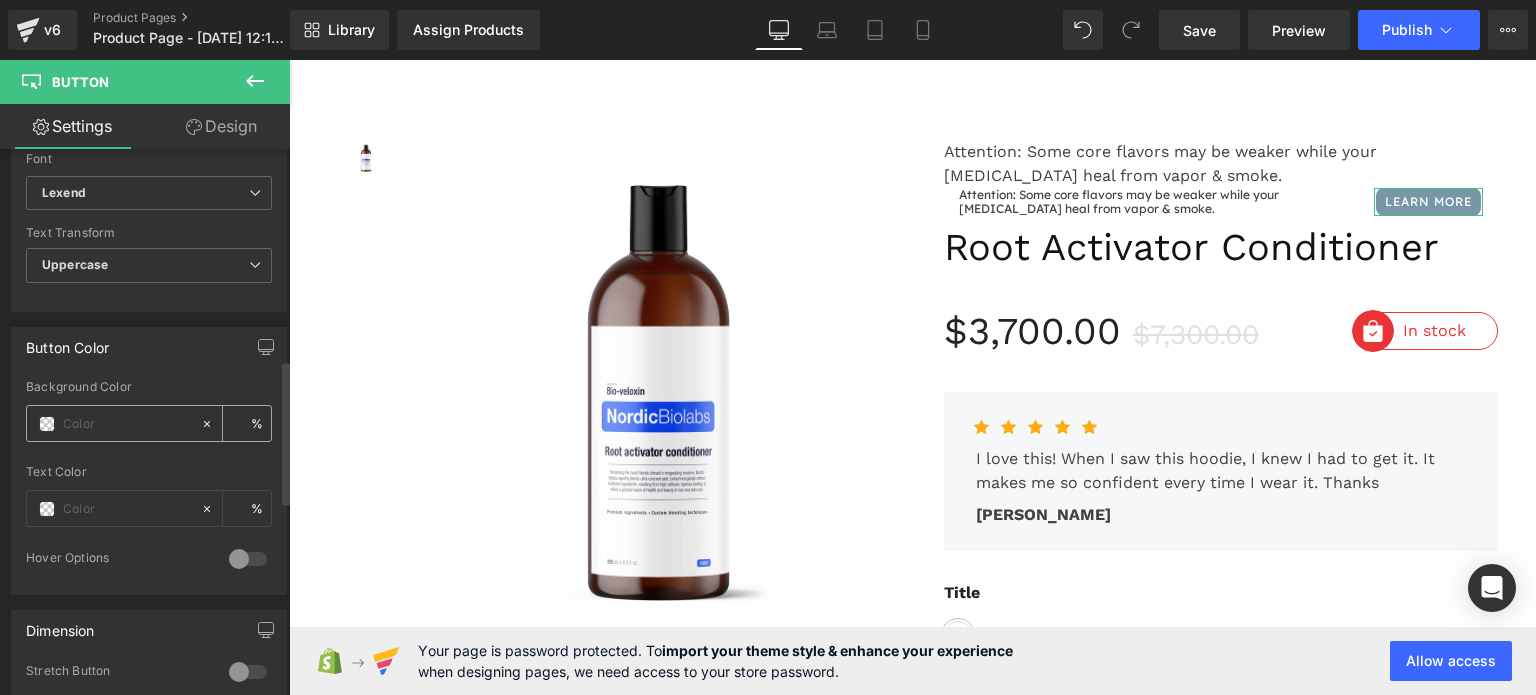 paste on "#EDE5DC" 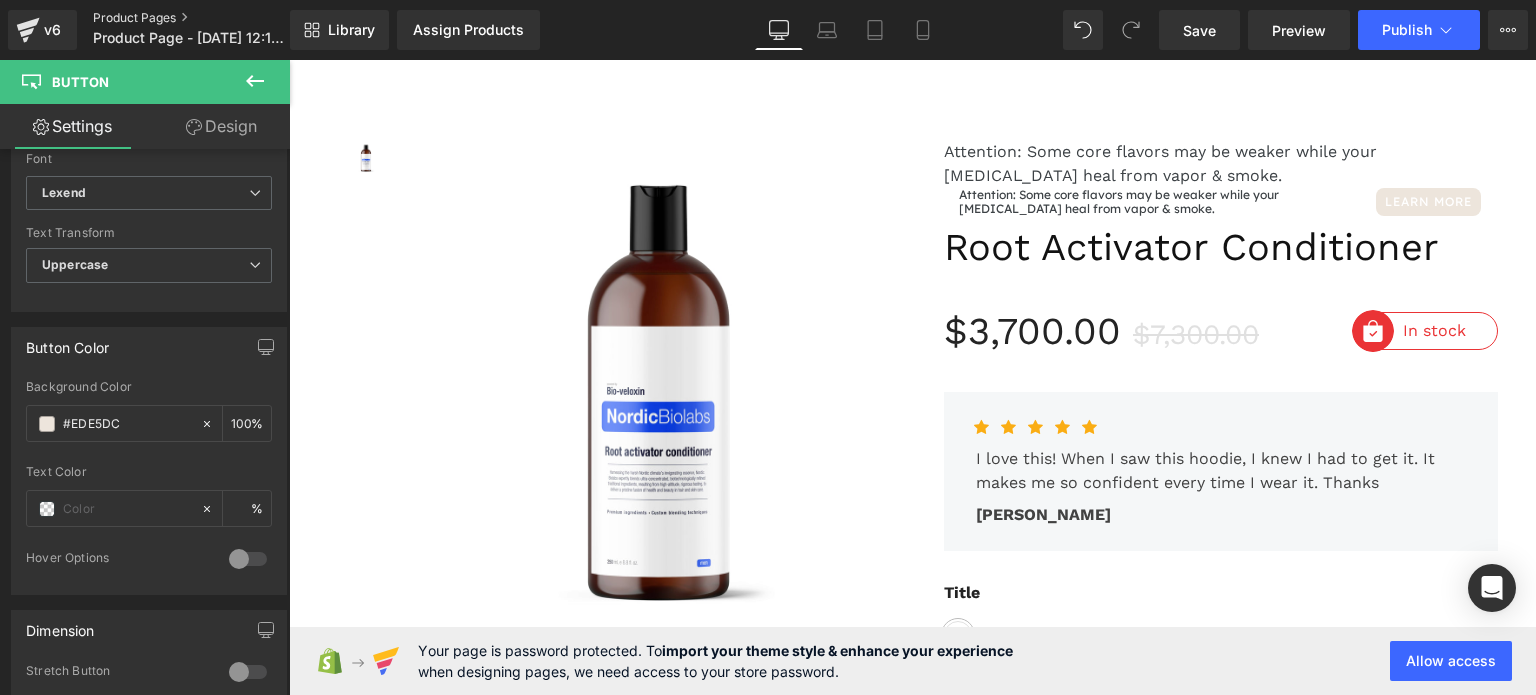 type on "#EDE5DC" 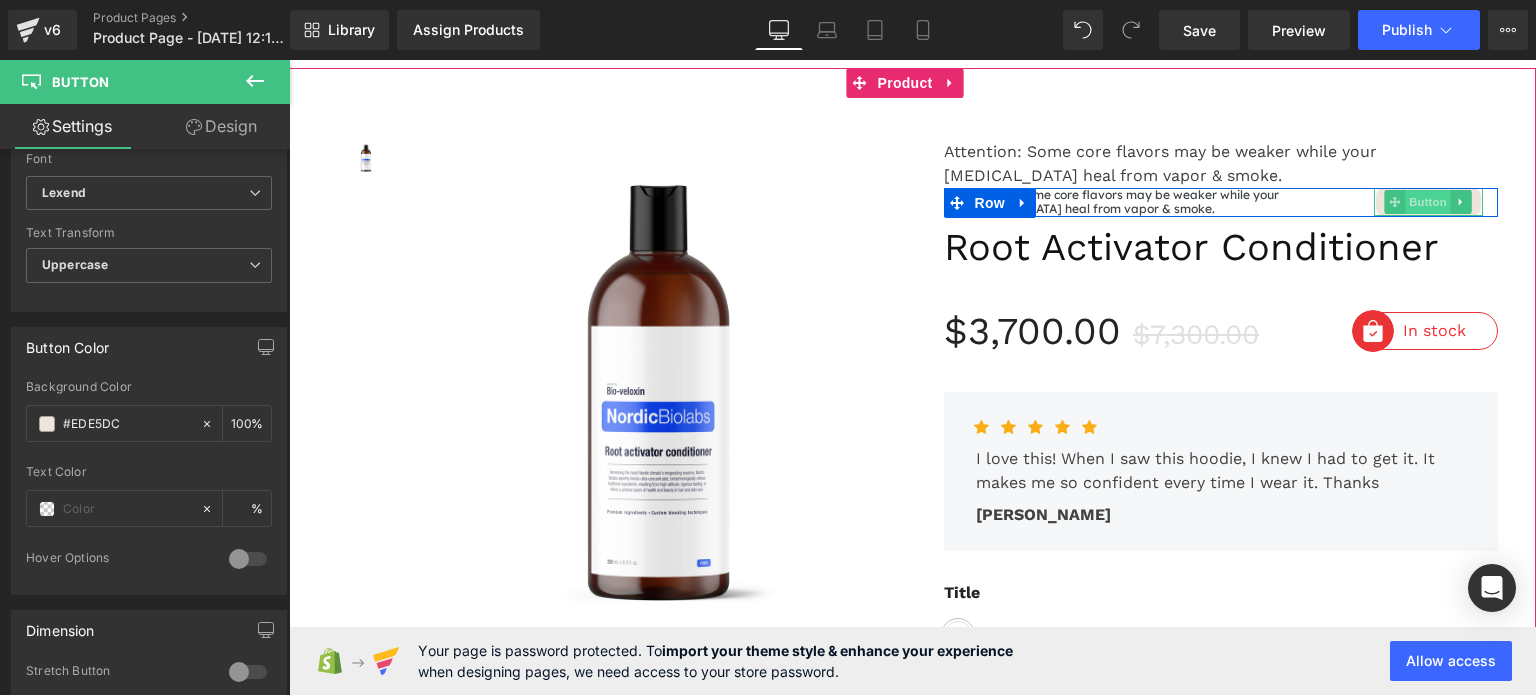 click on "Button" at bounding box center [1428, 202] 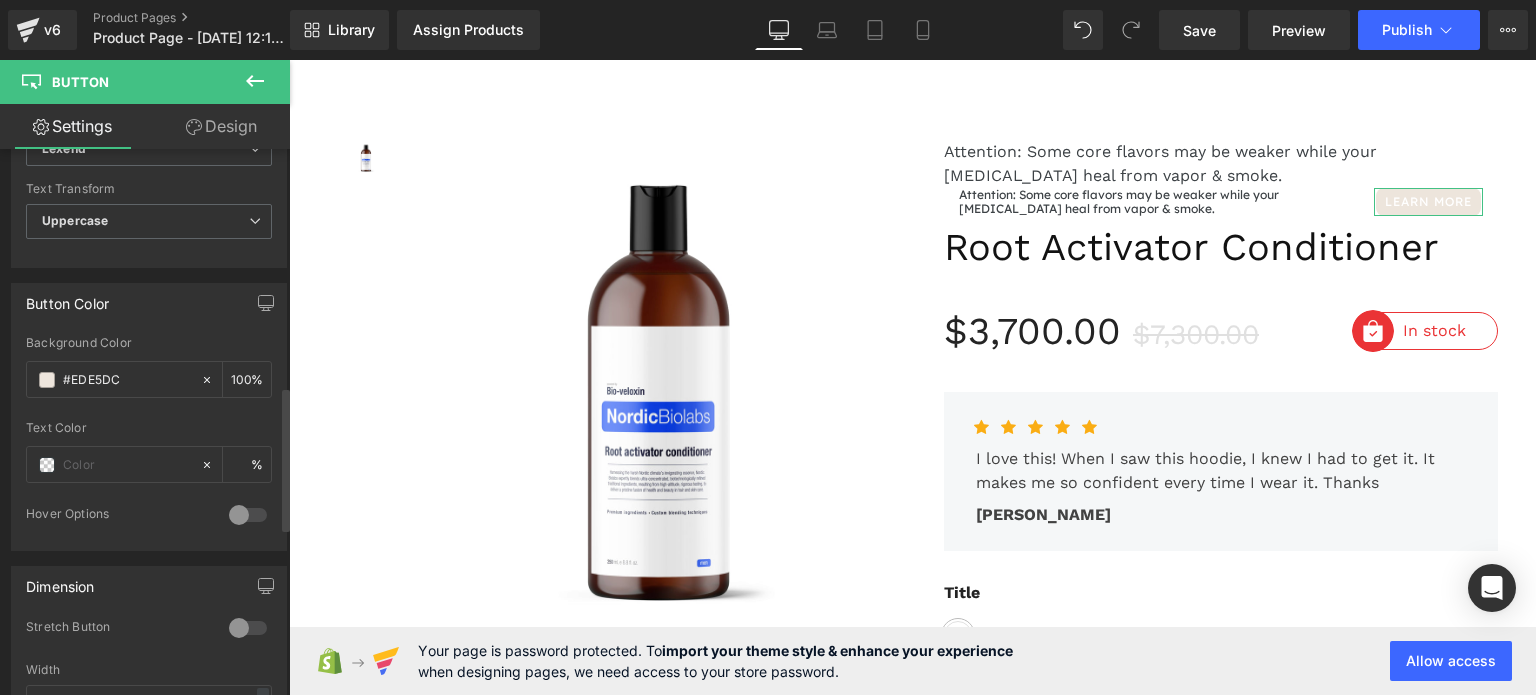 scroll, scrollTop: 900, scrollLeft: 0, axis: vertical 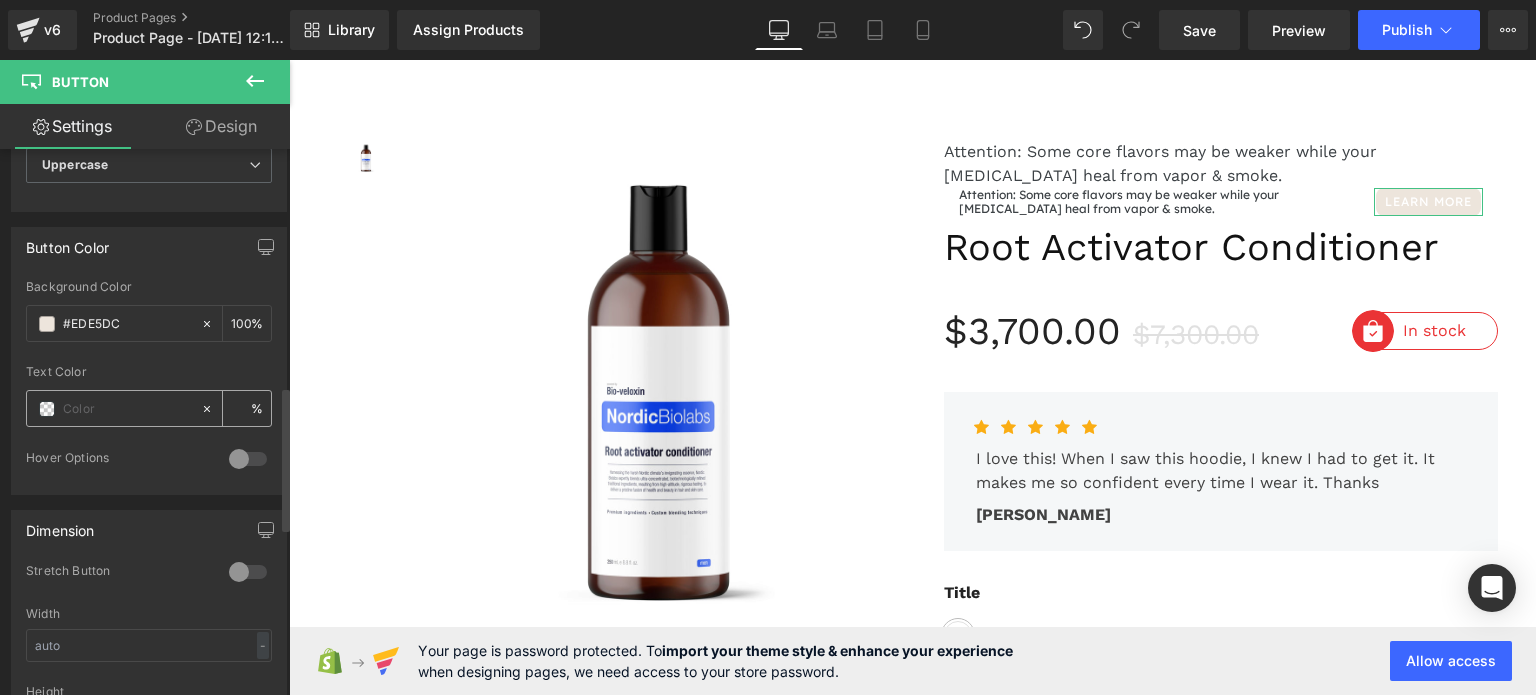 click at bounding box center [127, 409] 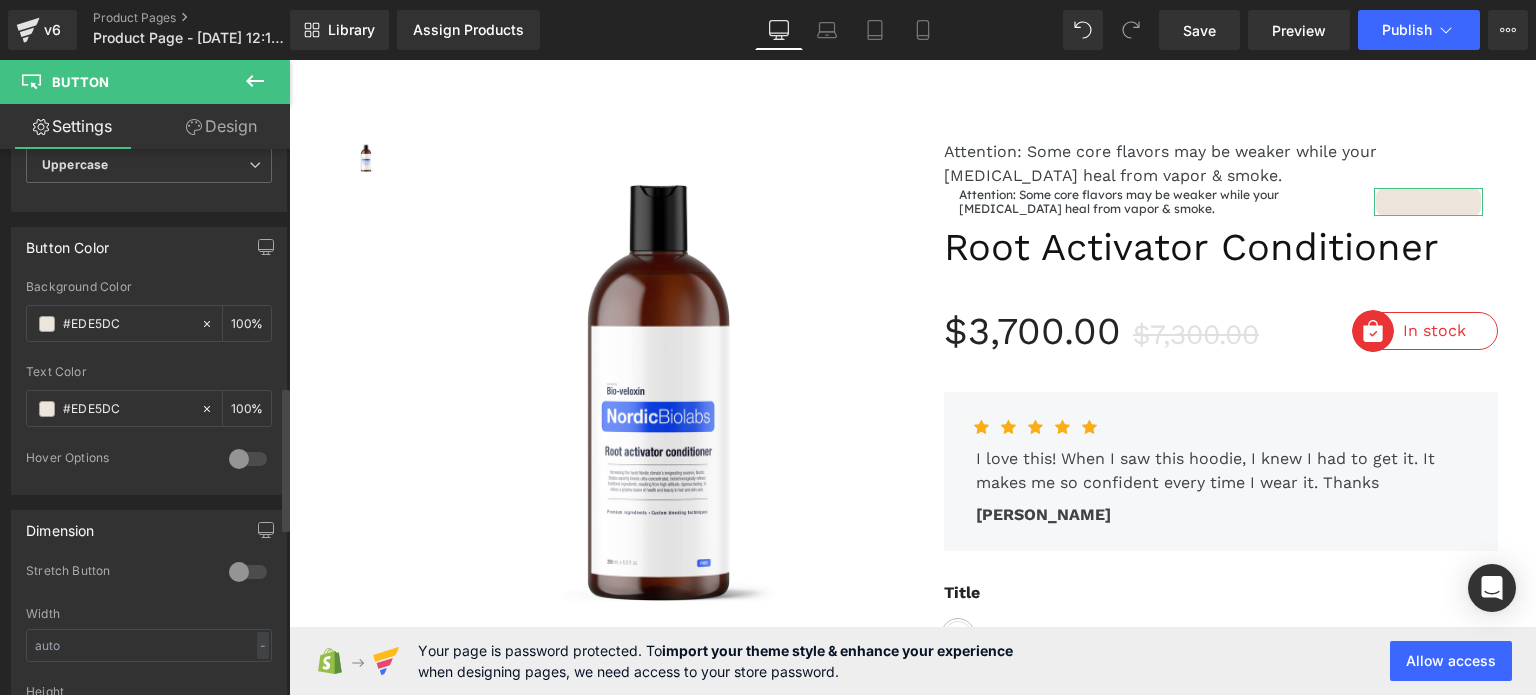 type on "#EDE5DC" 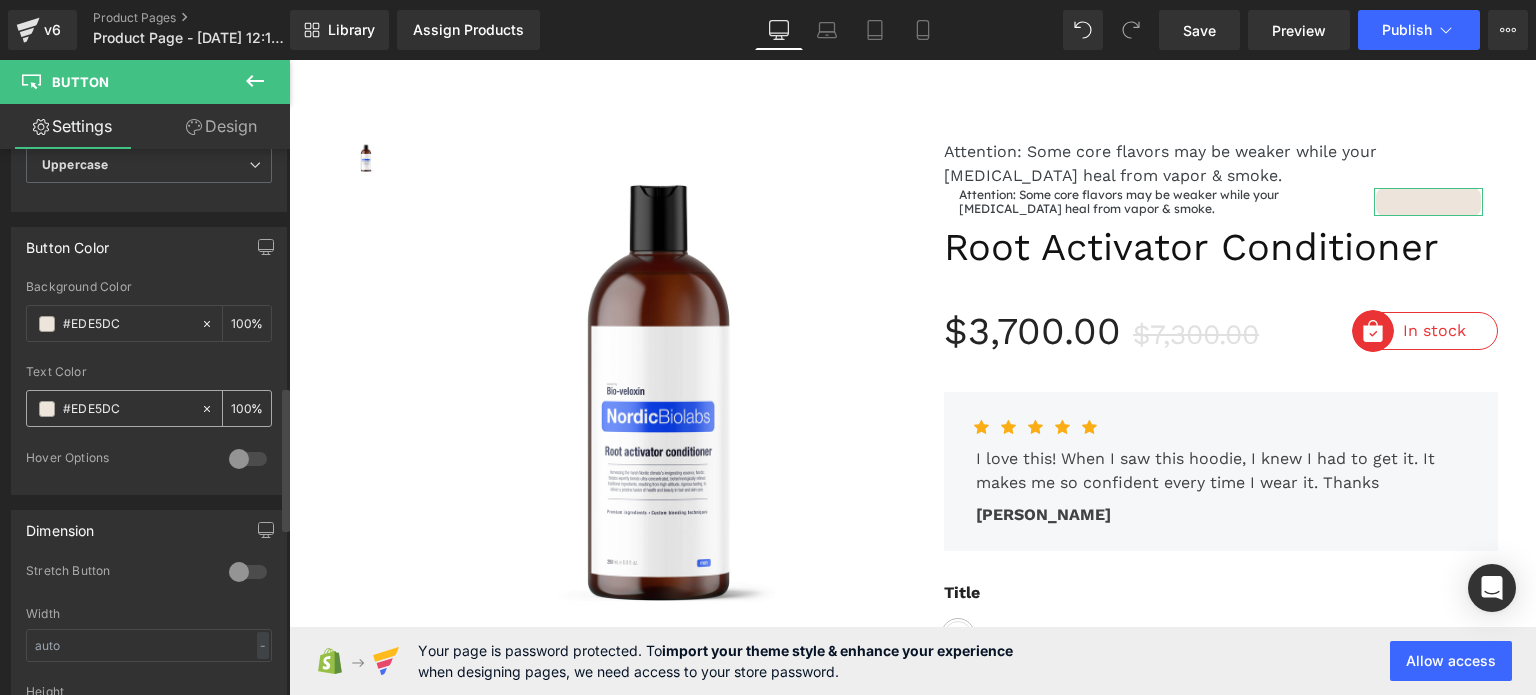 click on "#EDE5DC" at bounding box center [127, 409] 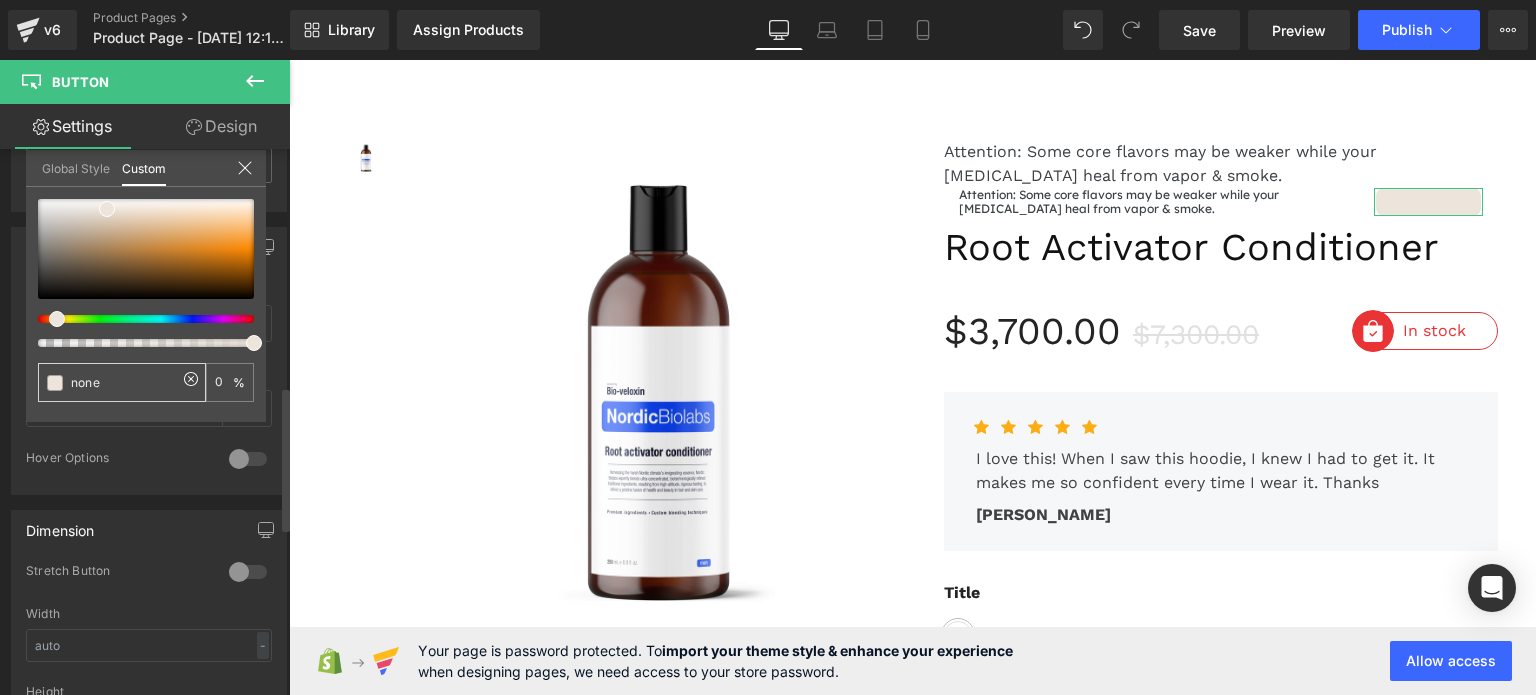 click on "none" at bounding box center [124, 382] 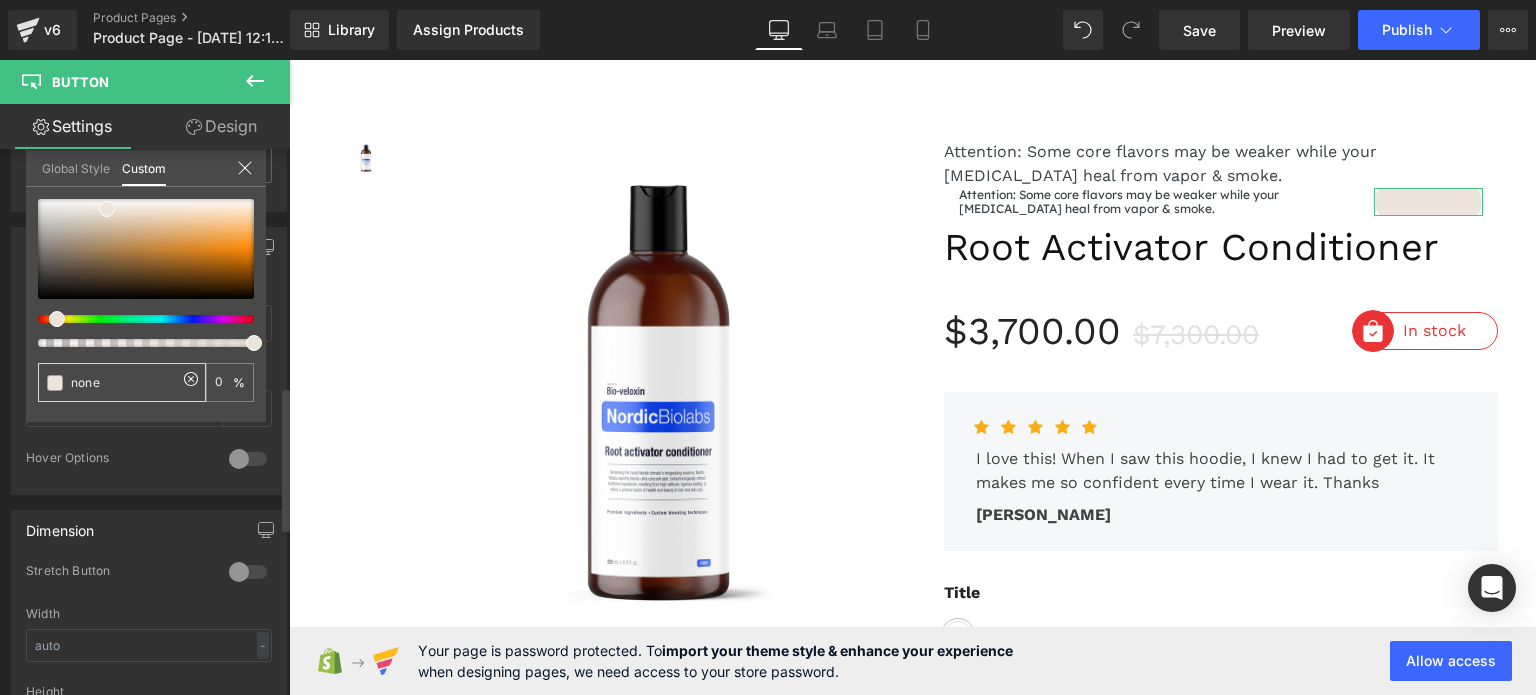 paste on "#2f332f" 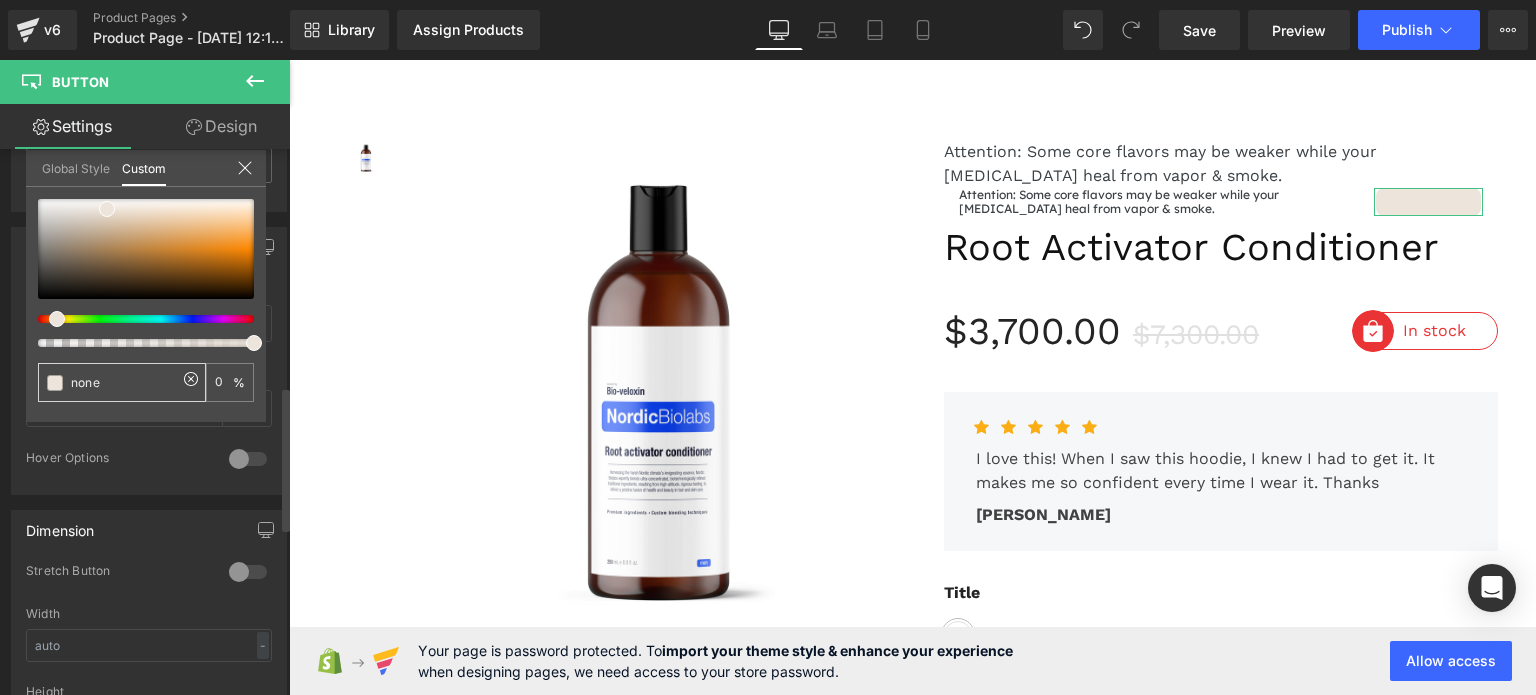 type on "#2f332f" 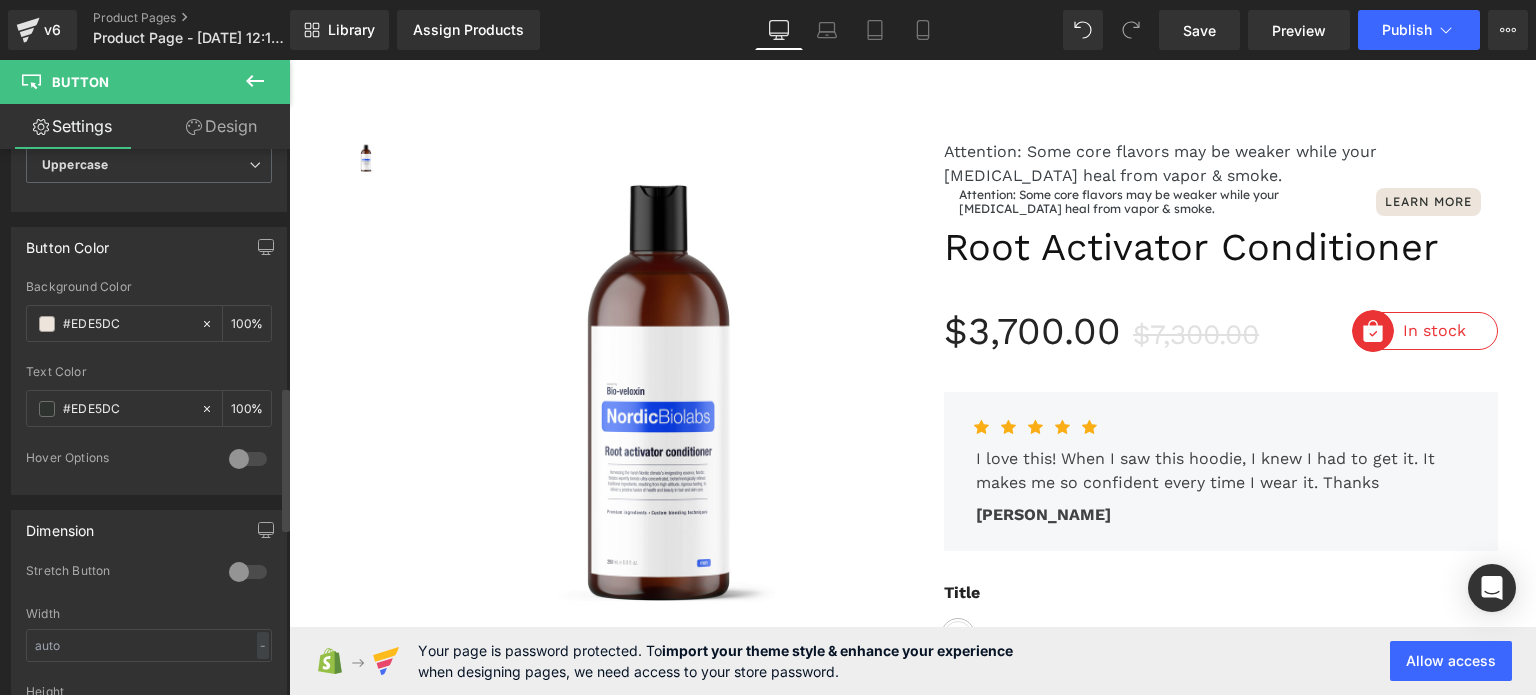click on "Skip to content
Submit
Close search
Home
Catalog" at bounding box center (912, 3316) 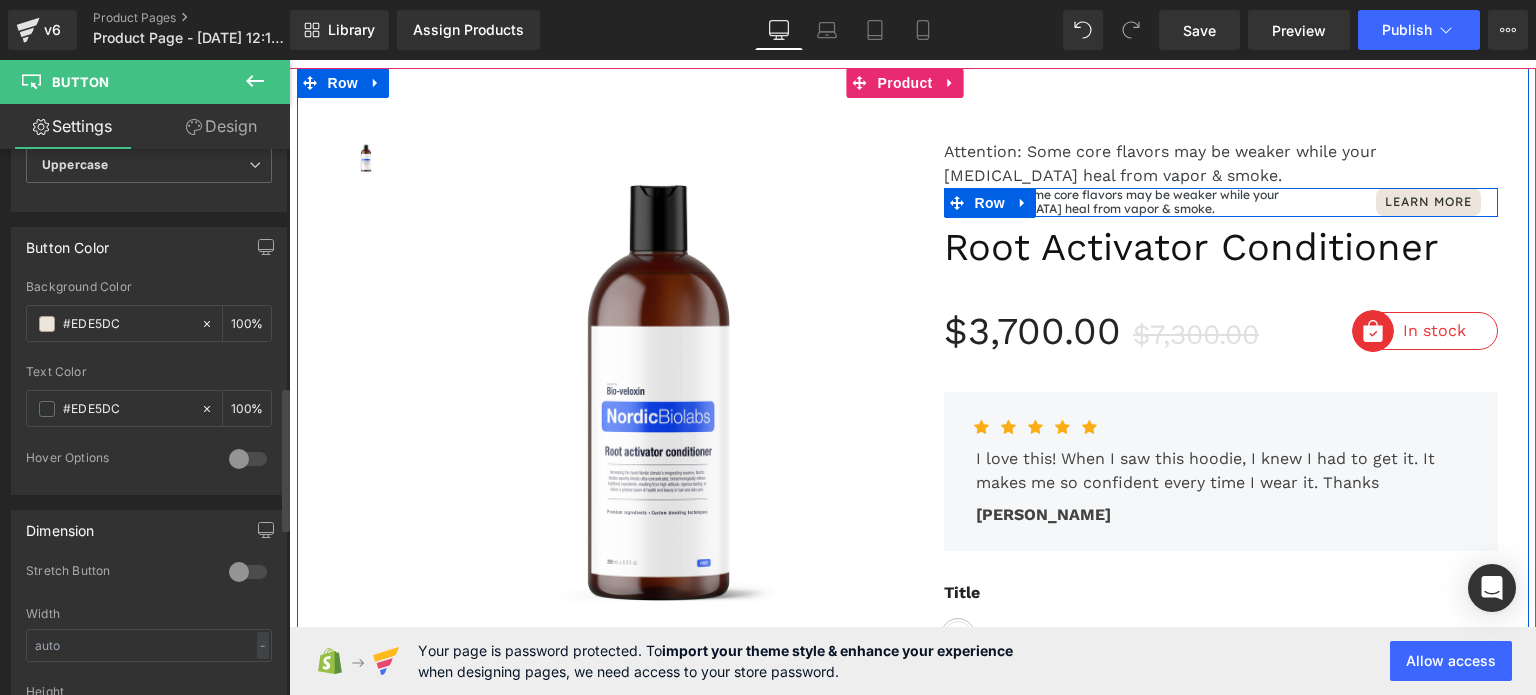 click on "Learn More
Button" at bounding box center [1428, 202] 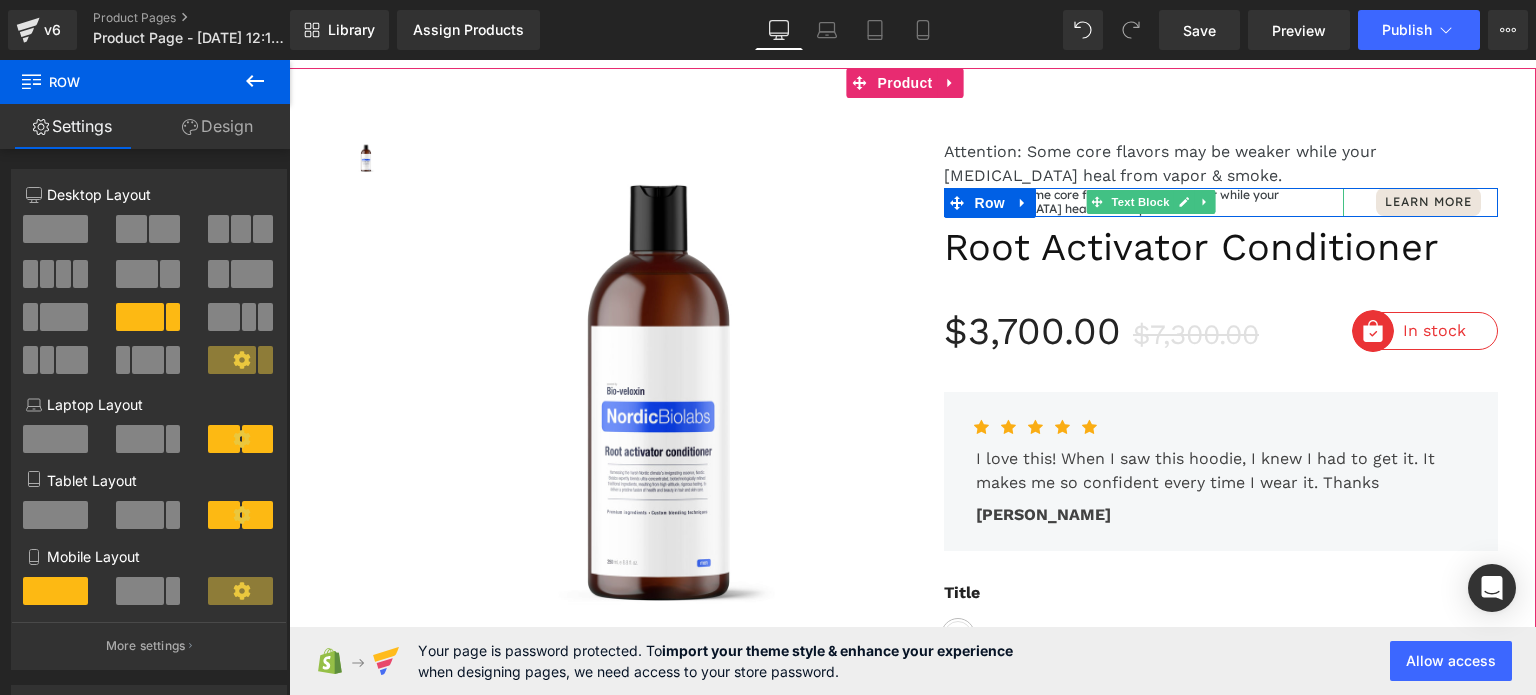 click on "Attention: Some core flavors may be weaker while your [MEDICAL_DATA] heal from vapor & smoke." at bounding box center [1152, 202] 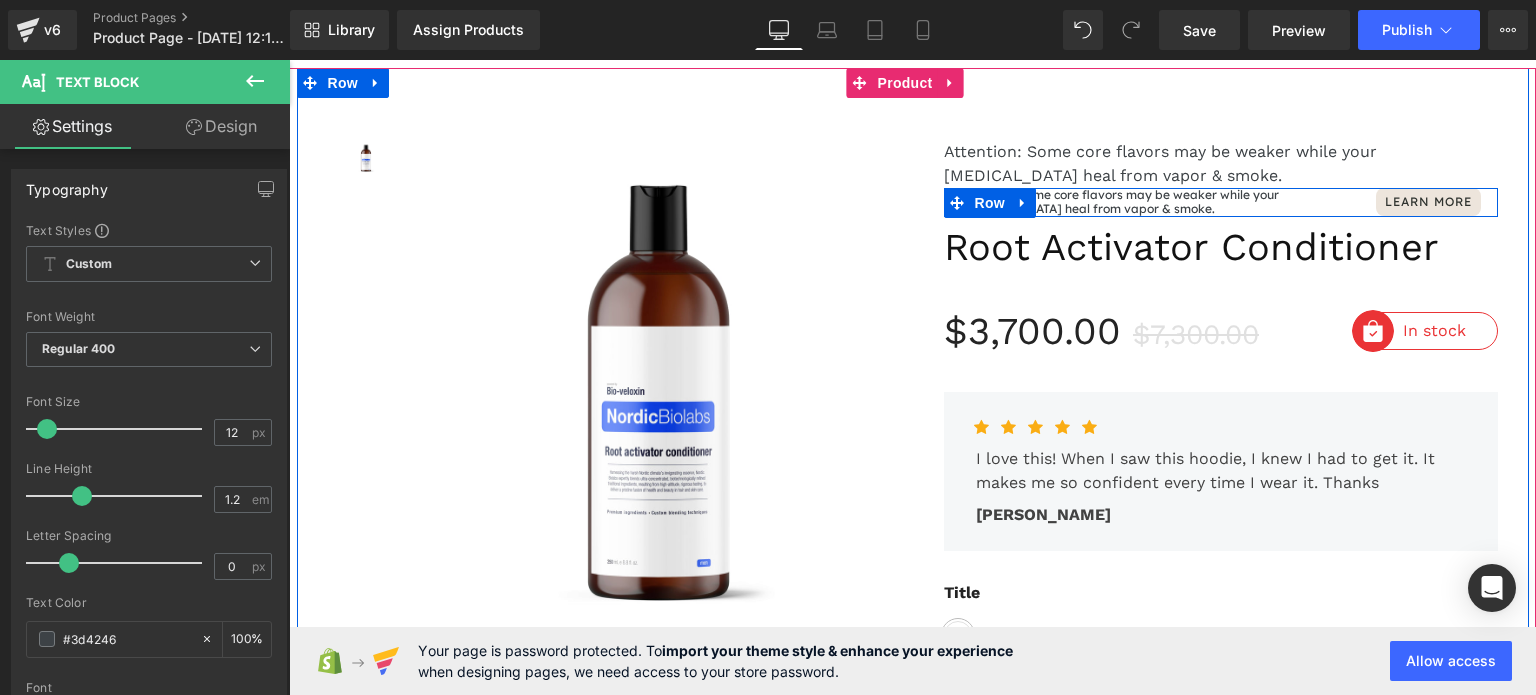 click at bounding box center [957, 203] 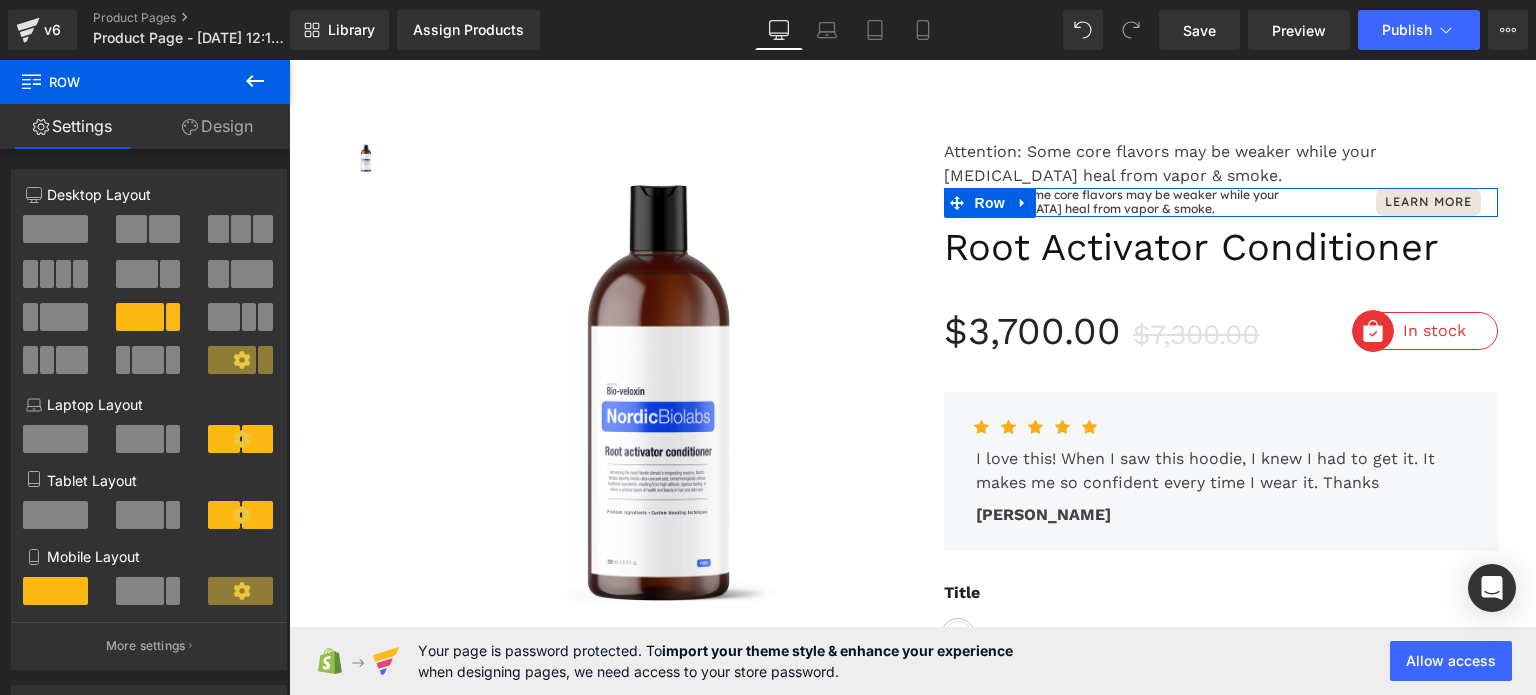 click on "Design" at bounding box center (217, 126) 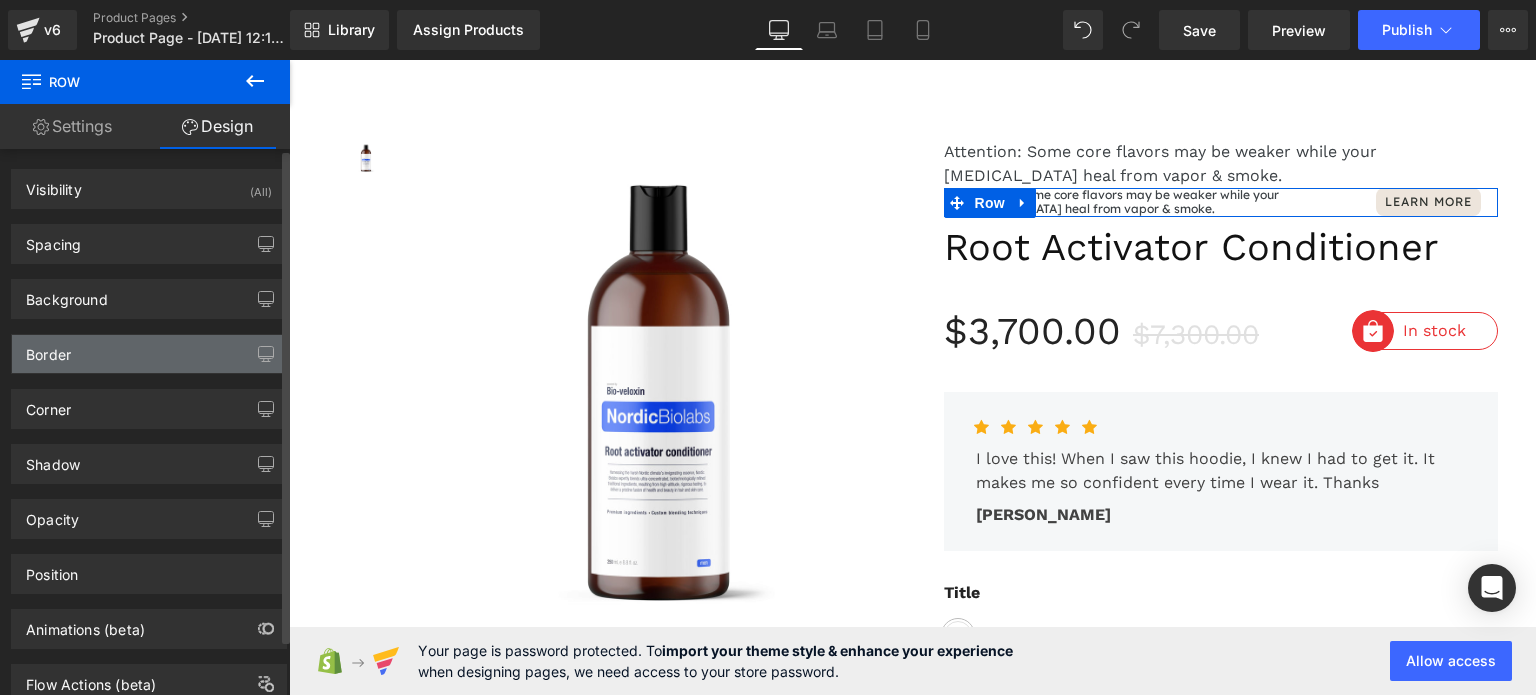 click on "Border" at bounding box center (149, 354) 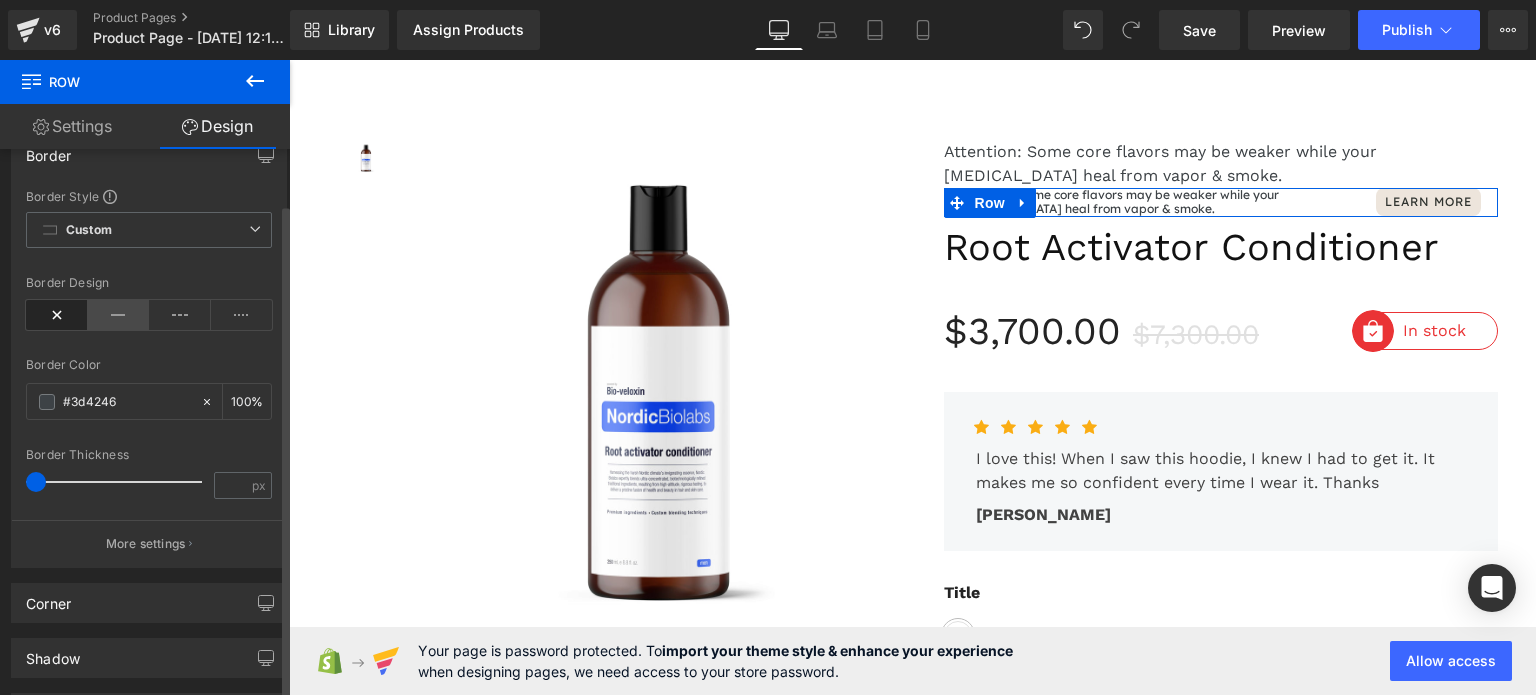 scroll, scrollTop: 200, scrollLeft: 0, axis: vertical 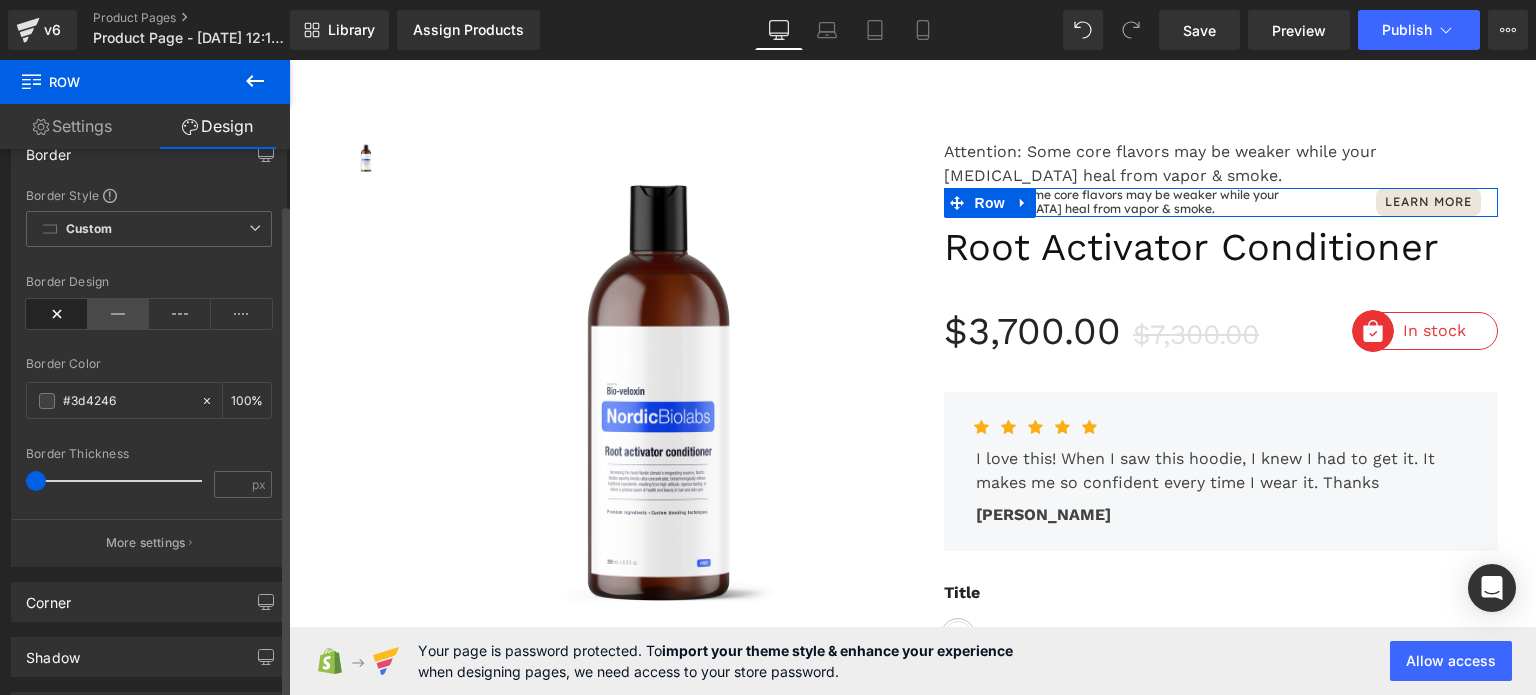 click at bounding box center [119, 314] 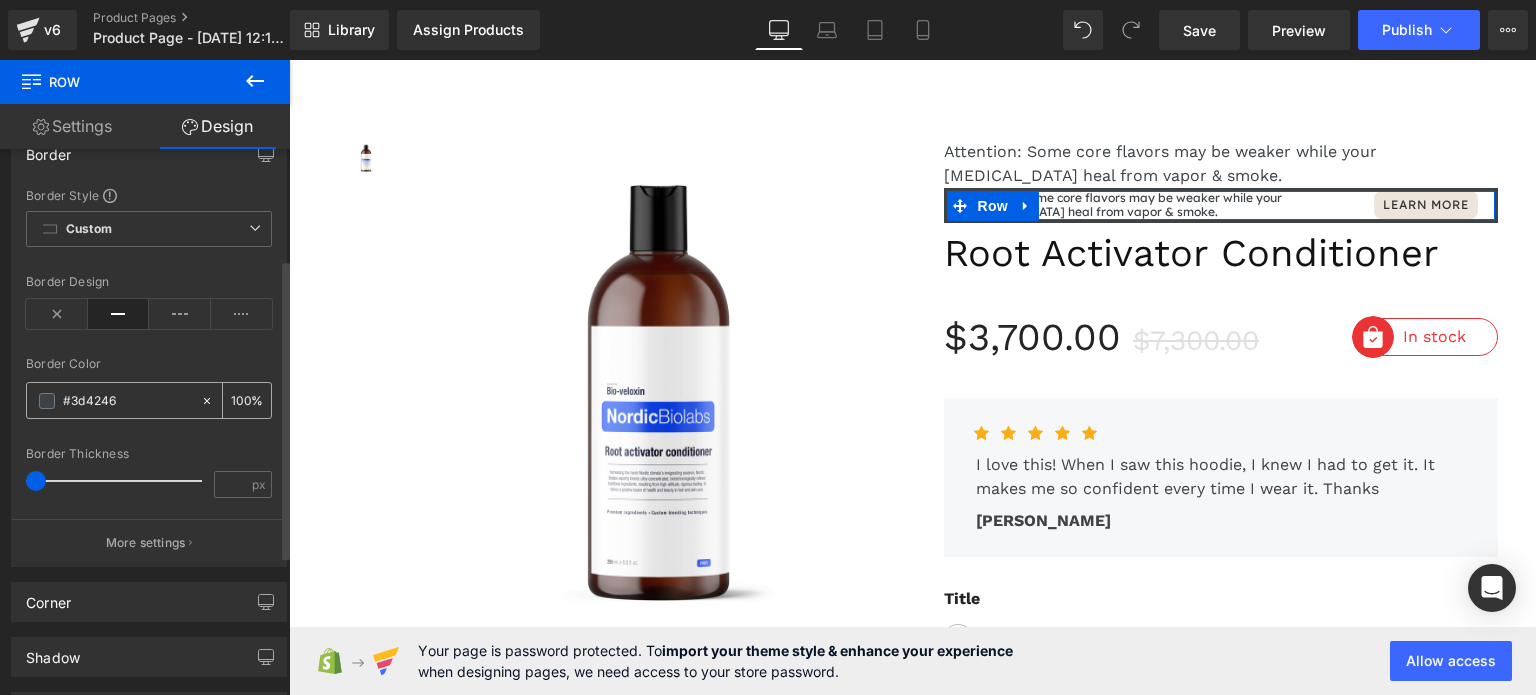 click at bounding box center (127, 401) 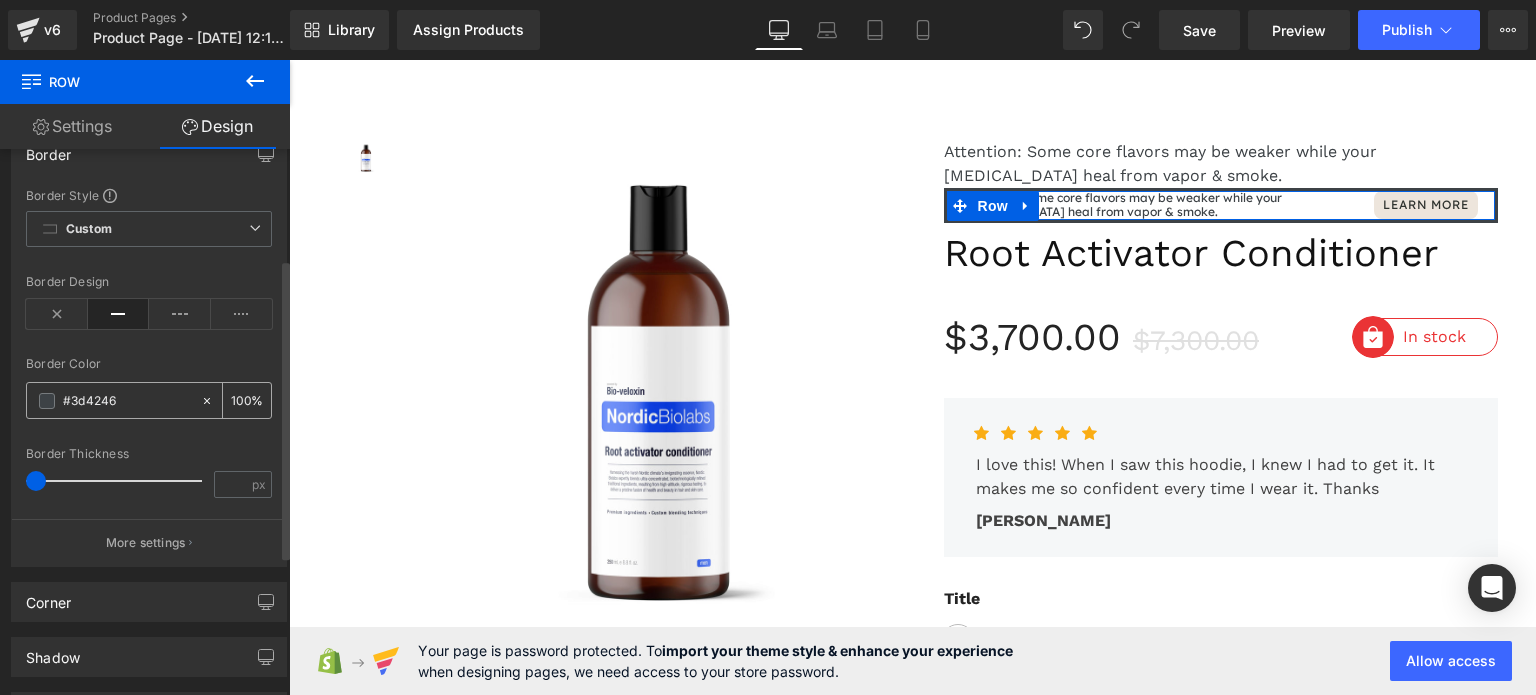 paste on "rgb(47, 51, 47)" 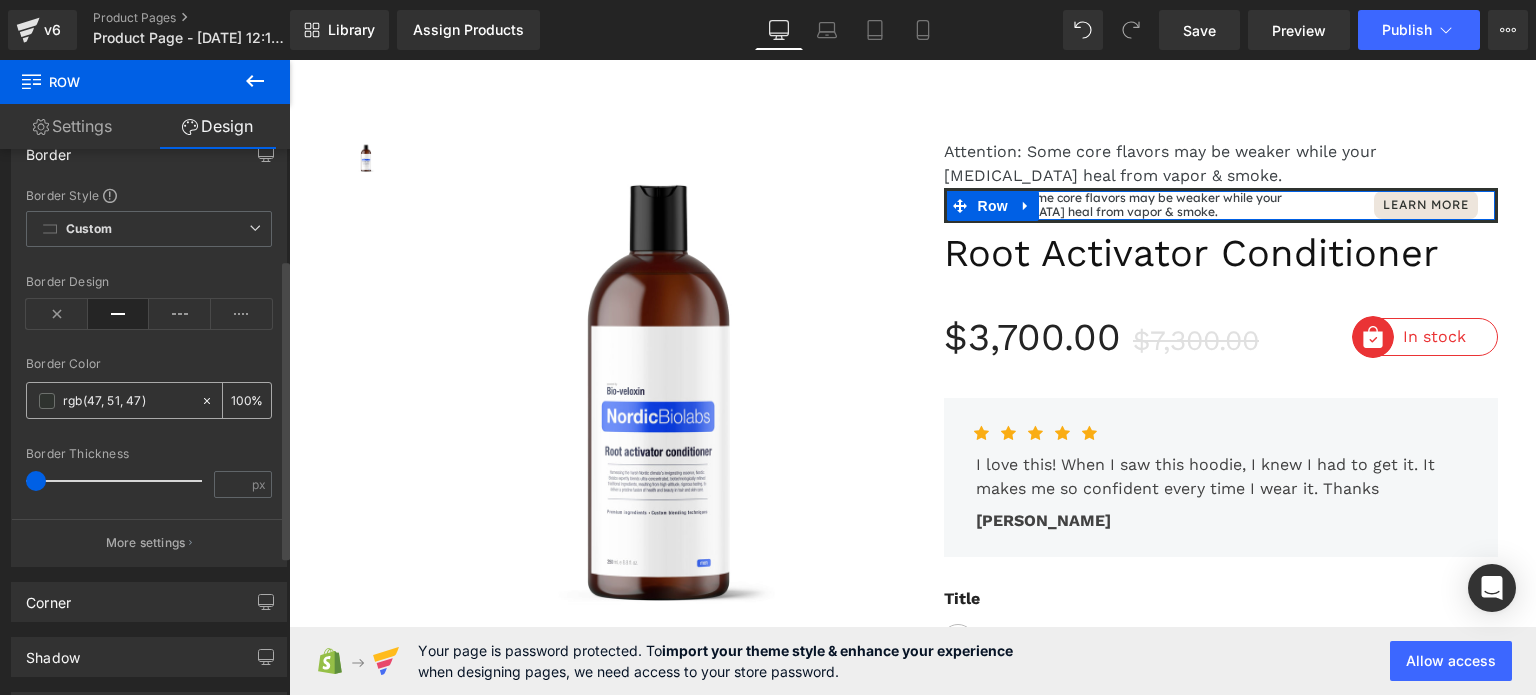 type on "rgb(47, 51, 47)" 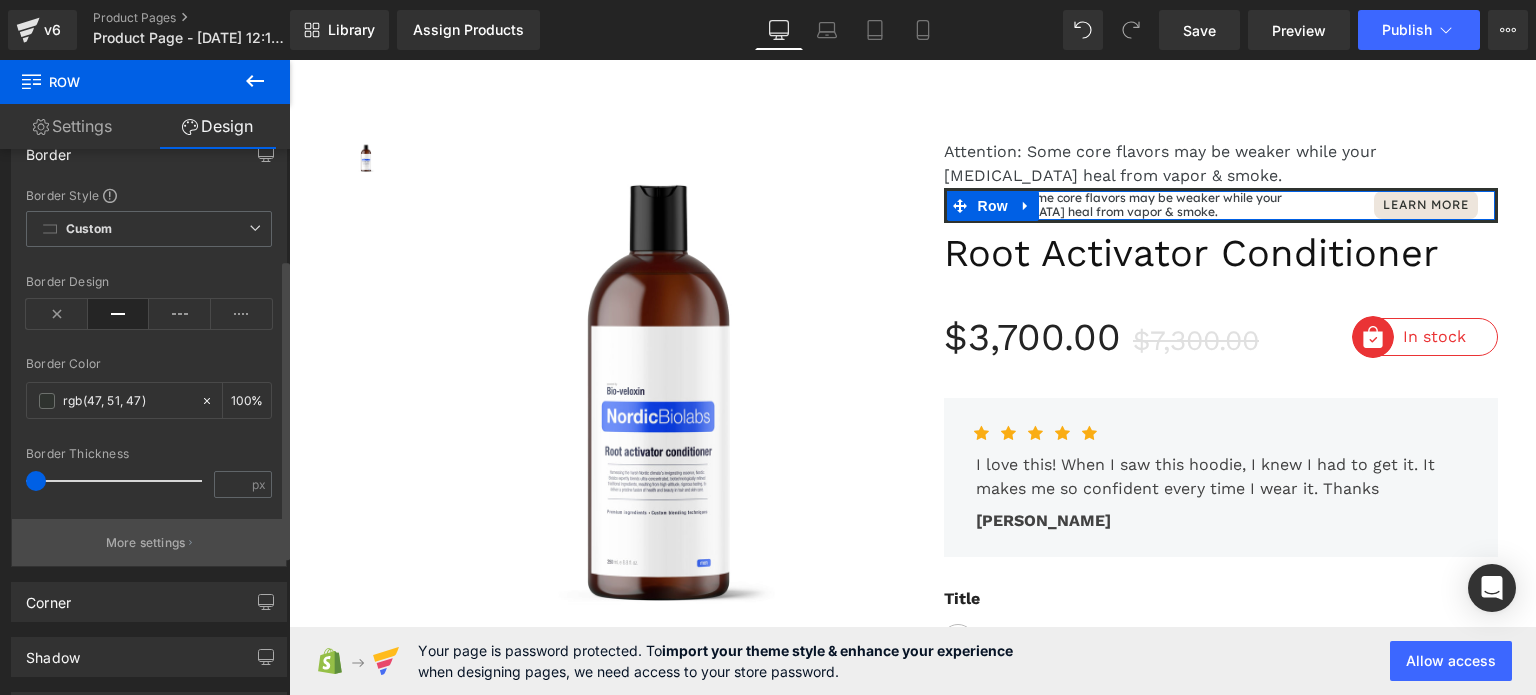 click on "More settings" at bounding box center (149, 542) 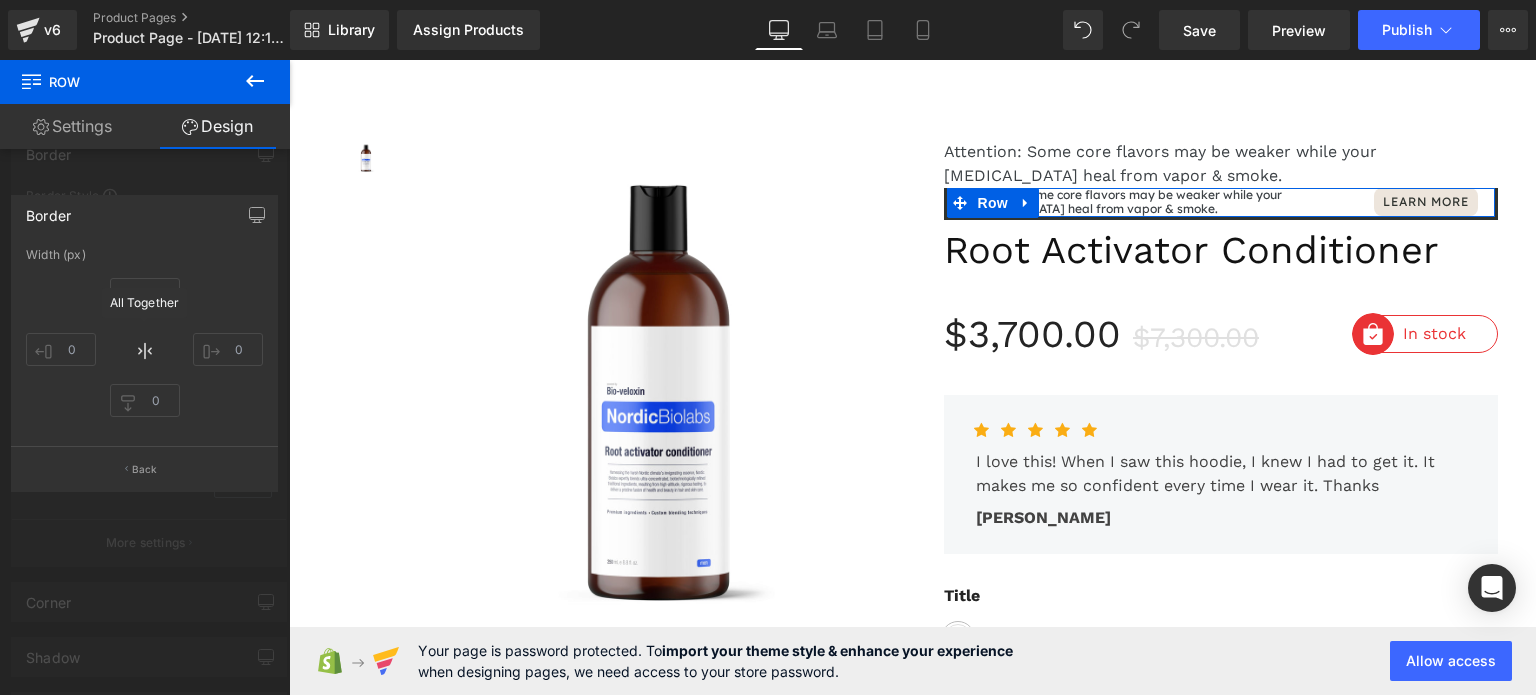 click 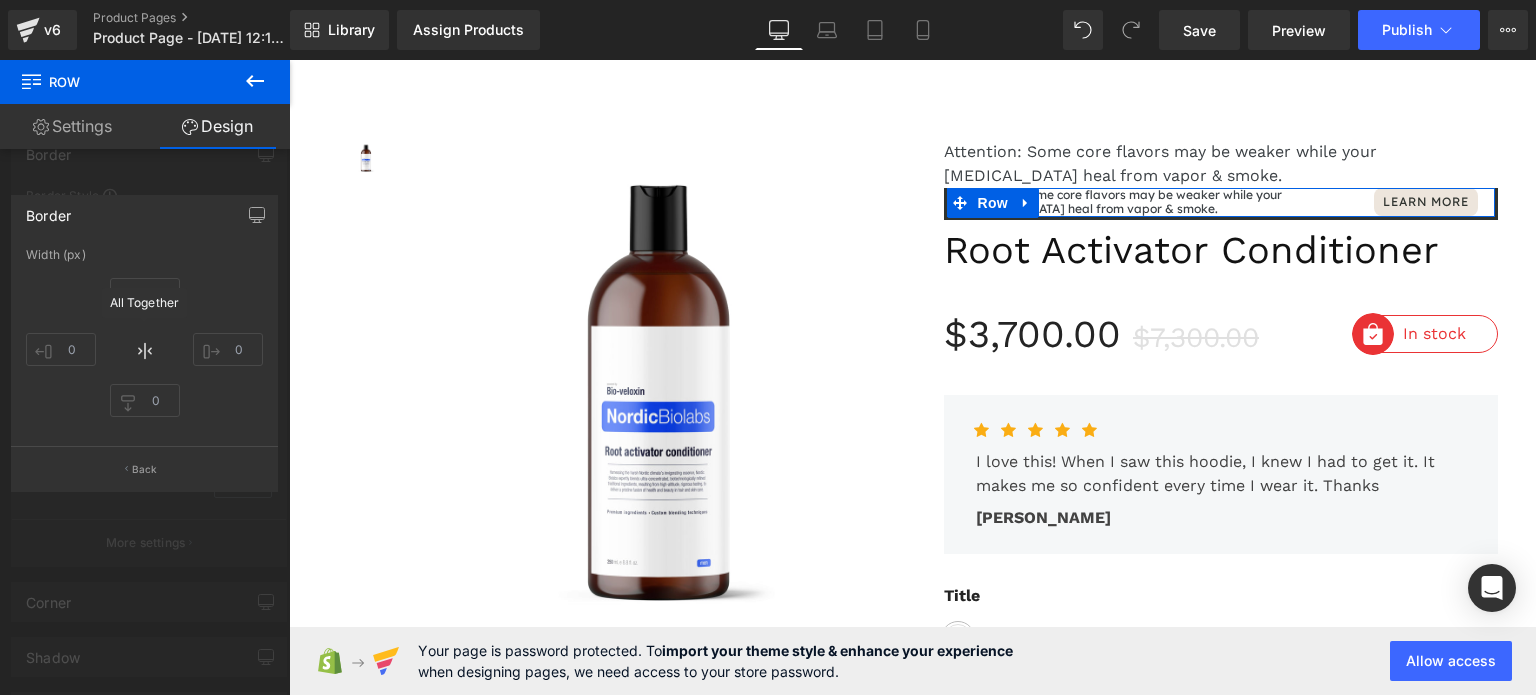 click 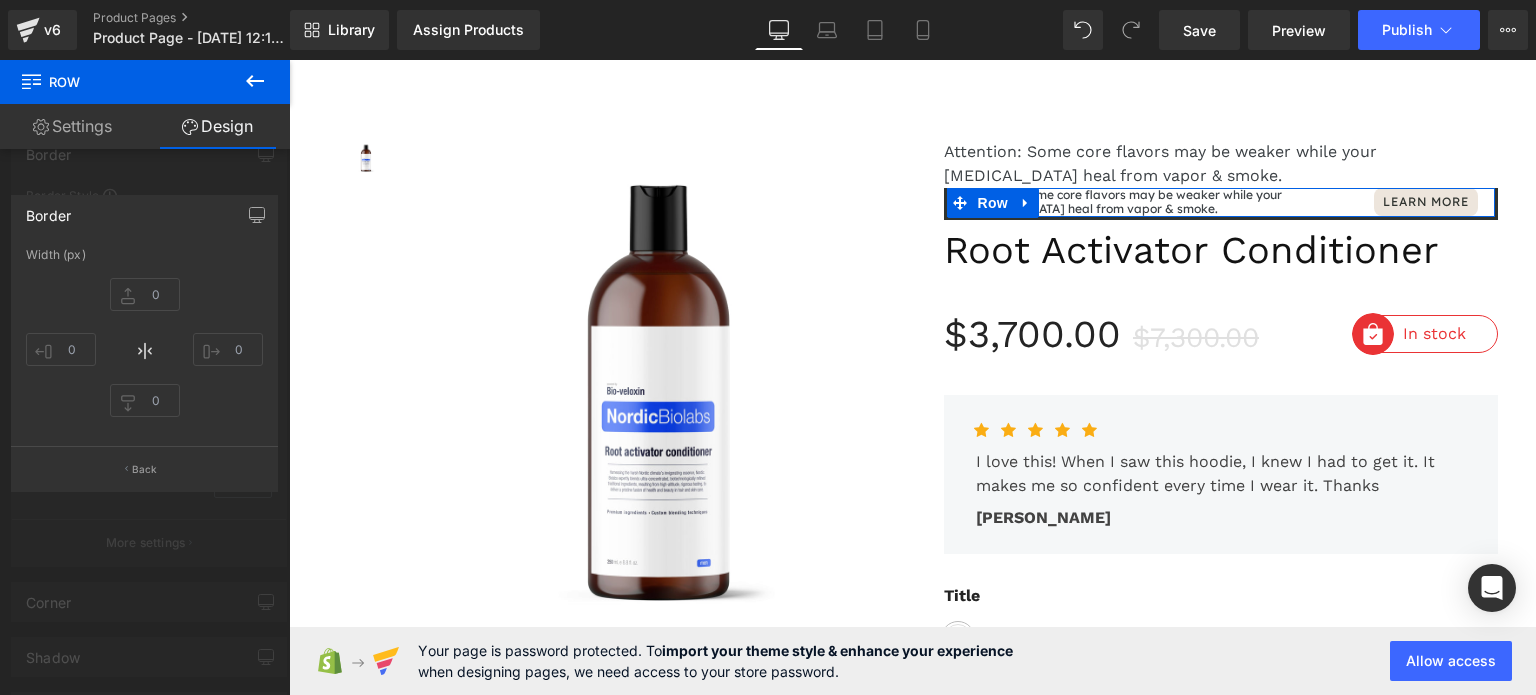 click at bounding box center (144, 350) 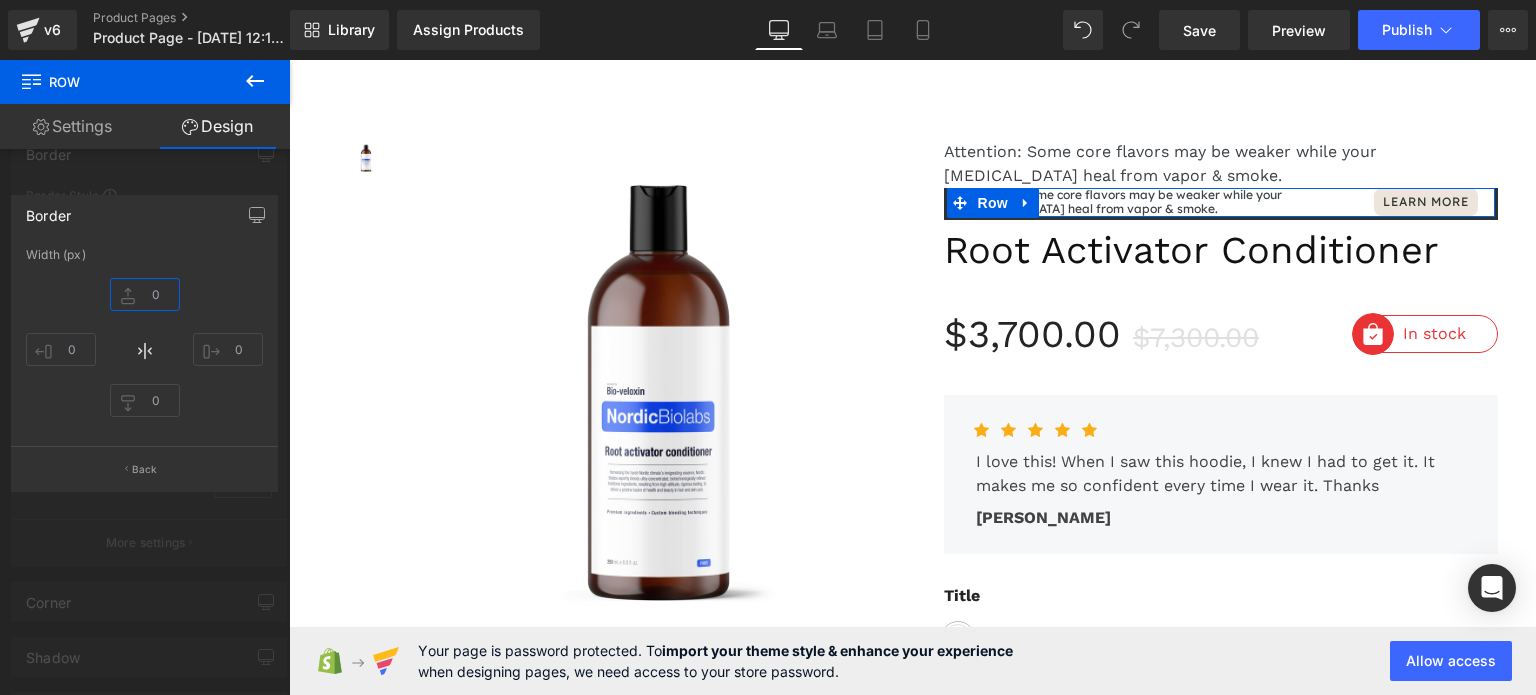 click at bounding box center [145, 294] 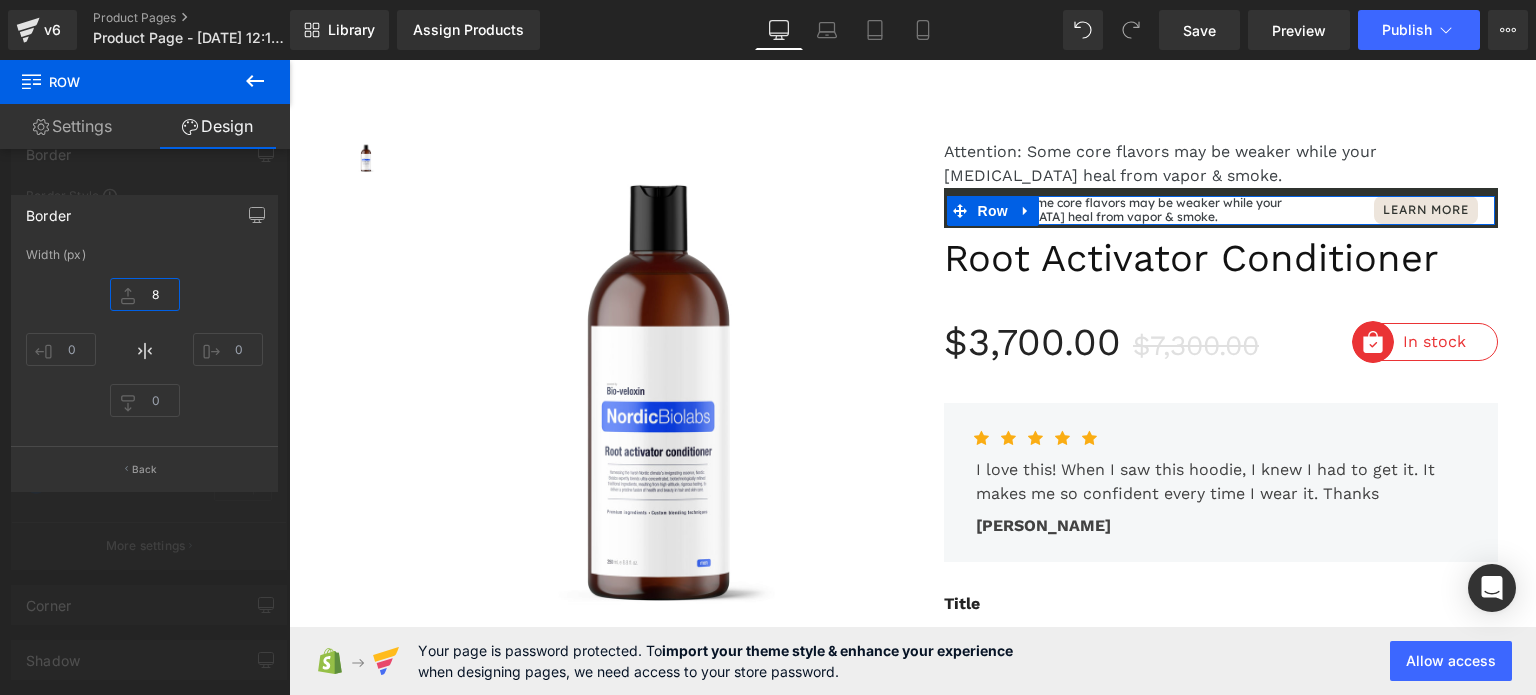 click on "8" at bounding box center [145, 294] 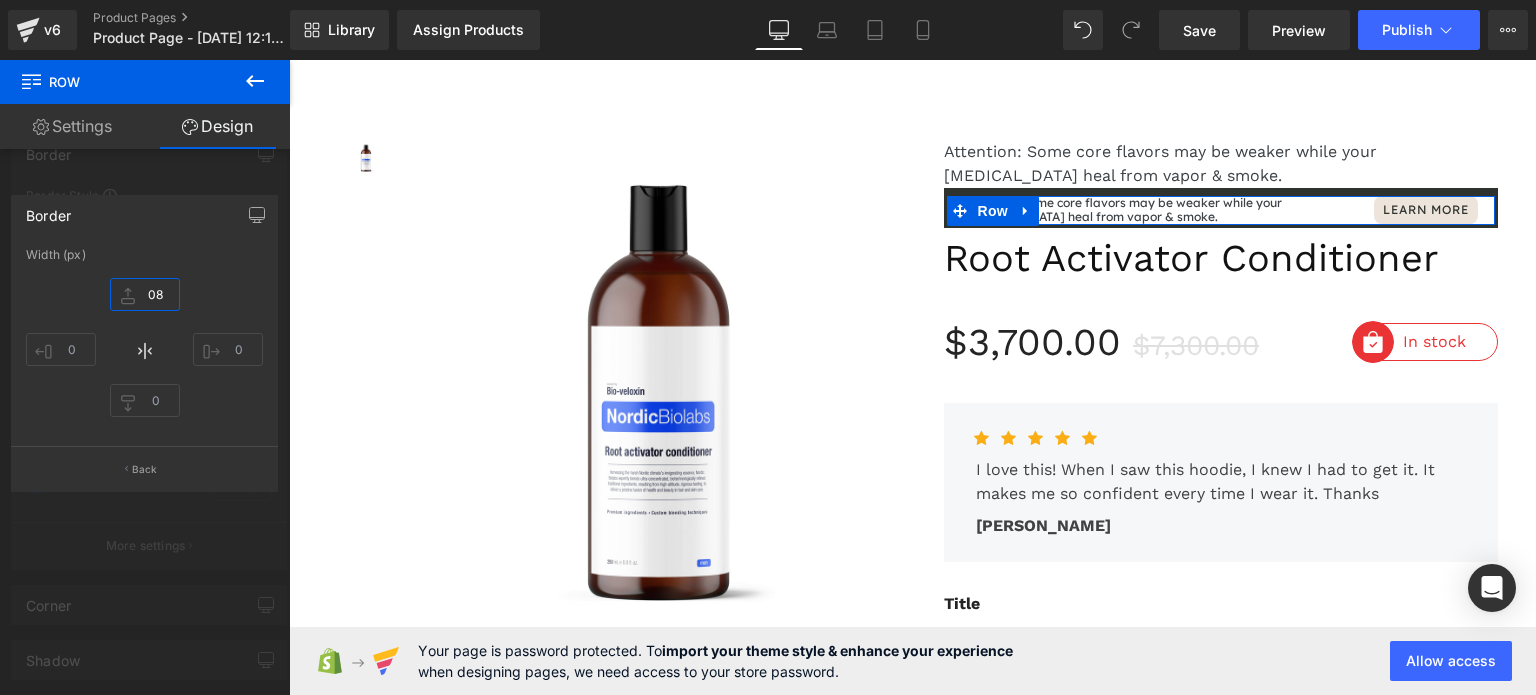click on "08" at bounding box center (145, 294) 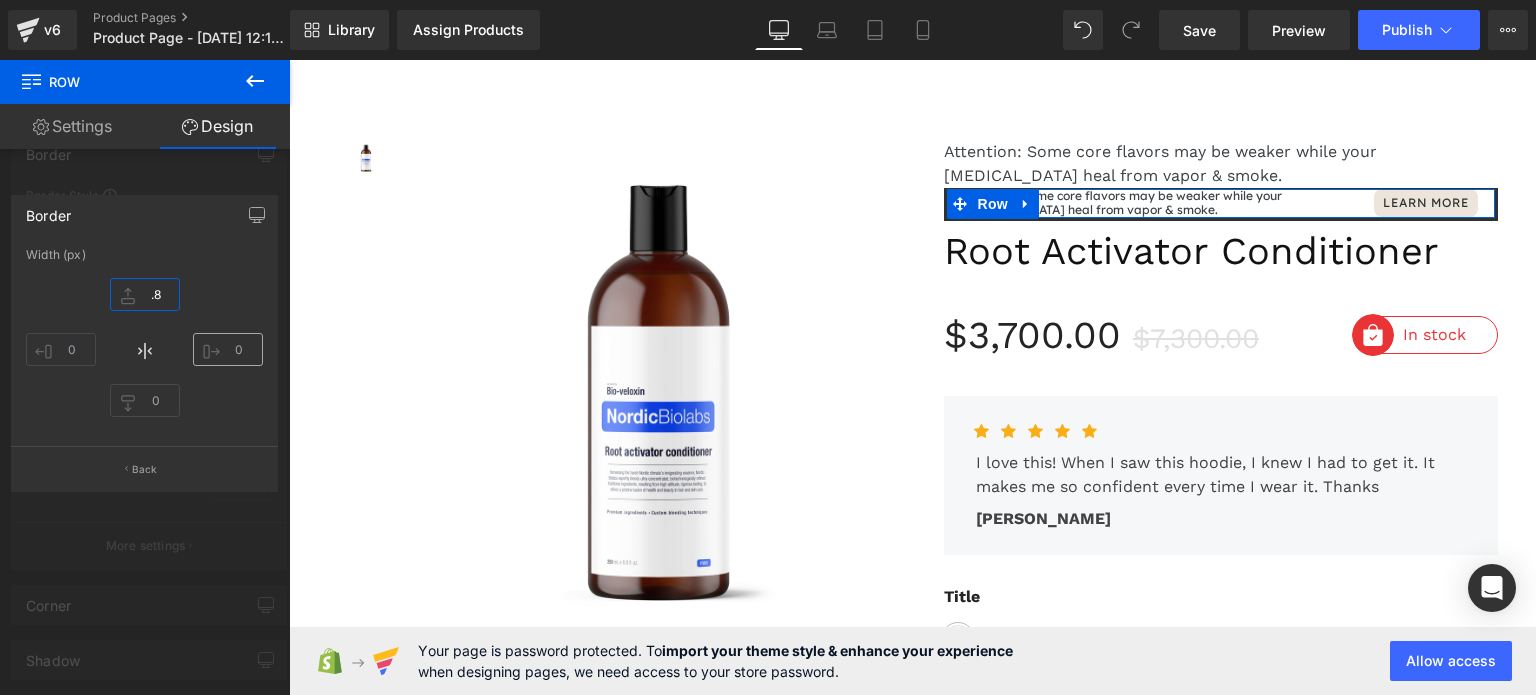 type on "0.8" 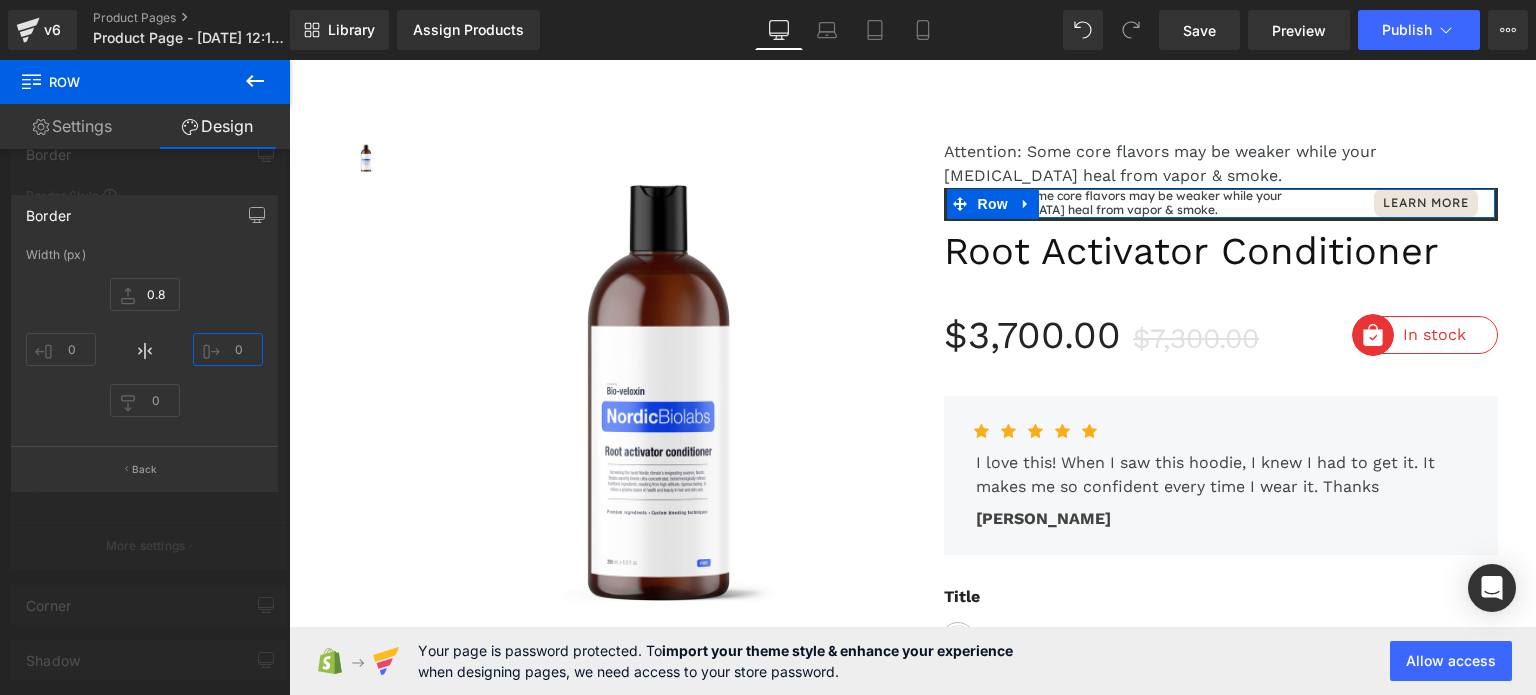 click at bounding box center (228, 349) 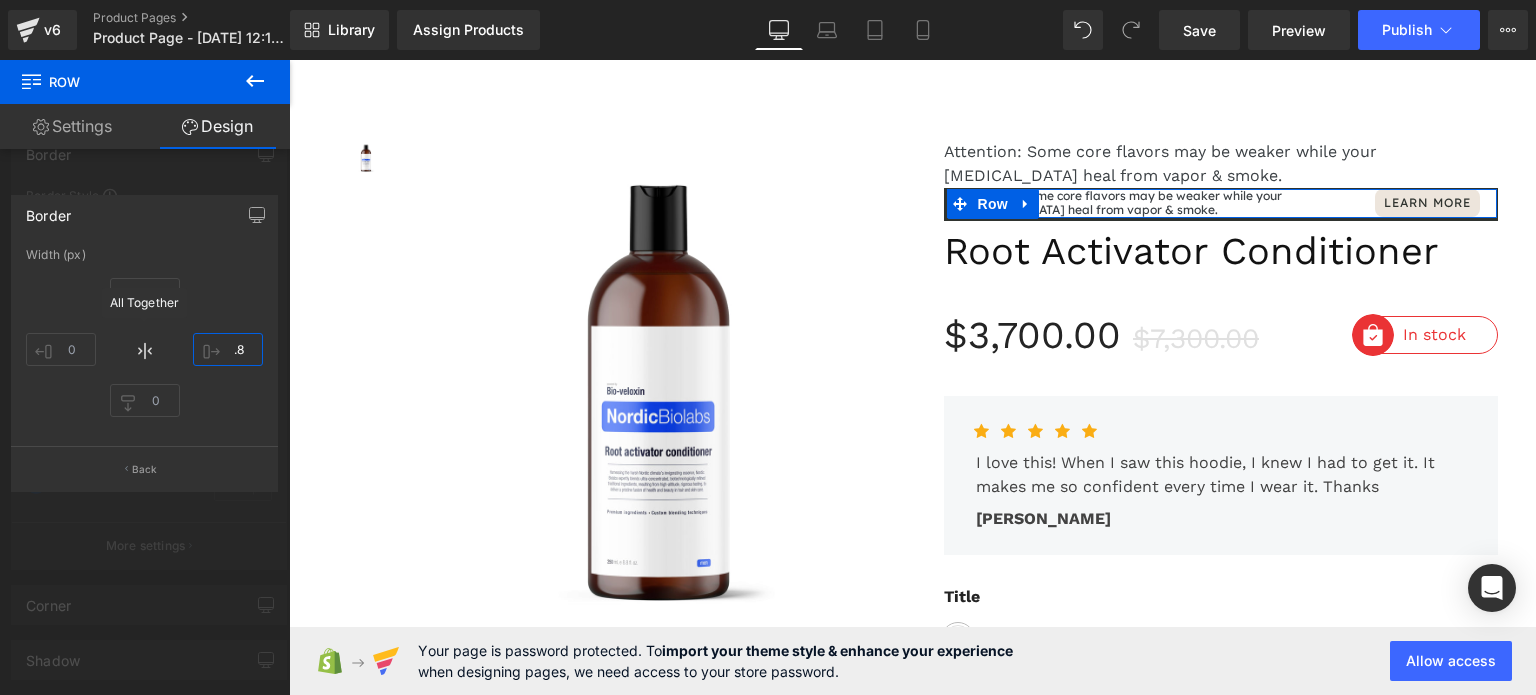 type on "0.8" 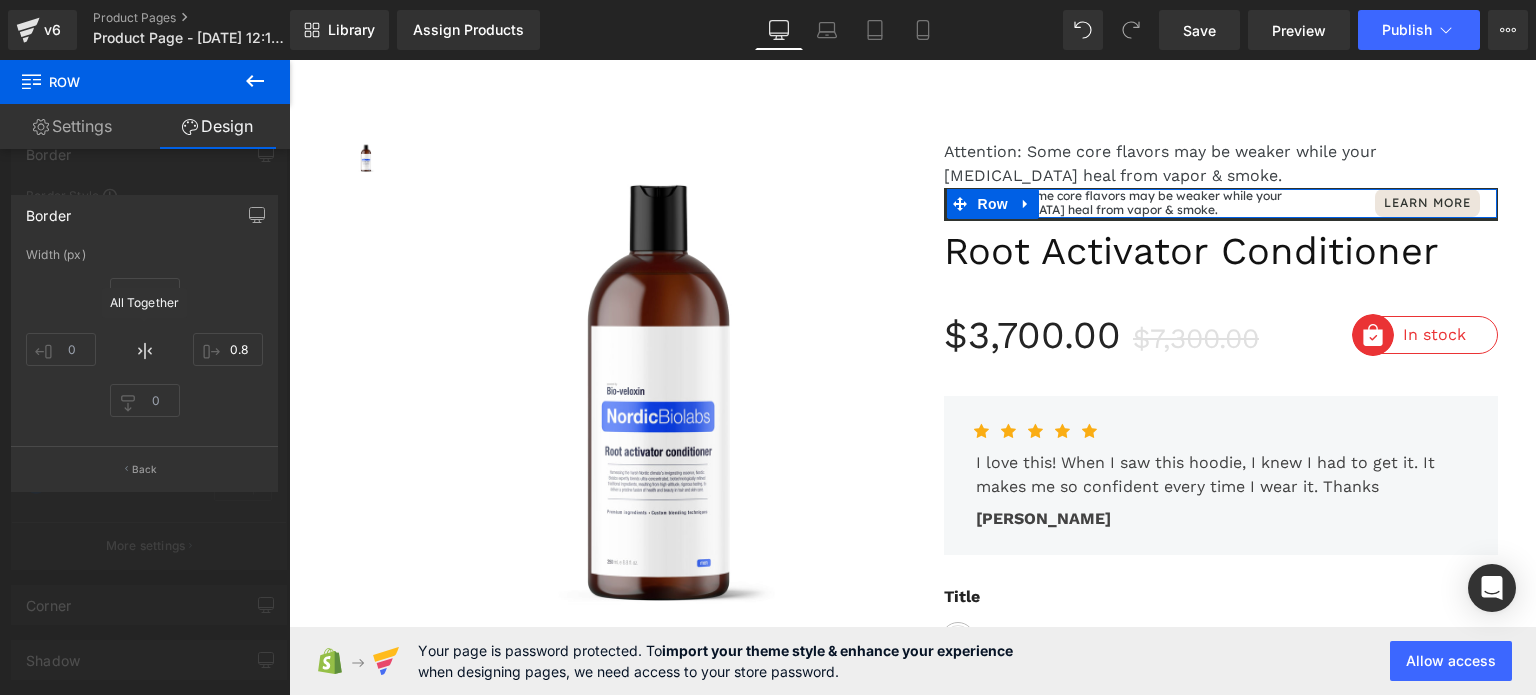 click 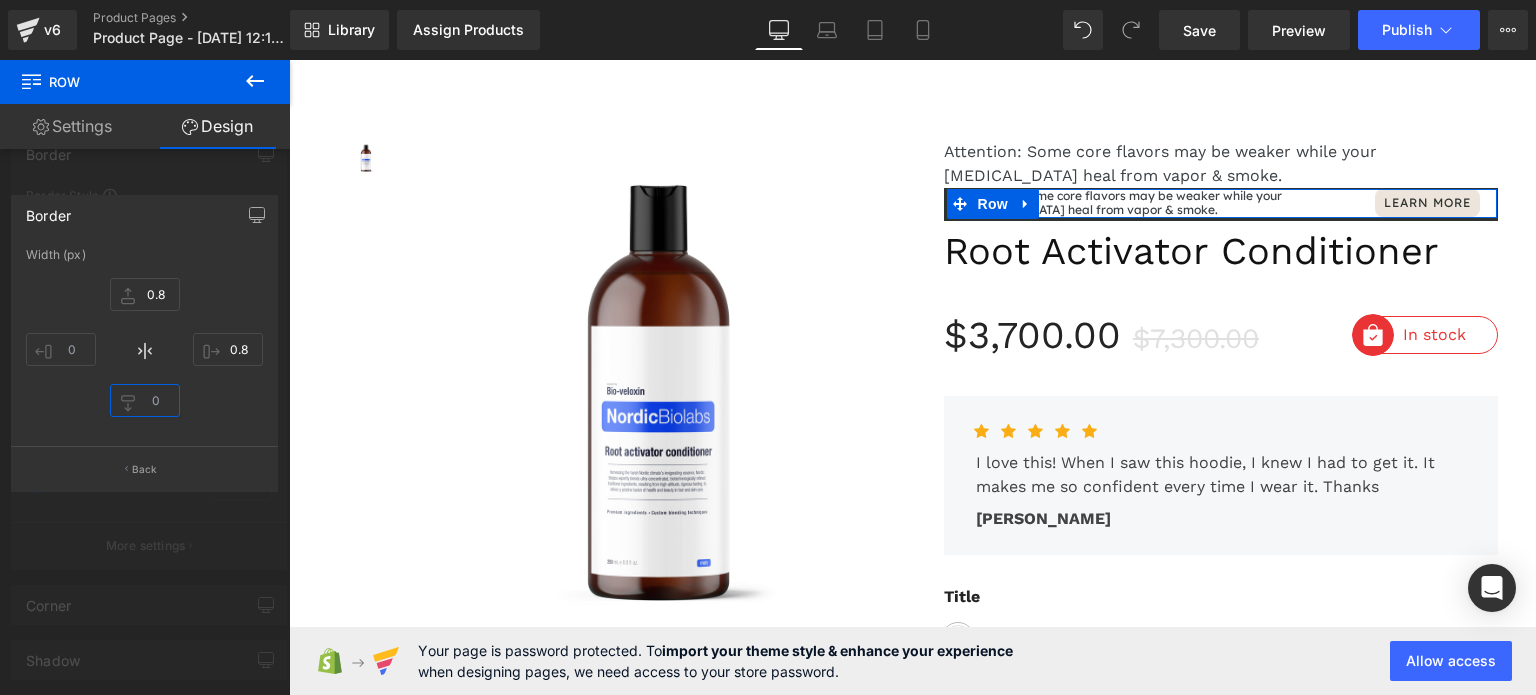 click at bounding box center [145, 400] 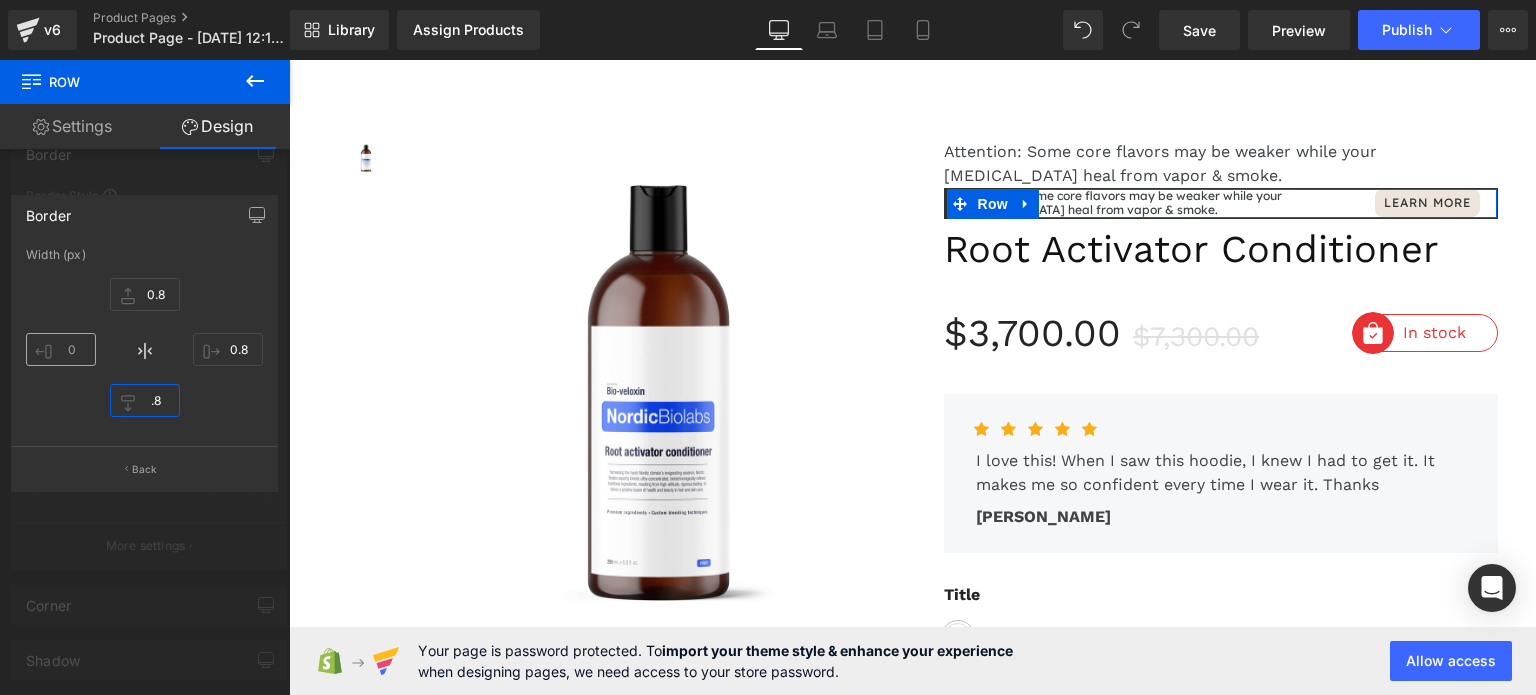 type on "0.8" 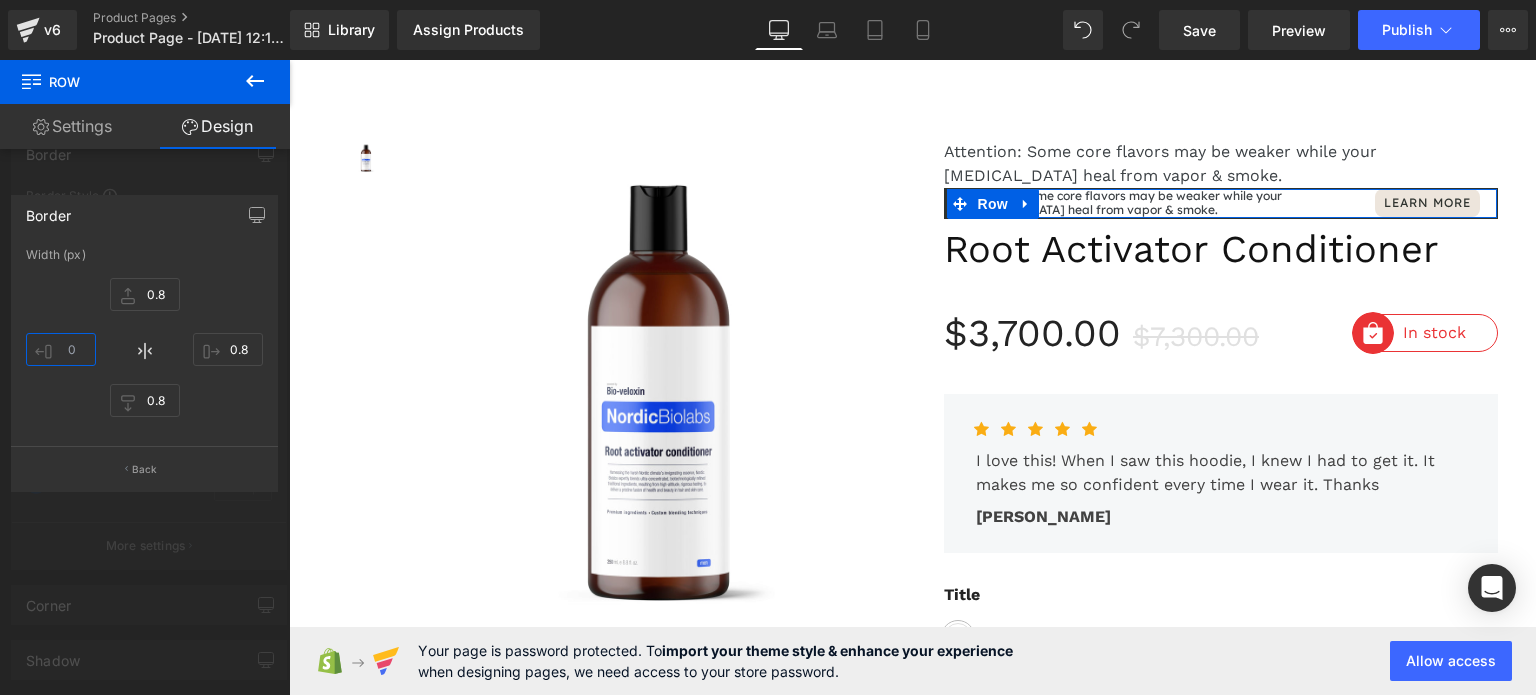 click at bounding box center (61, 349) 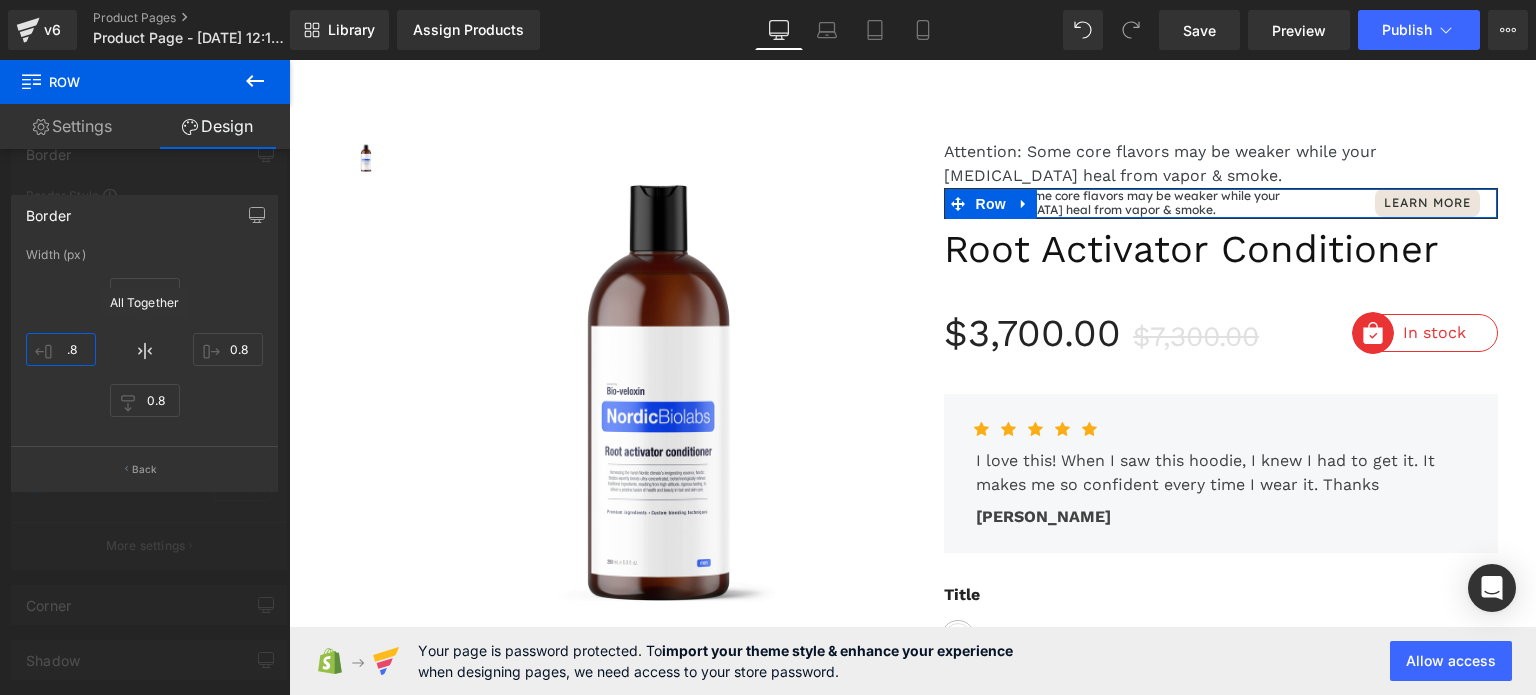 type on "0.8" 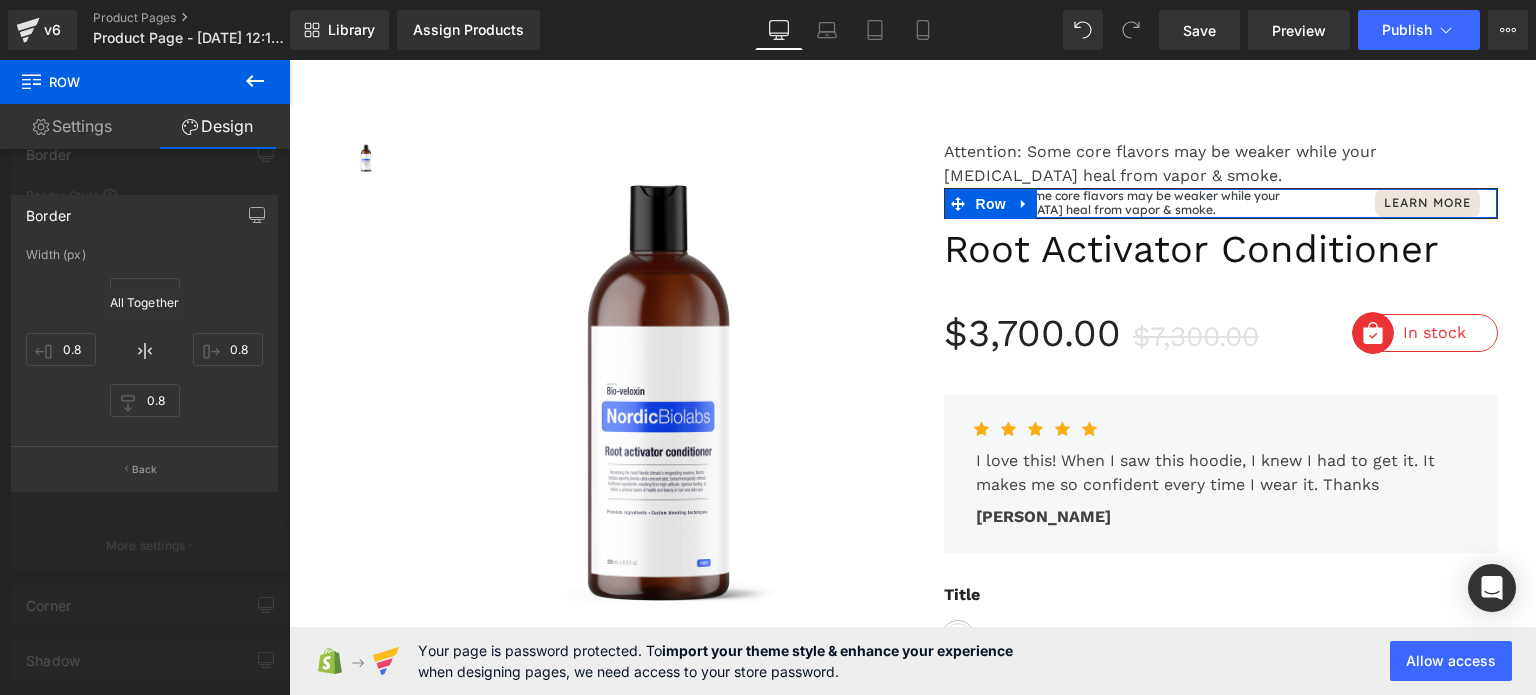 click 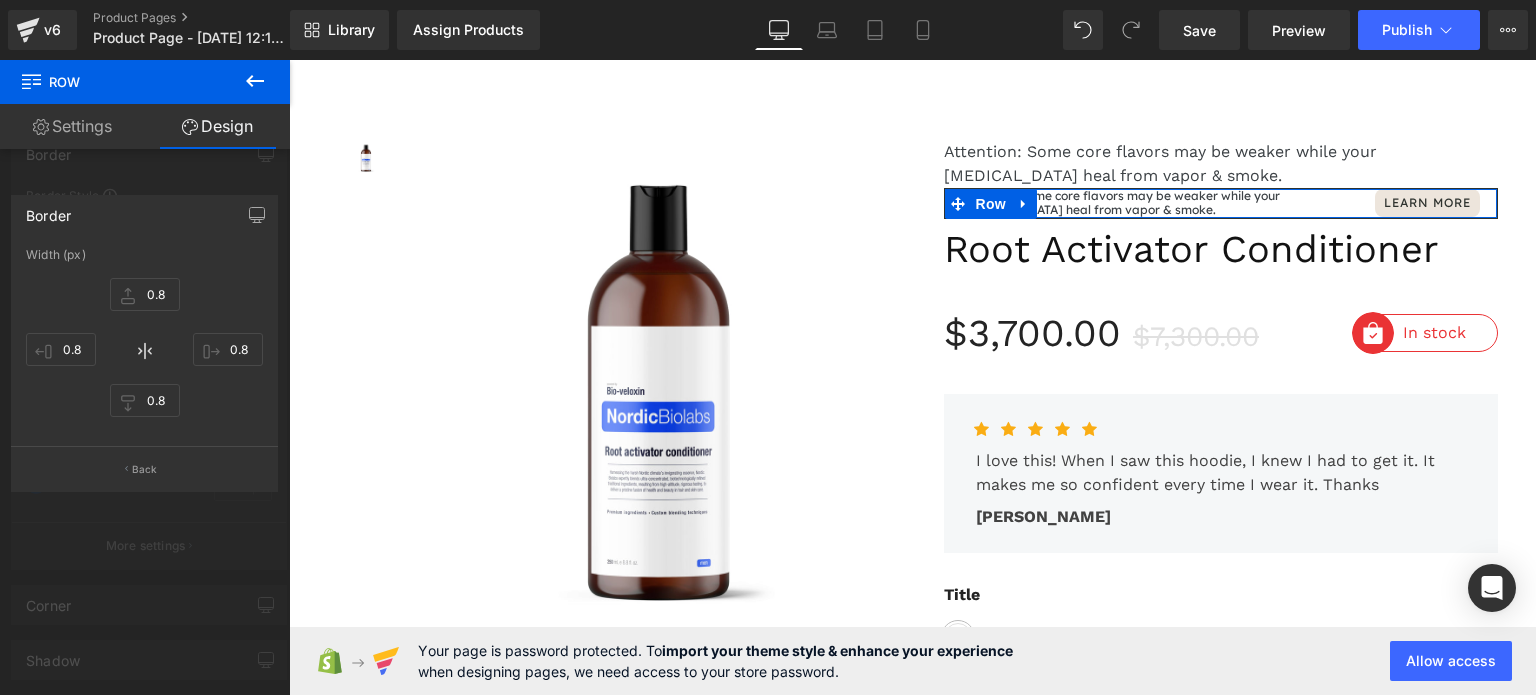 click on "0.8
0.8
0.8
0.8" at bounding box center [144, 350] 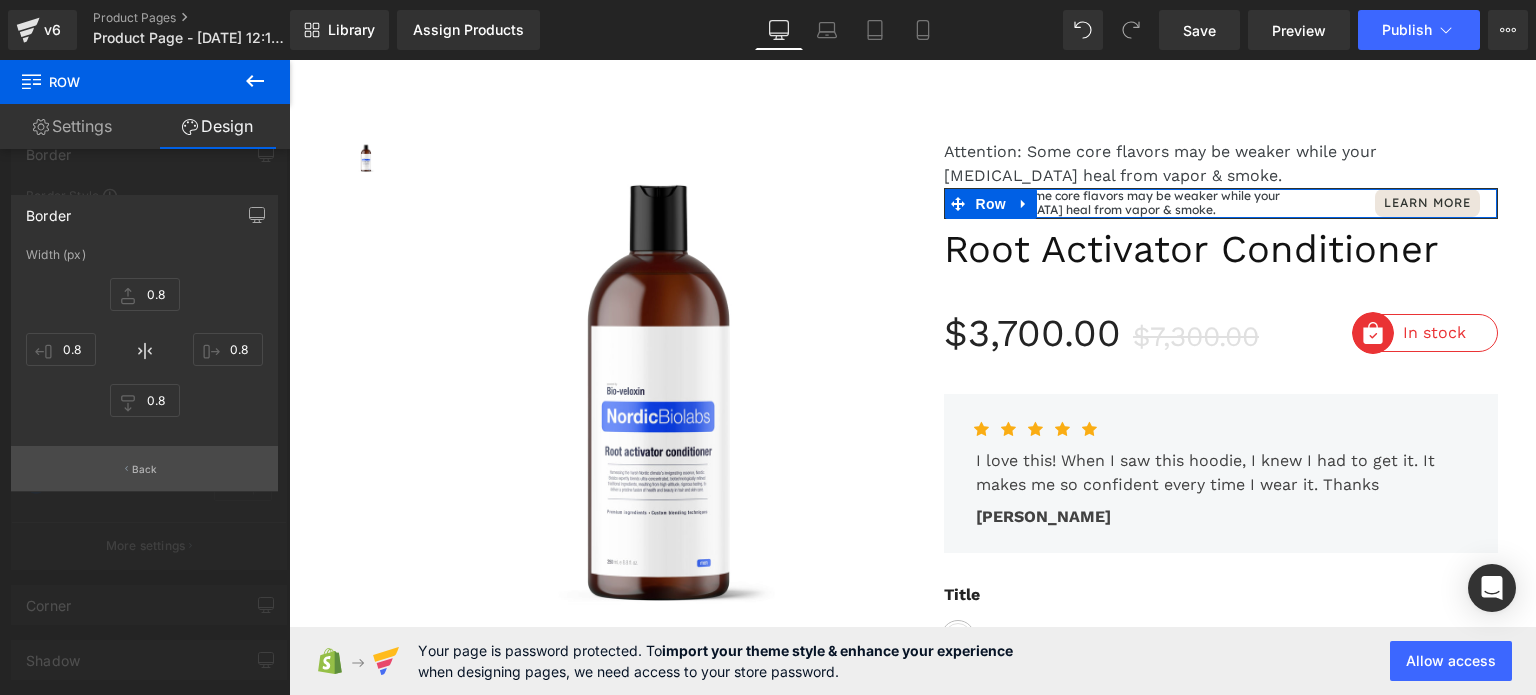 click on "Back" at bounding box center (144, 468) 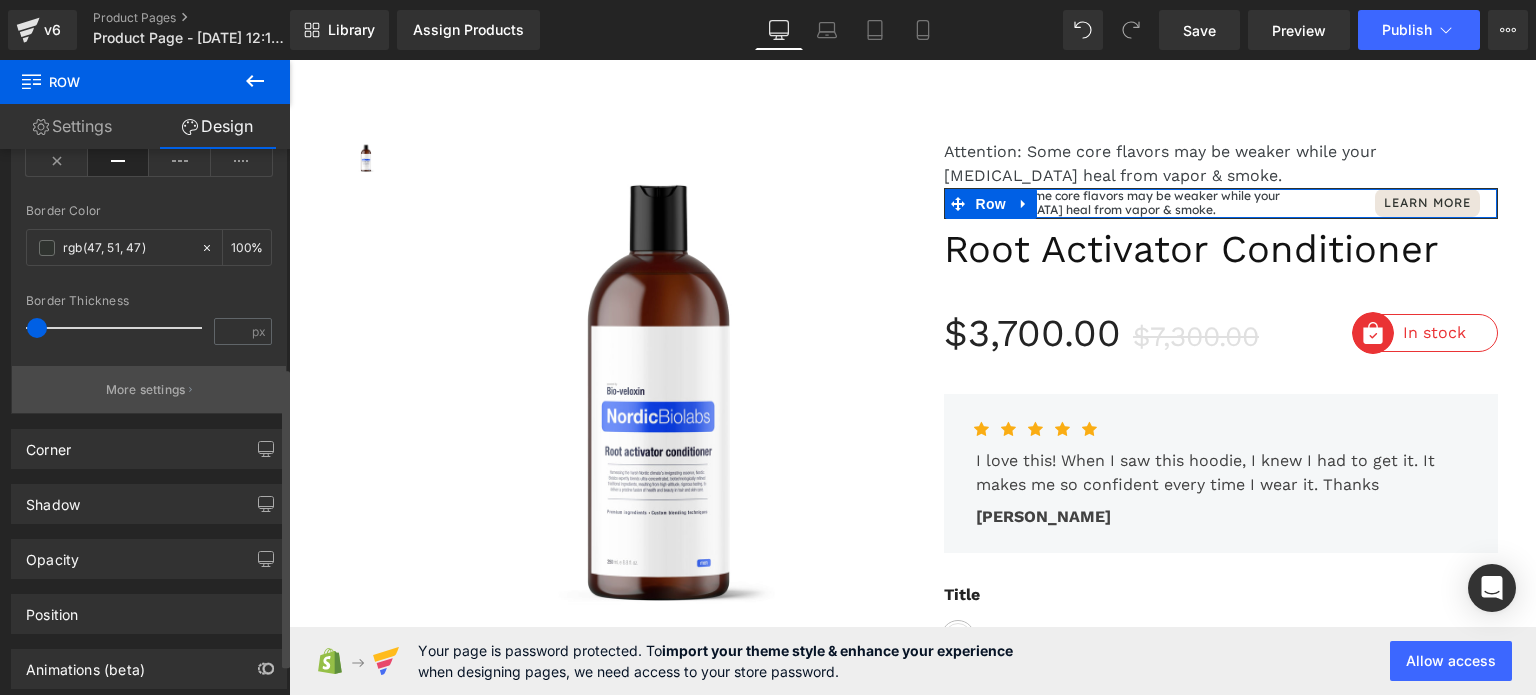scroll, scrollTop: 400, scrollLeft: 0, axis: vertical 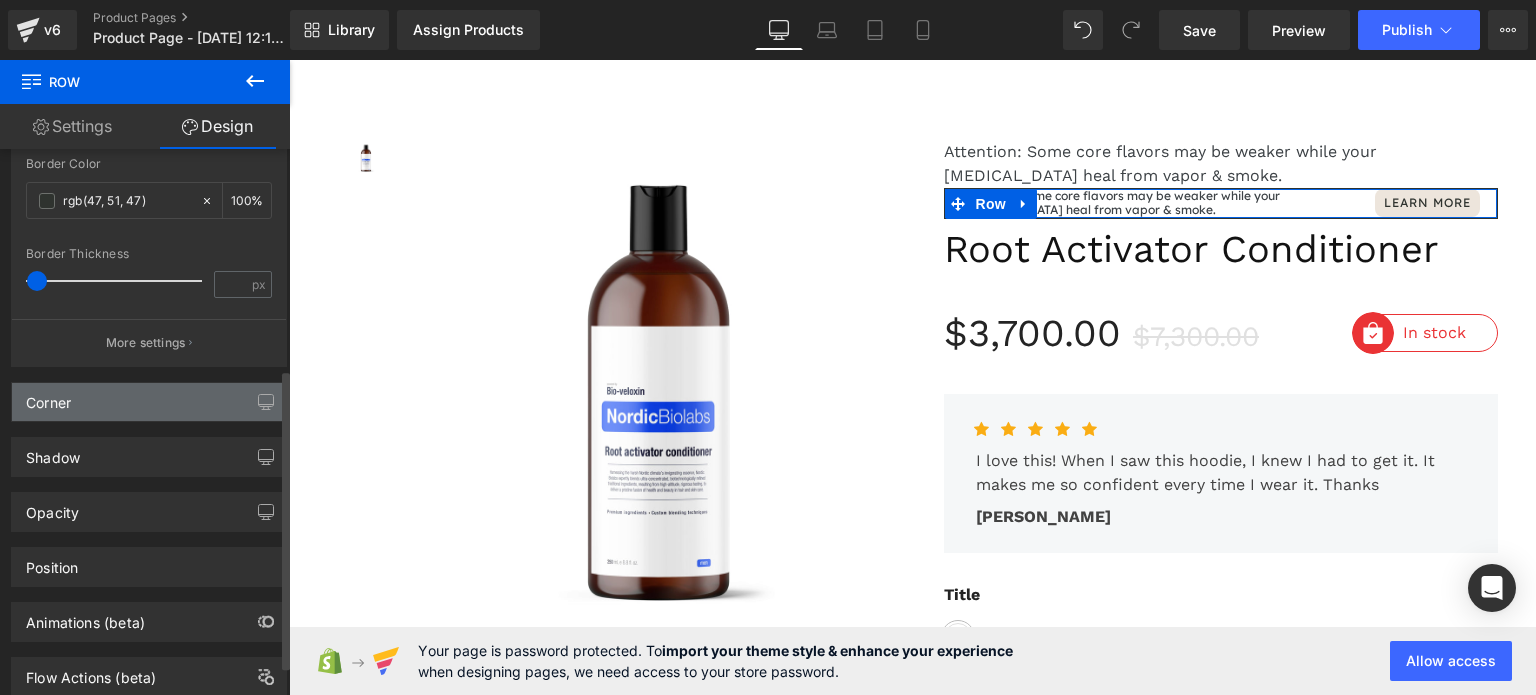 click on "Corner" at bounding box center [149, 402] 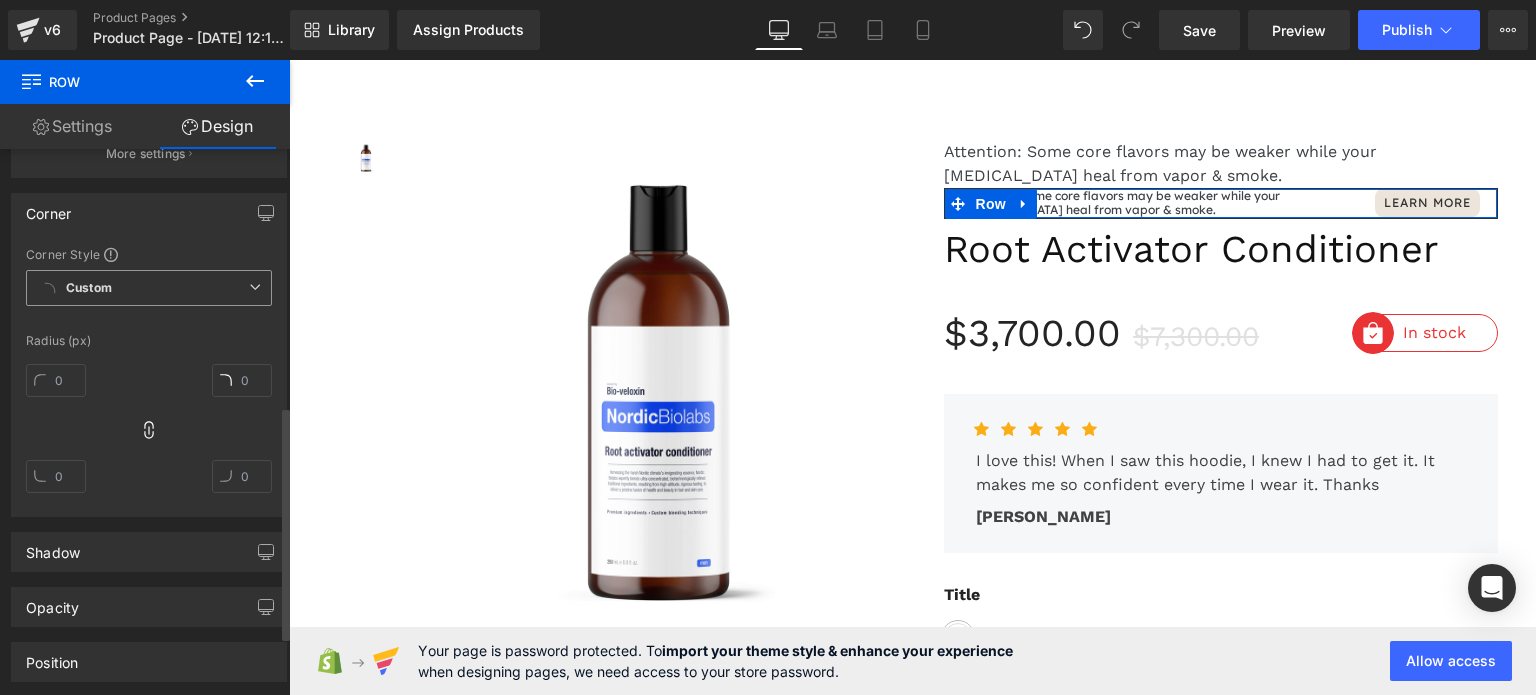 scroll, scrollTop: 600, scrollLeft: 0, axis: vertical 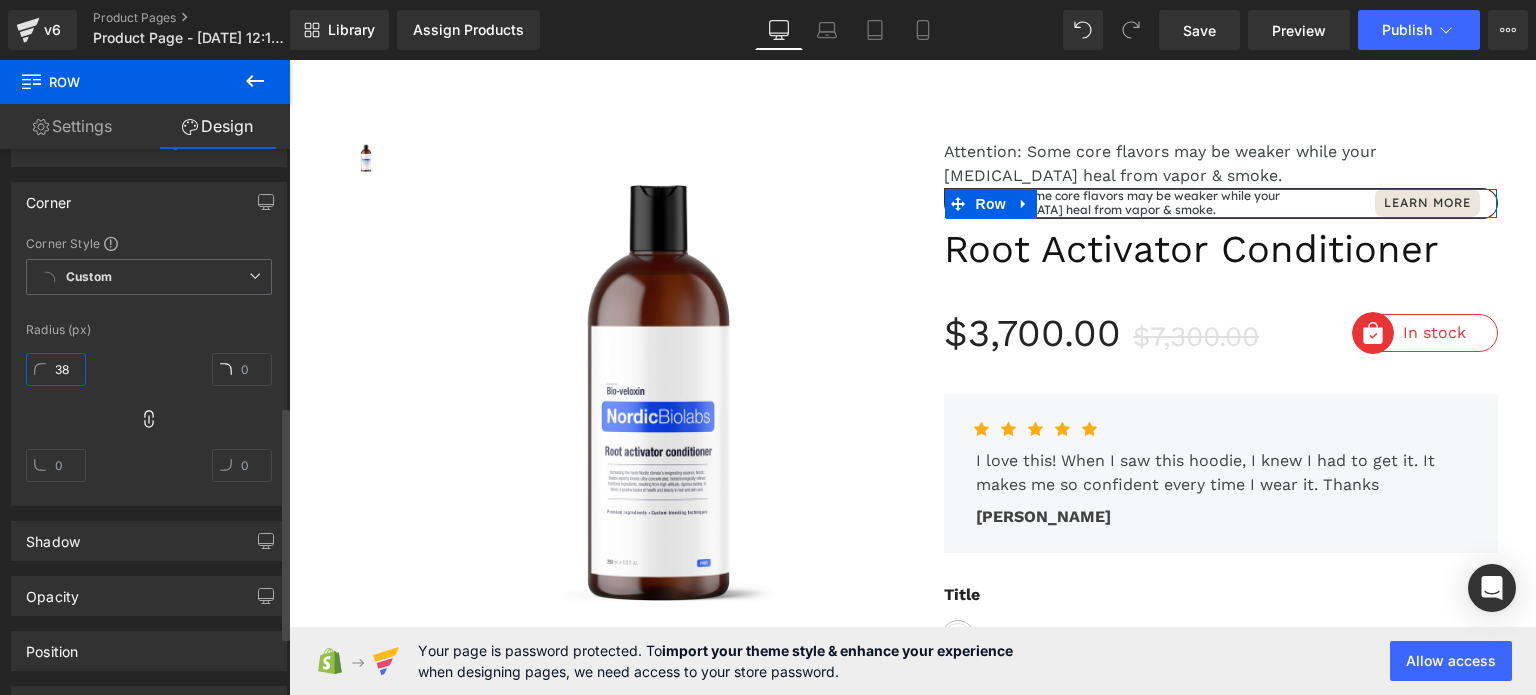 drag, startPoint x: 65, startPoint y: 363, endPoint x: 44, endPoint y: 361, distance: 21.095022 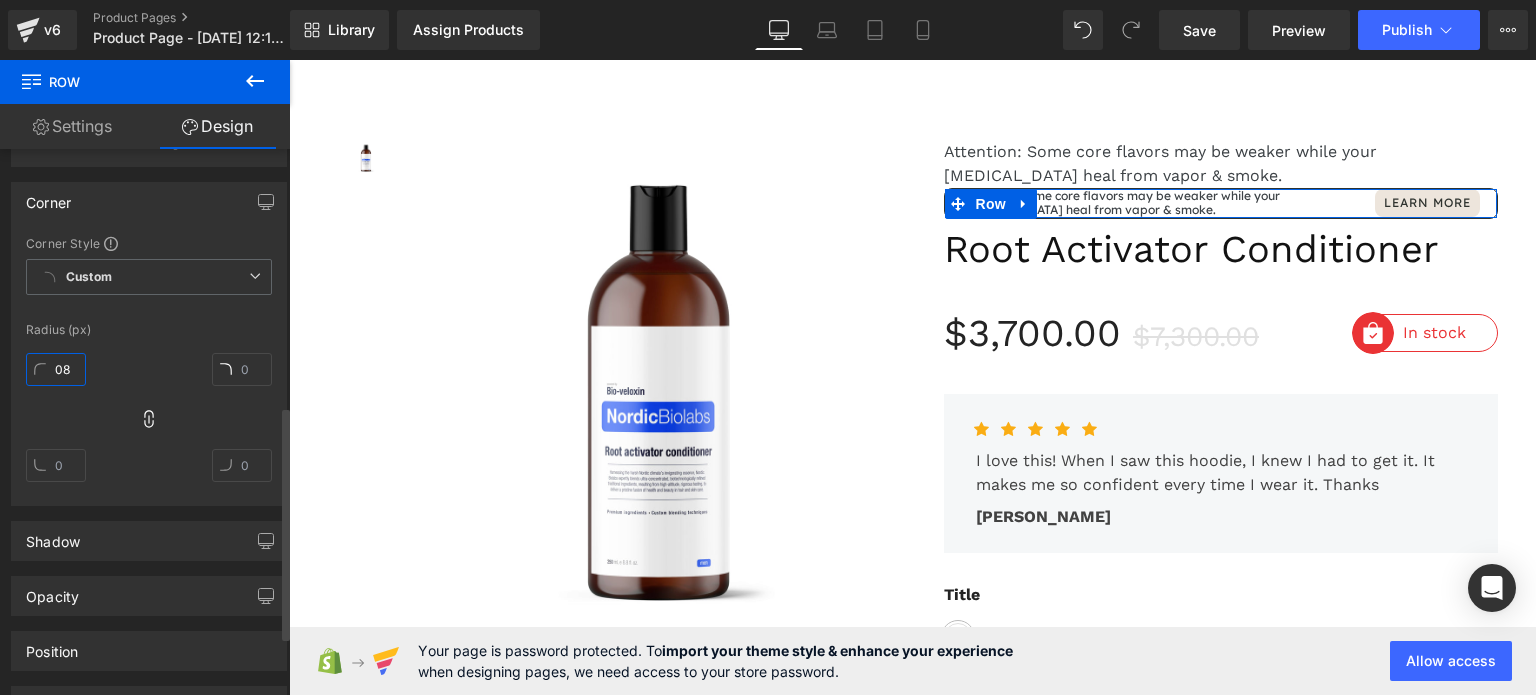 type on "8" 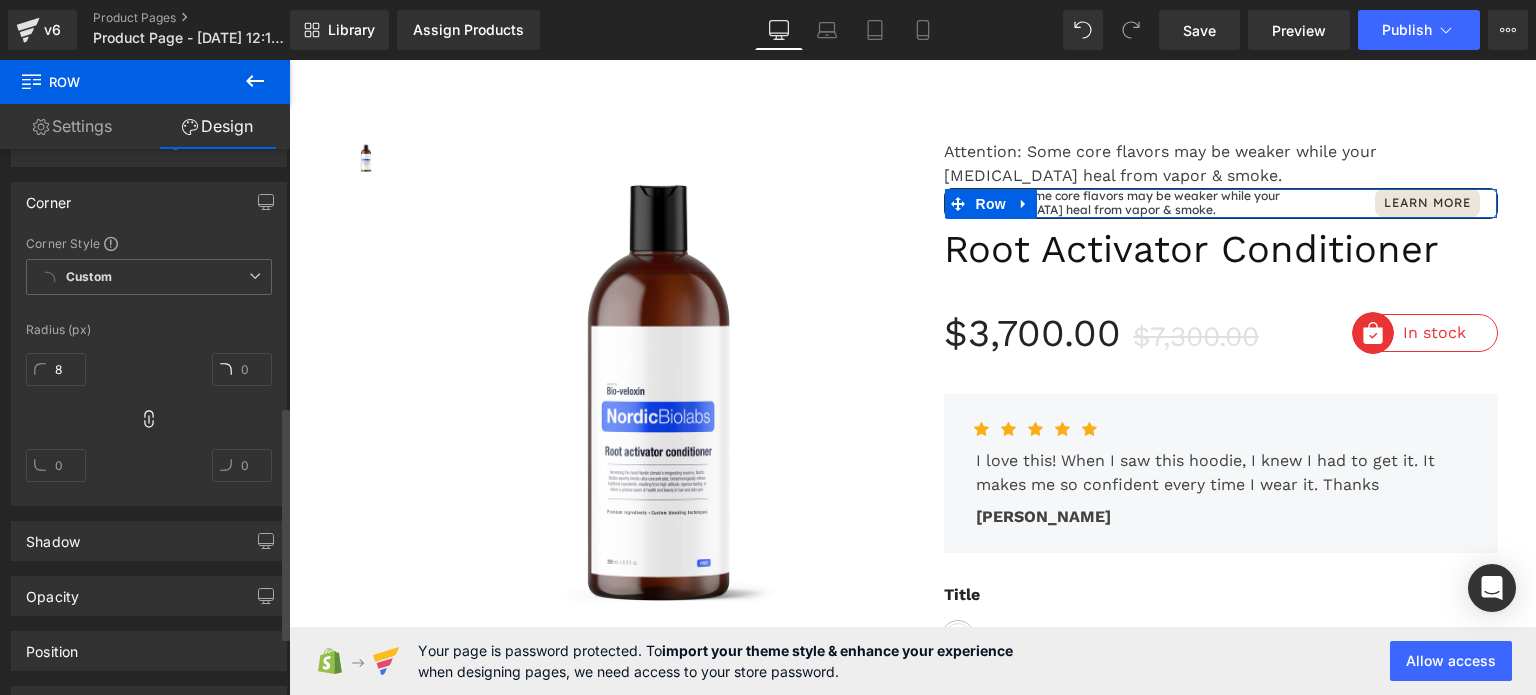 click on "8" at bounding box center (149, 425) 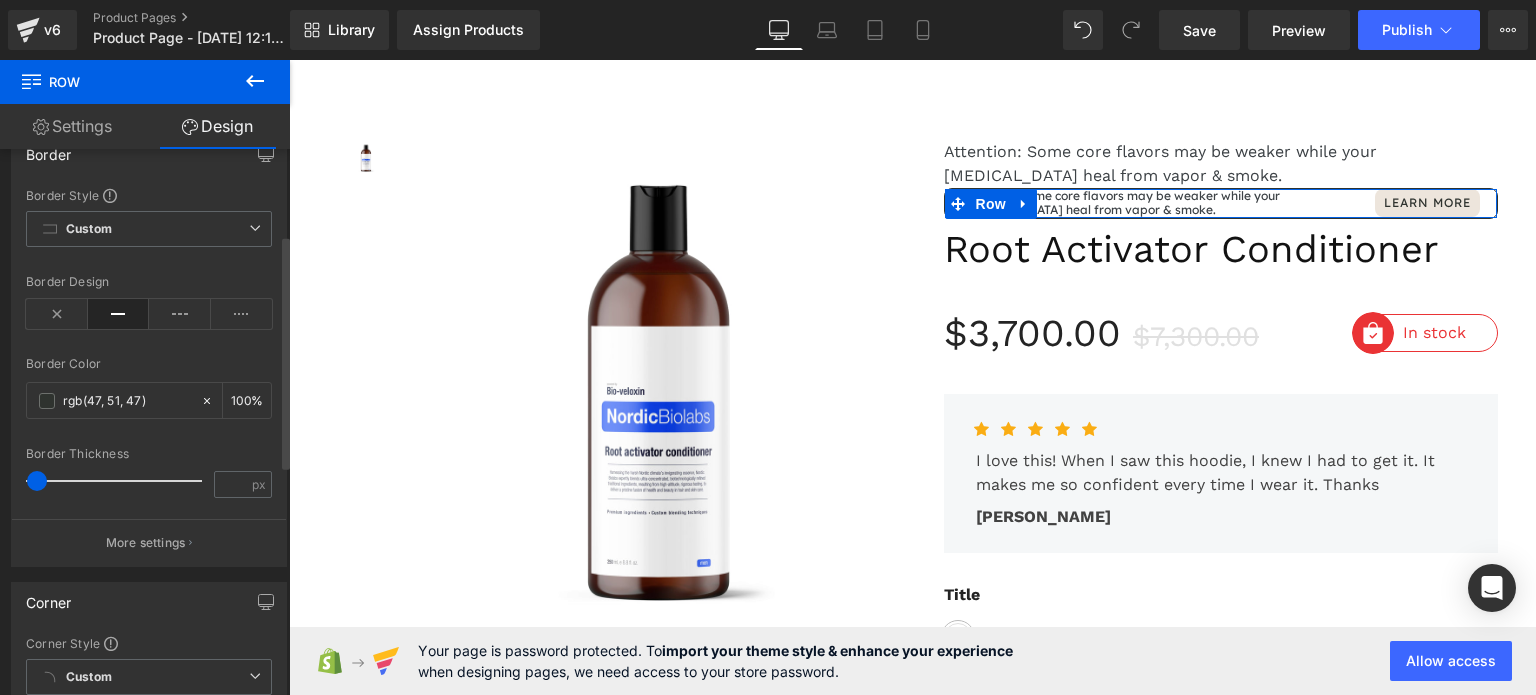 scroll, scrollTop: 0, scrollLeft: 0, axis: both 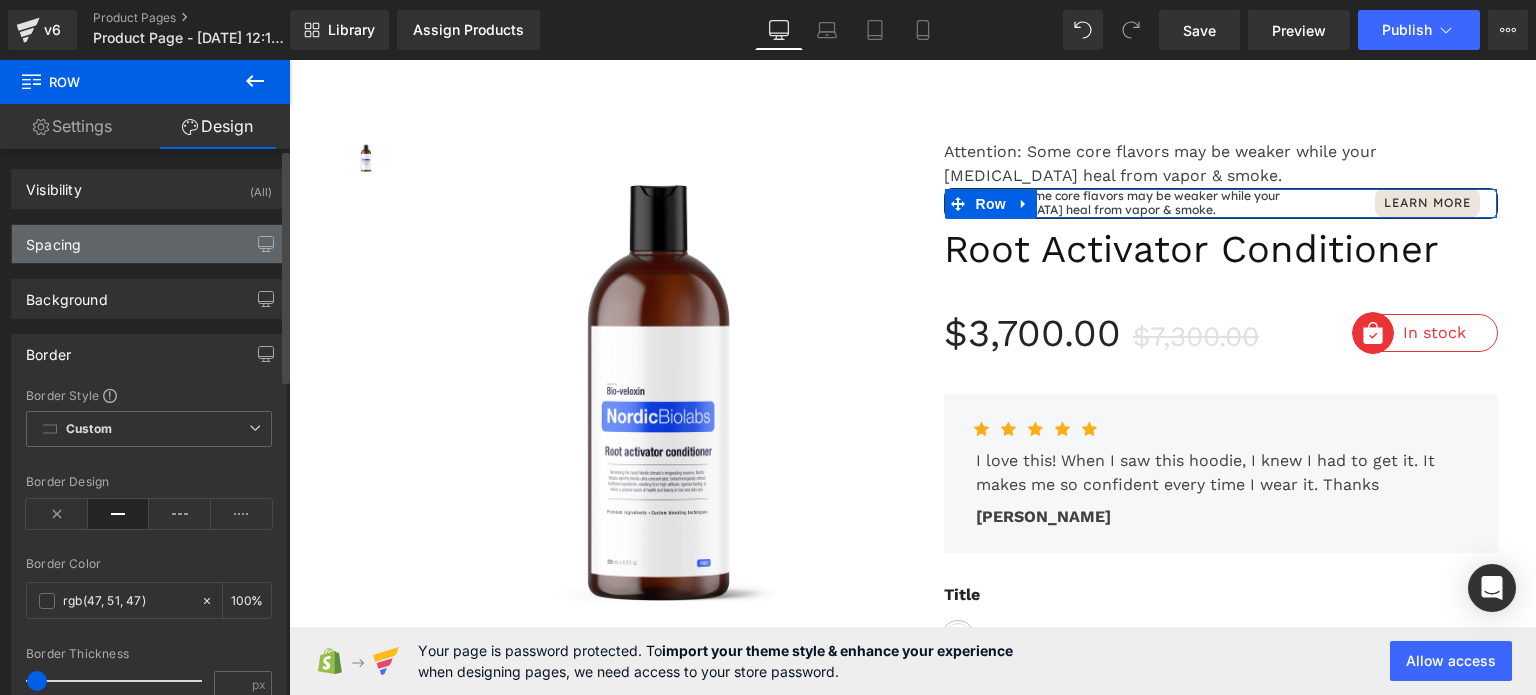 click on "Spacing" at bounding box center [149, 244] 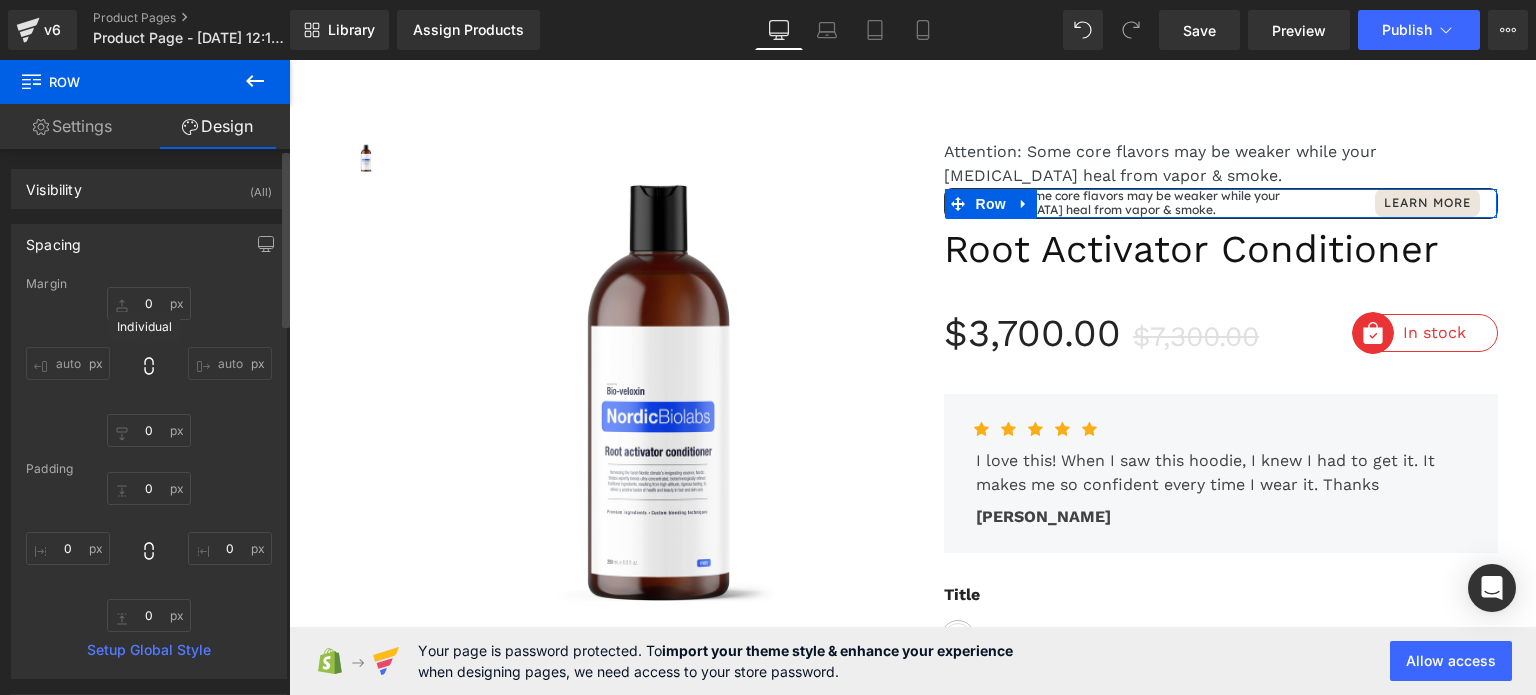 click 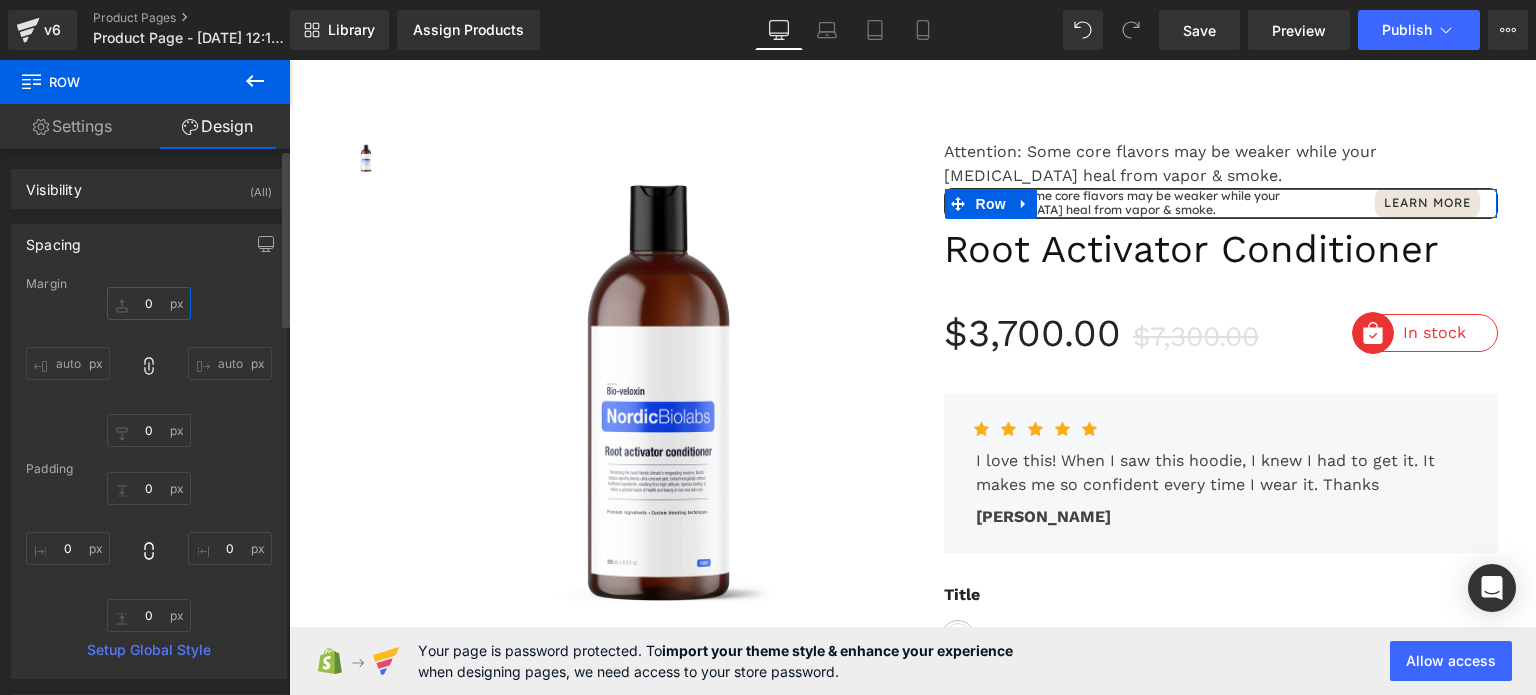 click at bounding box center [149, 303] 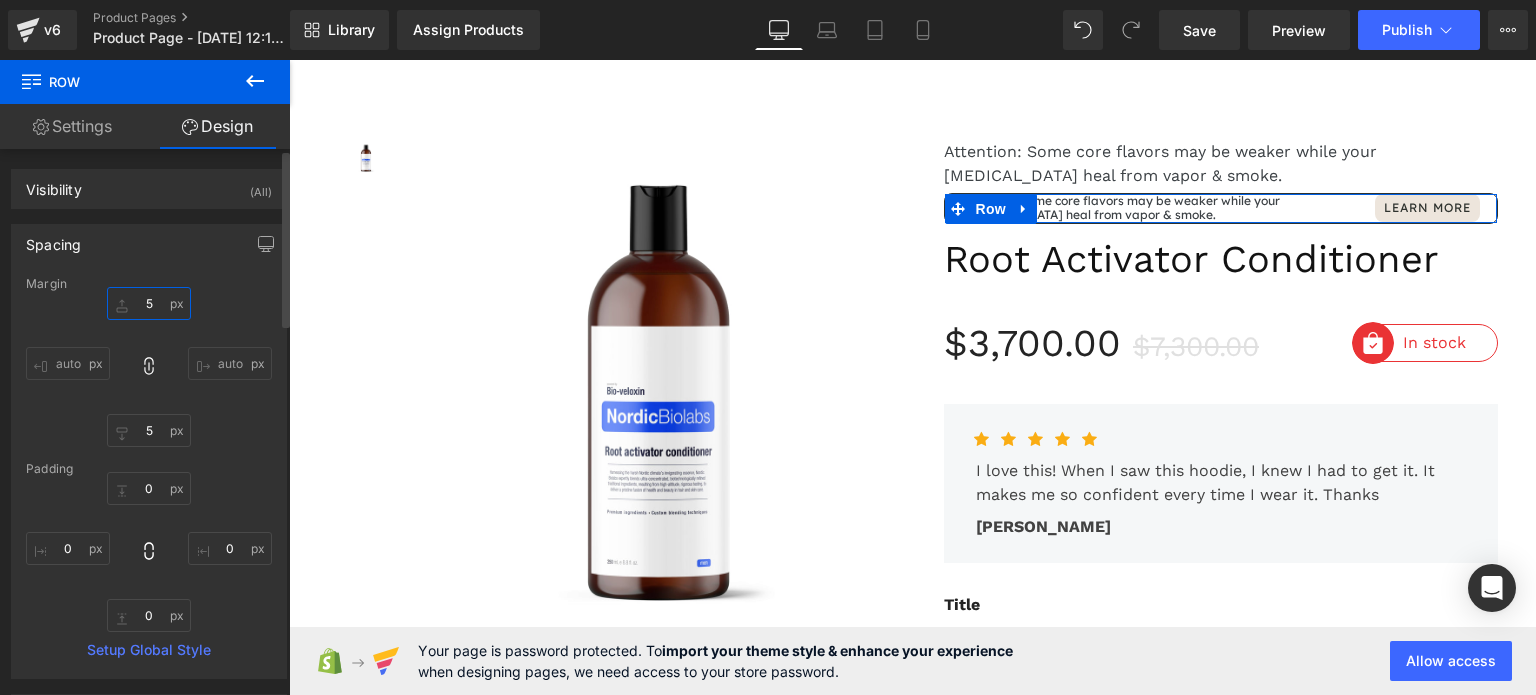 type on "5" 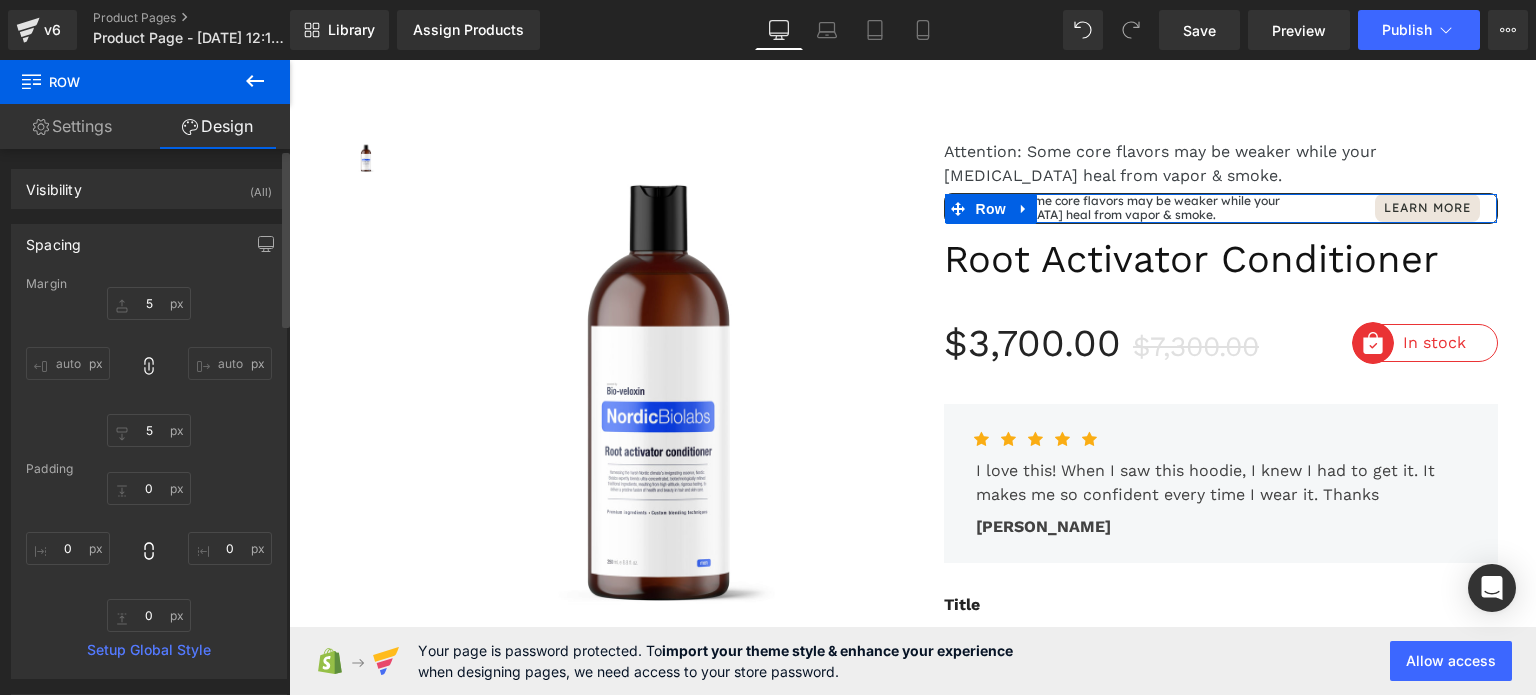 click on "5
auto
auto" at bounding box center (149, 367) 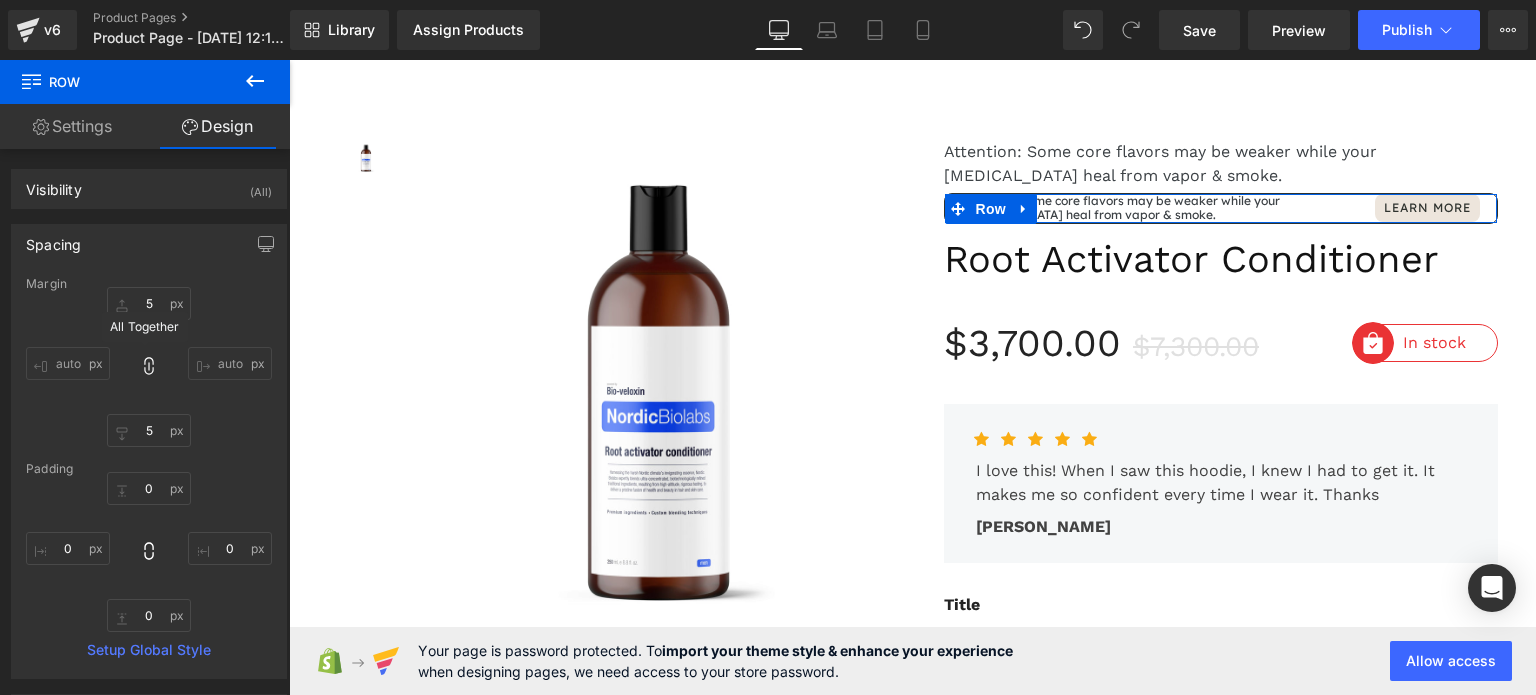 click 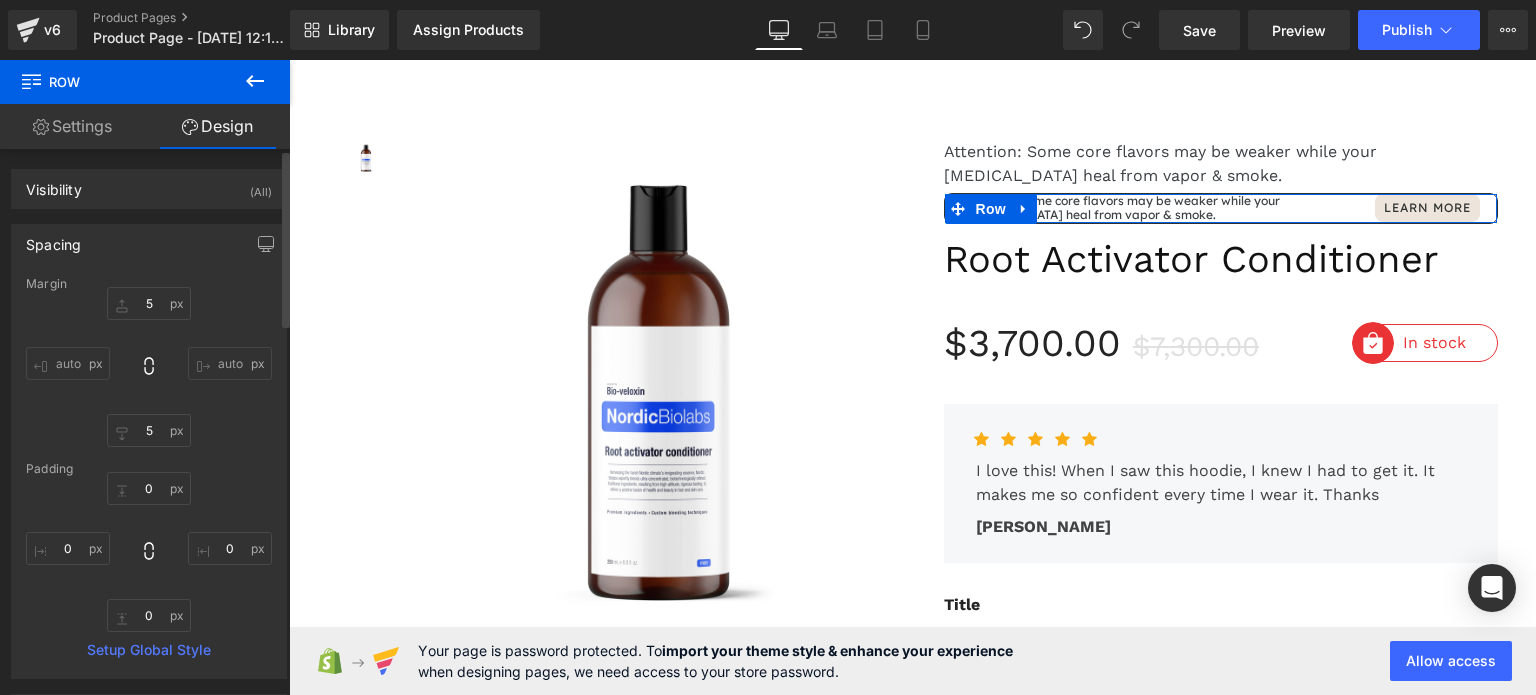 click on "auto" at bounding box center (230, 363) 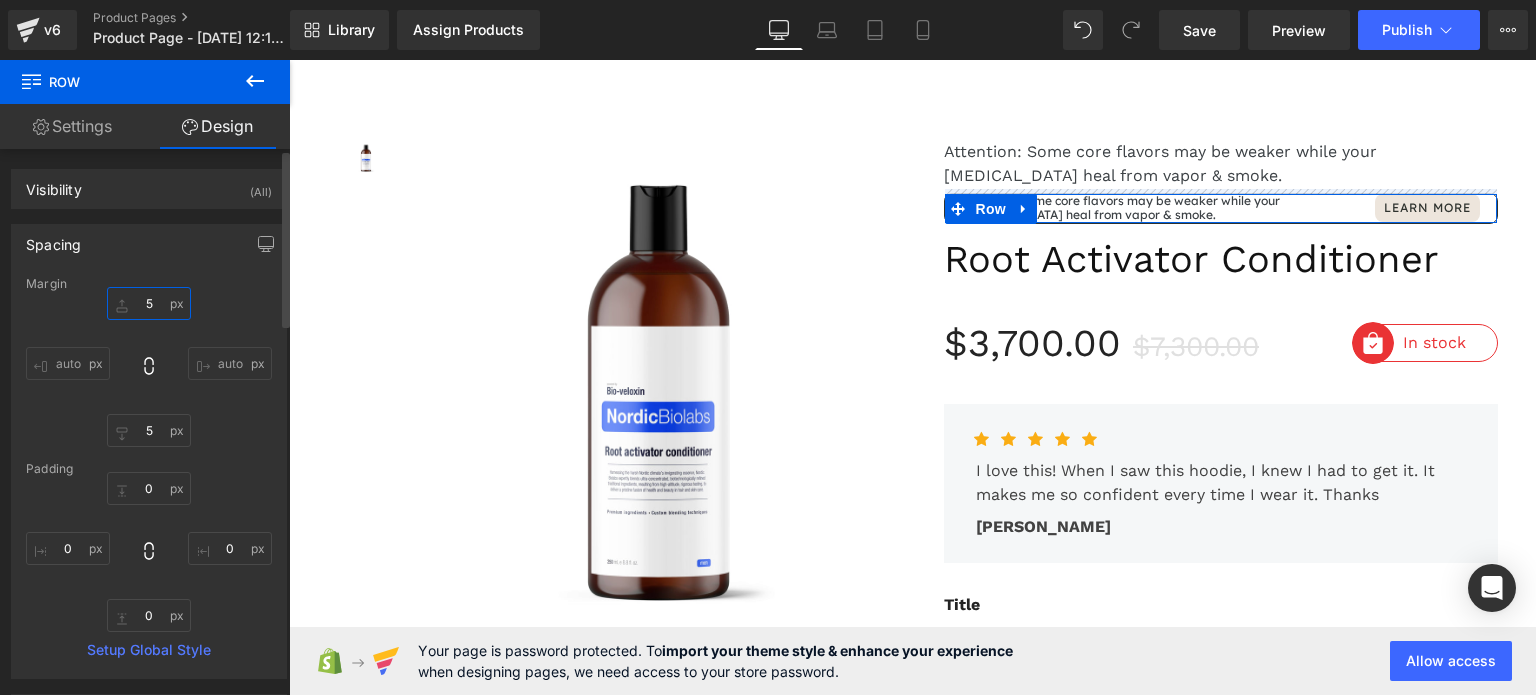 click on "5" at bounding box center [149, 303] 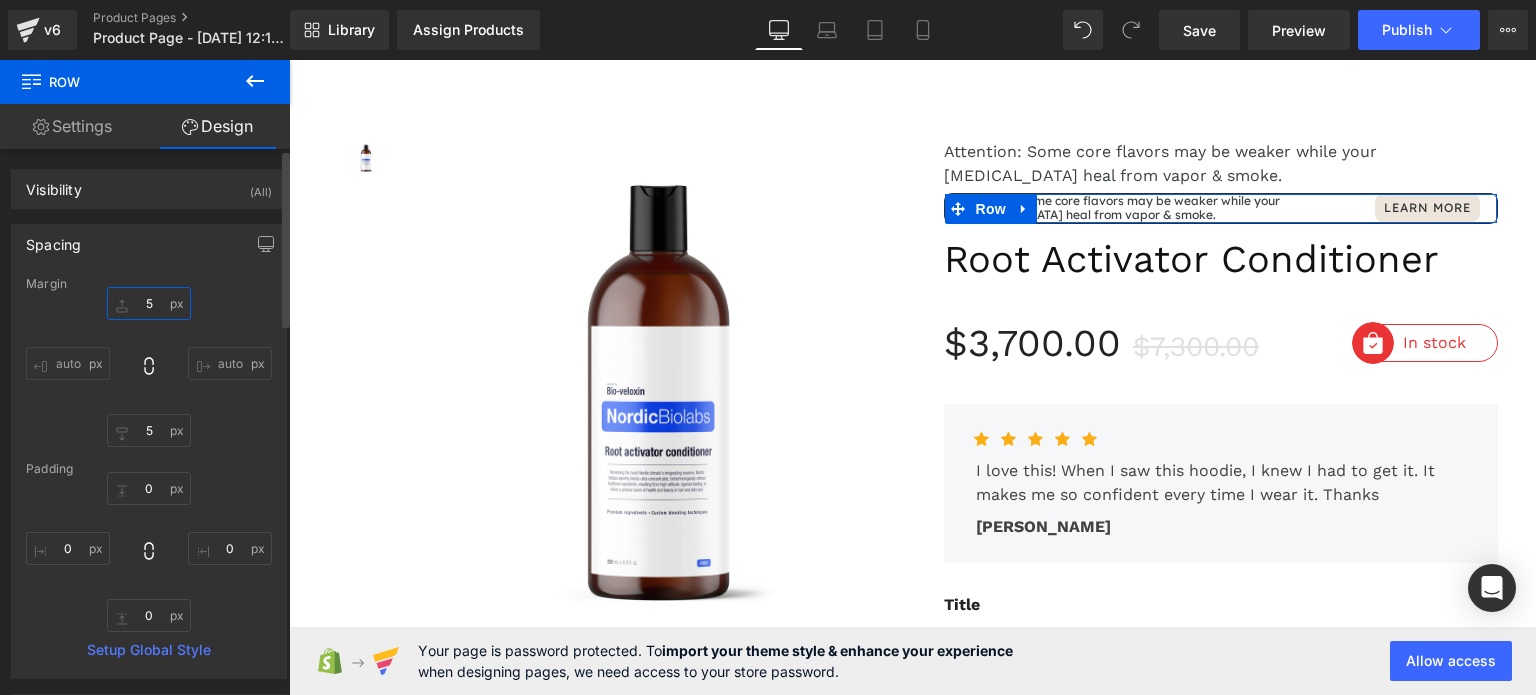 click on "5" at bounding box center (149, 303) 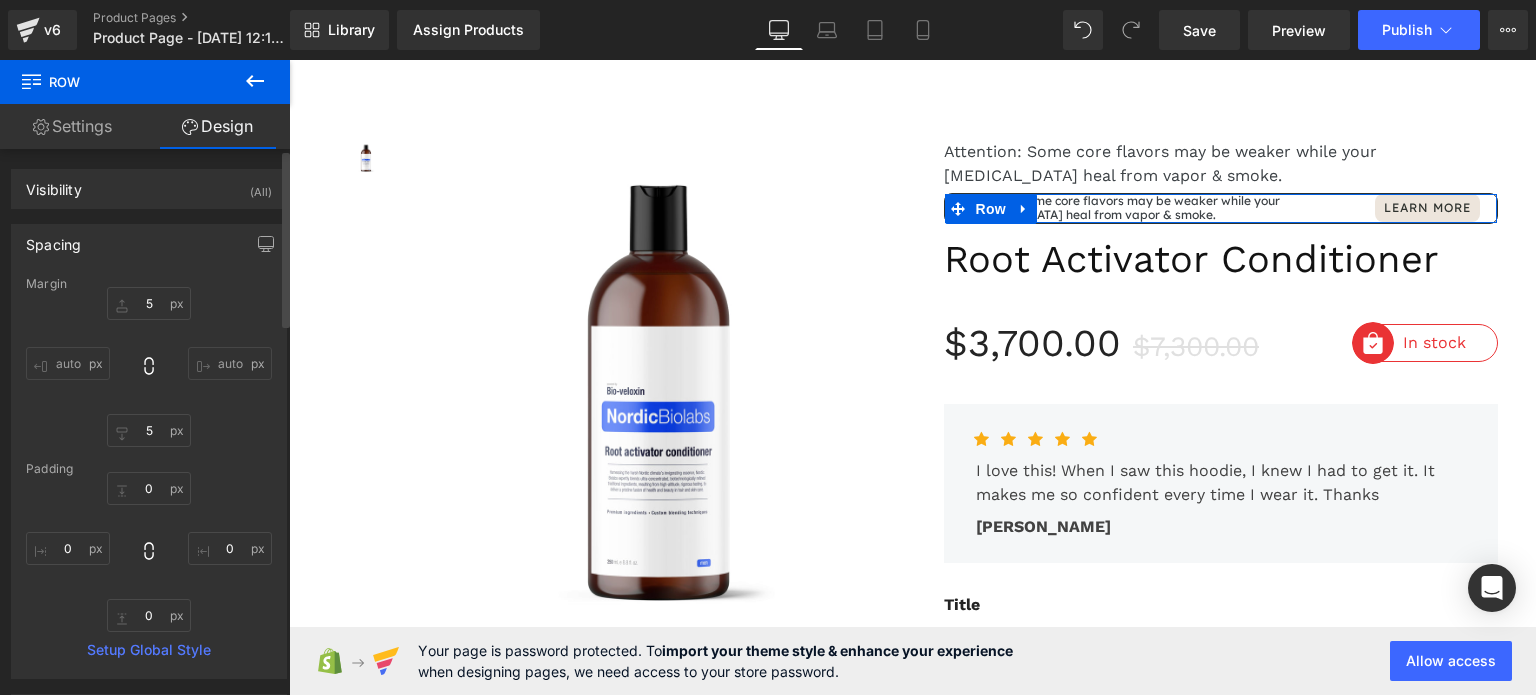 click on "5
auto
auto" at bounding box center [149, 367] 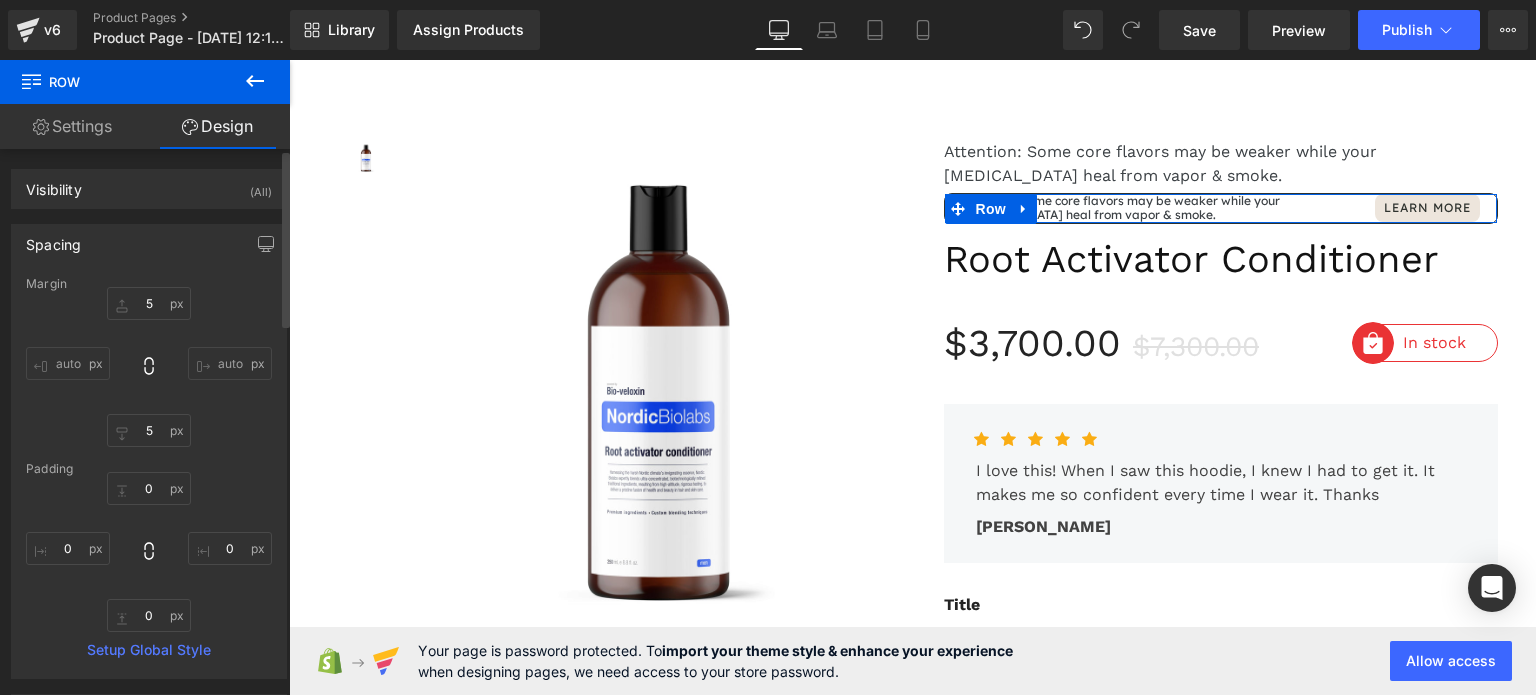 click on "auto" at bounding box center [230, 363] 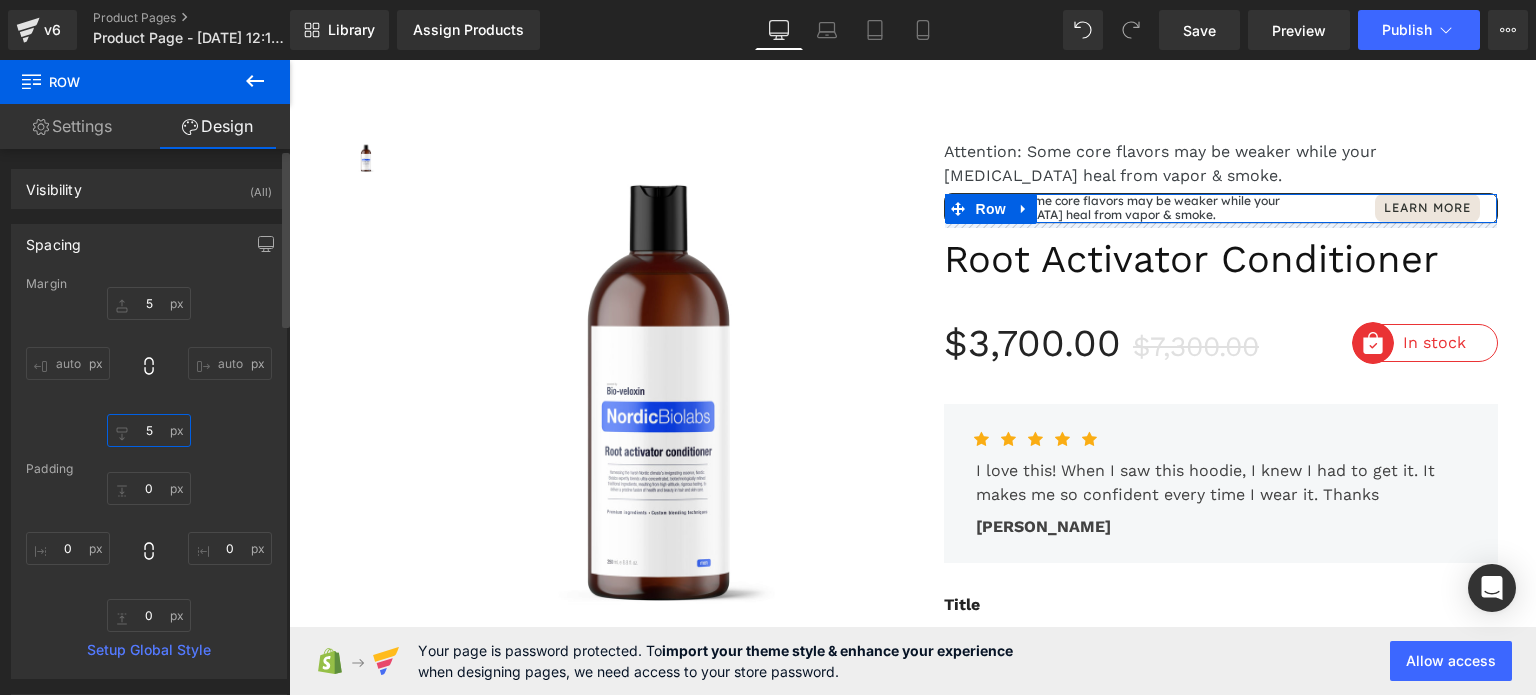 click at bounding box center (149, 430) 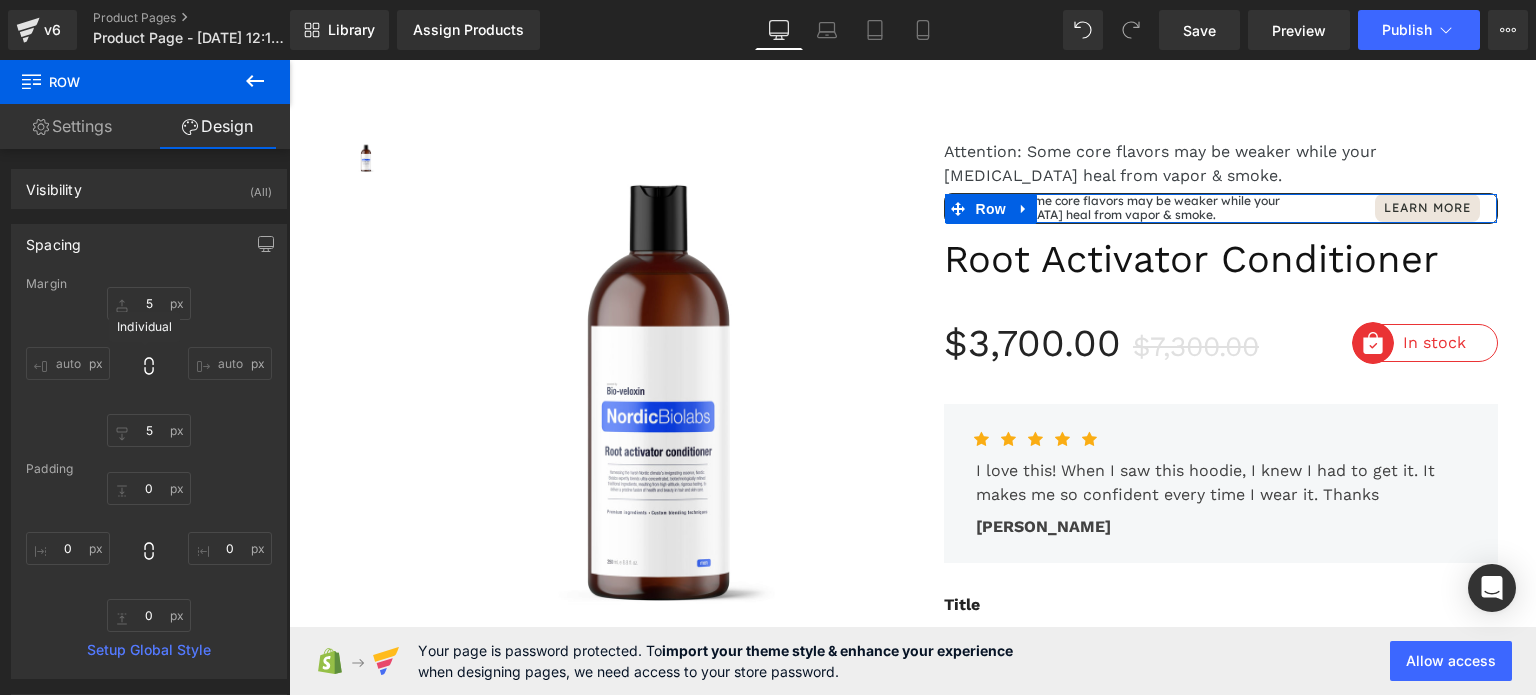 click 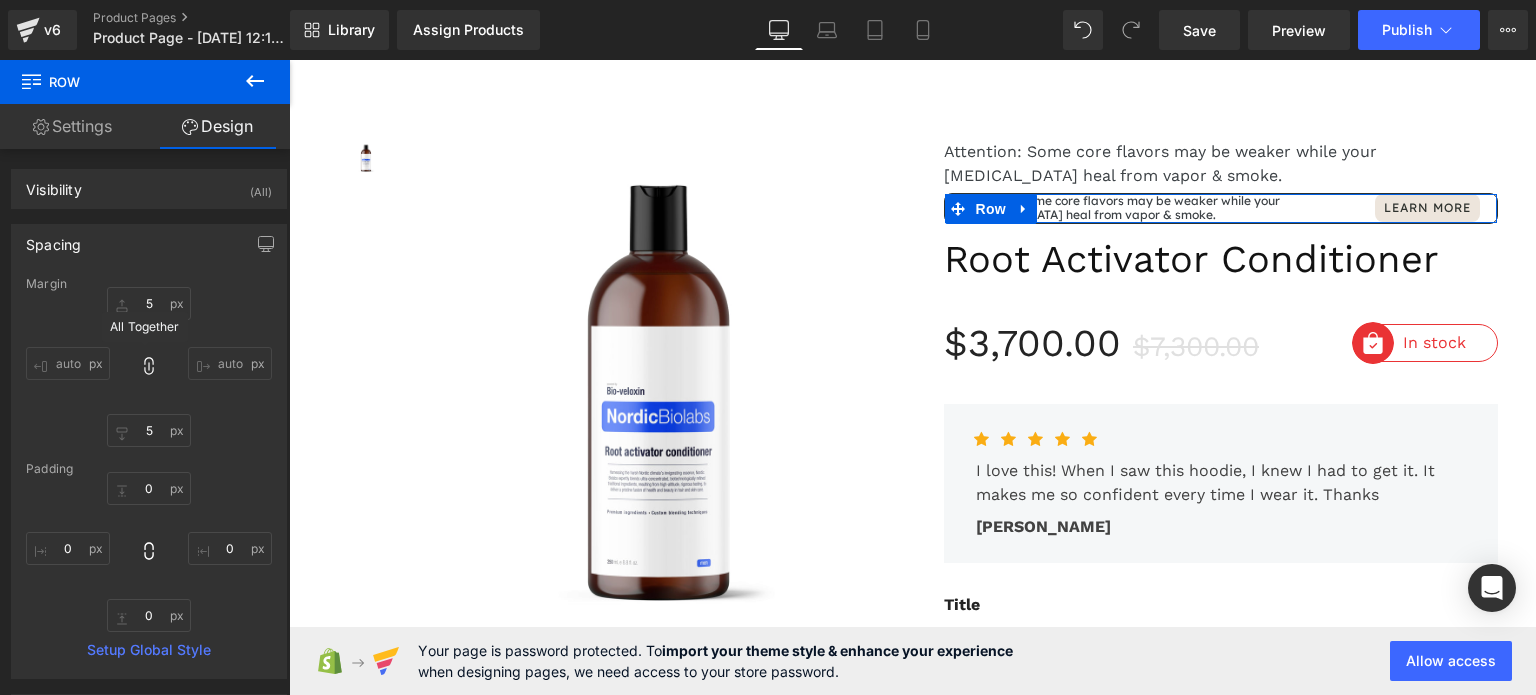 click 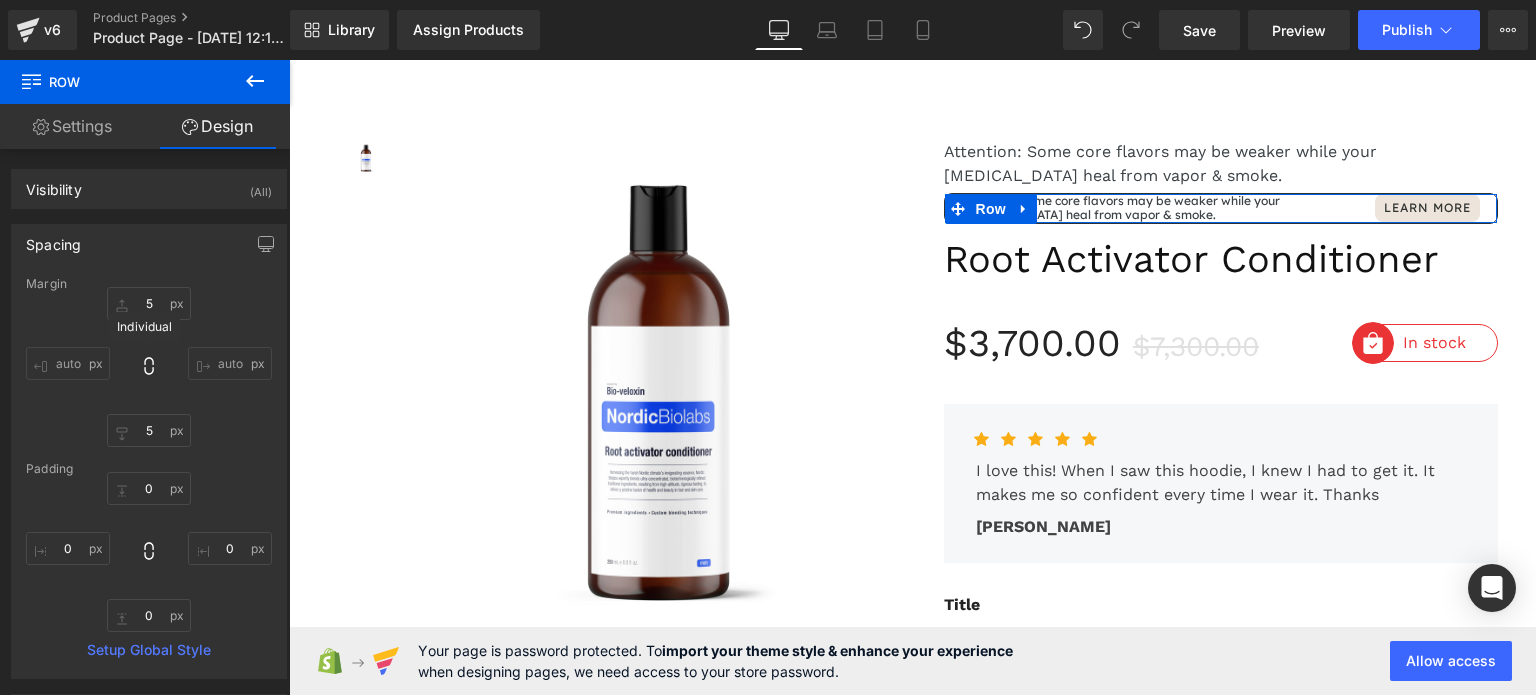 click 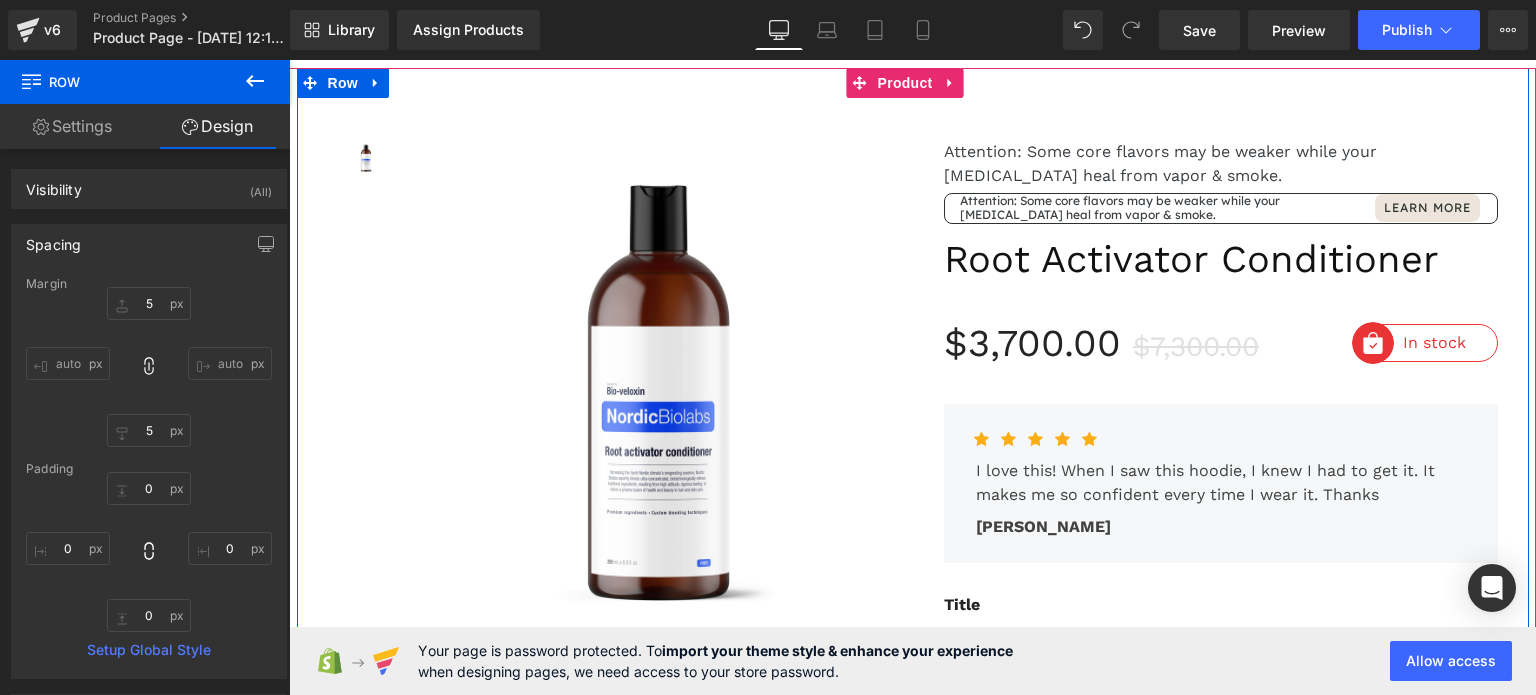 click on "Attention: Some core flavors may be weaker while your [MEDICAL_DATA] heal from vapor & smoke.
Text Block
Attention: Some core flavors may be weaker while your [MEDICAL_DATA] heal from vapor & smoke.
Text Block
Learn More
[GEOGRAPHIC_DATA]
Root Activator Conditioner
(P) Title
$3,700.00
$7,300.00
(P) Price
Image
In stock
Text Block
Row         Image         Sold out Text Block         Row
Row
Icon
Icon
Icon" at bounding box center (1221, 993) 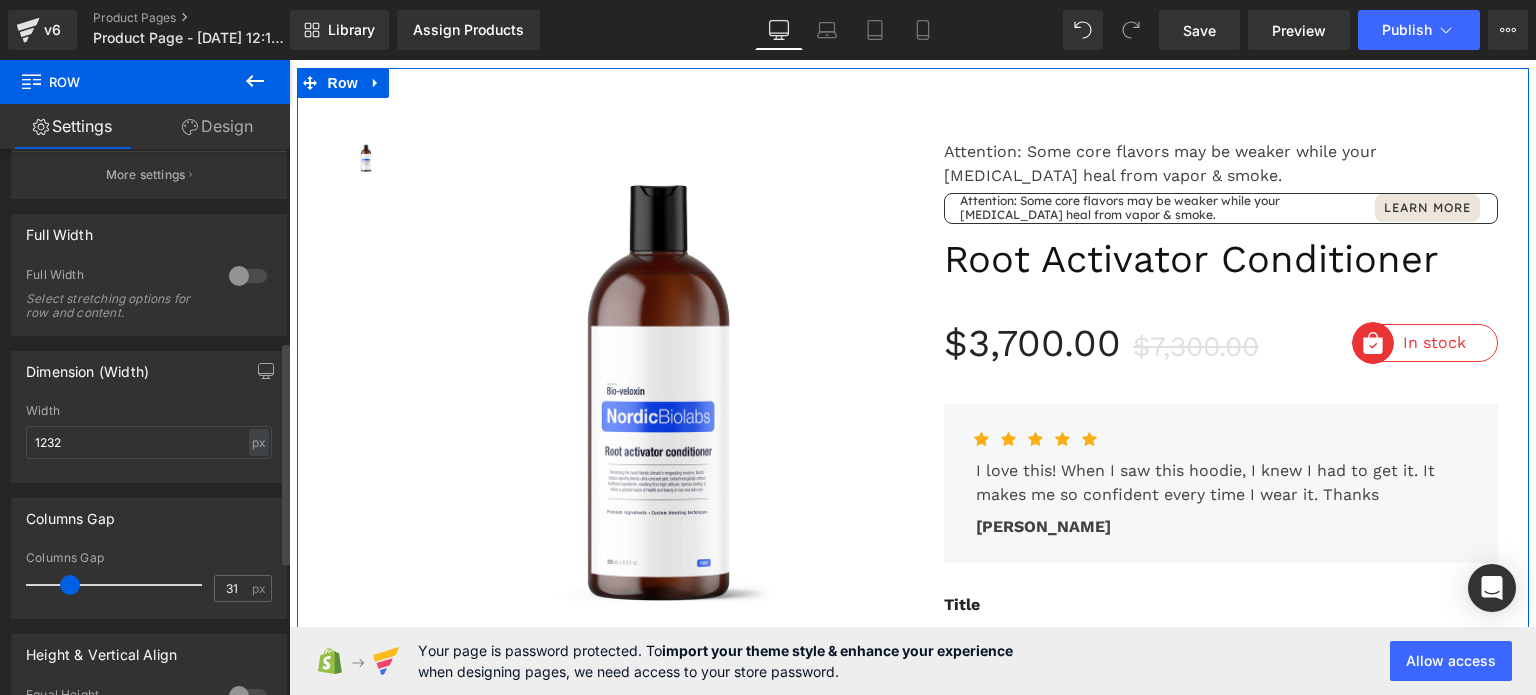 scroll, scrollTop: 600, scrollLeft: 0, axis: vertical 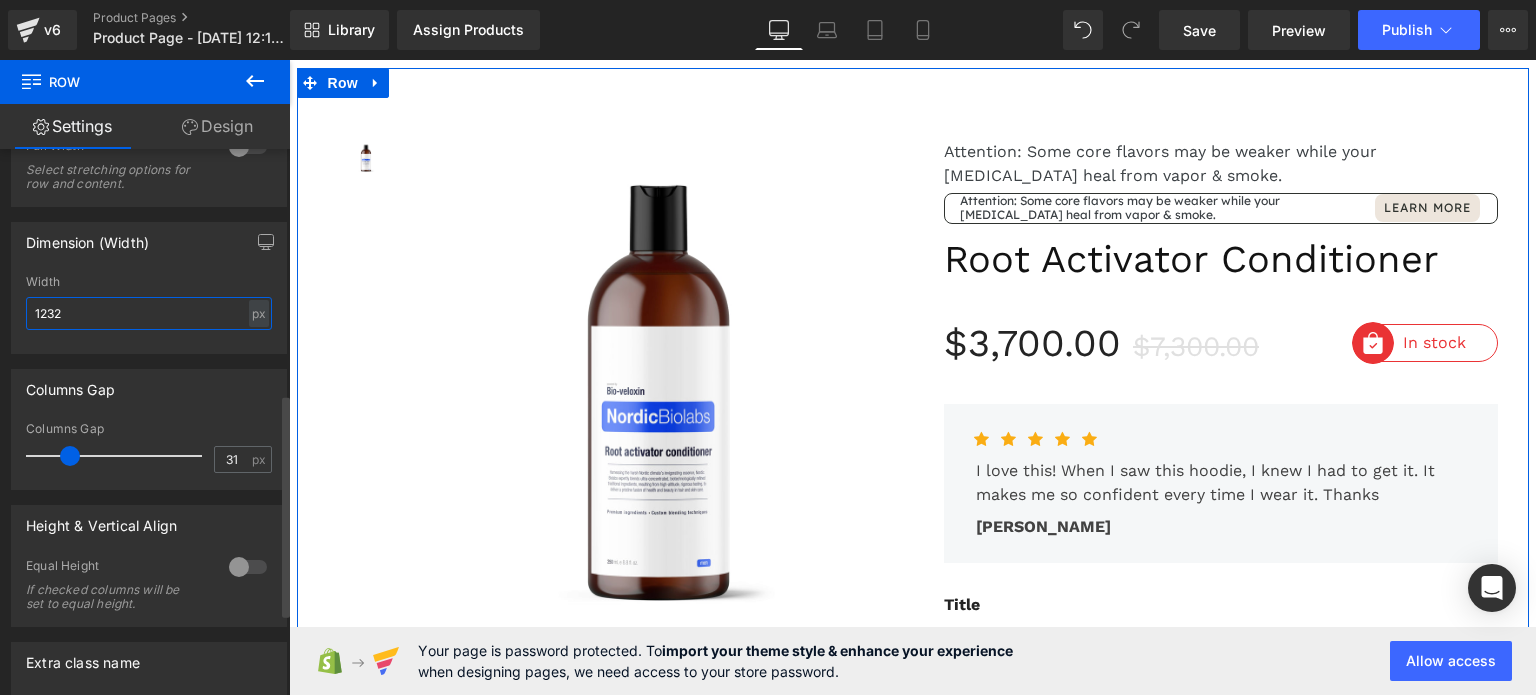 click on "1232" at bounding box center [149, 313] 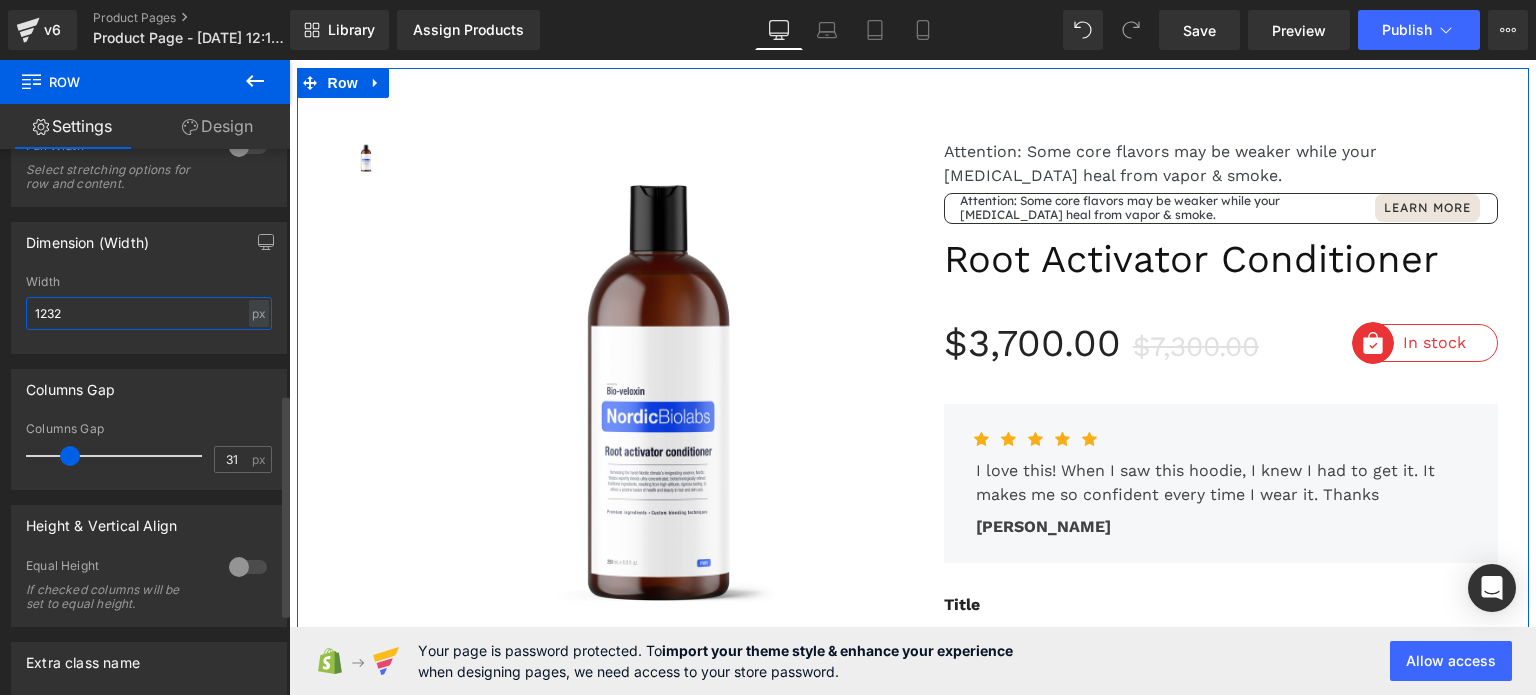 click on "1232" at bounding box center (149, 313) 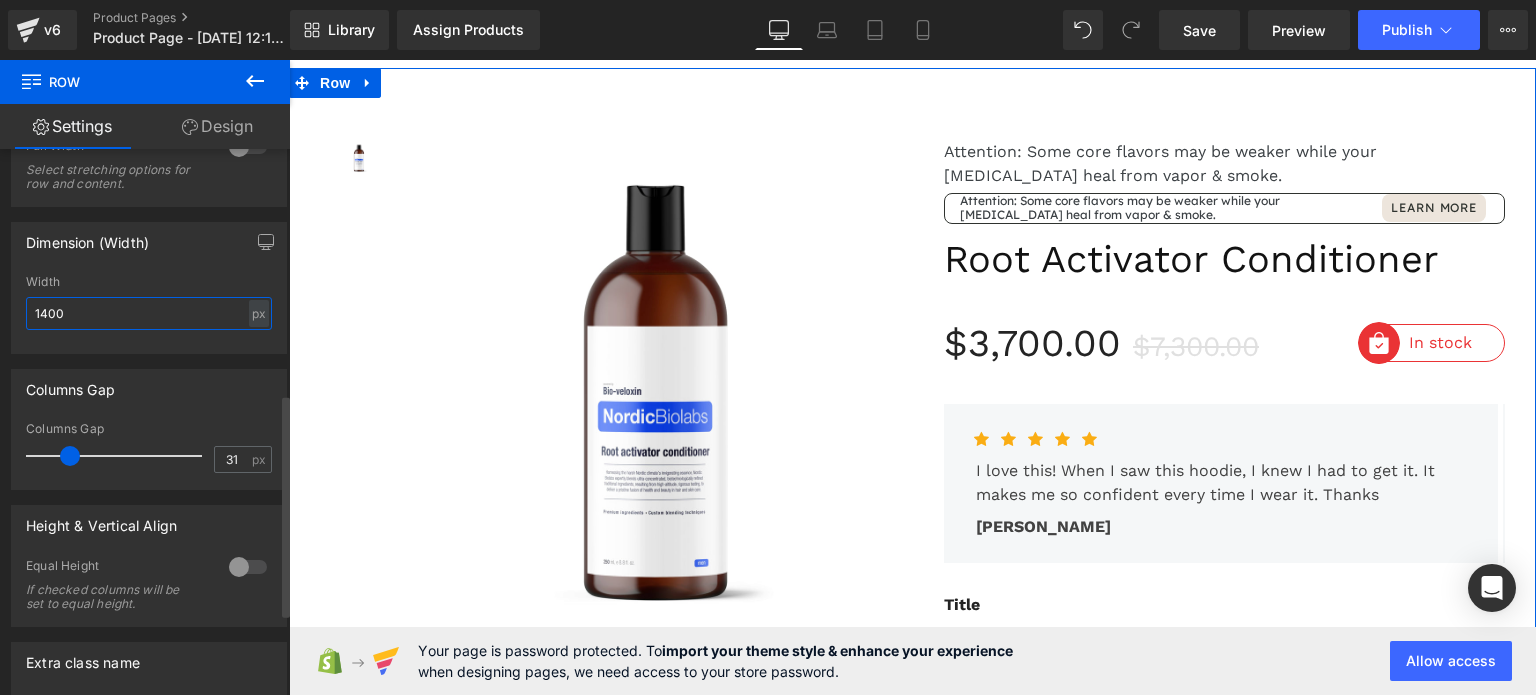 type on "1400" 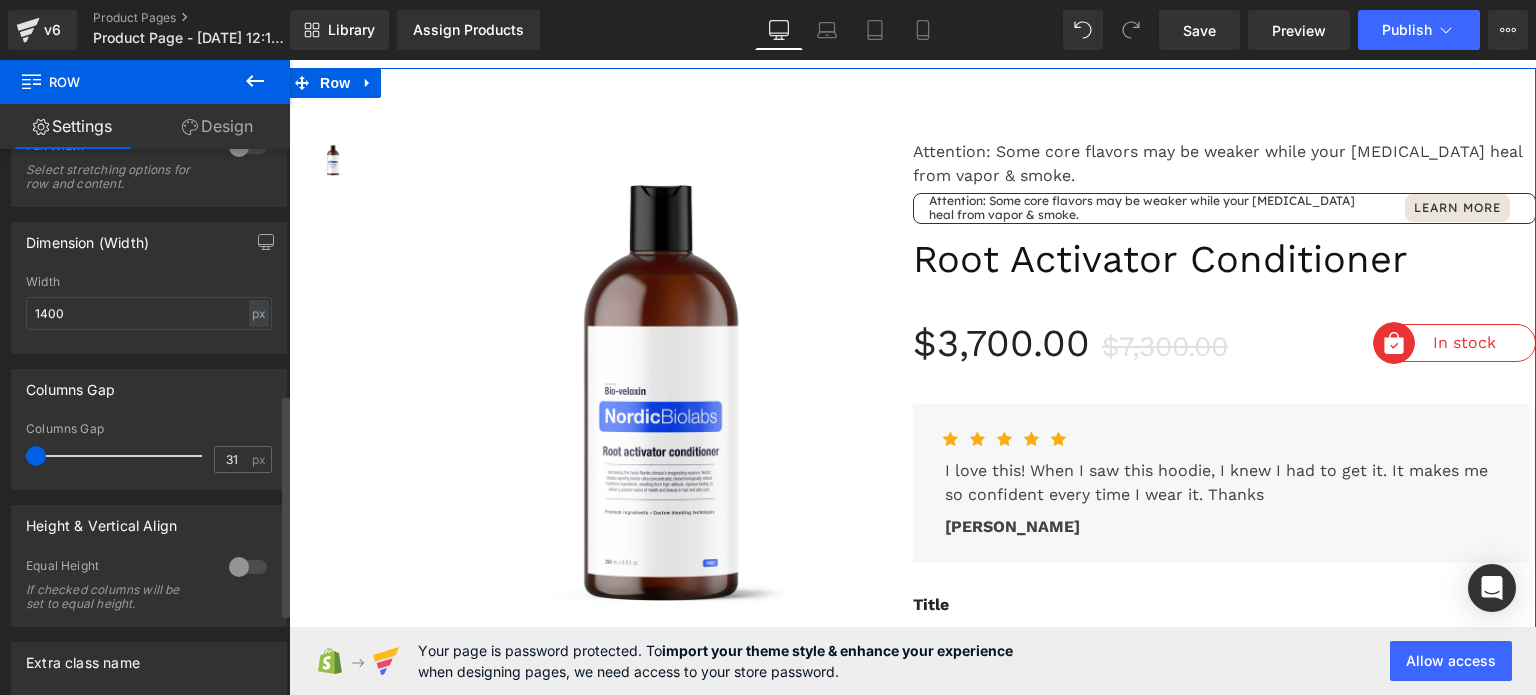 drag, startPoint x: 64, startPoint y: 449, endPoint x: 0, endPoint y: 466, distance: 66.21933 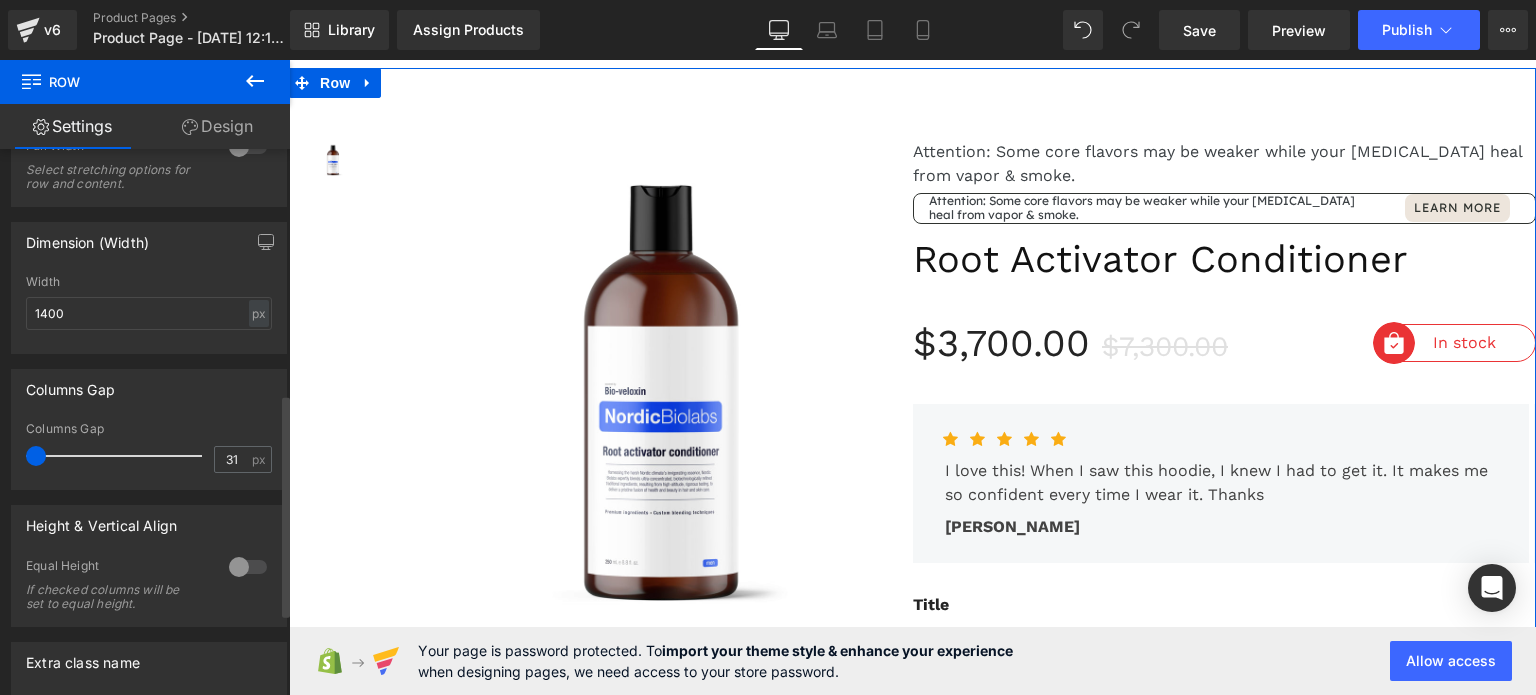 click on "Columns Gap 31px Columns Gap 31 px" at bounding box center (149, 422) 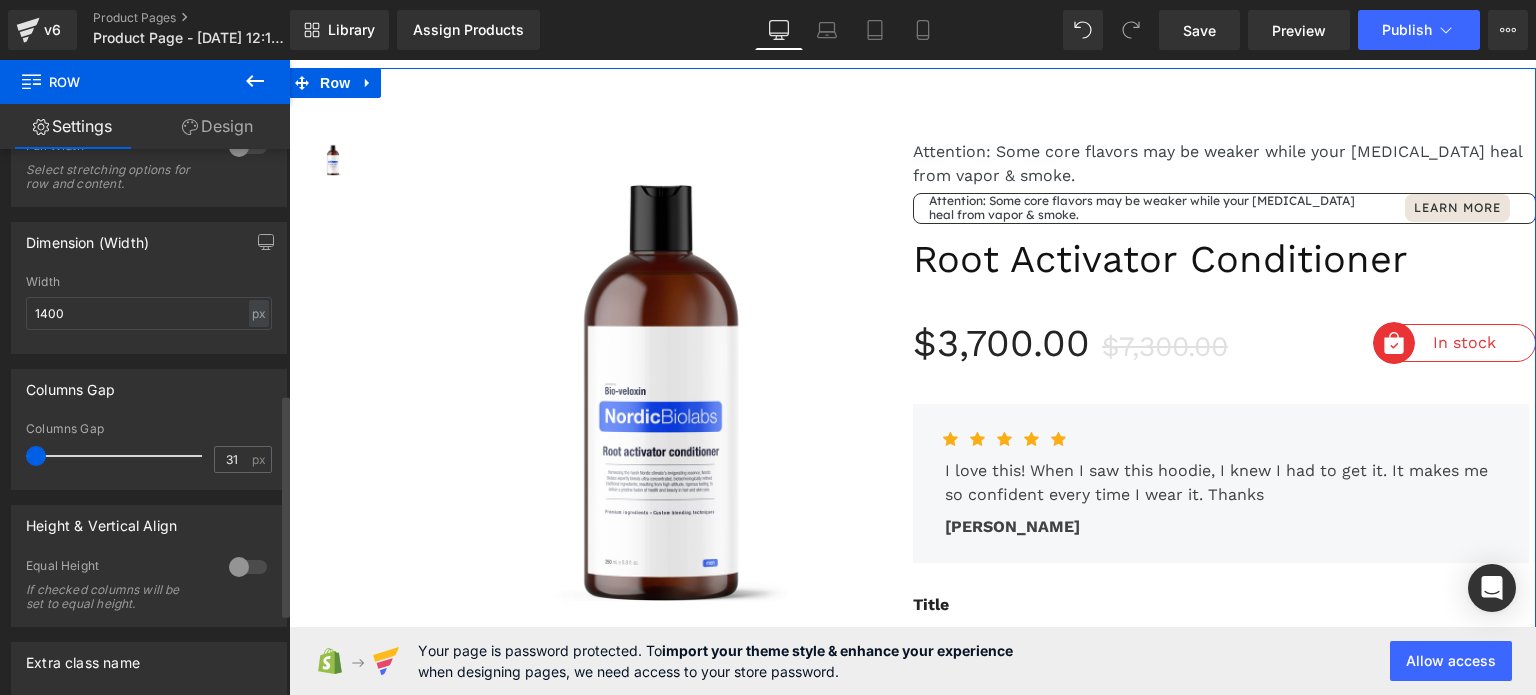 drag, startPoint x: 220, startPoint y: 422, endPoint x: 219, endPoint y: 411, distance: 11.045361 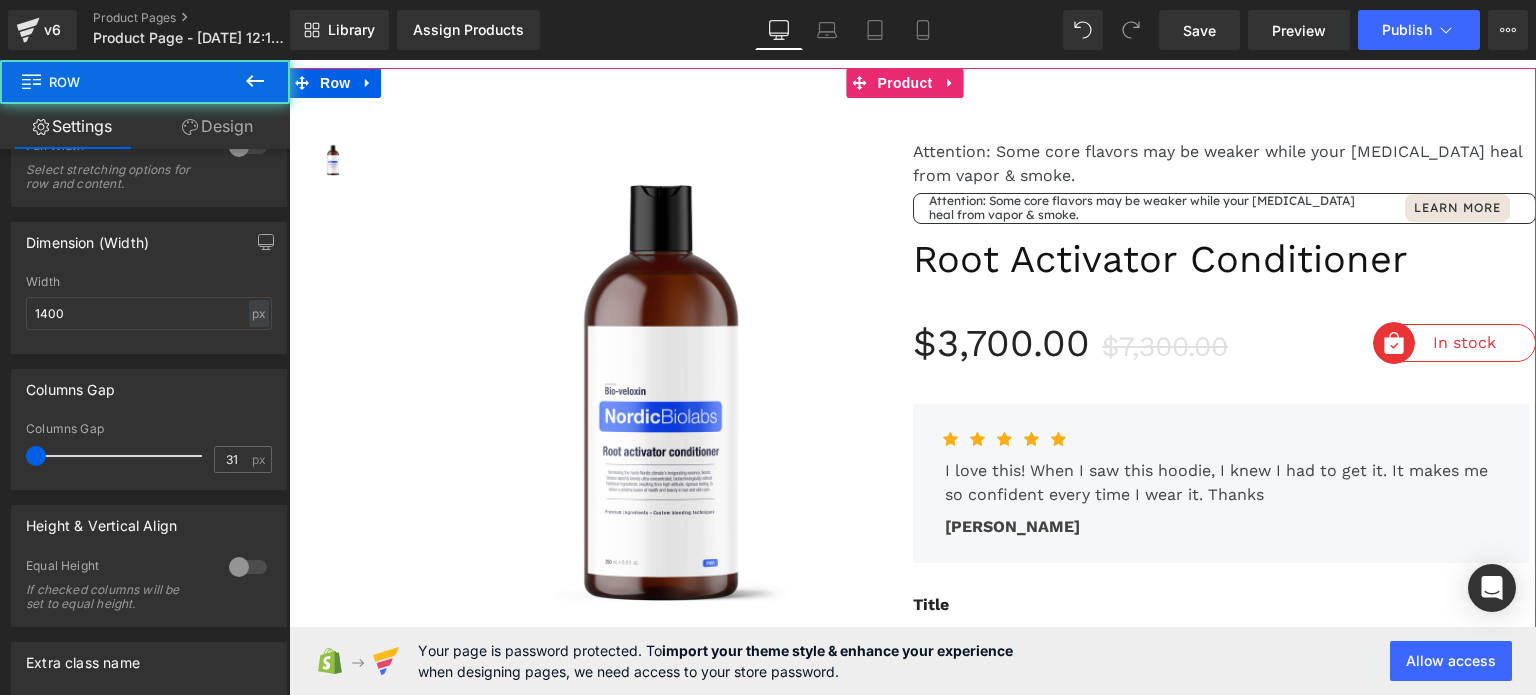 click on "(P) Image List
Sale Off
(P) Image" at bounding box center [912, 994] 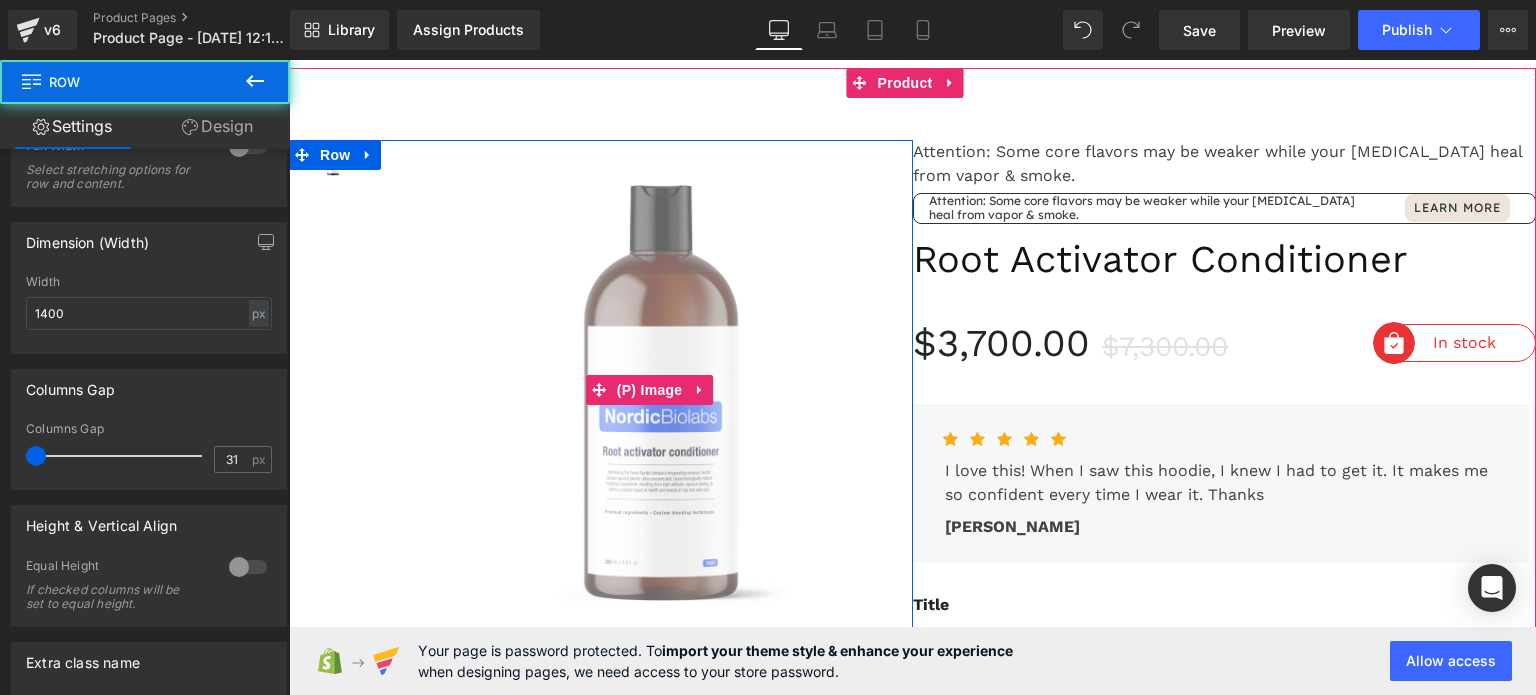click at bounding box center (653, 390) 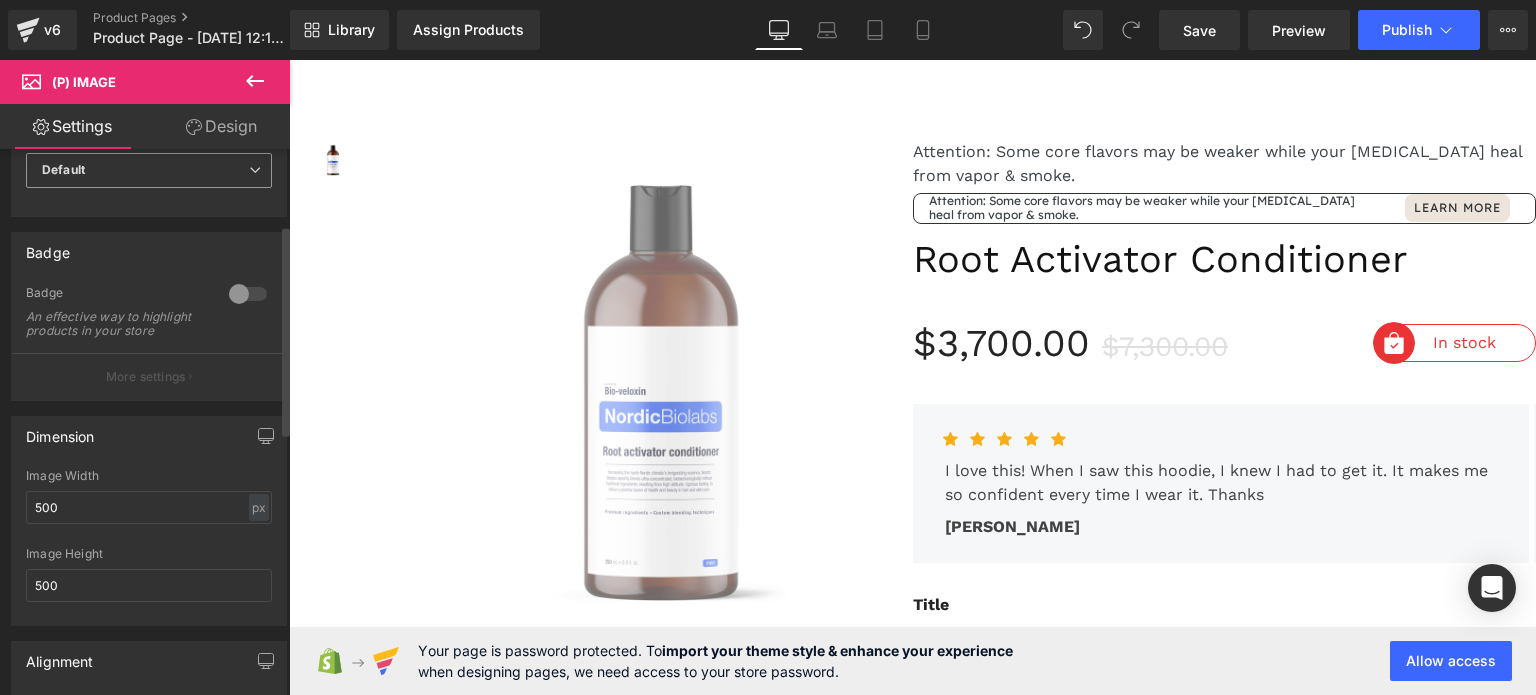 scroll, scrollTop: 200, scrollLeft: 0, axis: vertical 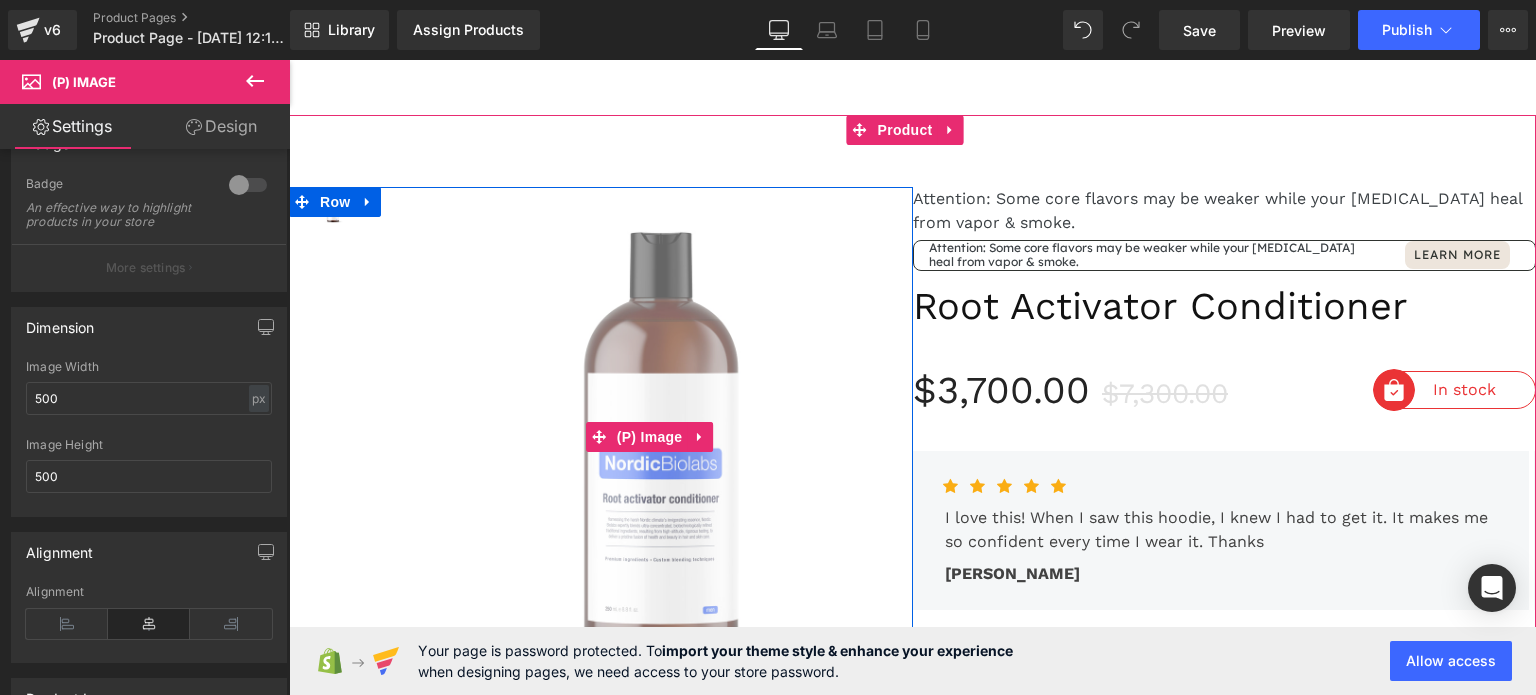 click at bounding box center (653, 437) 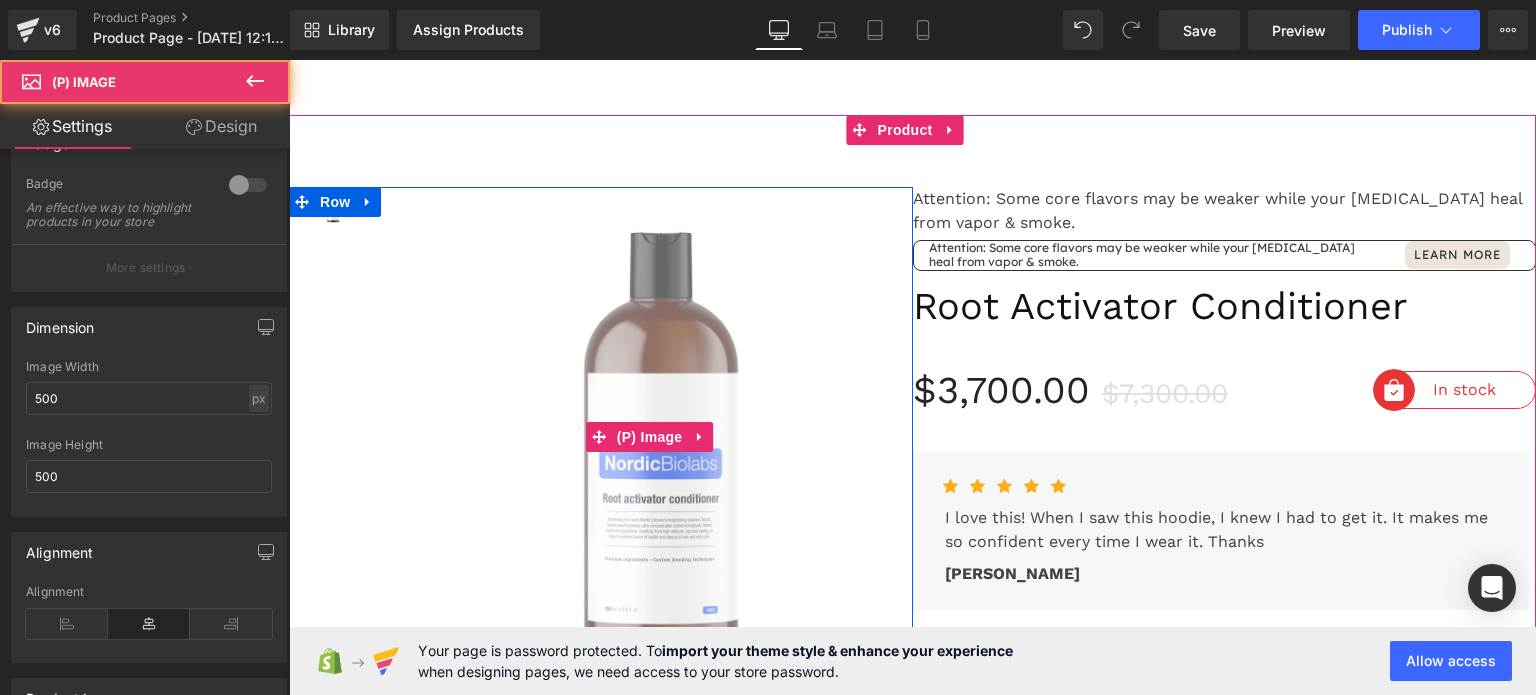 click at bounding box center (653, 437) 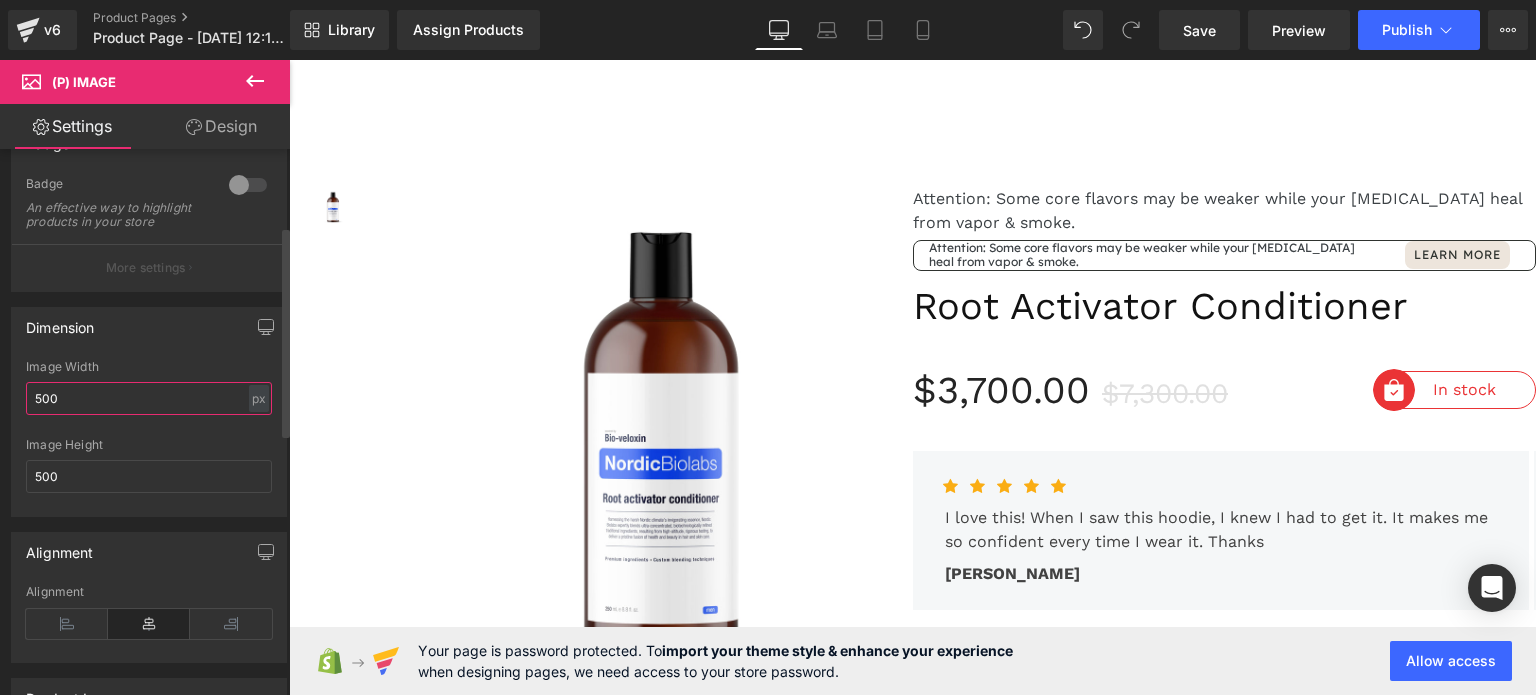 click on "500" at bounding box center [149, 398] 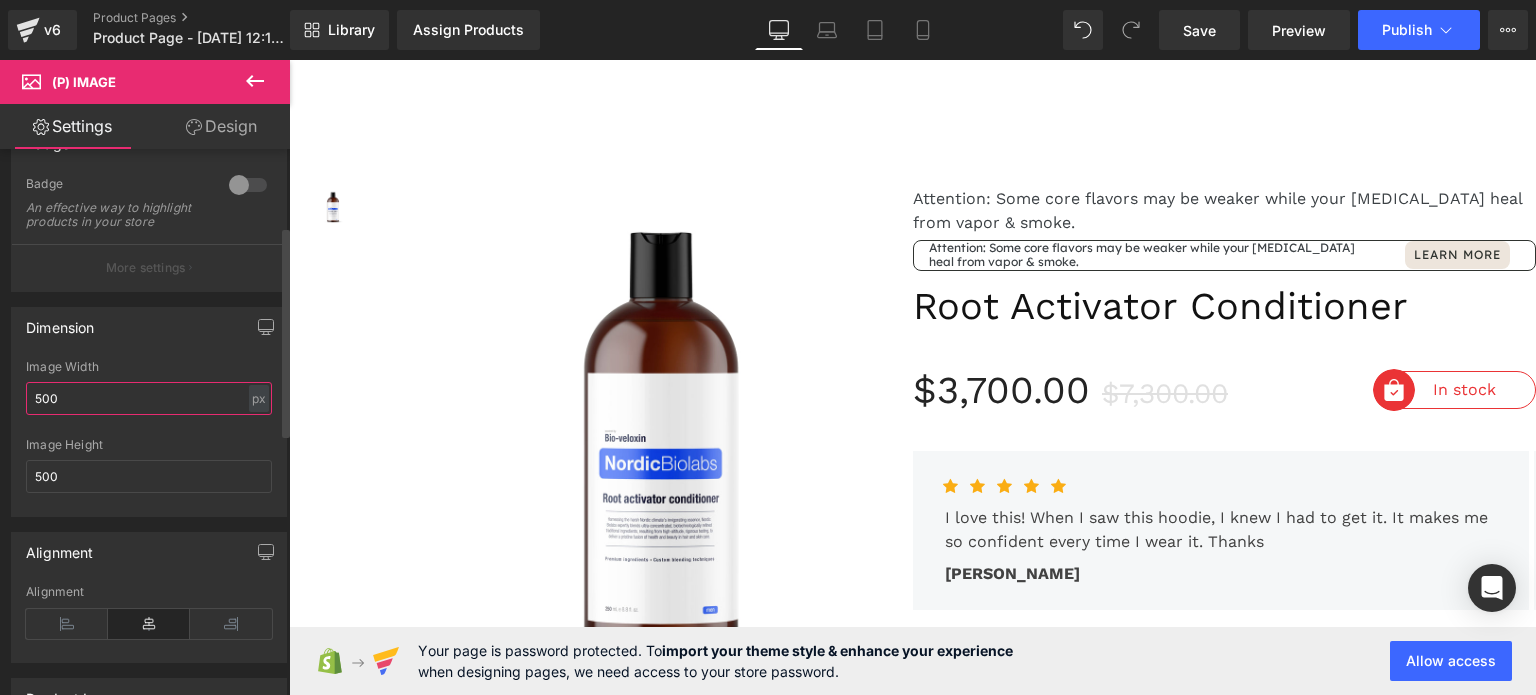 click on "500" at bounding box center (149, 398) 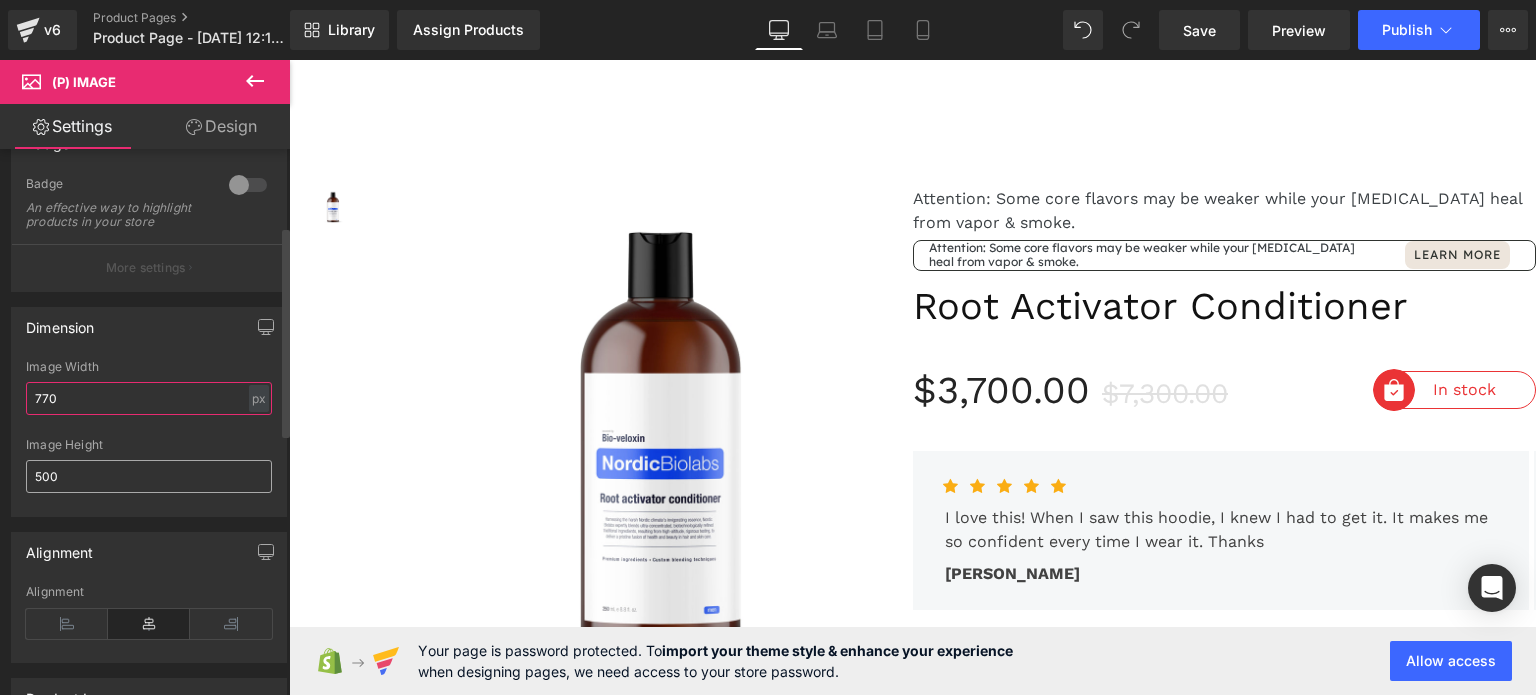 type on "770" 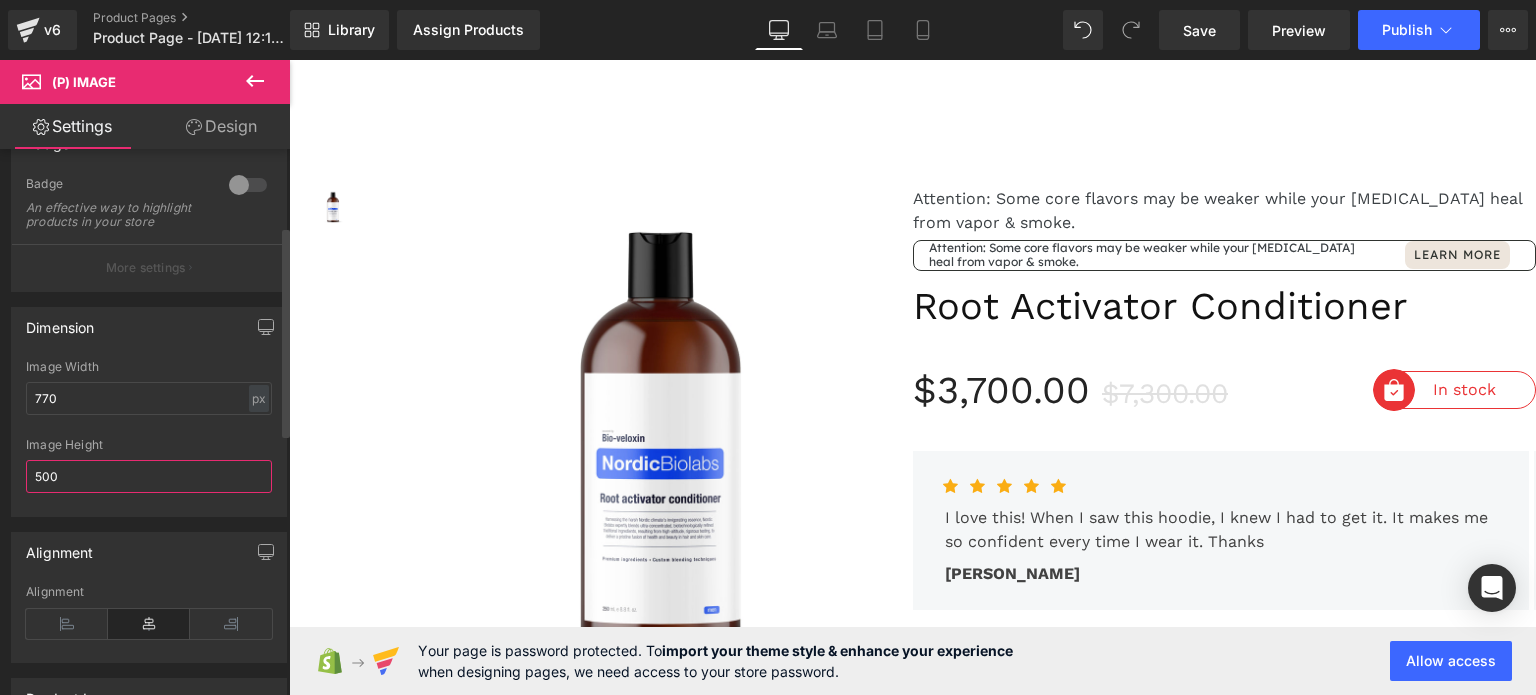 click on "500" at bounding box center [149, 476] 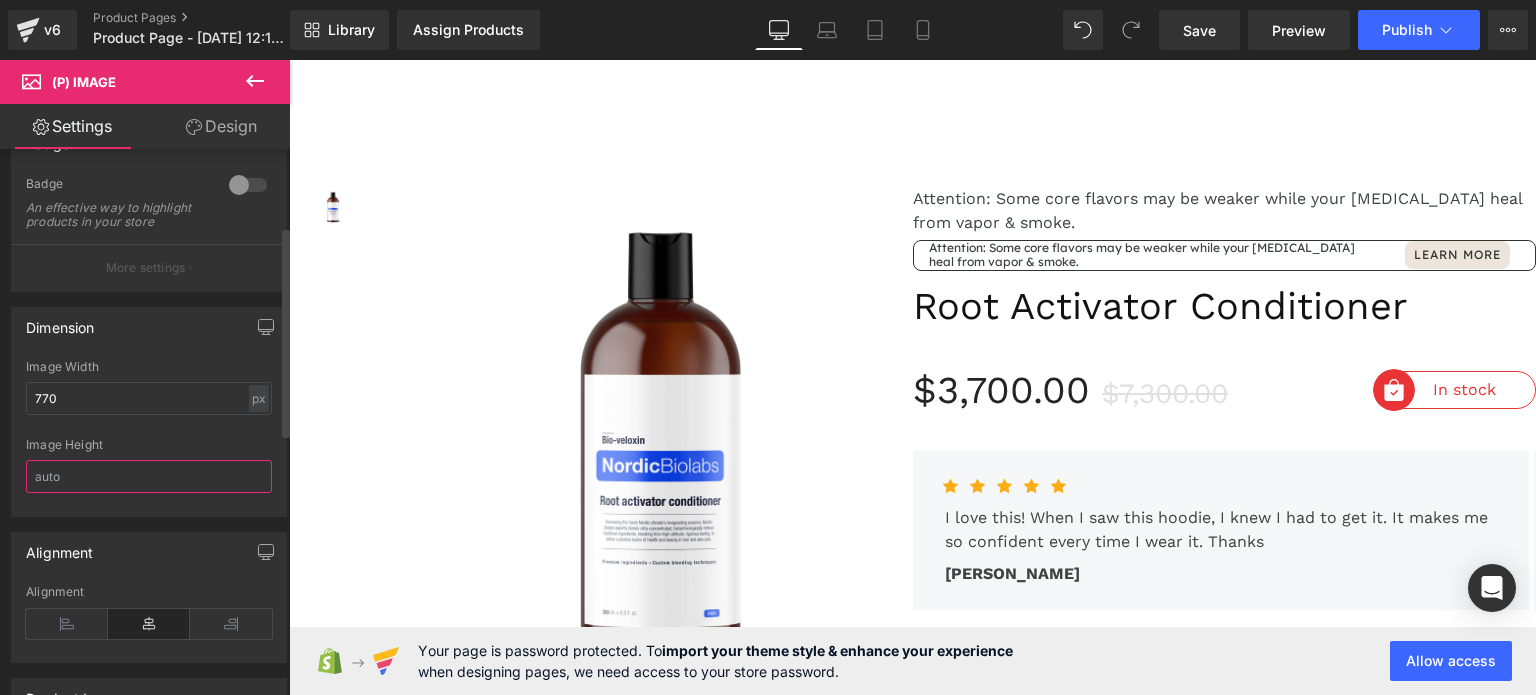 type 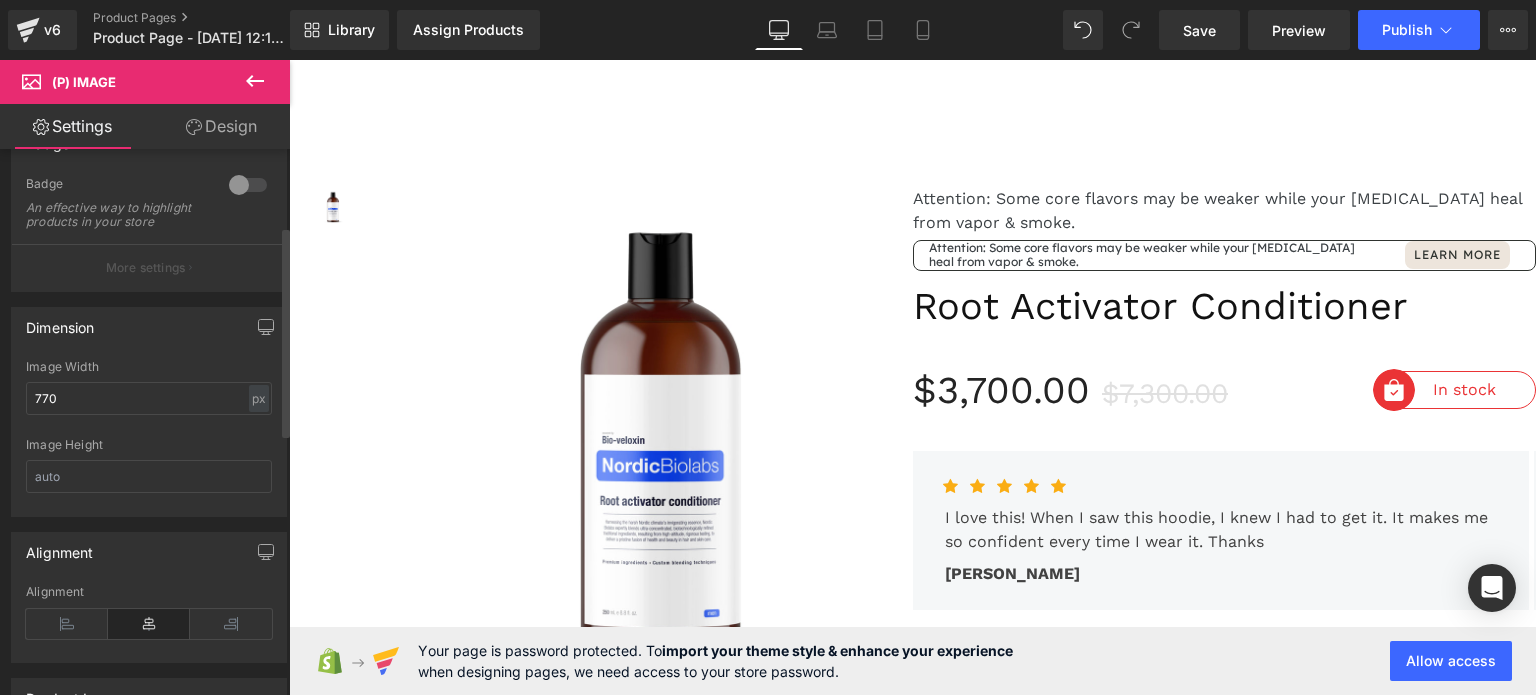 click on "Image Height" at bounding box center [149, 445] 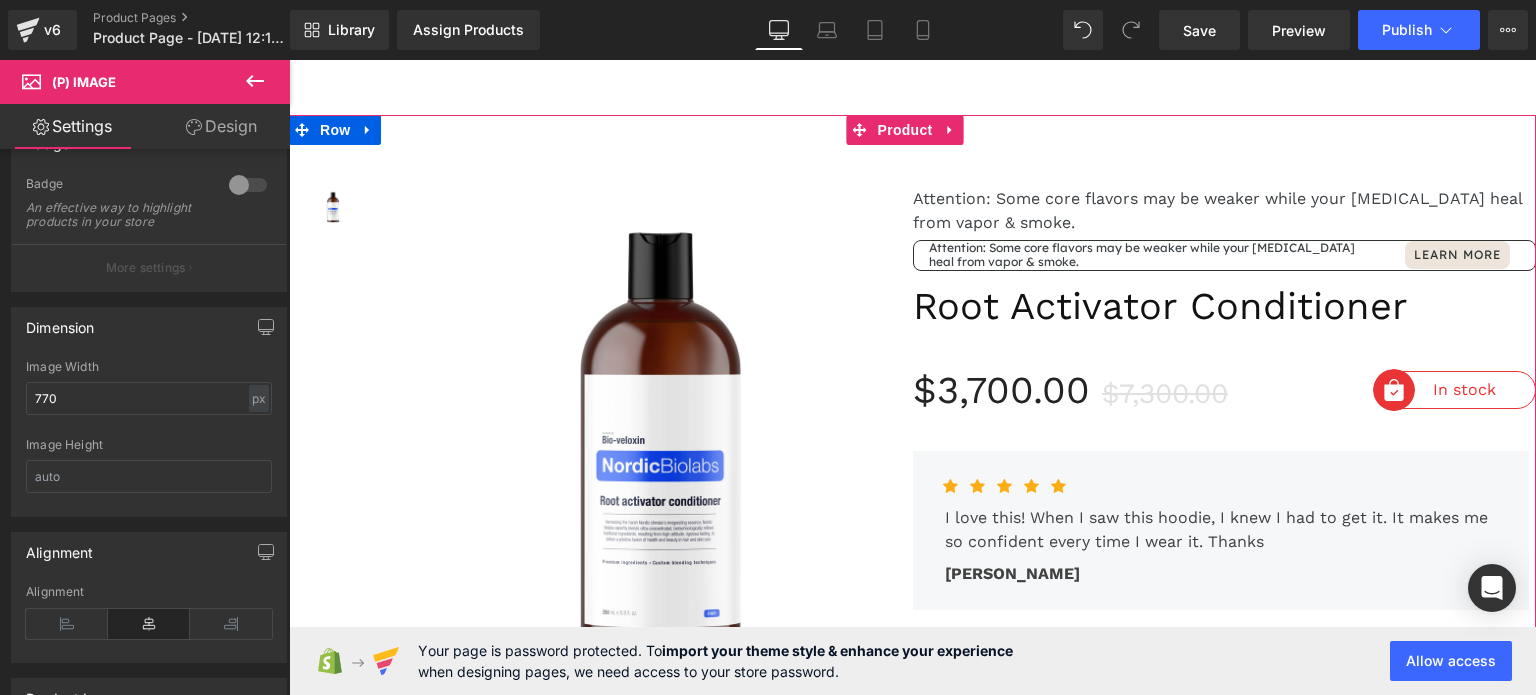 click on "Attention: Some core flavors may be weaker while your [MEDICAL_DATA] heal from vapor & smoke.
Text Block
Attention: Some core flavors may be weaker while your [MEDICAL_DATA] heal from vapor & smoke.
Text Block
Learn More
[GEOGRAPHIC_DATA]
Root Activator Conditioner
(P) Title
$3,700.00
$7,300.00
(P) Price
Image
In stock
Text Block
Row         Image         Sold out Text Block         Row
Row
Icon
Icon
Icon" at bounding box center (1225, 1040) 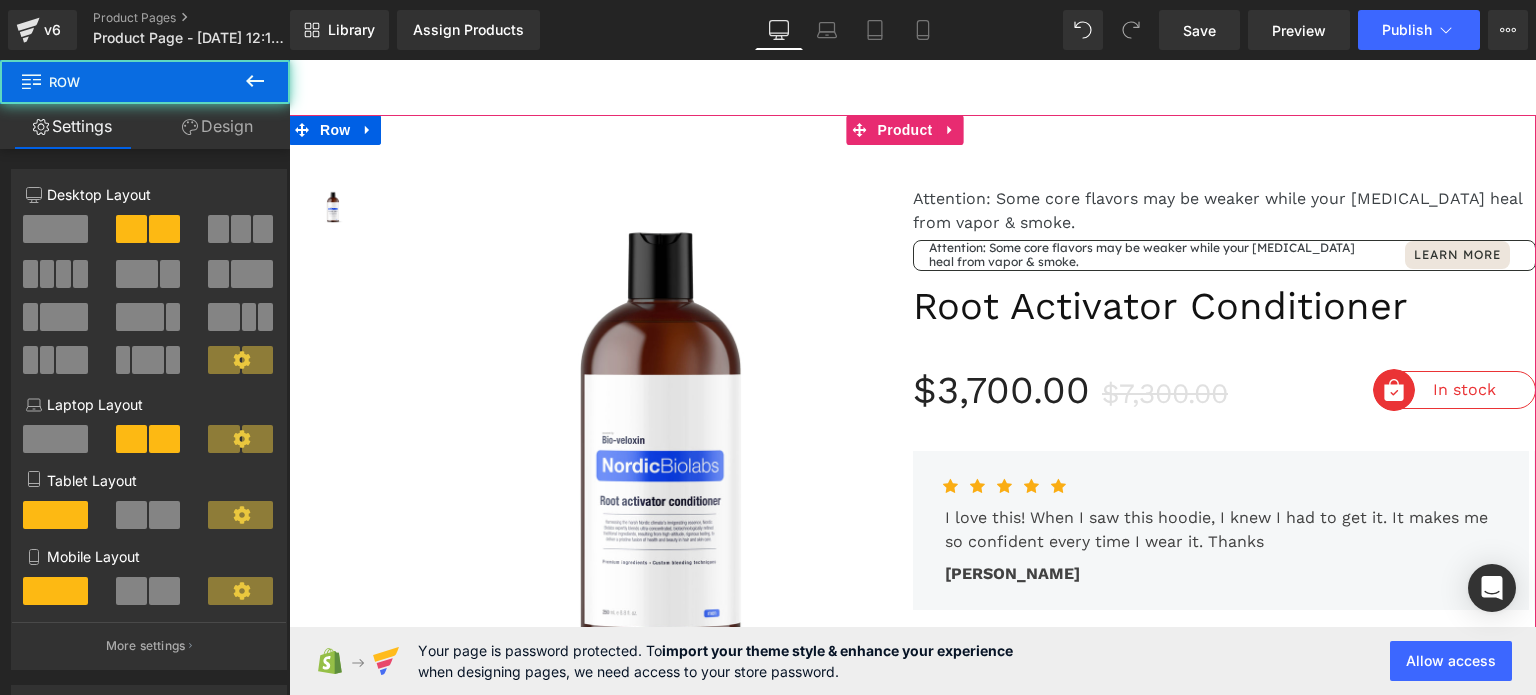 click on "Attention: Some core flavors may be weaker while your [MEDICAL_DATA] heal from vapor & smoke.
Text Block
Attention: Some core flavors may be weaker while your [MEDICAL_DATA] heal from vapor & smoke.
Text Block
Learn More
[GEOGRAPHIC_DATA]
Root Activator Conditioner
(P) Title
$3,700.00
$7,300.00
(P) Price
Image
In stock
Text Block
Row         Image         Sold out Text Block         Row
Row
Icon
Icon
Icon" at bounding box center (1225, 1040) 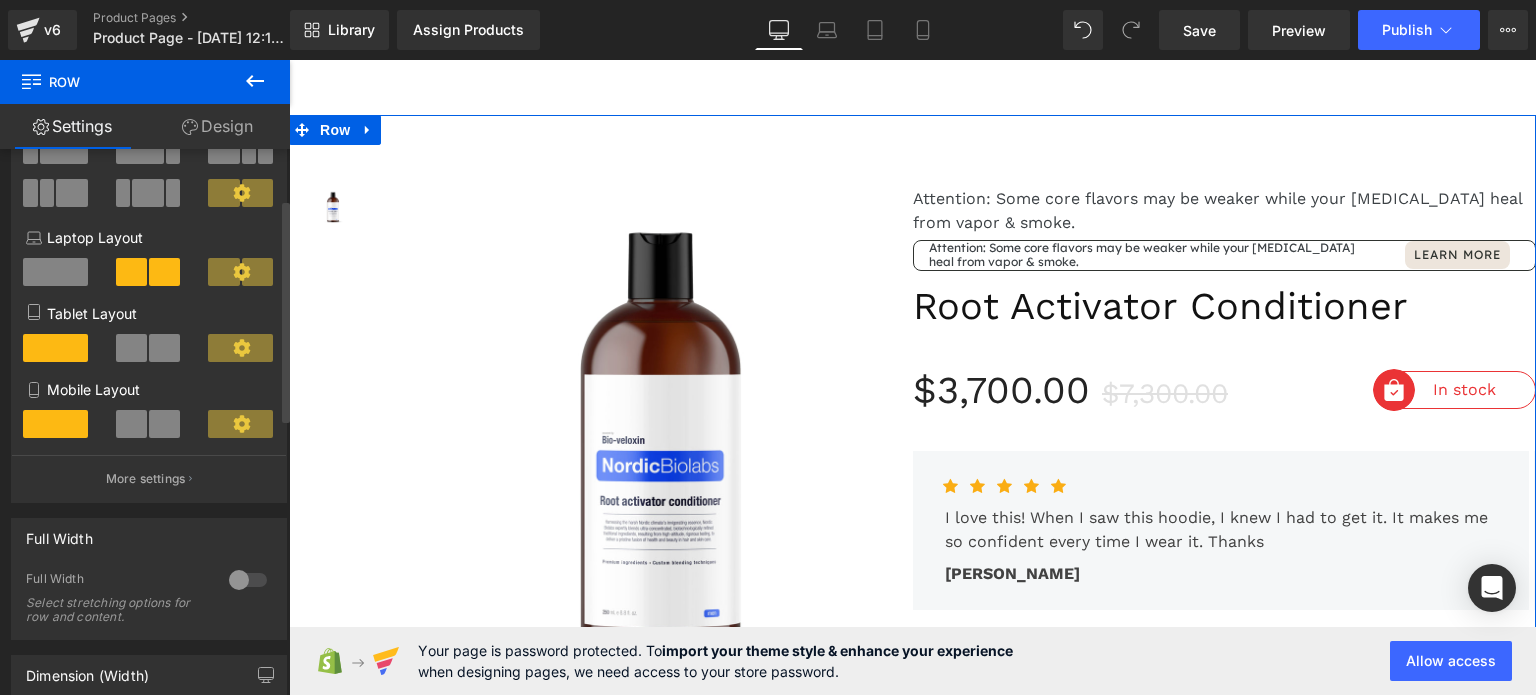 scroll, scrollTop: 200, scrollLeft: 0, axis: vertical 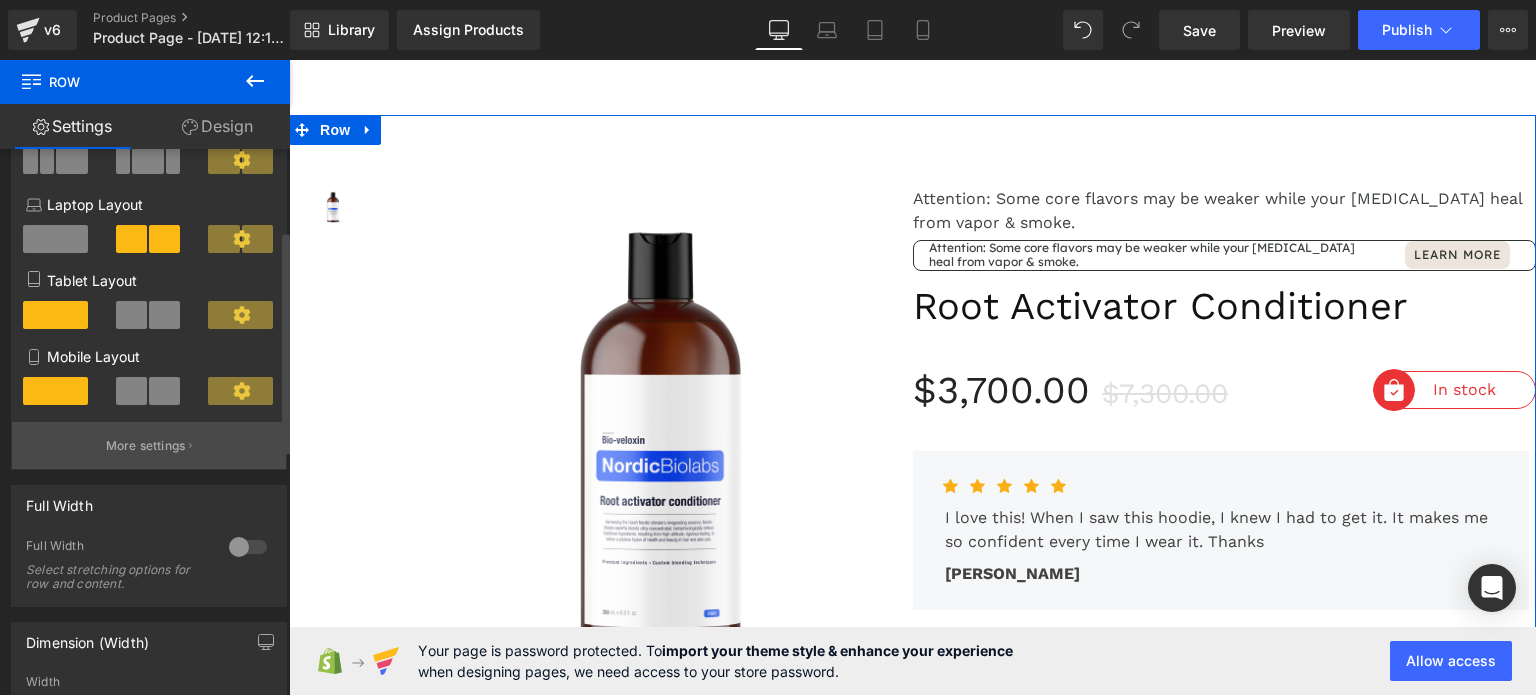 click on "More settings" at bounding box center (146, 446) 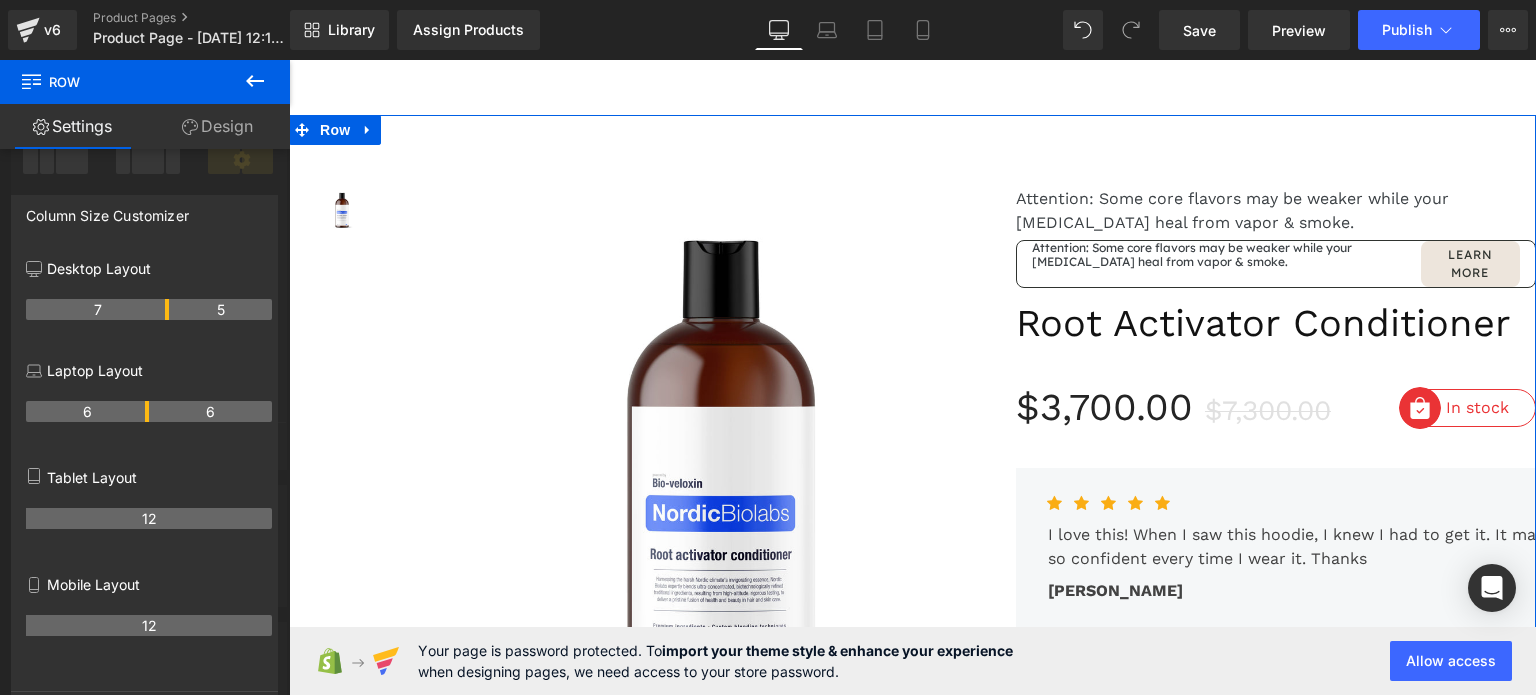 drag, startPoint x: 144, startPoint y: 309, endPoint x: 156, endPoint y: 307, distance: 12.165525 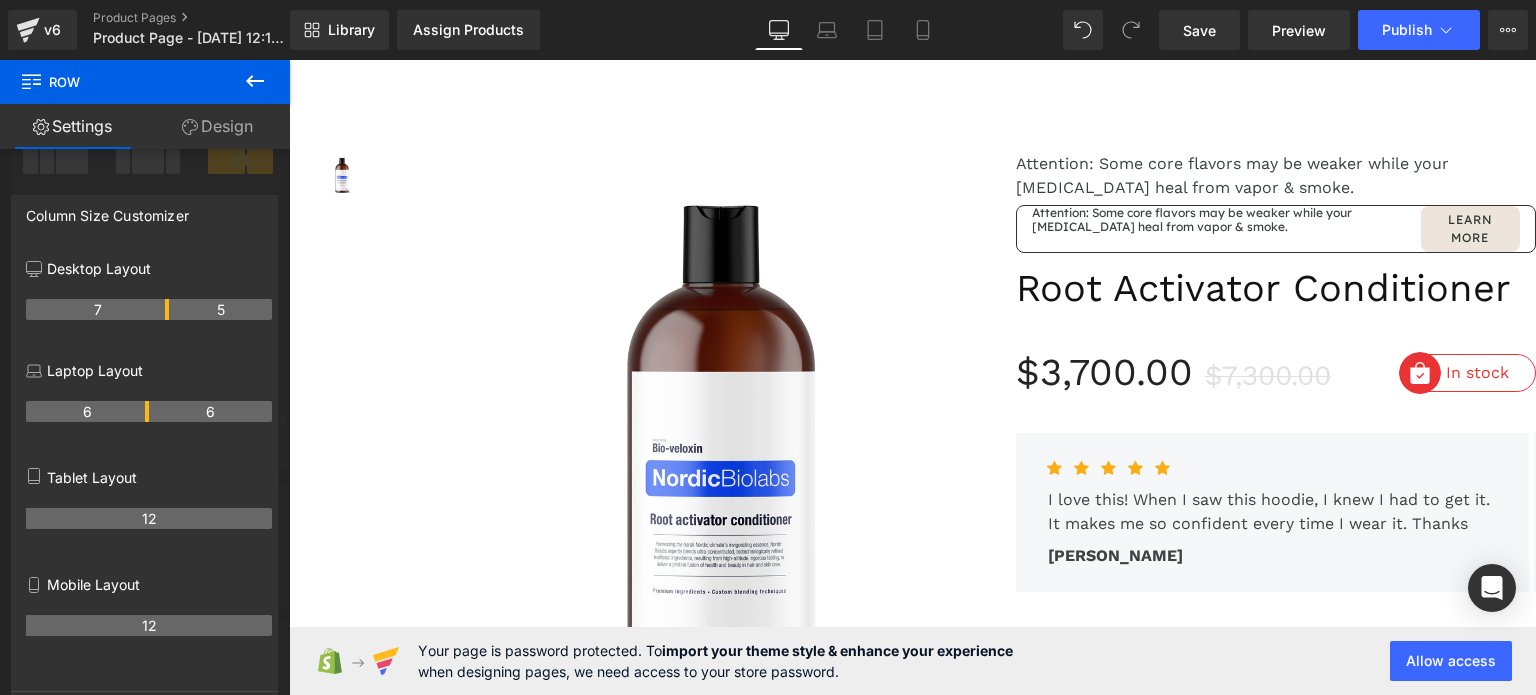 scroll, scrollTop: 0, scrollLeft: 0, axis: both 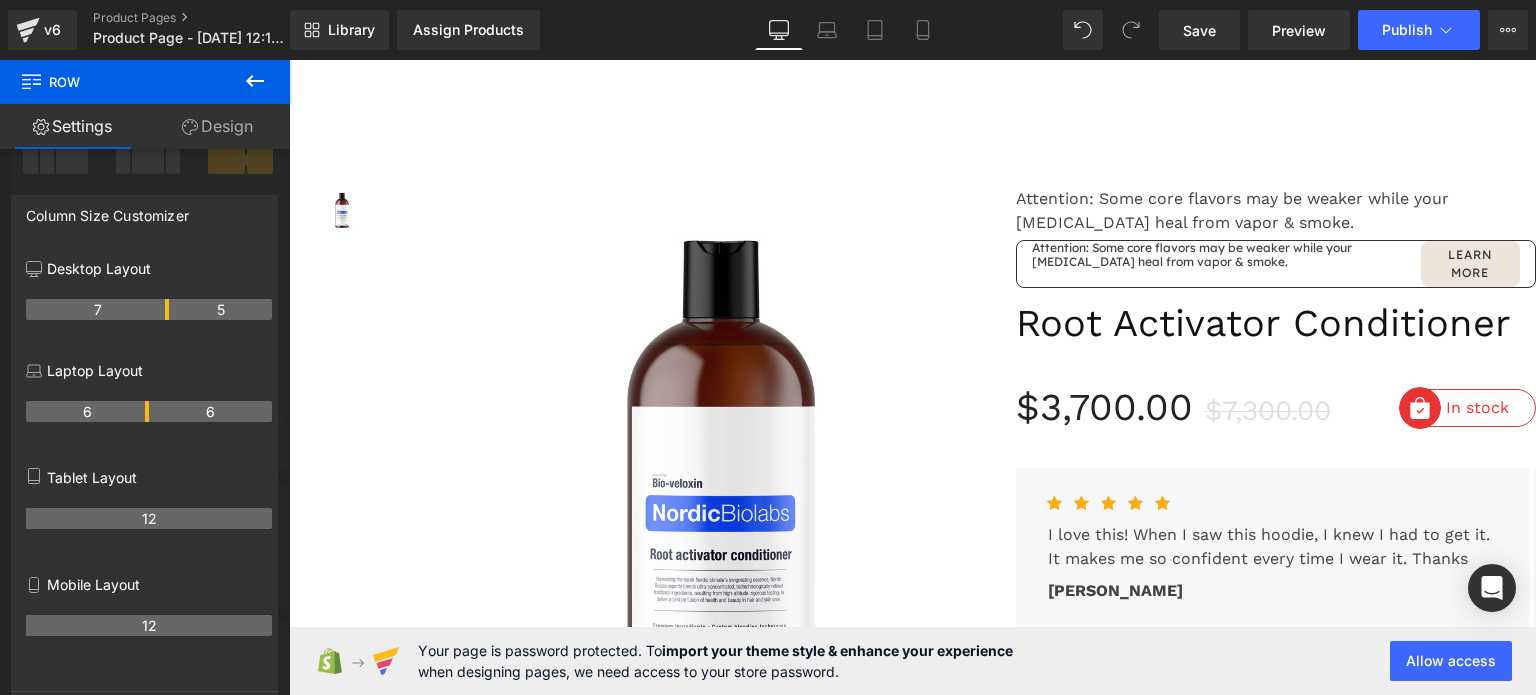click on "Skip to content
Submit
Close search
Home
Catalog" at bounding box center (912, 3377) 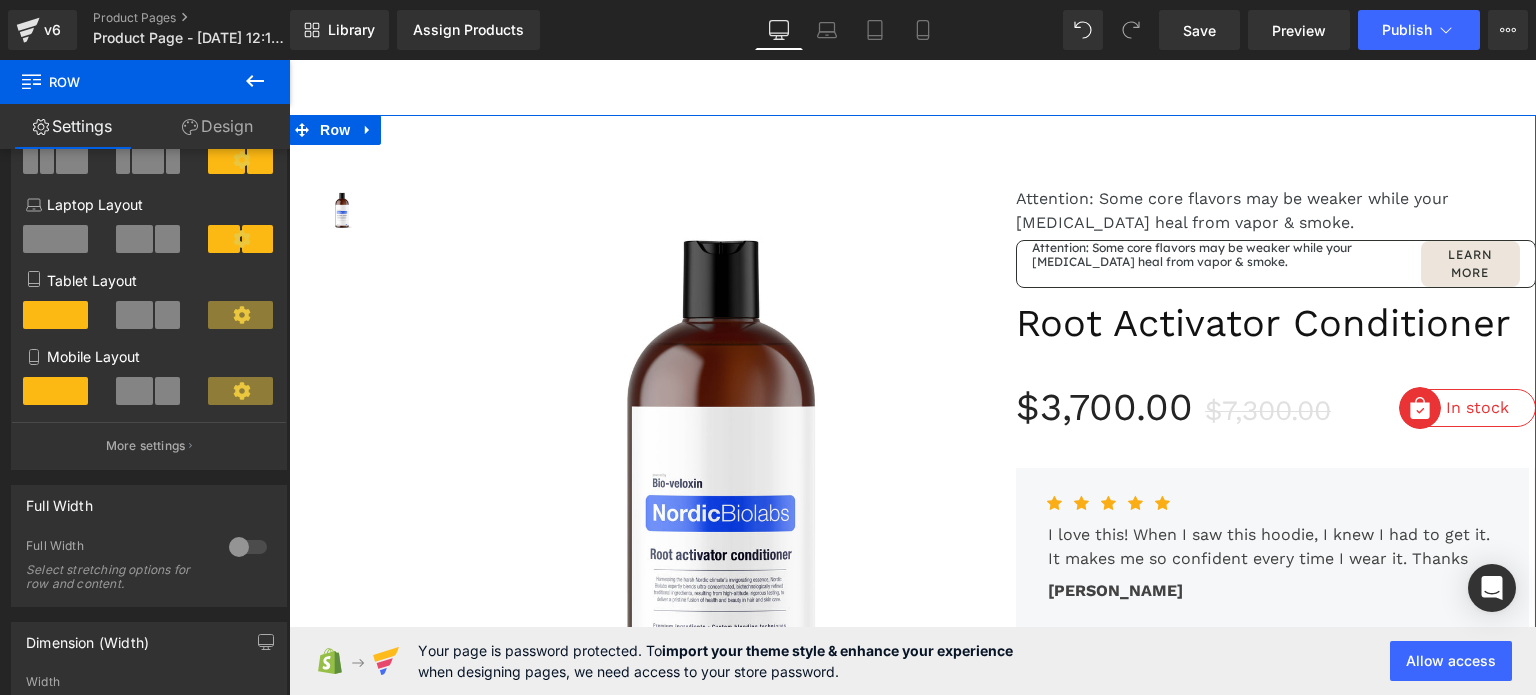 click on "More settings" at bounding box center [146, 446] 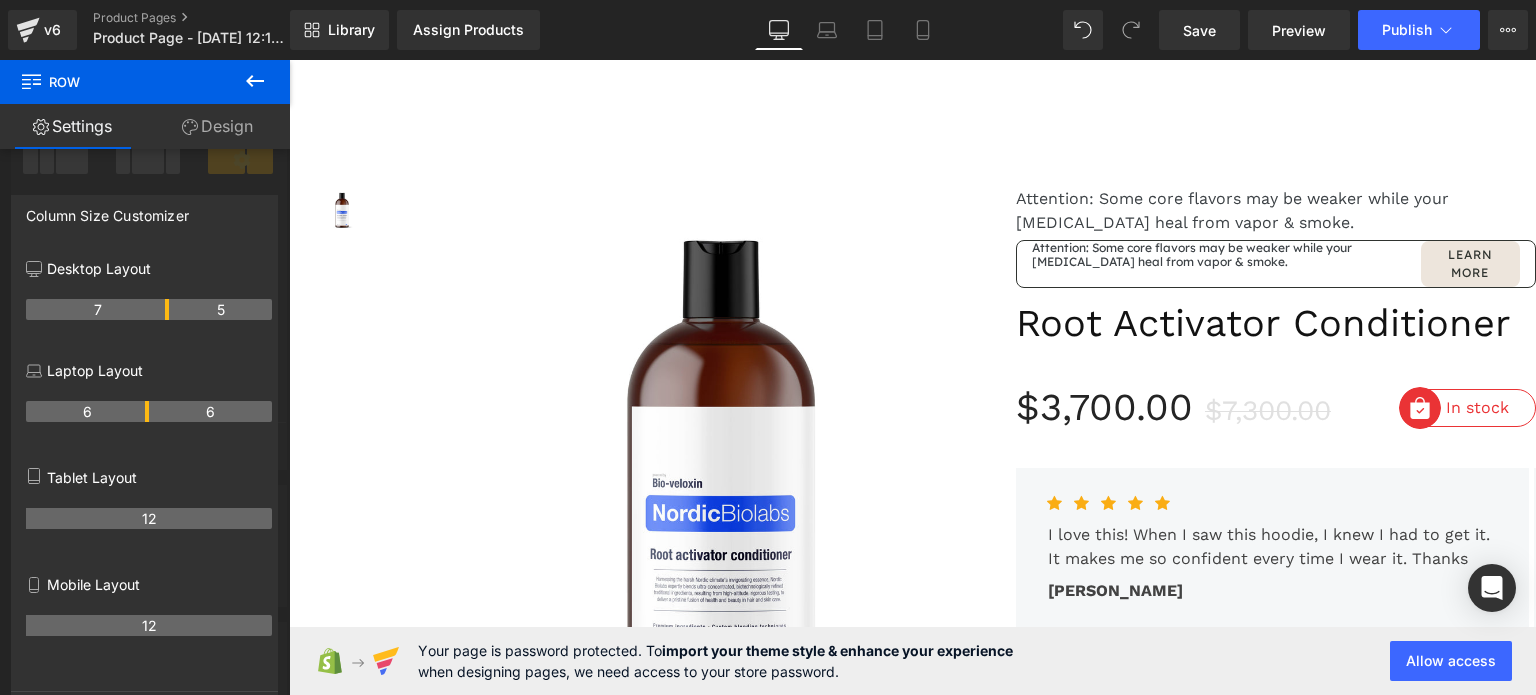 click on "Skip to content
Submit
Close search
Home
Catalog" at bounding box center [912, 3377] 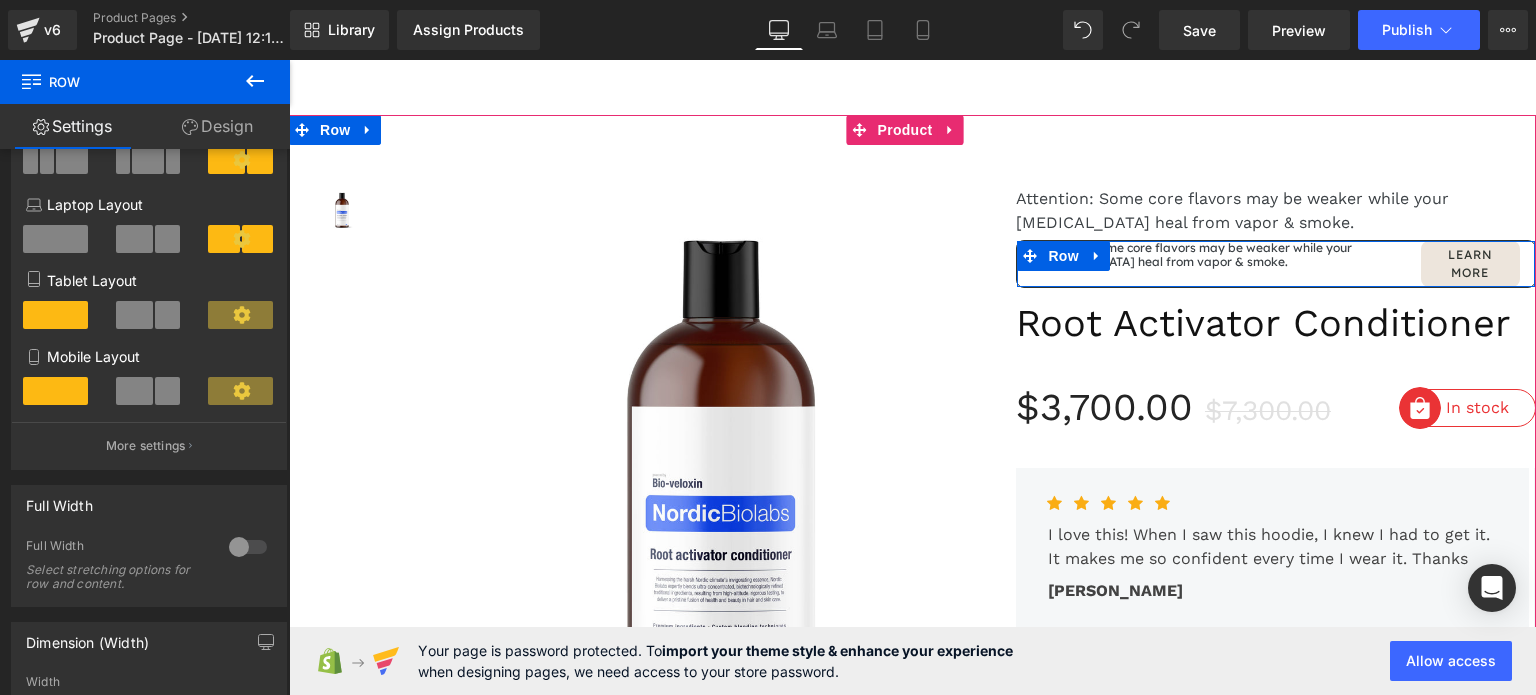 click on "Attention: Some core flavors may be weaker while your [MEDICAL_DATA] heal from vapor & smoke.
Text Block
Learn More
[GEOGRAPHIC_DATA]" at bounding box center (1276, 264) 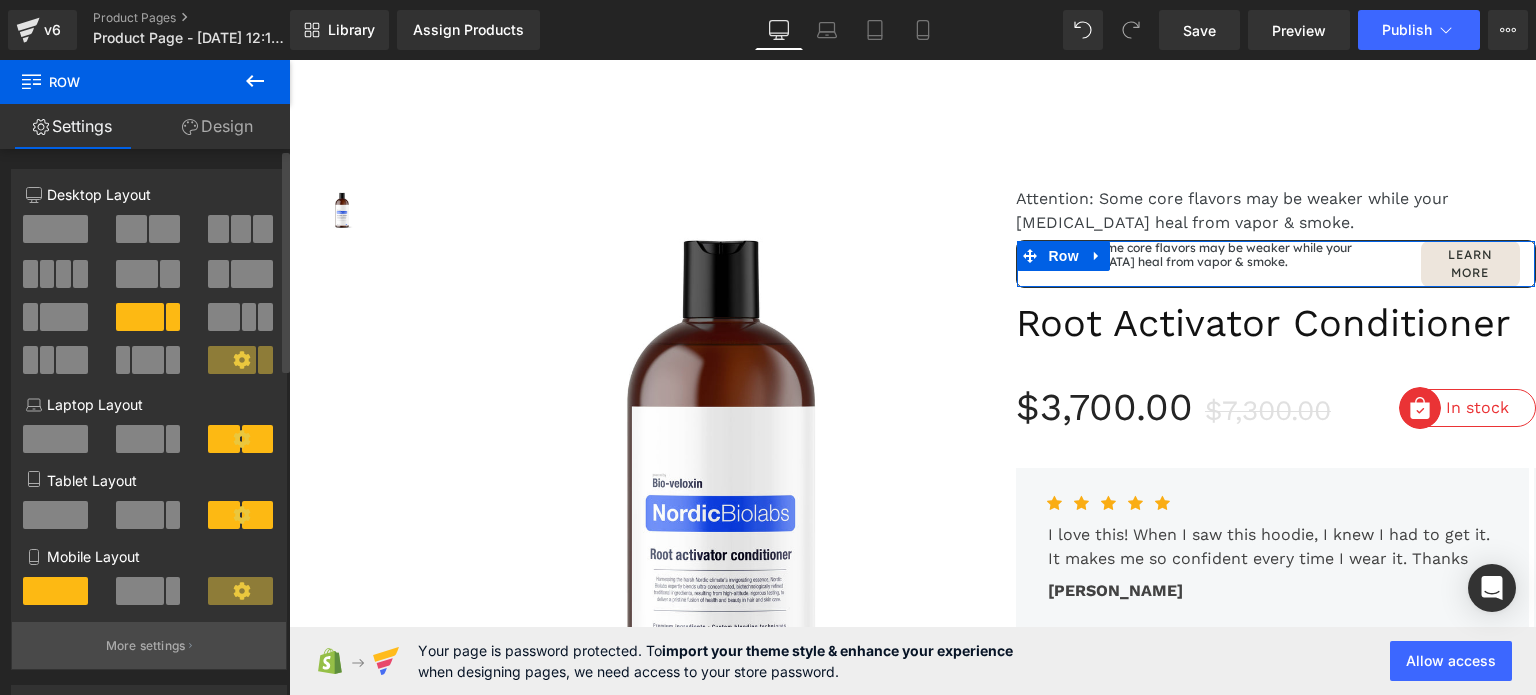 click on "More settings" at bounding box center [146, 646] 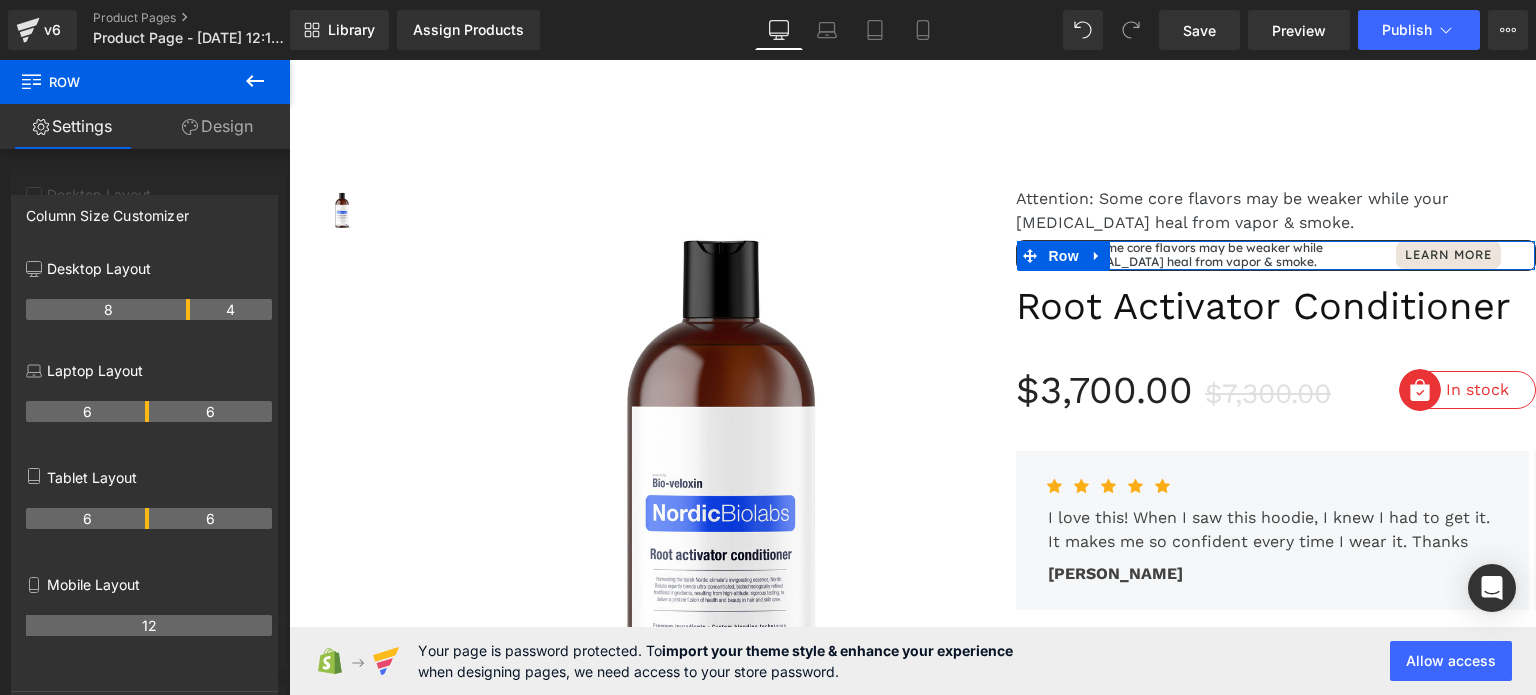 drag, startPoint x: 209, startPoint y: 309, endPoint x: 196, endPoint y: 314, distance: 13.928389 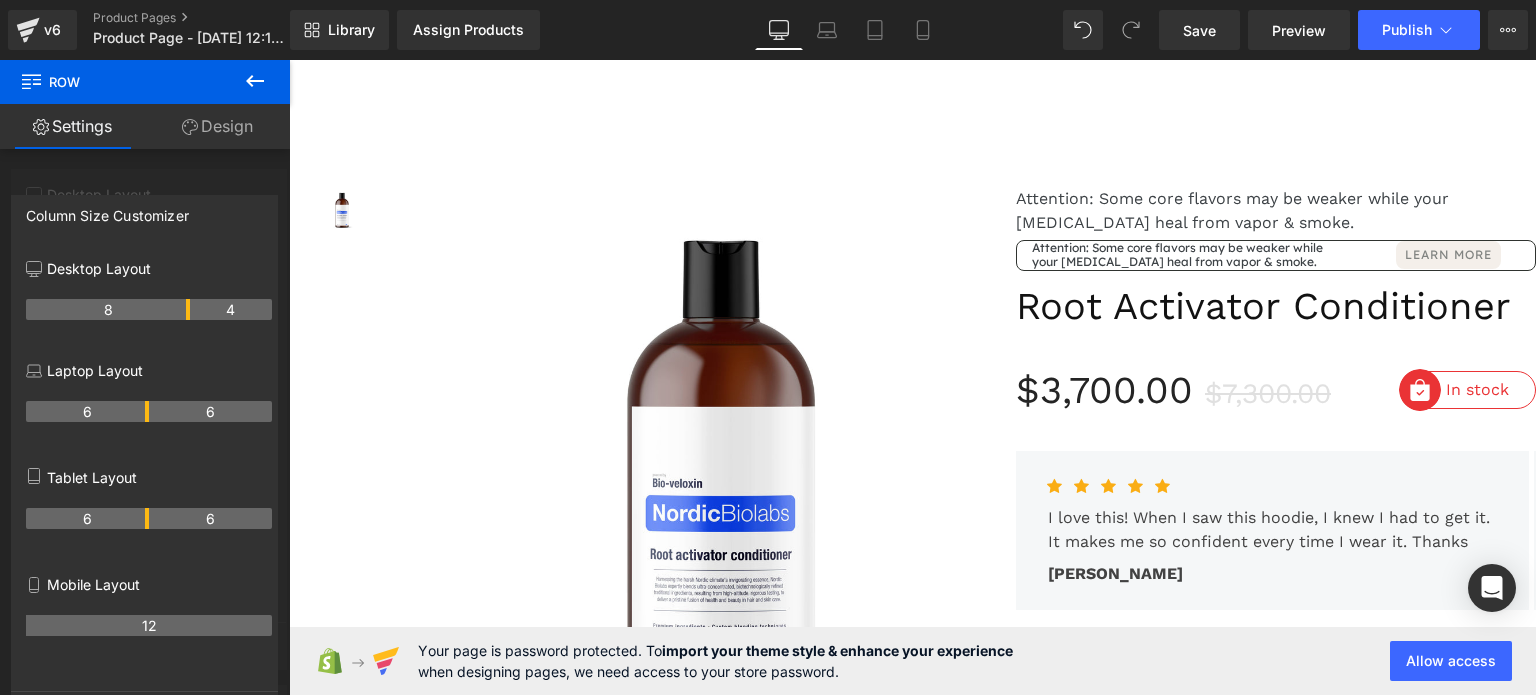 click on "Skip to content
Submit
Close search
Home
Catalog" at bounding box center (912, 3369) 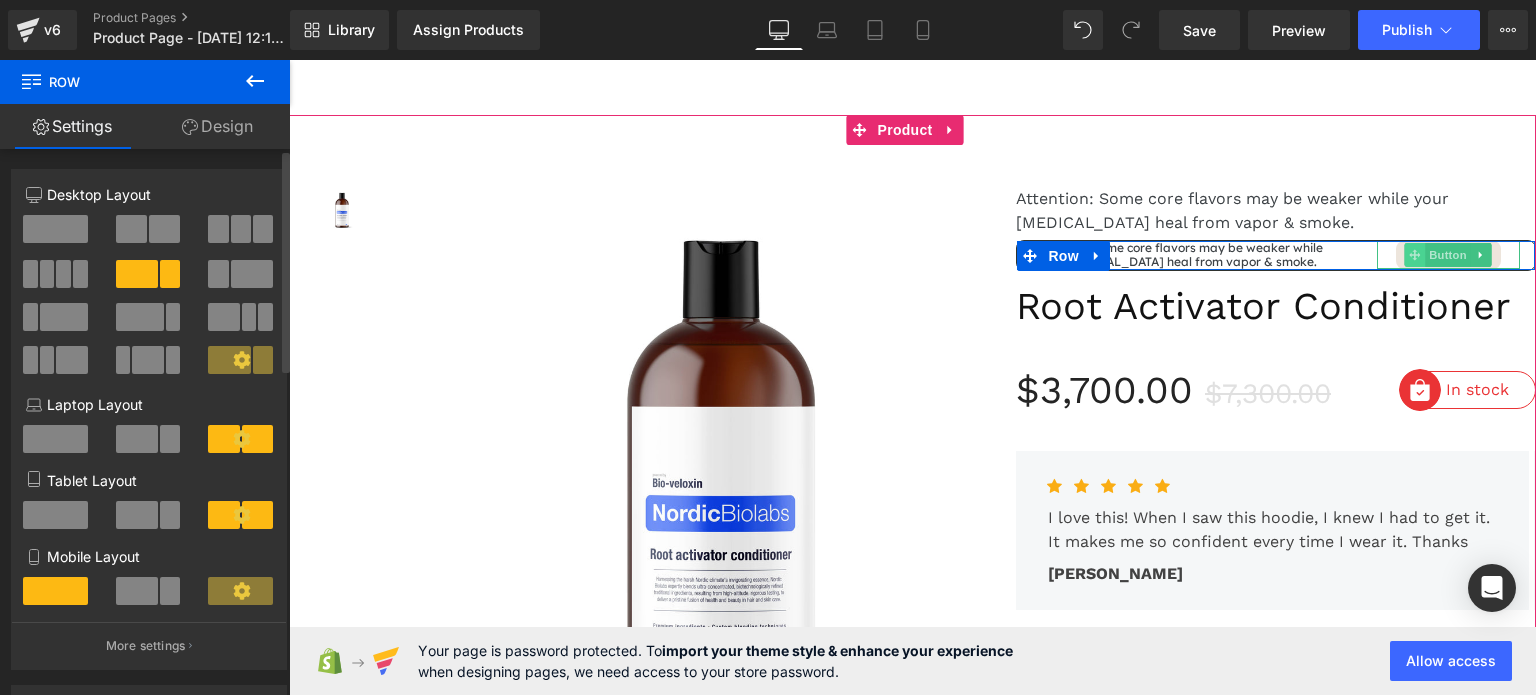click 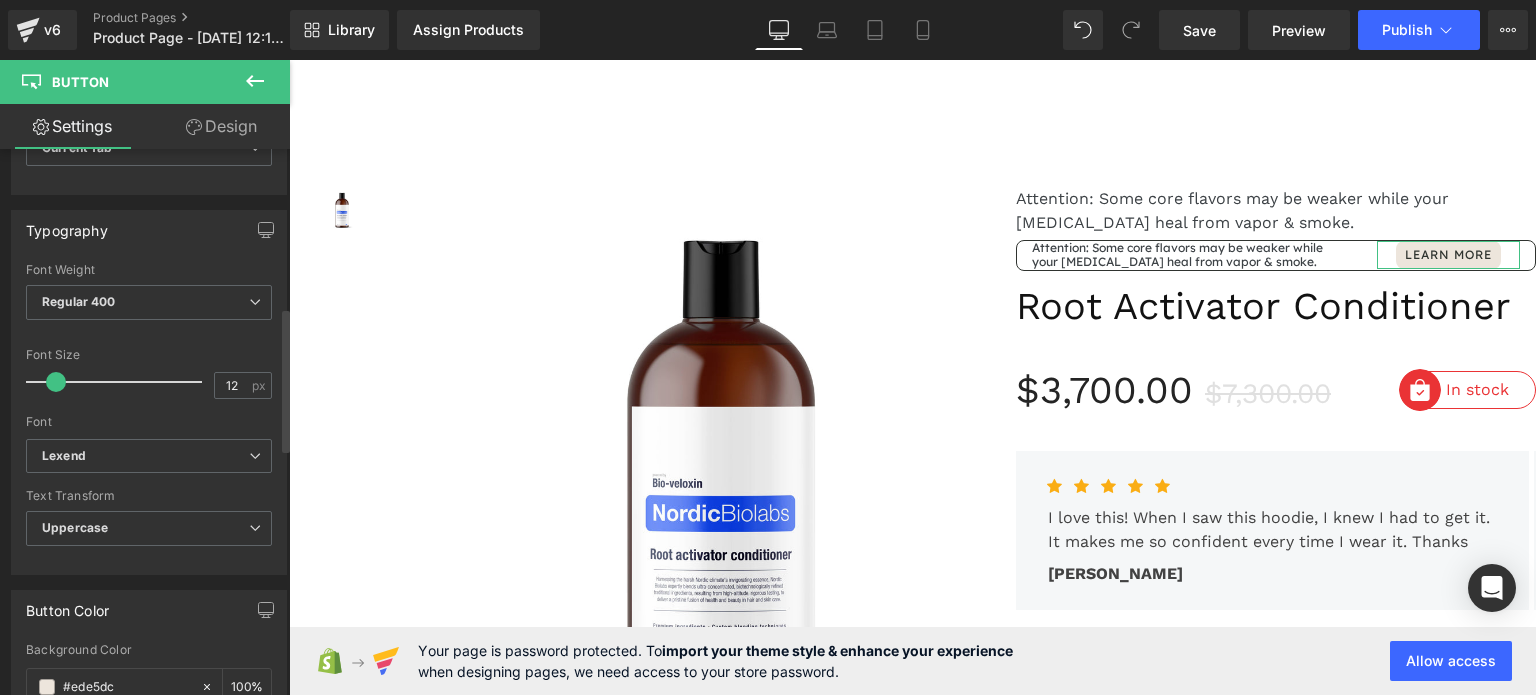 scroll, scrollTop: 600, scrollLeft: 0, axis: vertical 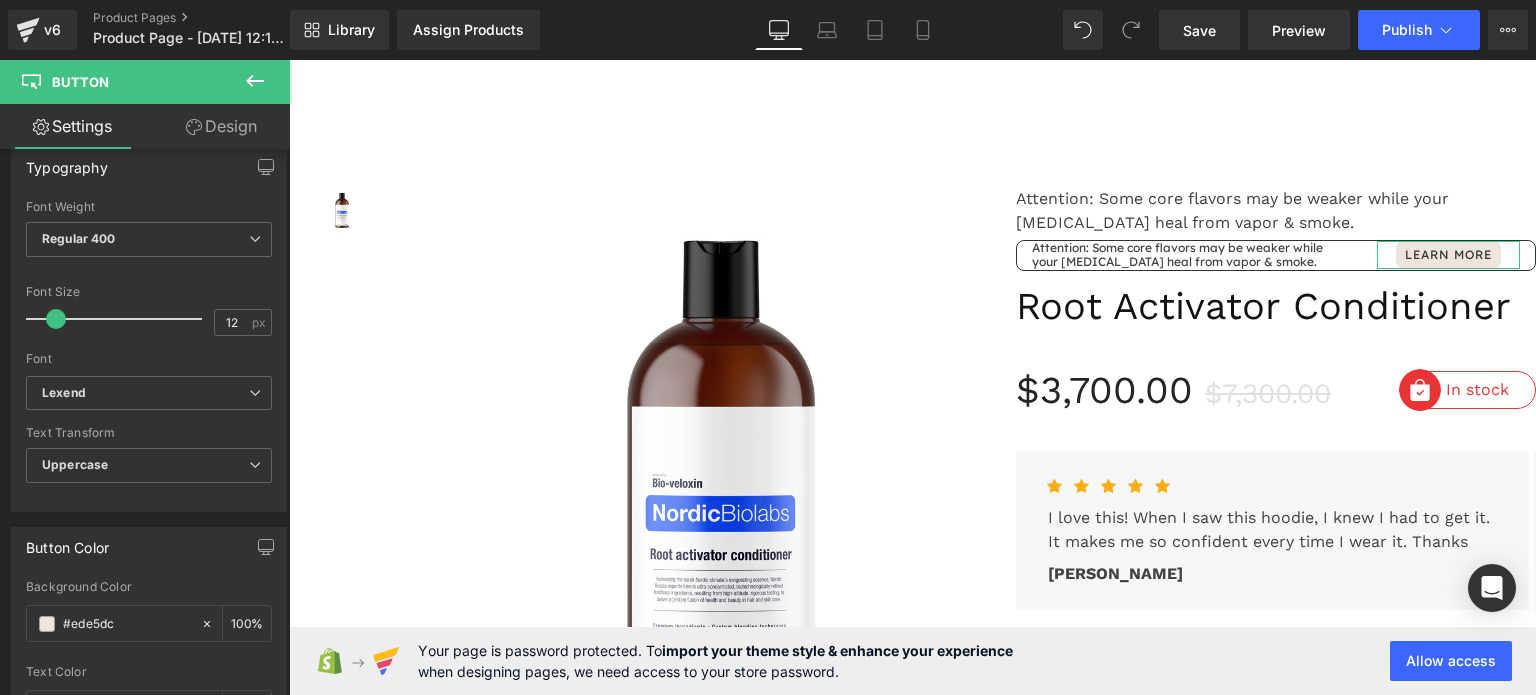 click 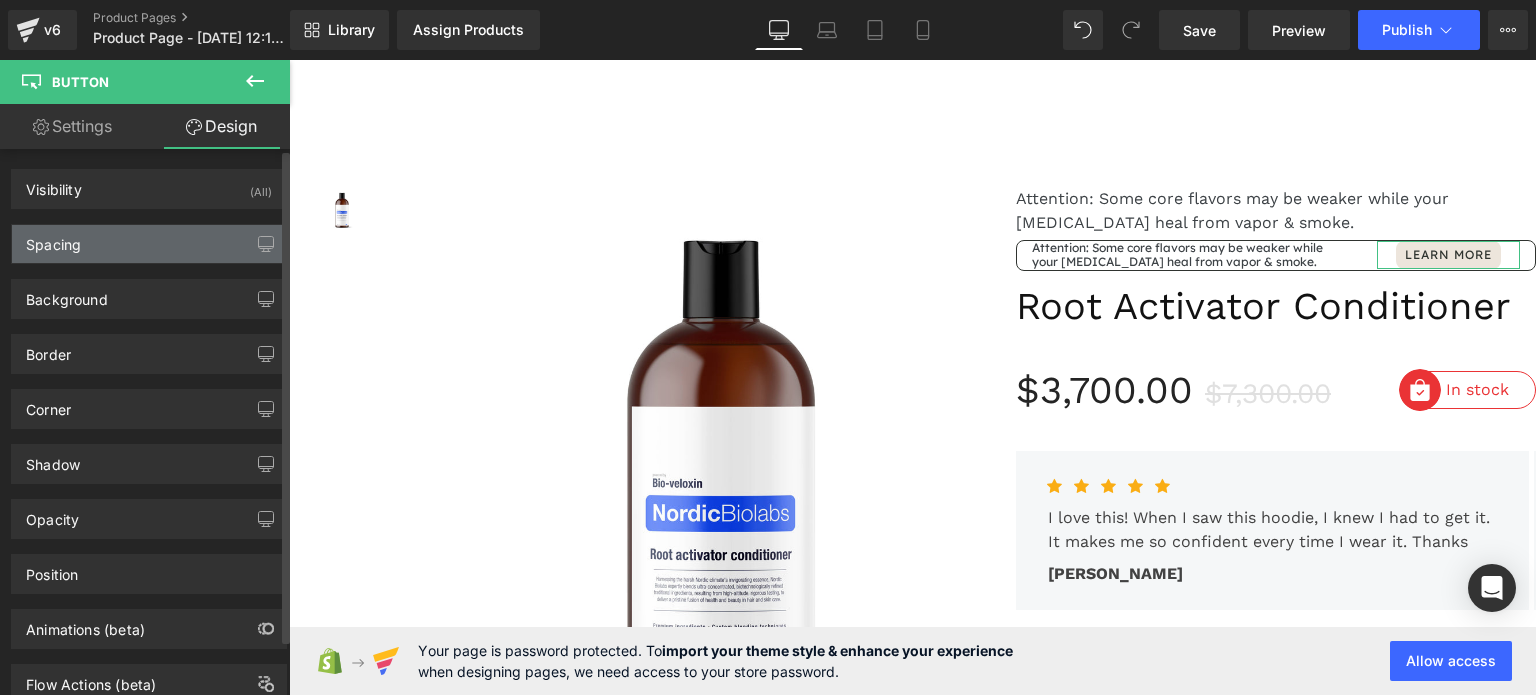 click on "Spacing" at bounding box center [149, 244] 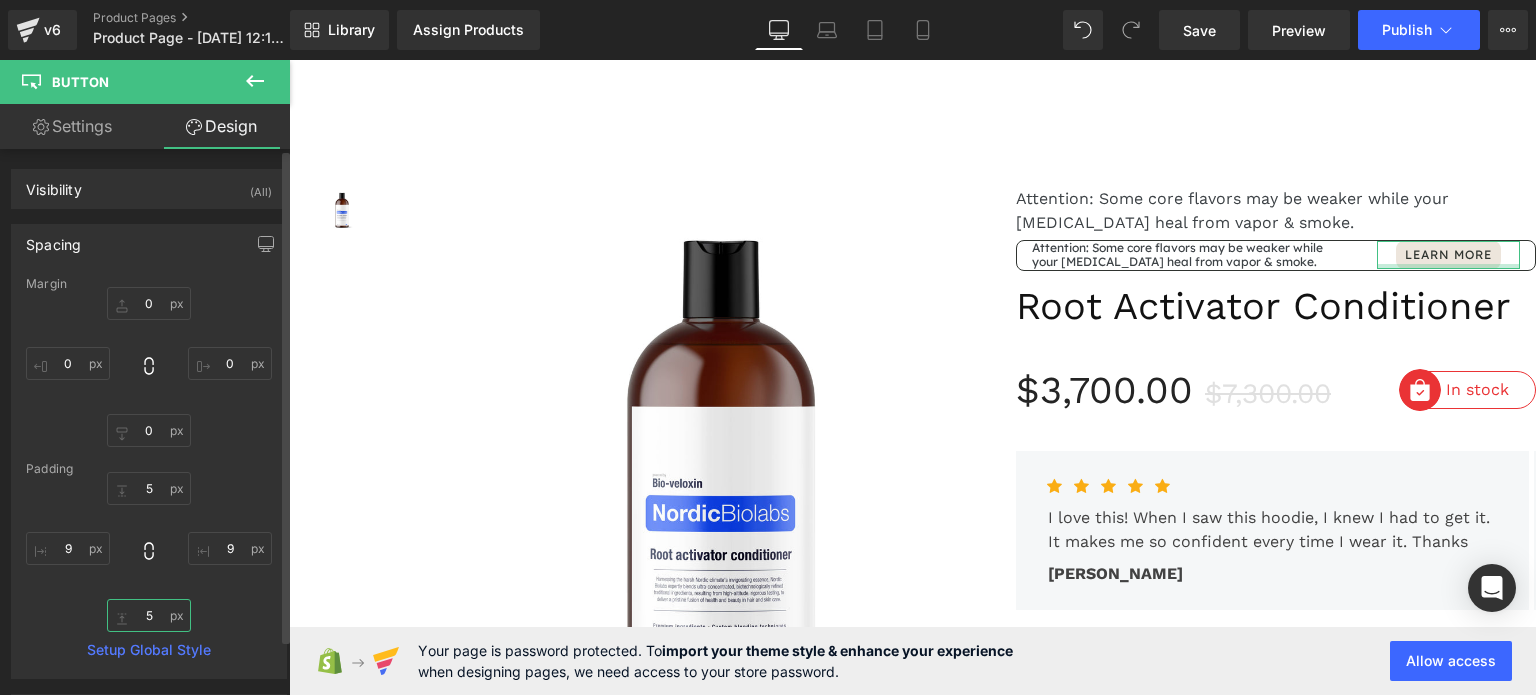 click at bounding box center (149, 615) 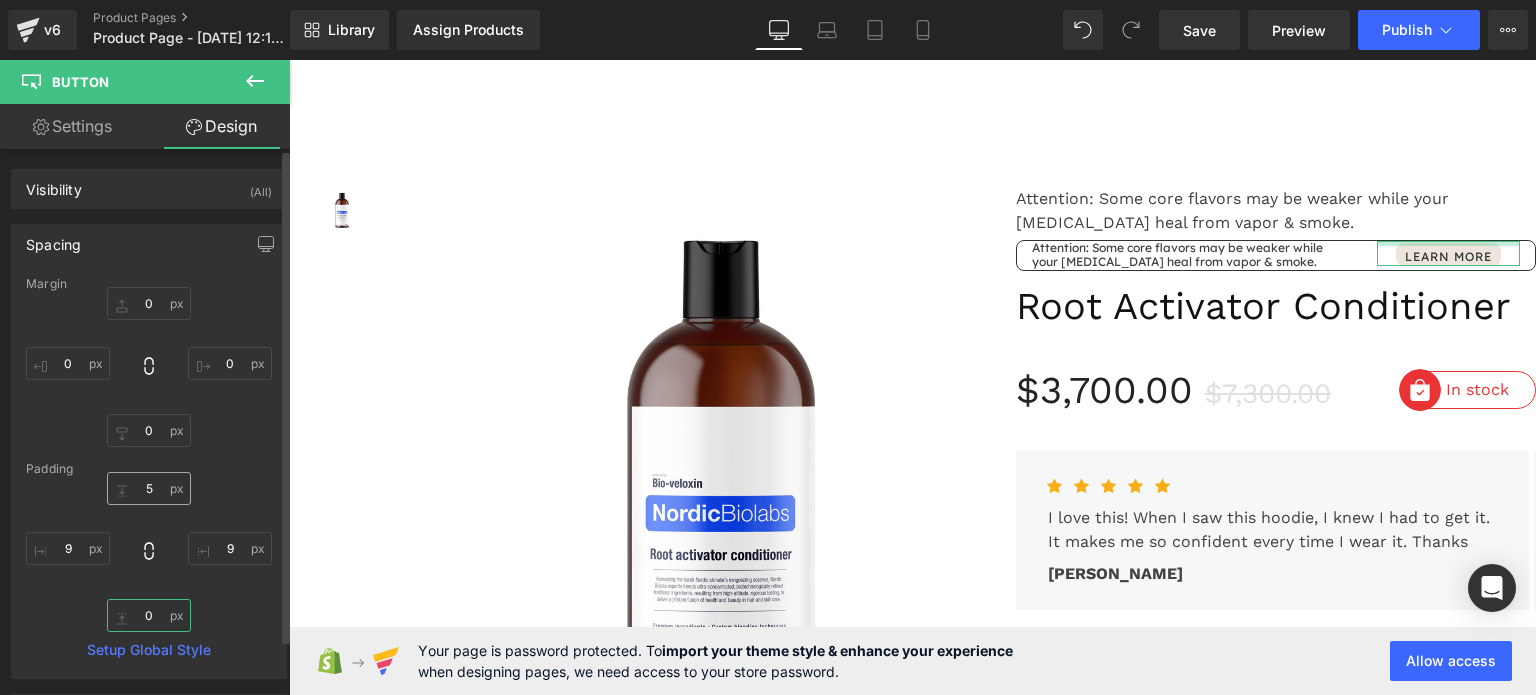 type on "0" 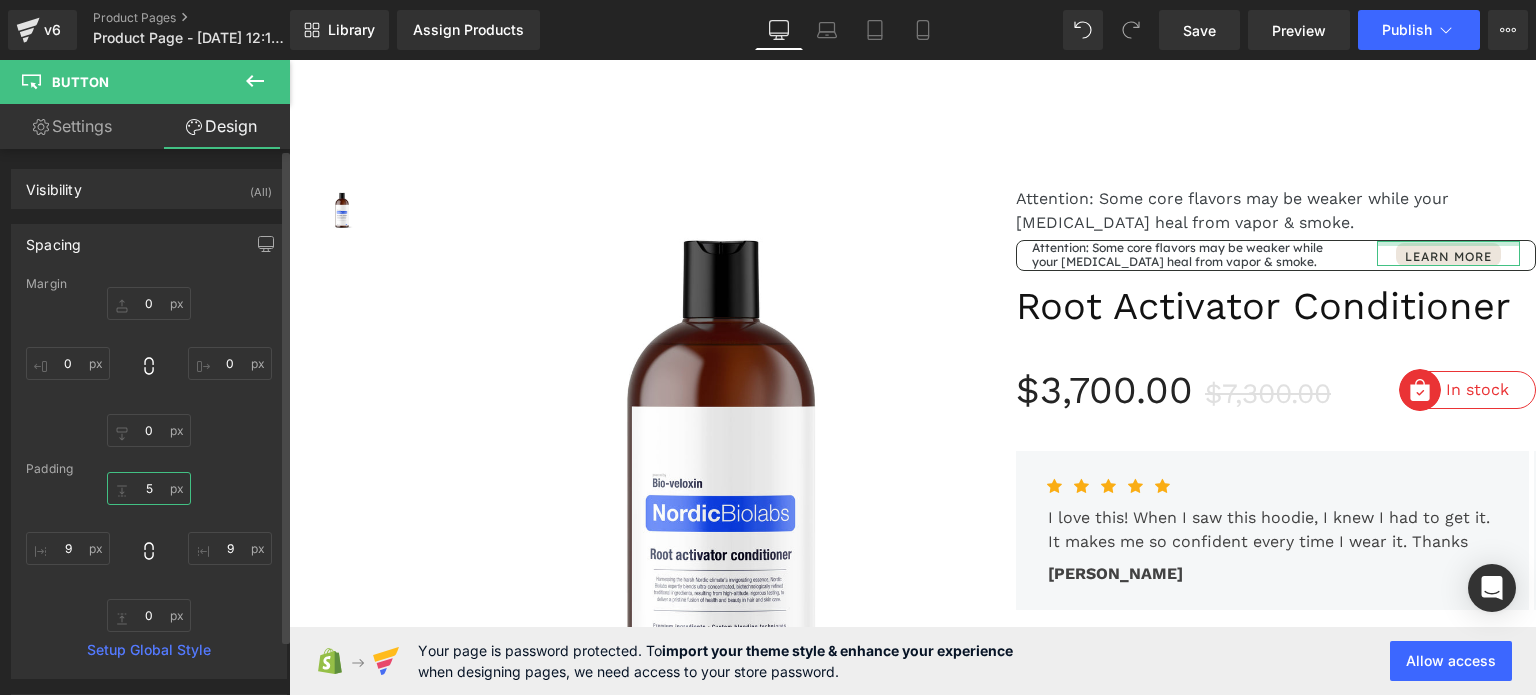 click at bounding box center (149, 488) 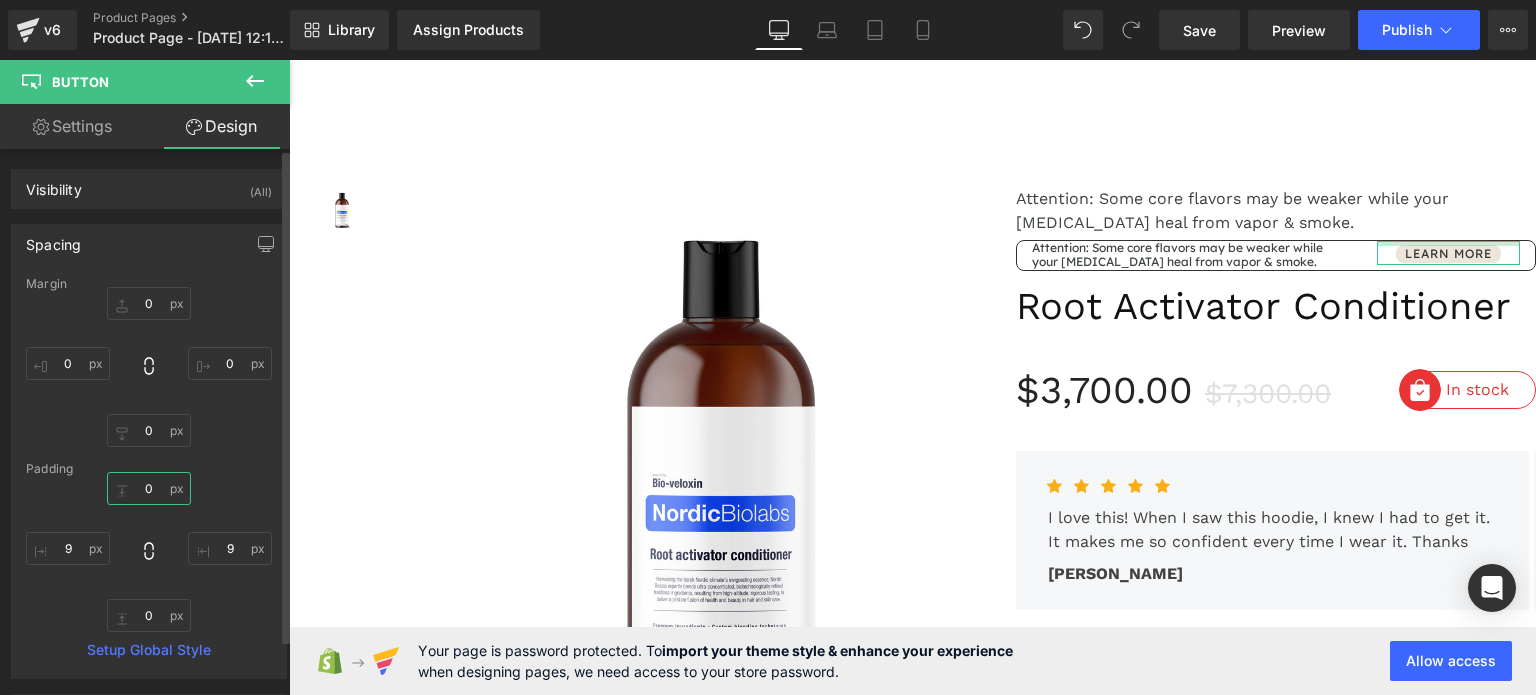 click on "0" at bounding box center [149, 488] 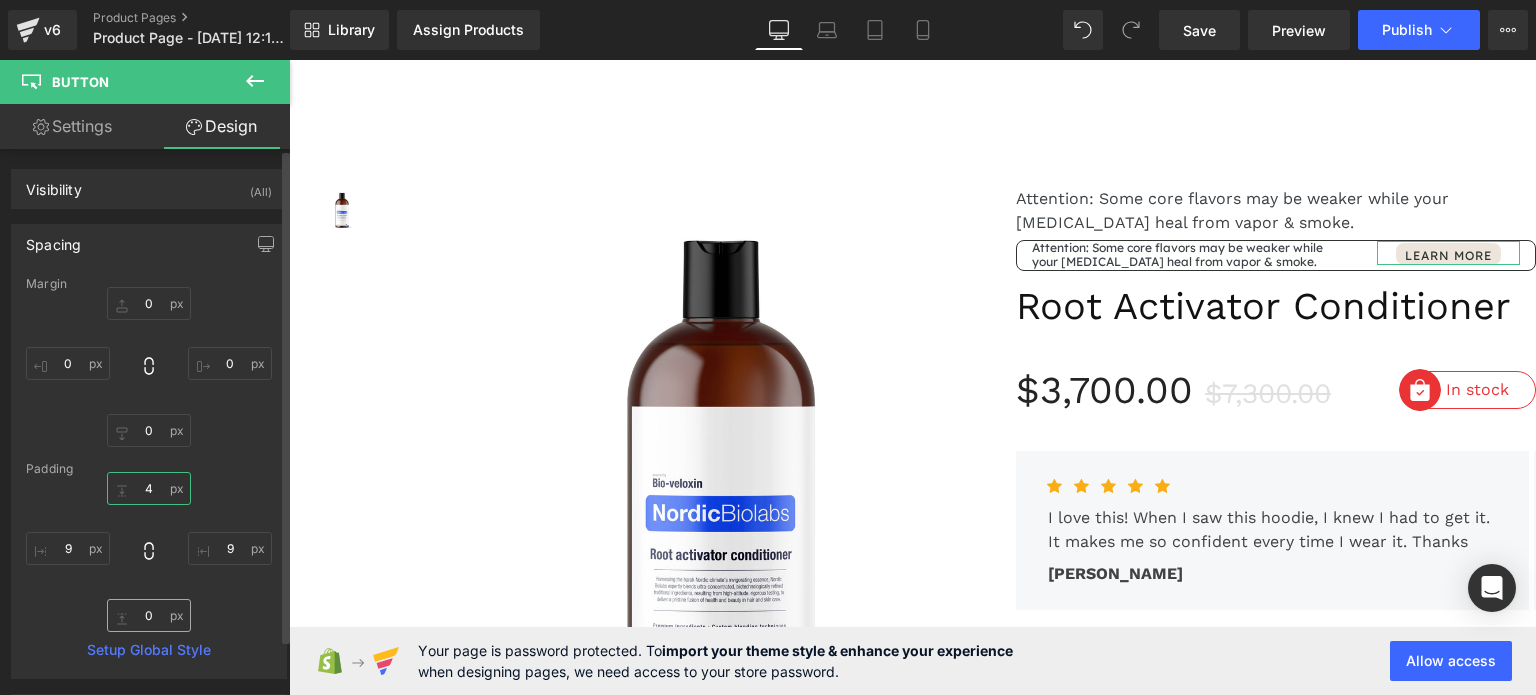 type on "4" 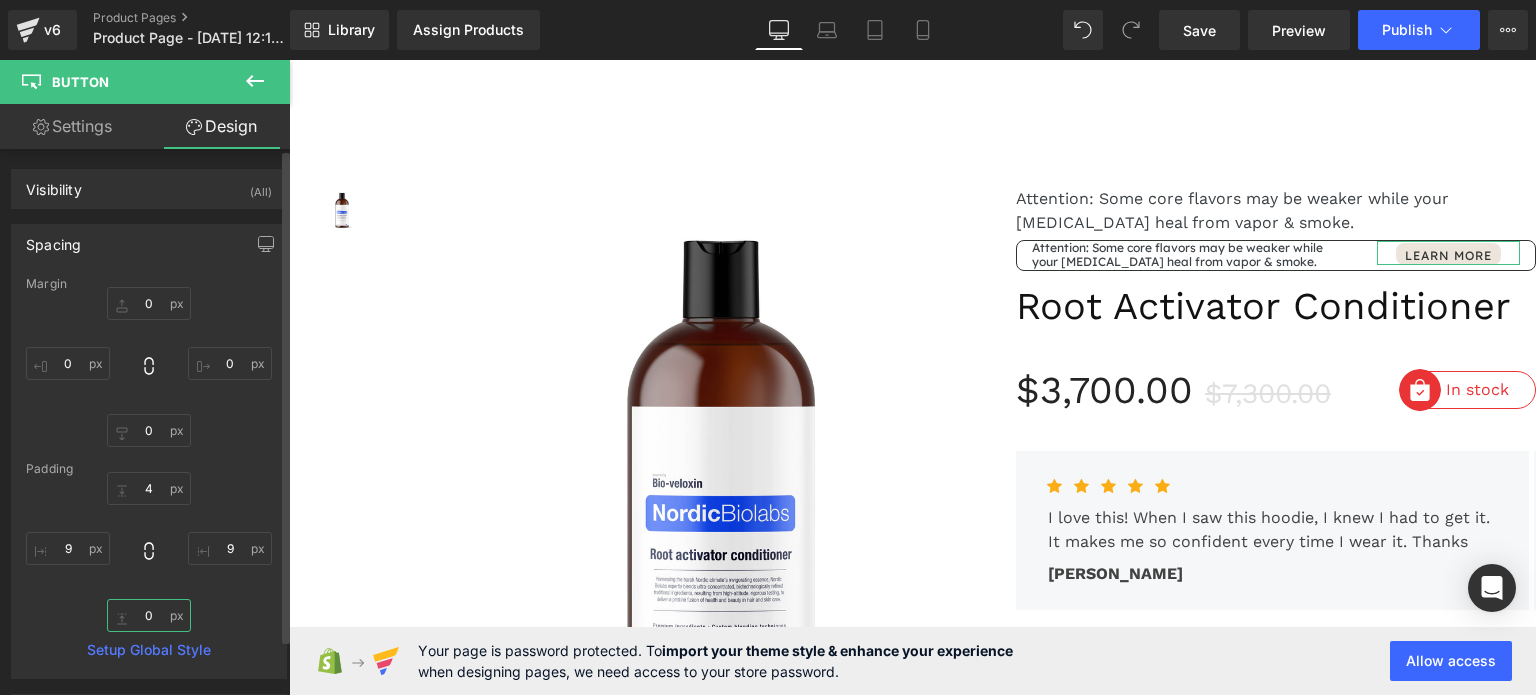click on "0" at bounding box center (149, 615) 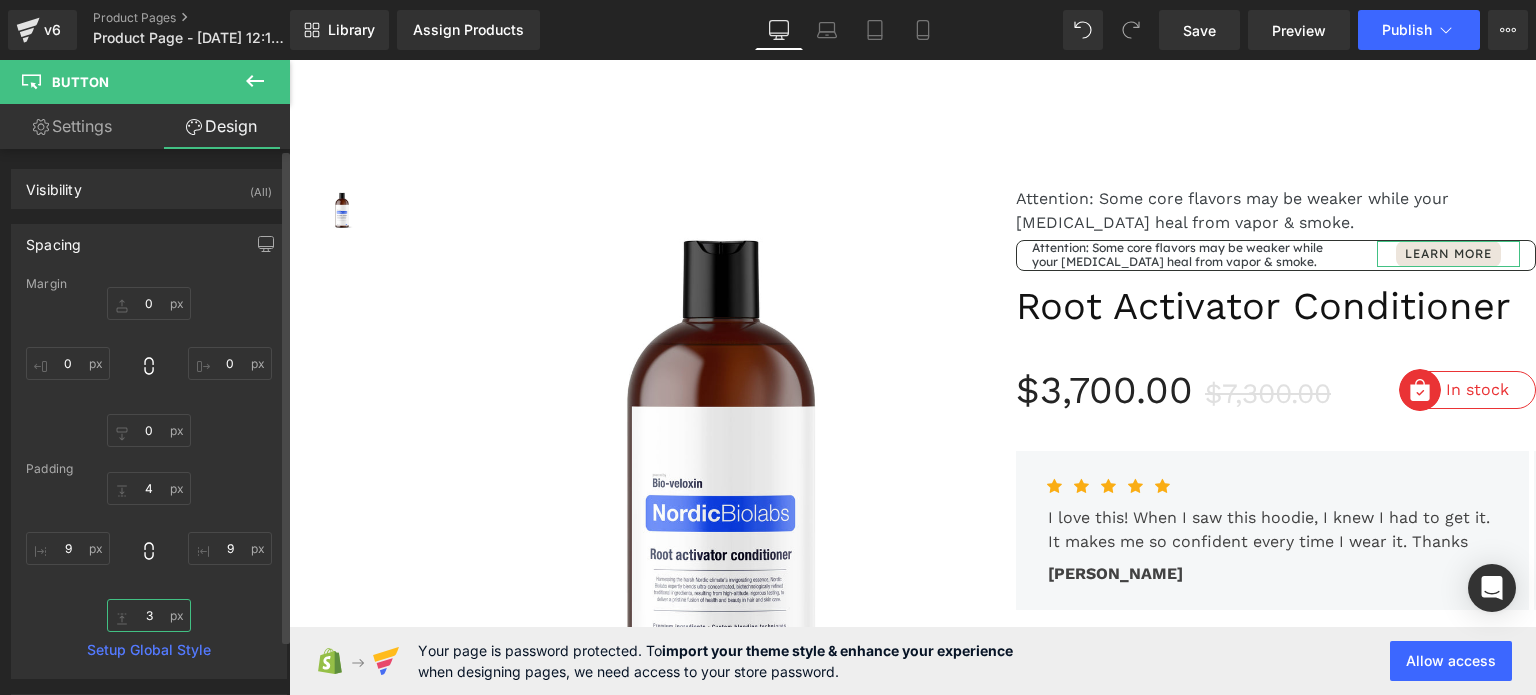 type on "4" 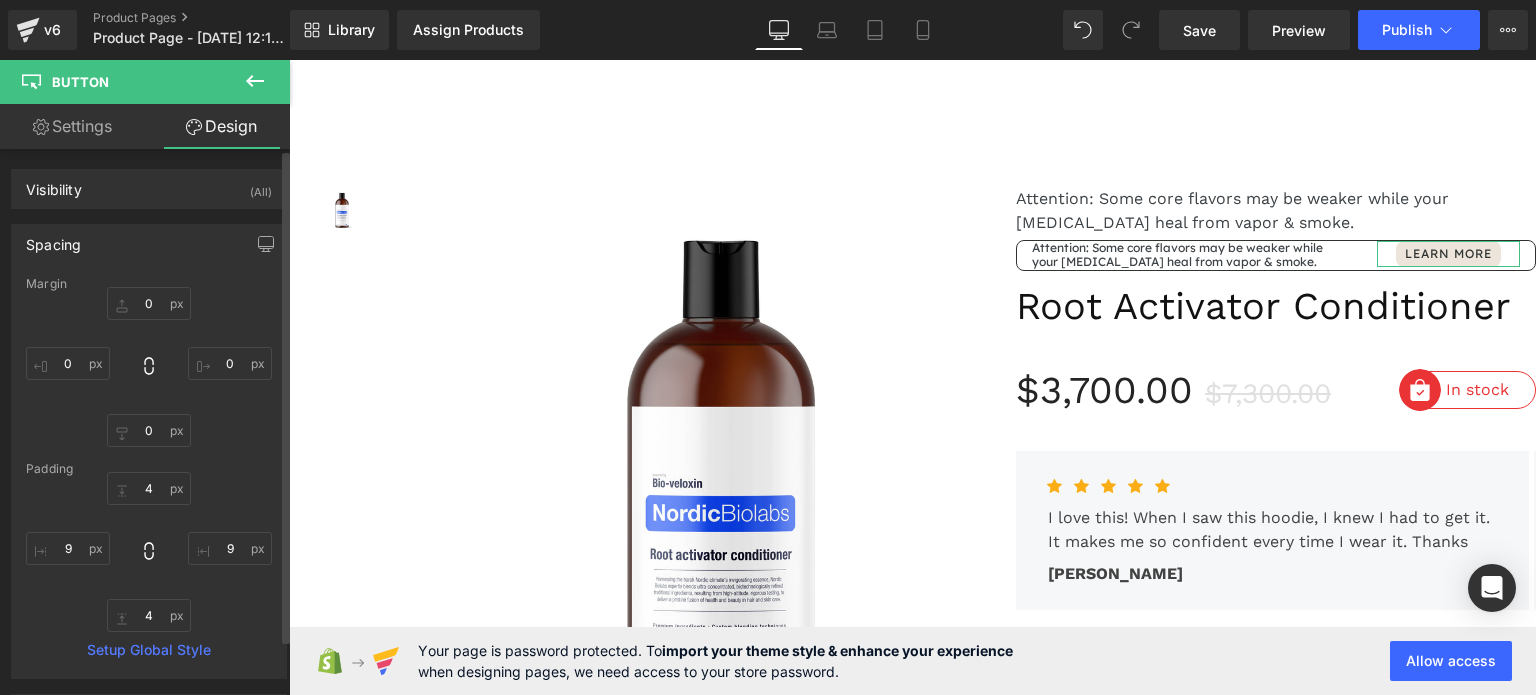 click on "4
4" at bounding box center [149, 552] 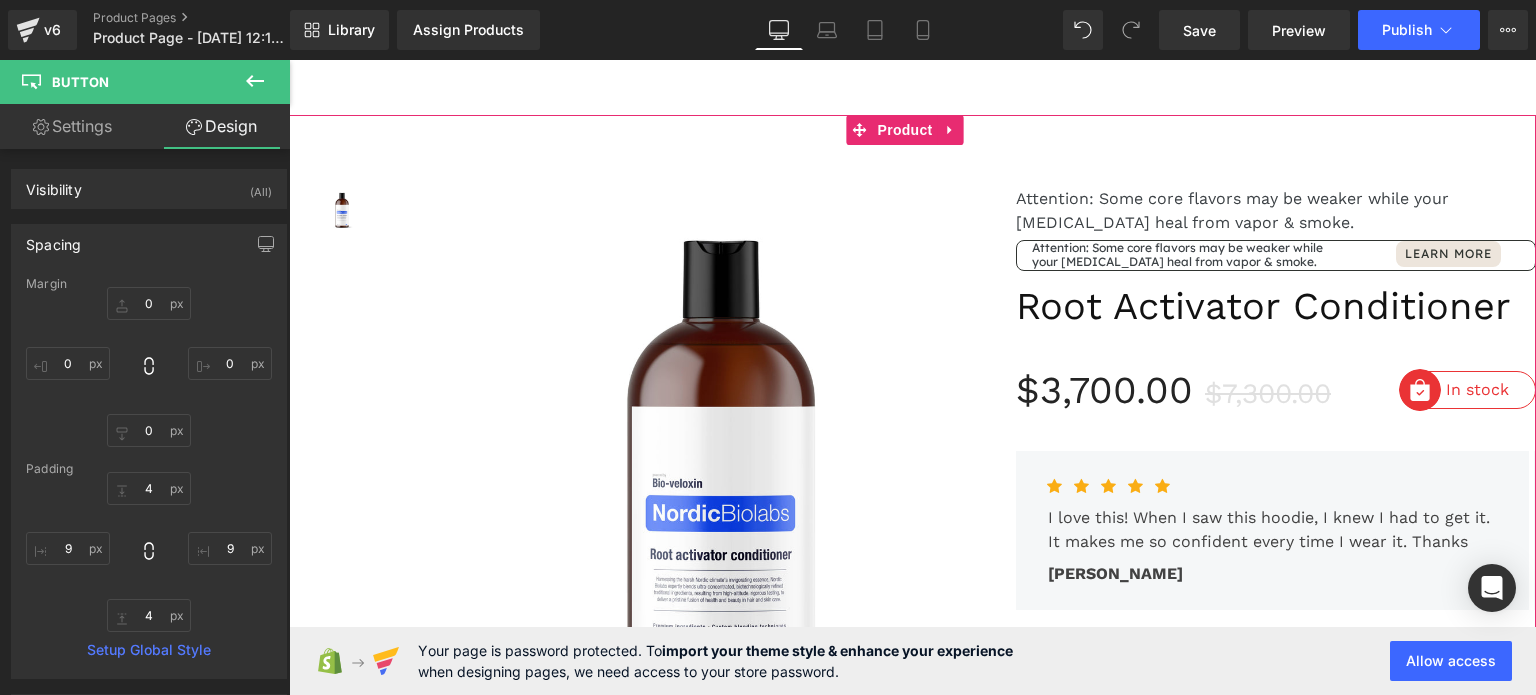 click at bounding box center [289, 60] 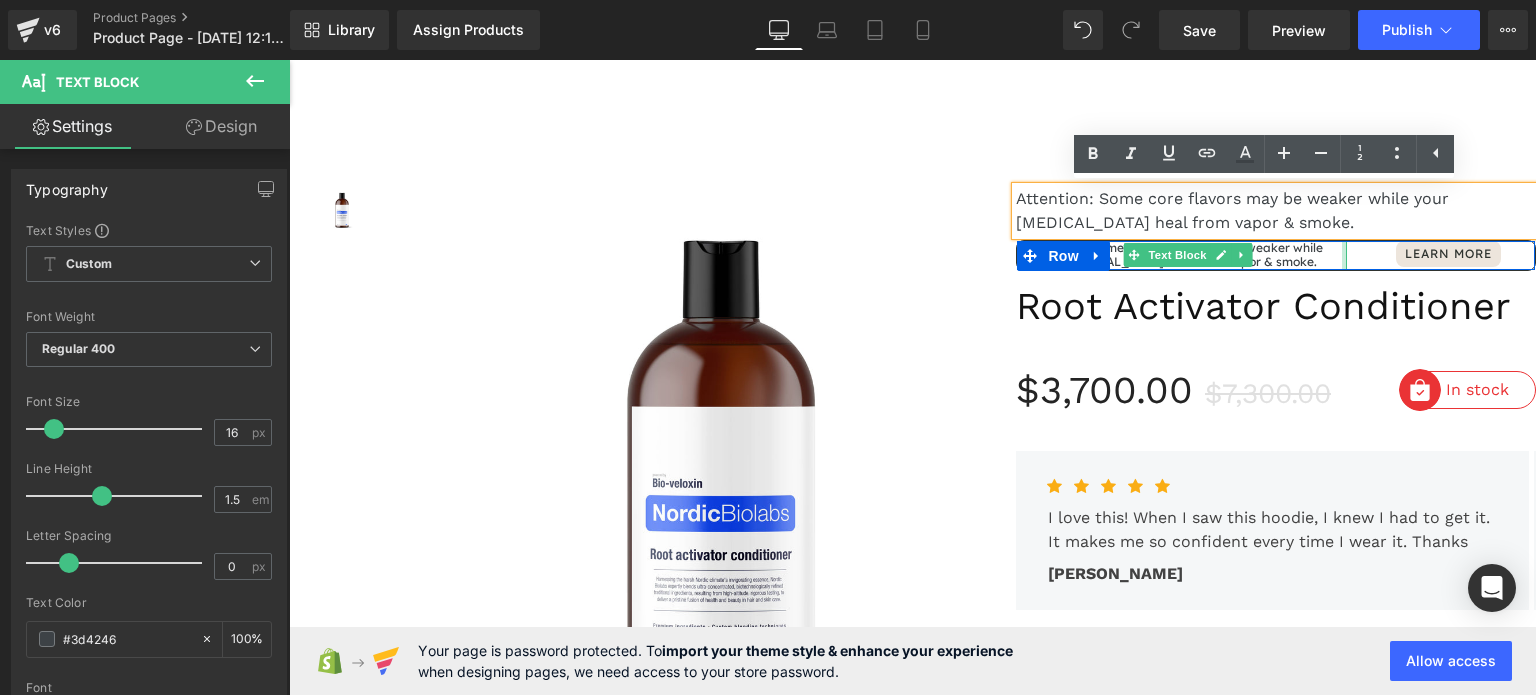 click at bounding box center (1344, 255) 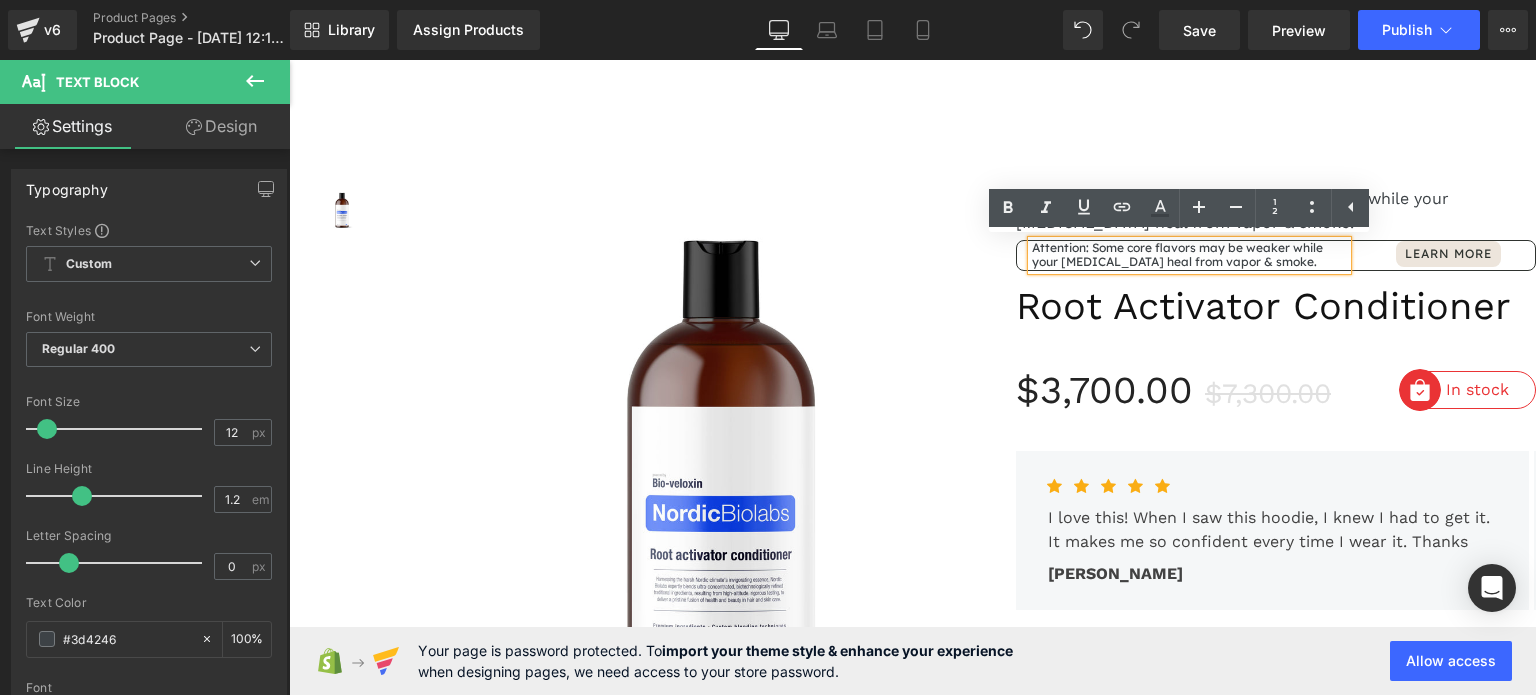click on "Attention: Some core flavors may be weaker while your [MEDICAL_DATA] heal from vapor & smoke.
Text Block" at bounding box center (1189, 255) 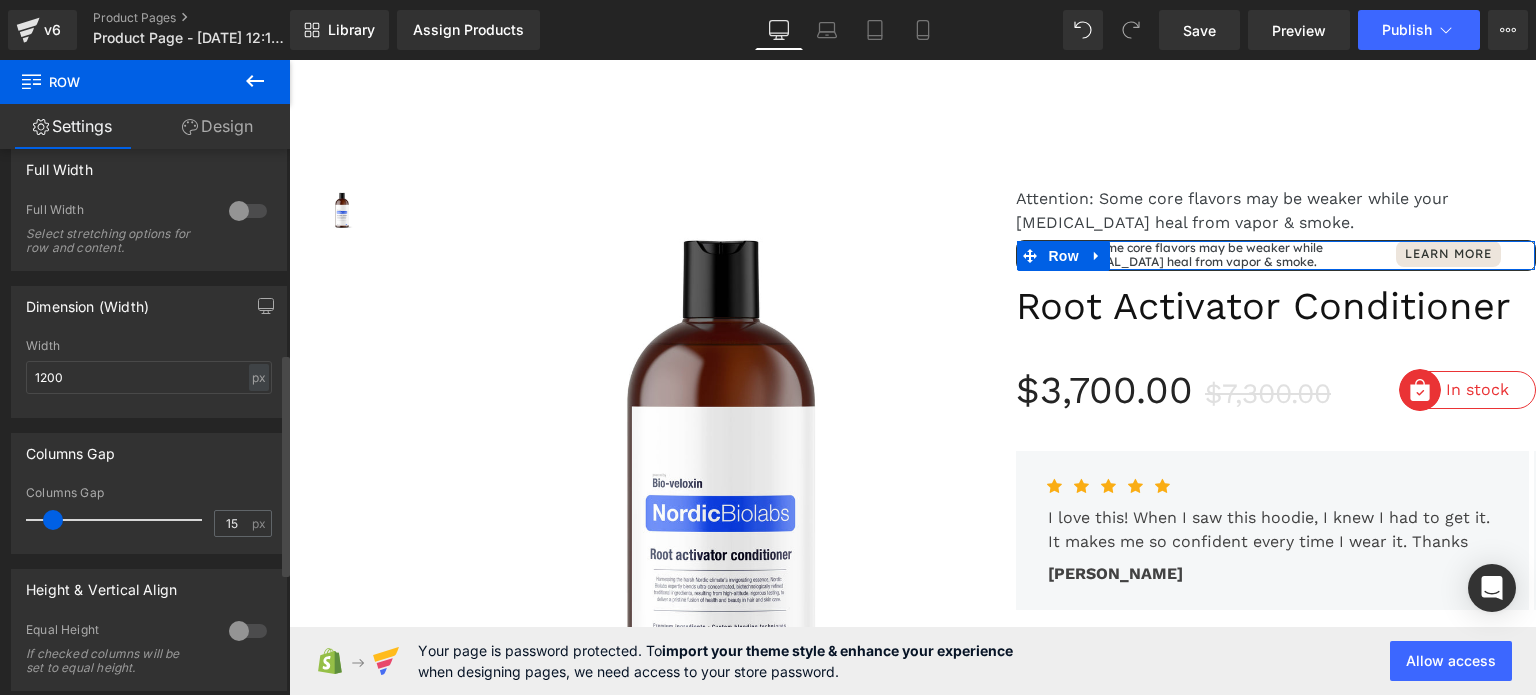 scroll, scrollTop: 500, scrollLeft: 0, axis: vertical 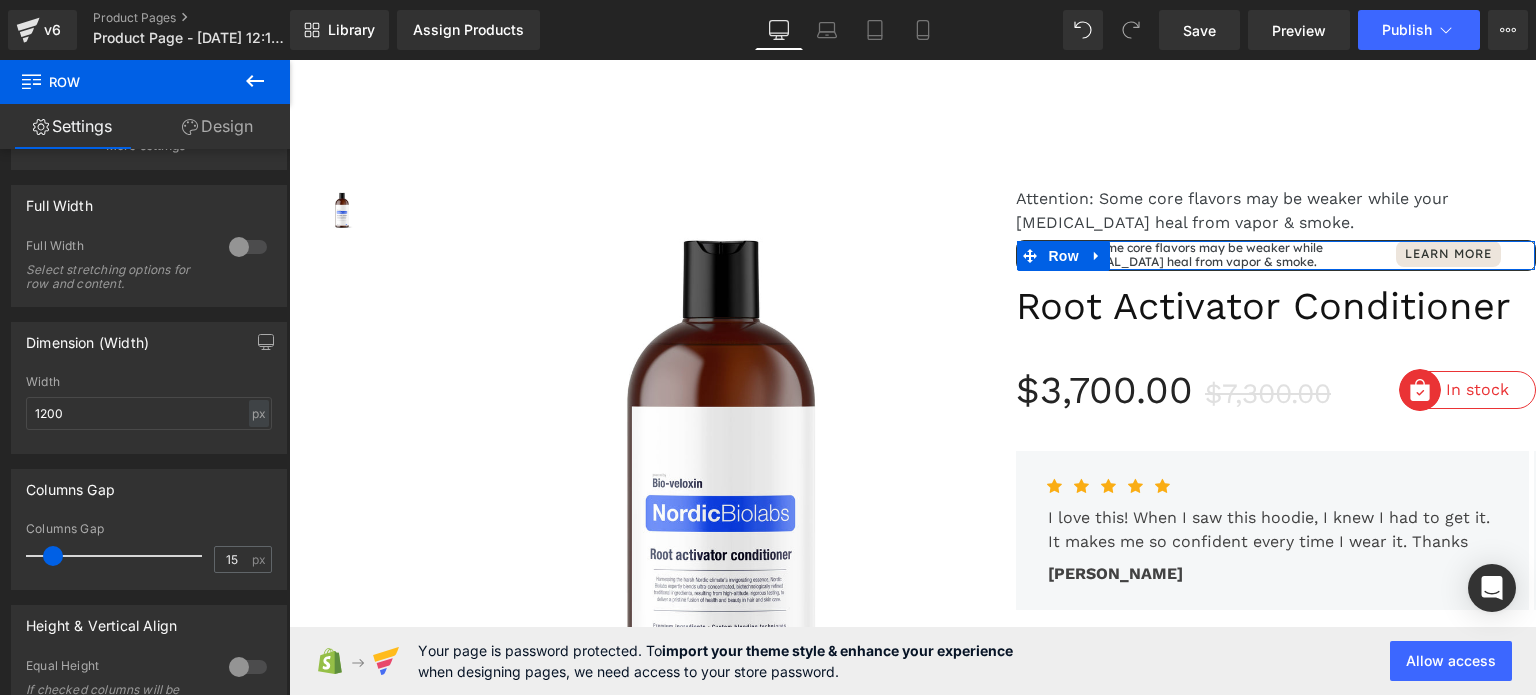 click on "Design" at bounding box center (217, 126) 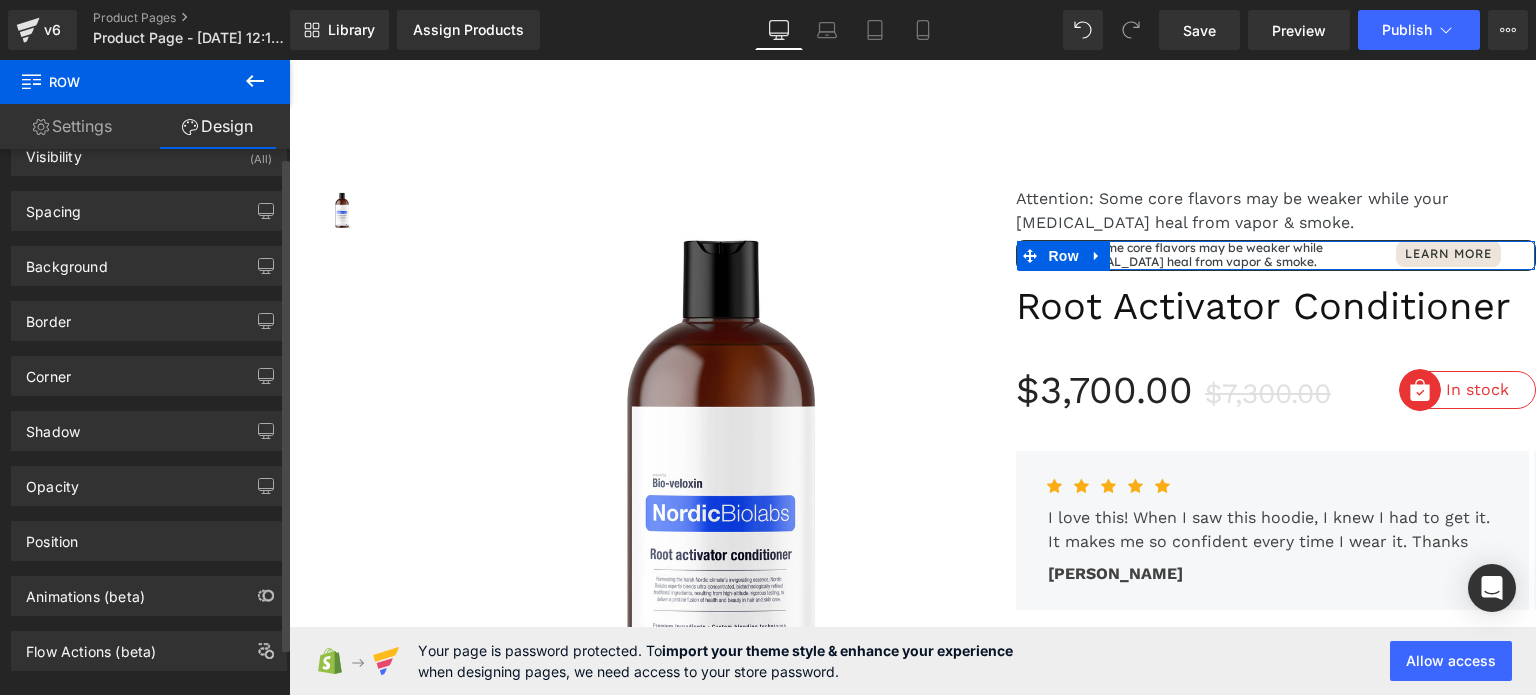 scroll, scrollTop: 60, scrollLeft: 0, axis: vertical 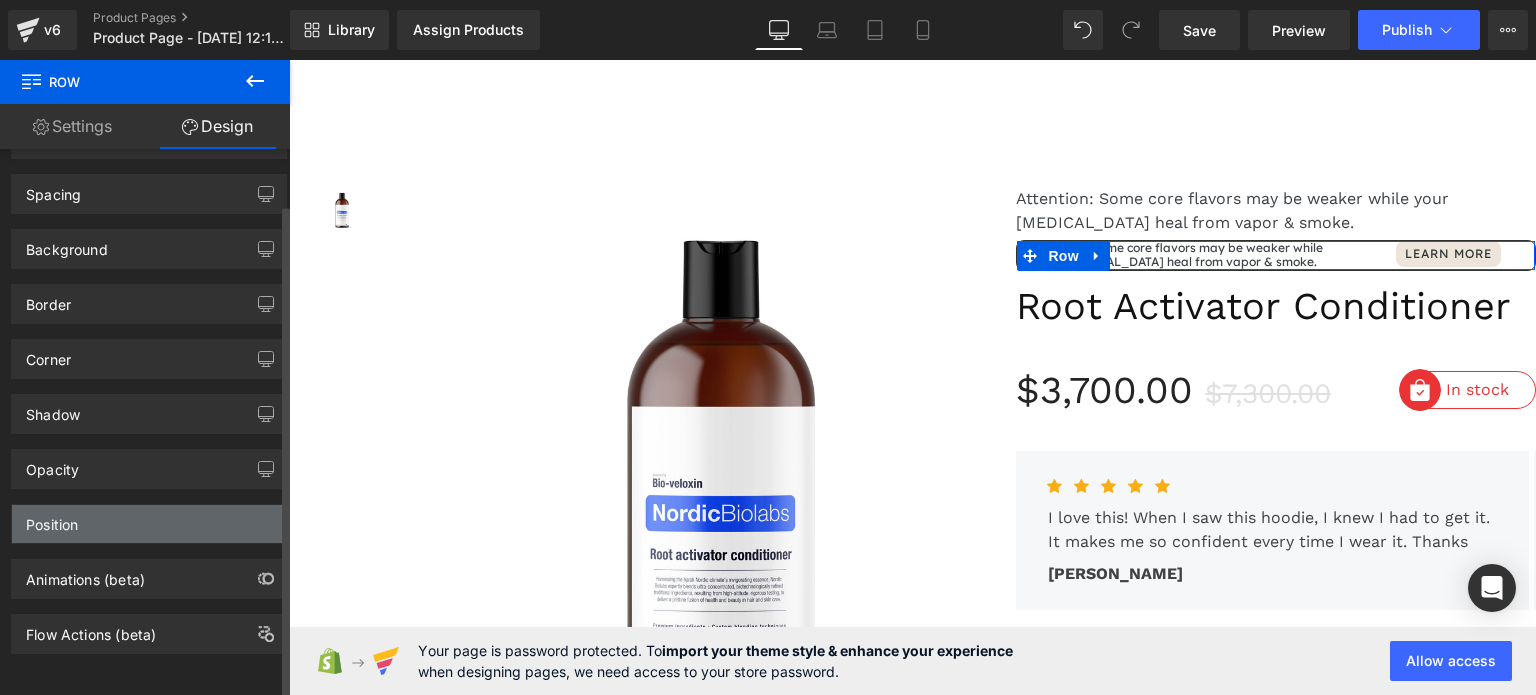 click on "Position" at bounding box center (149, 524) 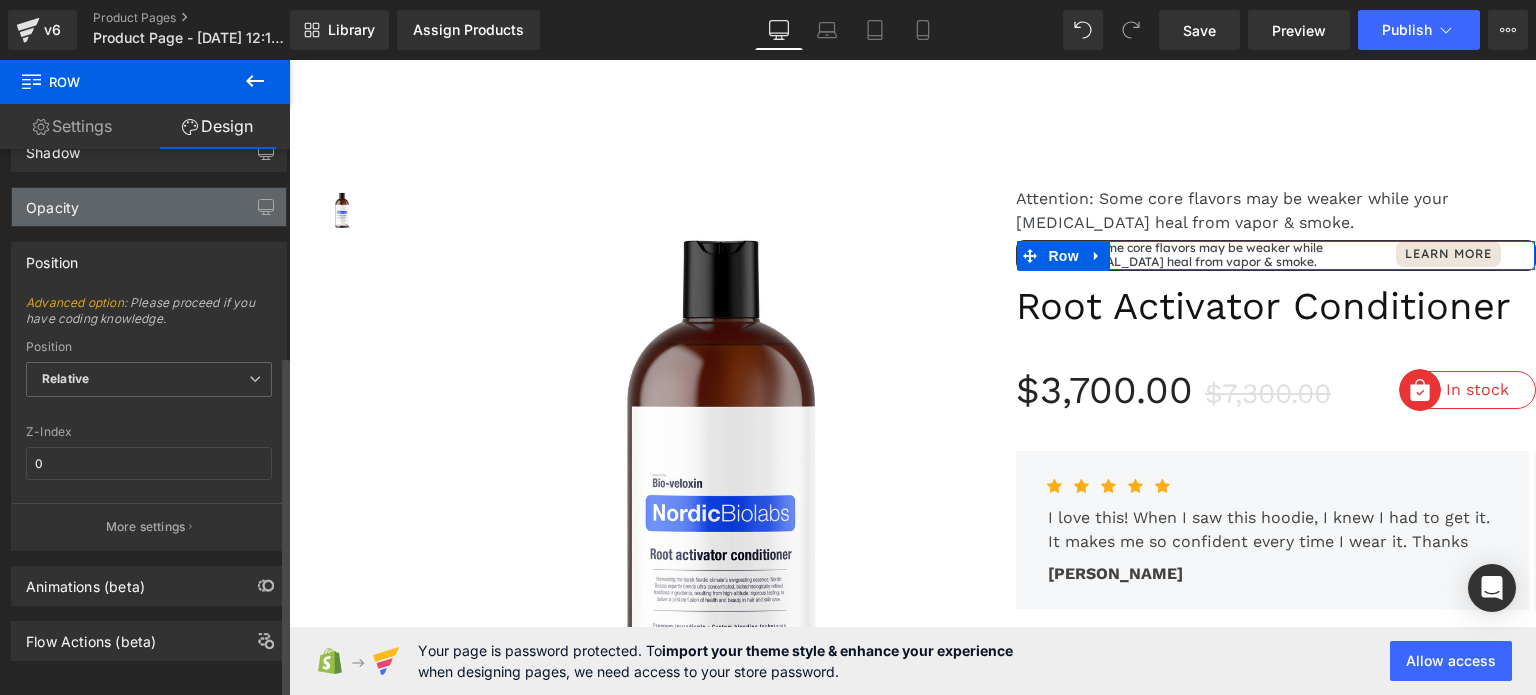 scroll, scrollTop: 328, scrollLeft: 0, axis: vertical 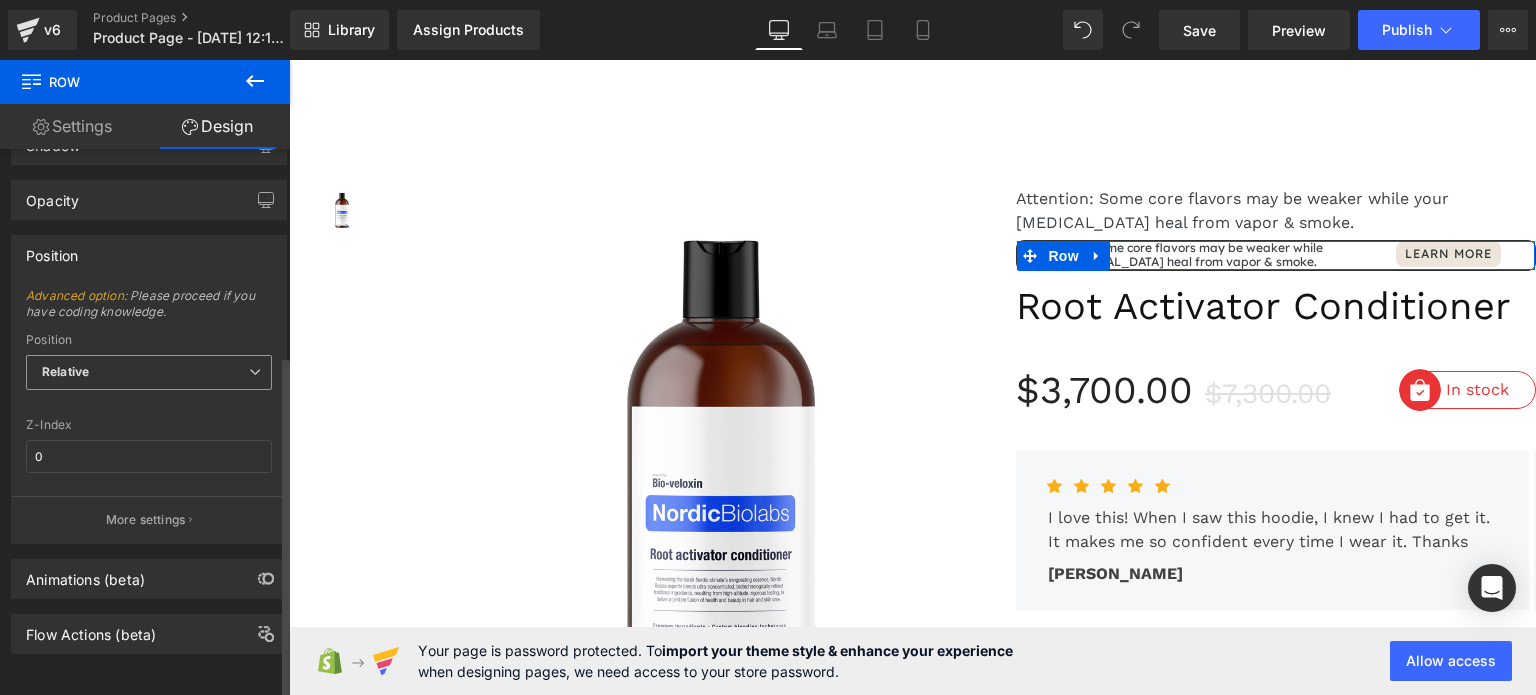 click on "Relative" at bounding box center (149, 372) 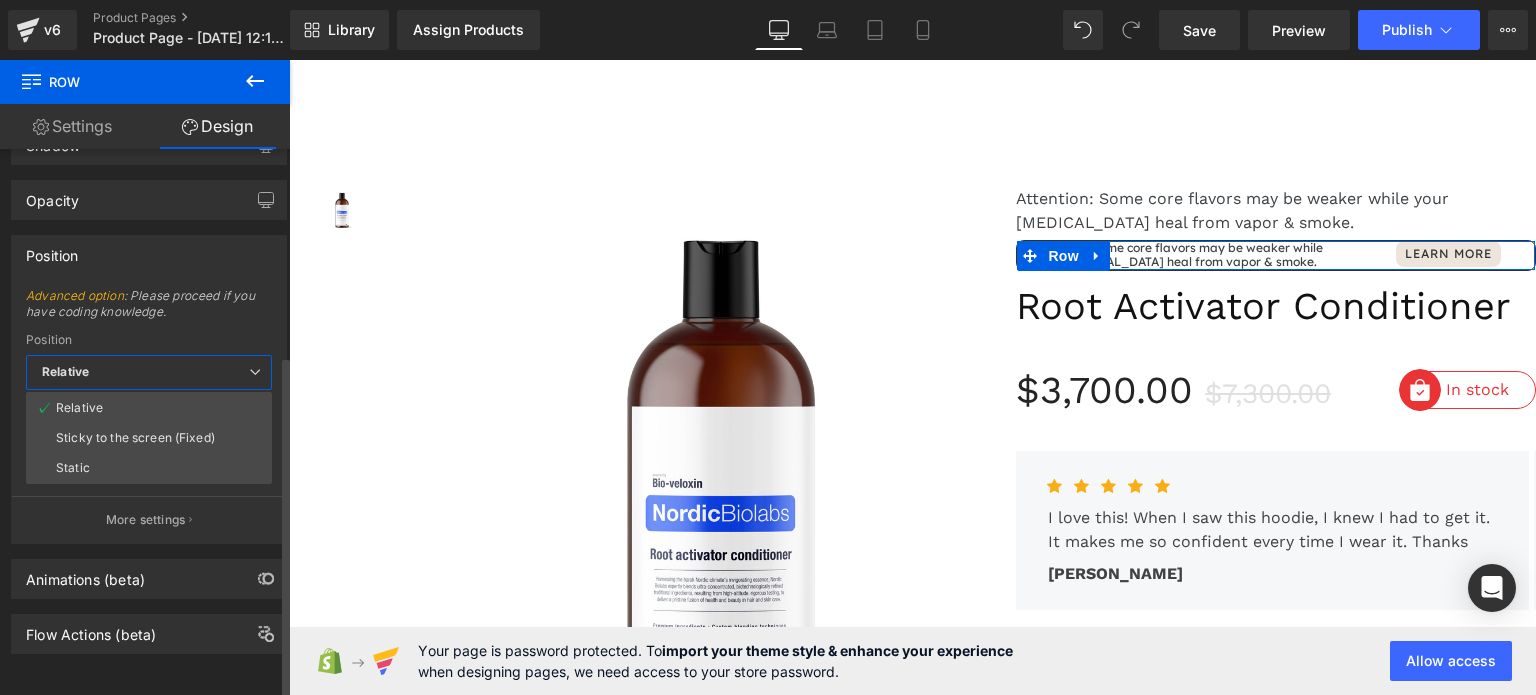 click on "Relative" at bounding box center [149, 372] 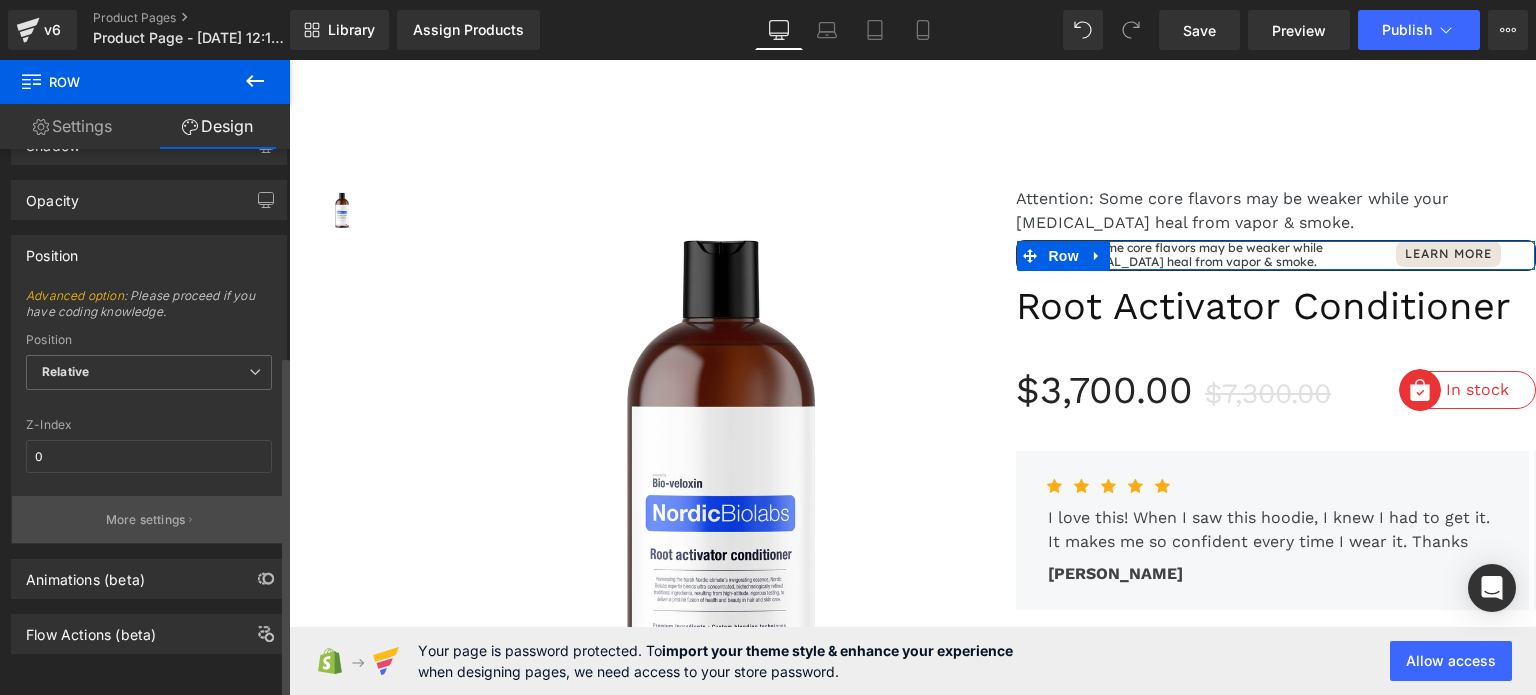 click on "More settings" at bounding box center (146, 520) 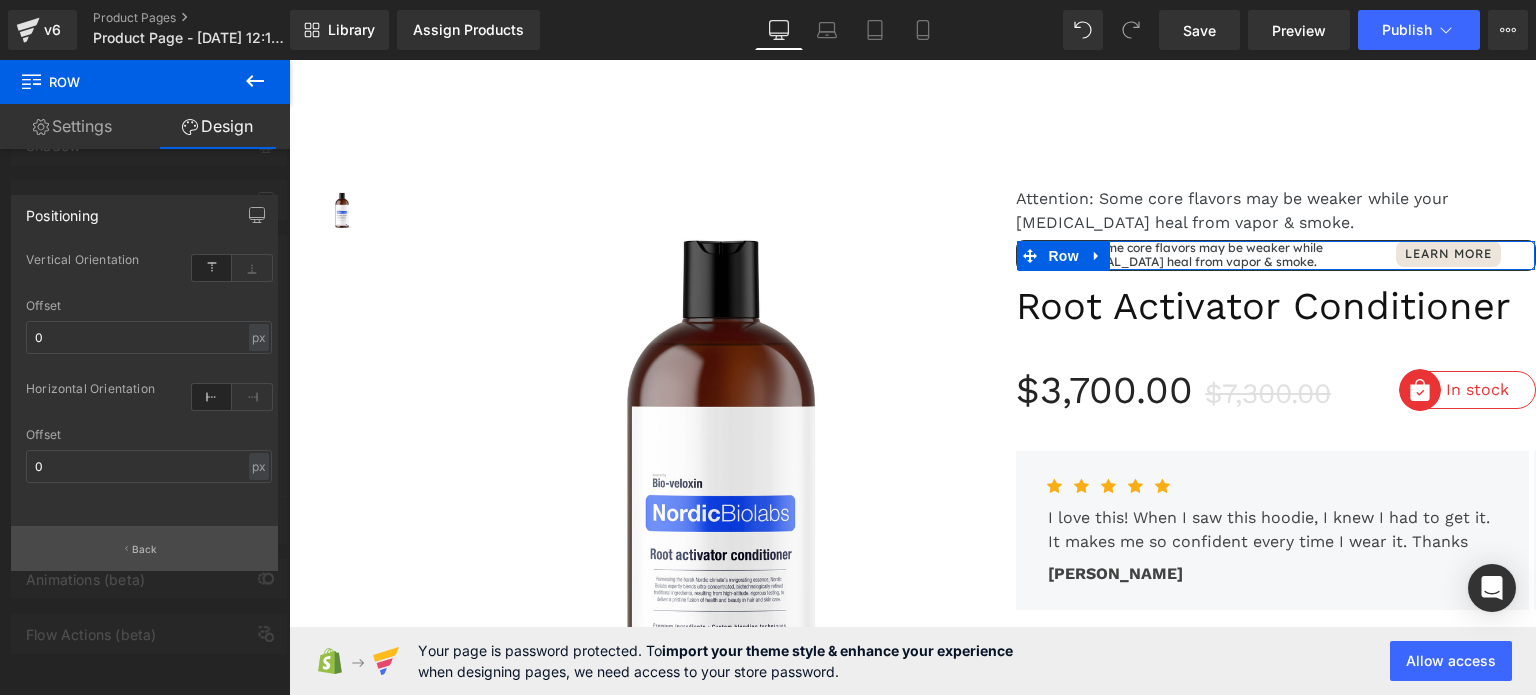 click on "Back" at bounding box center (144, 548) 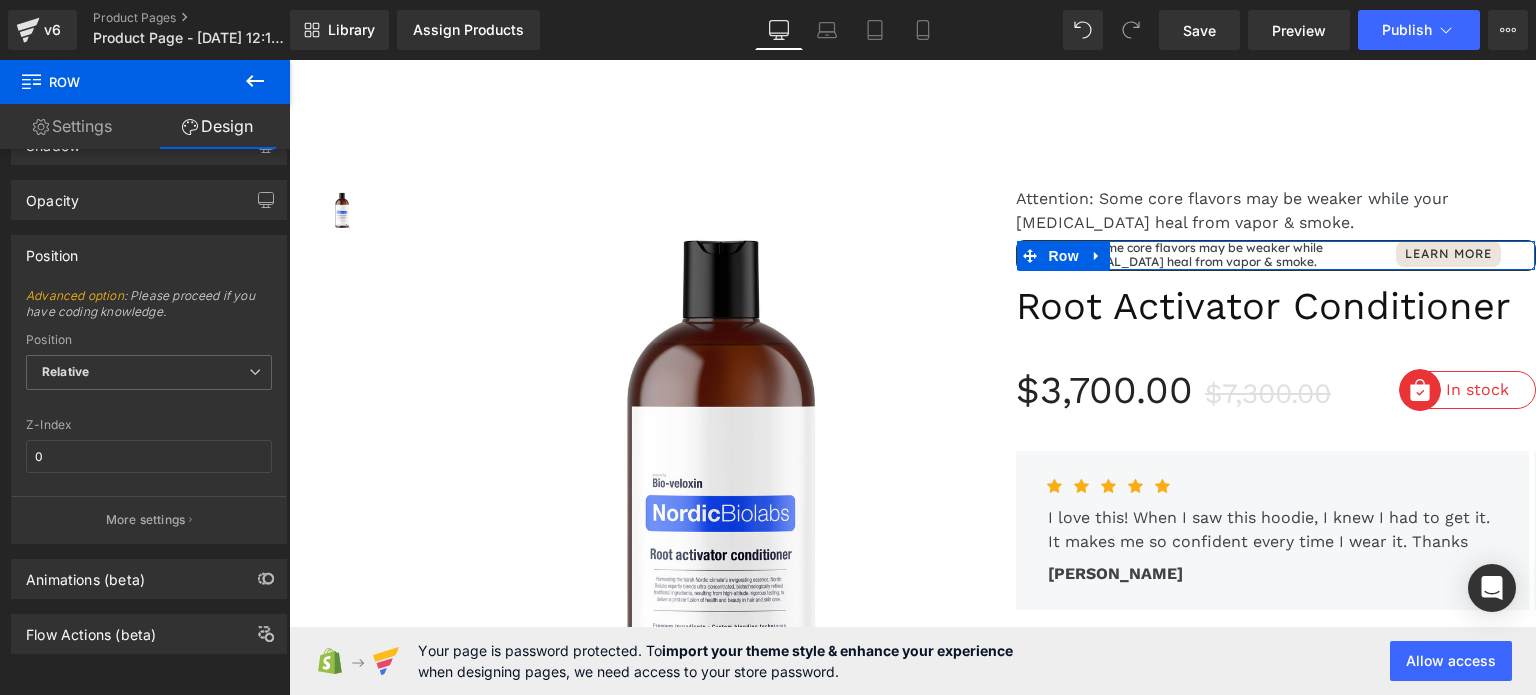 drag, startPoint x: 93, startPoint y: 115, endPoint x: 98, endPoint y: 127, distance: 13 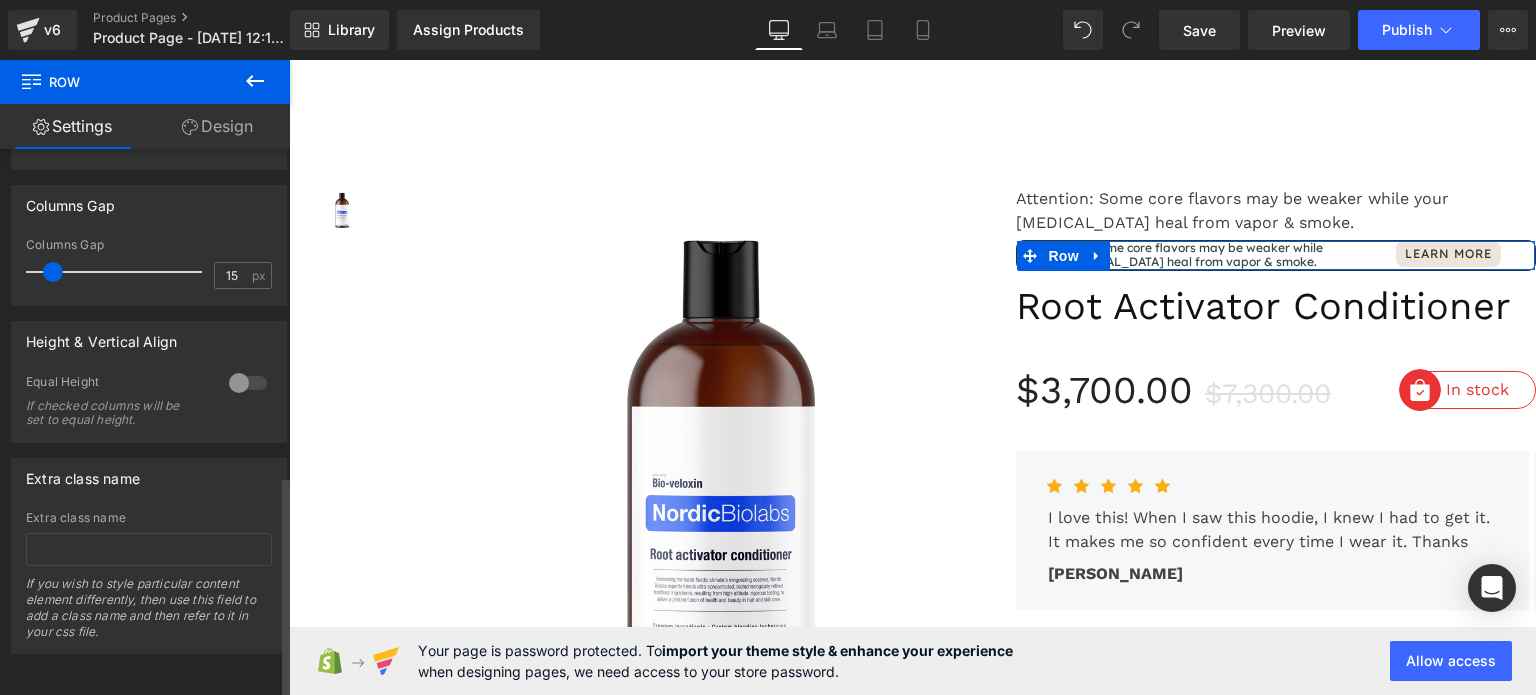 scroll, scrollTop: 800, scrollLeft: 0, axis: vertical 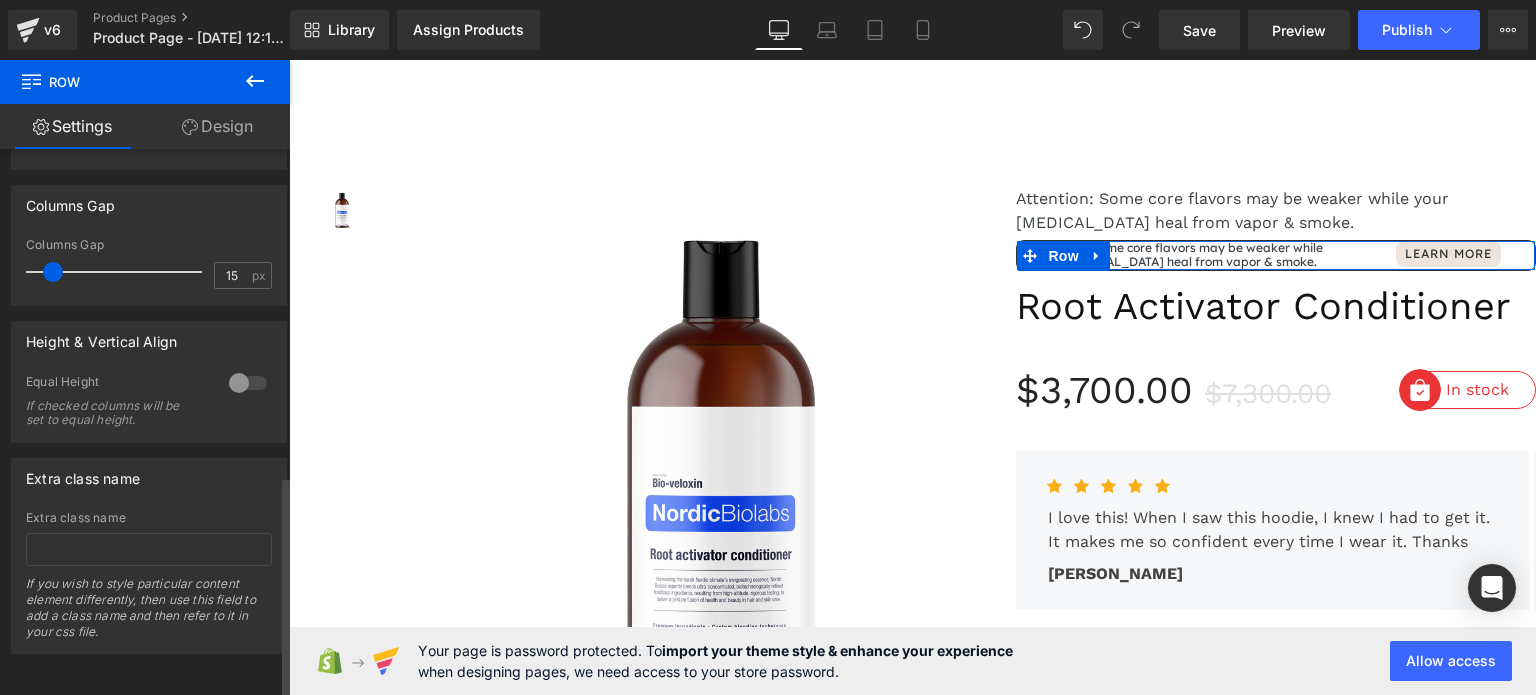 click at bounding box center [248, 383] 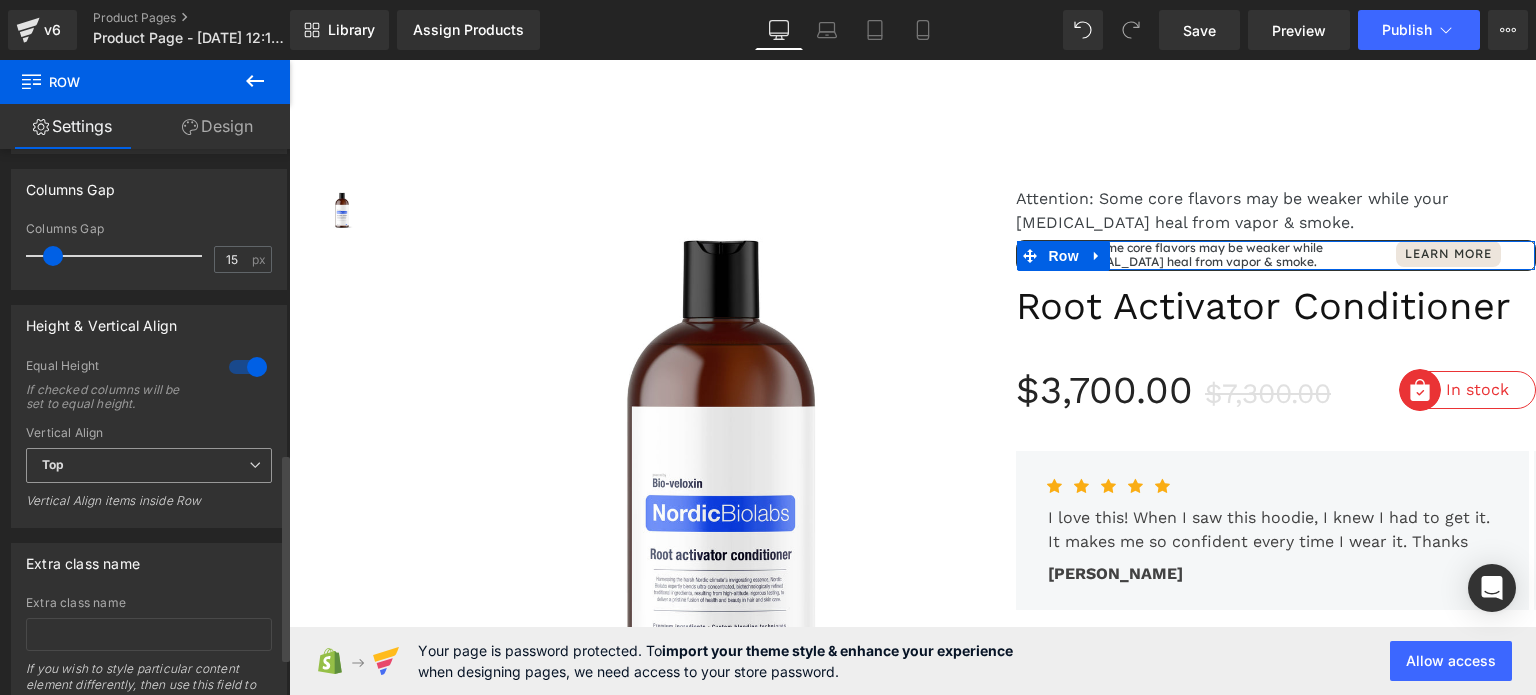 click on "Top" at bounding box center [149, 465] 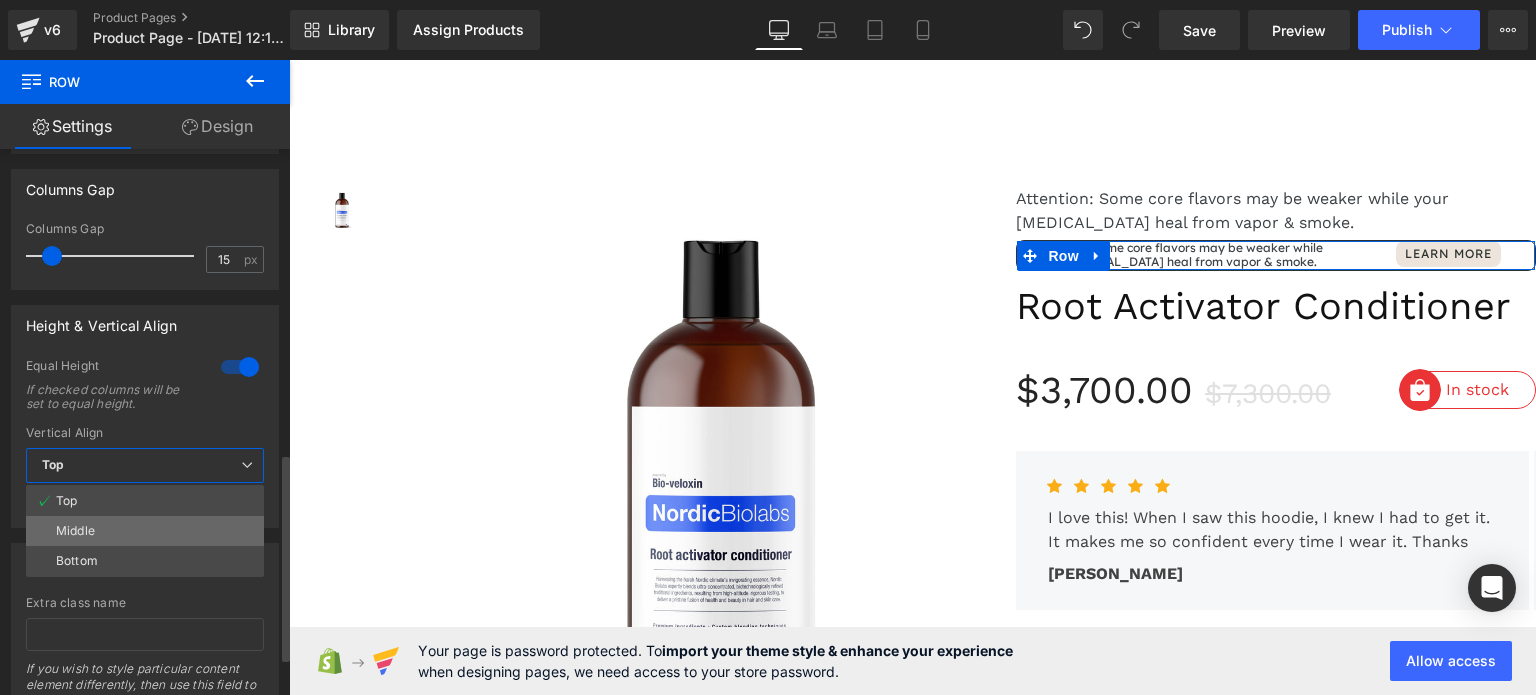 click on "Middle" at bounding box center [145, 531] 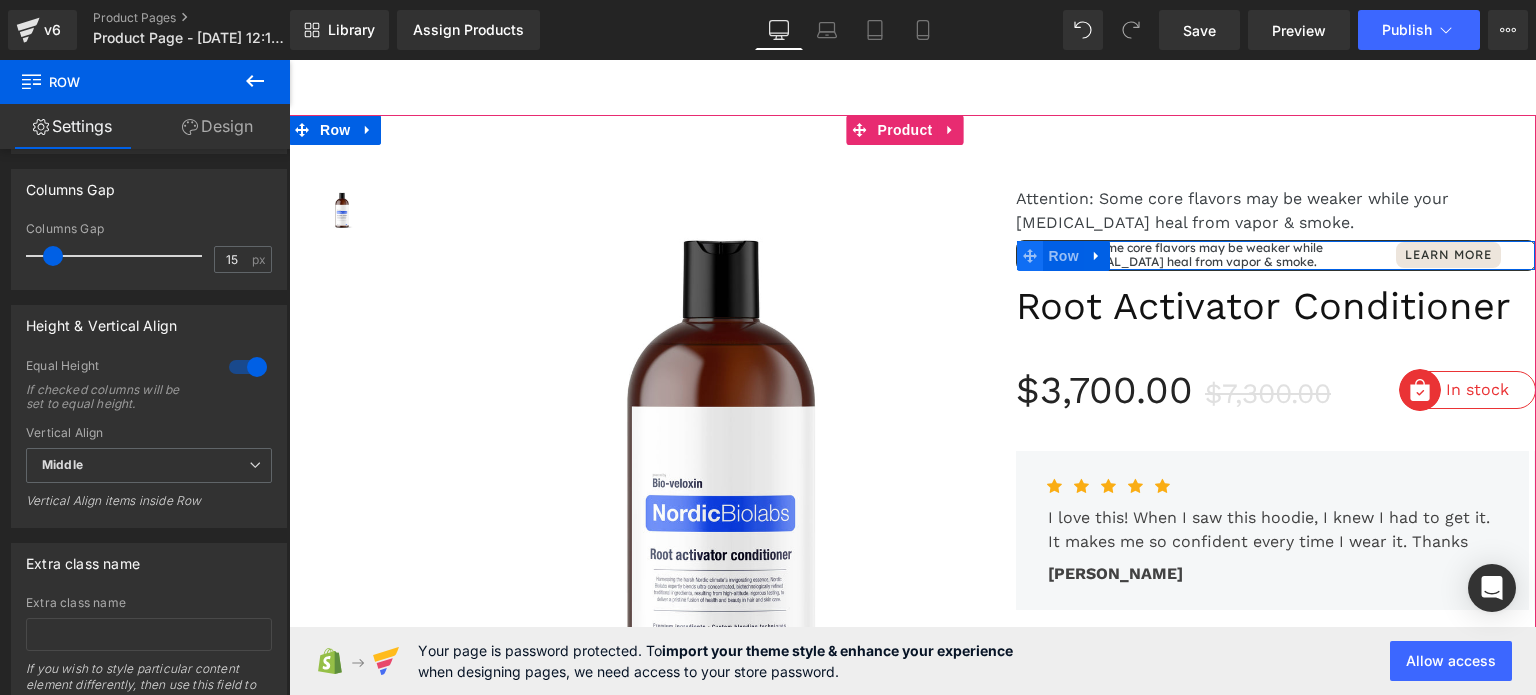 click 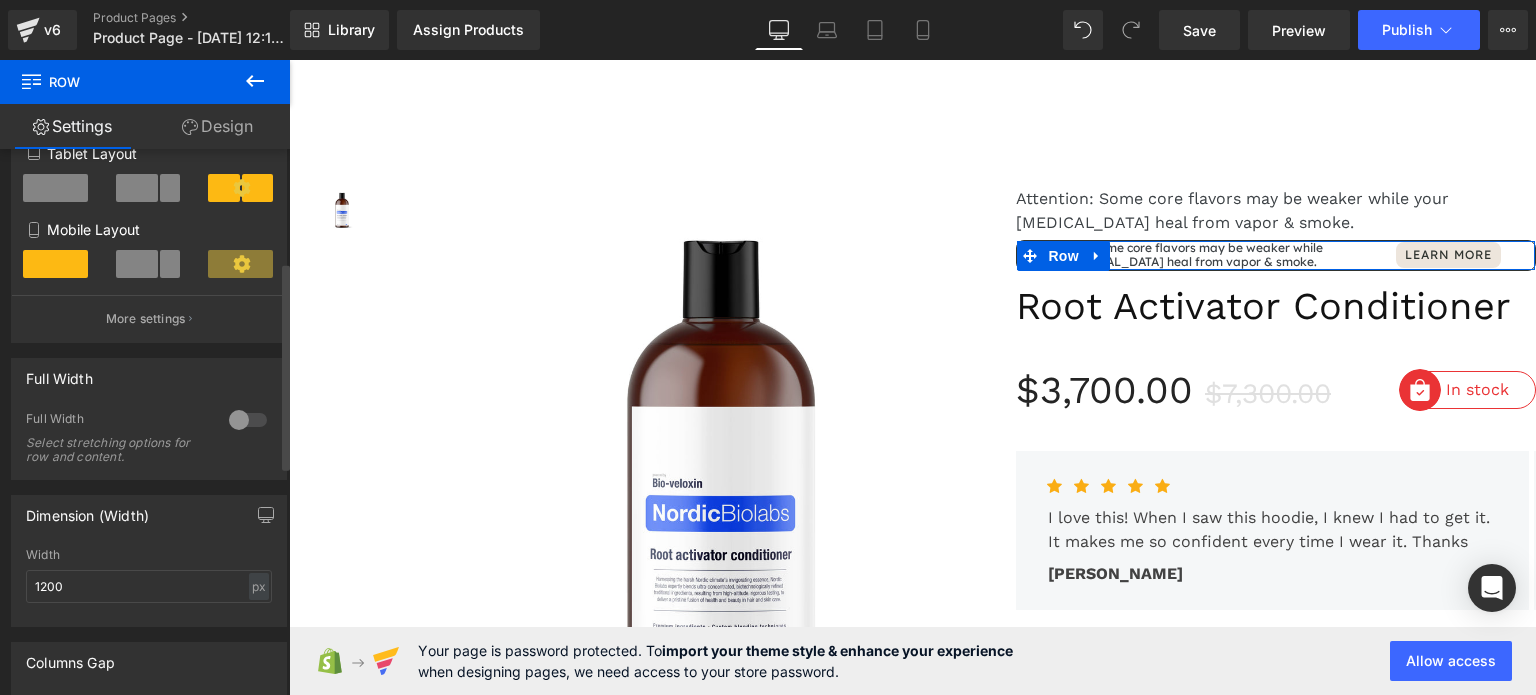 scroll, scrollTop: 200, scrollLeft: 0, axis: vertical 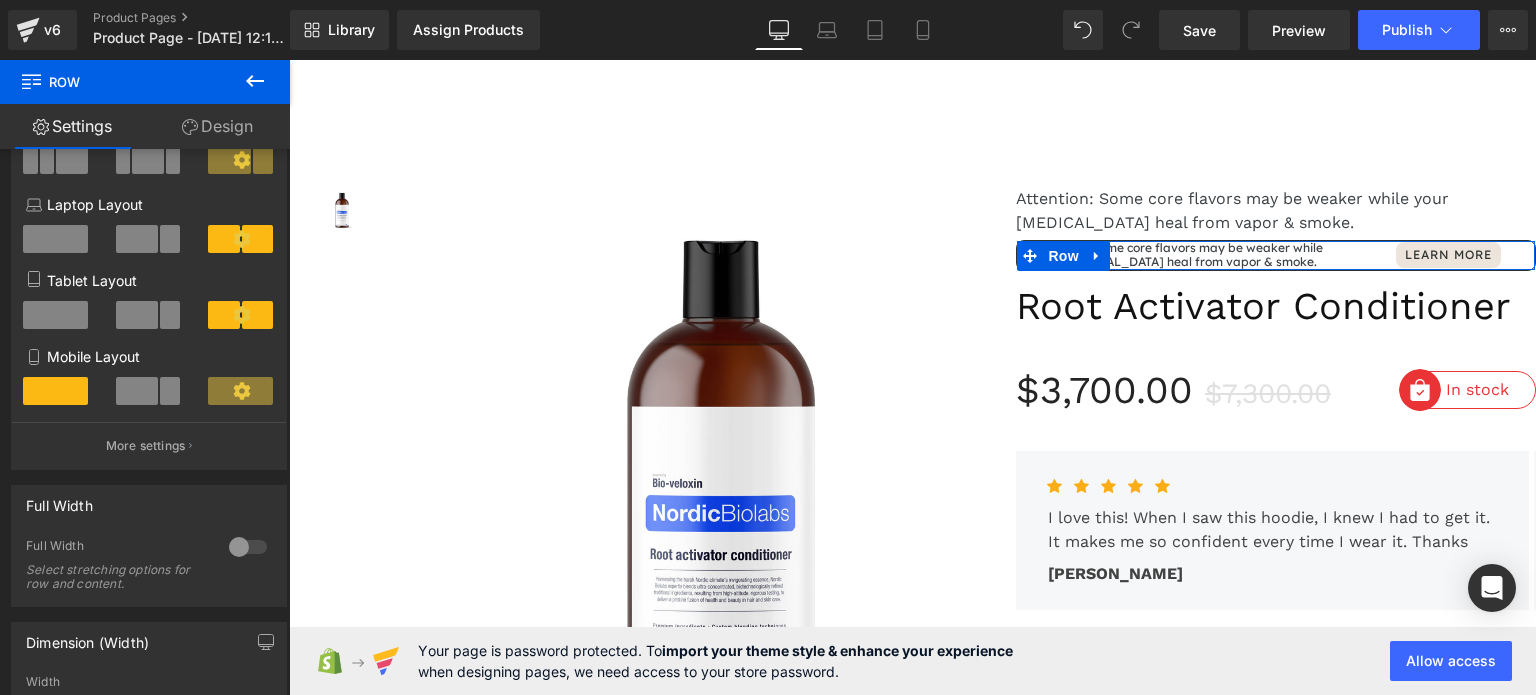 click on "Design" at bounding box center (217, 126) 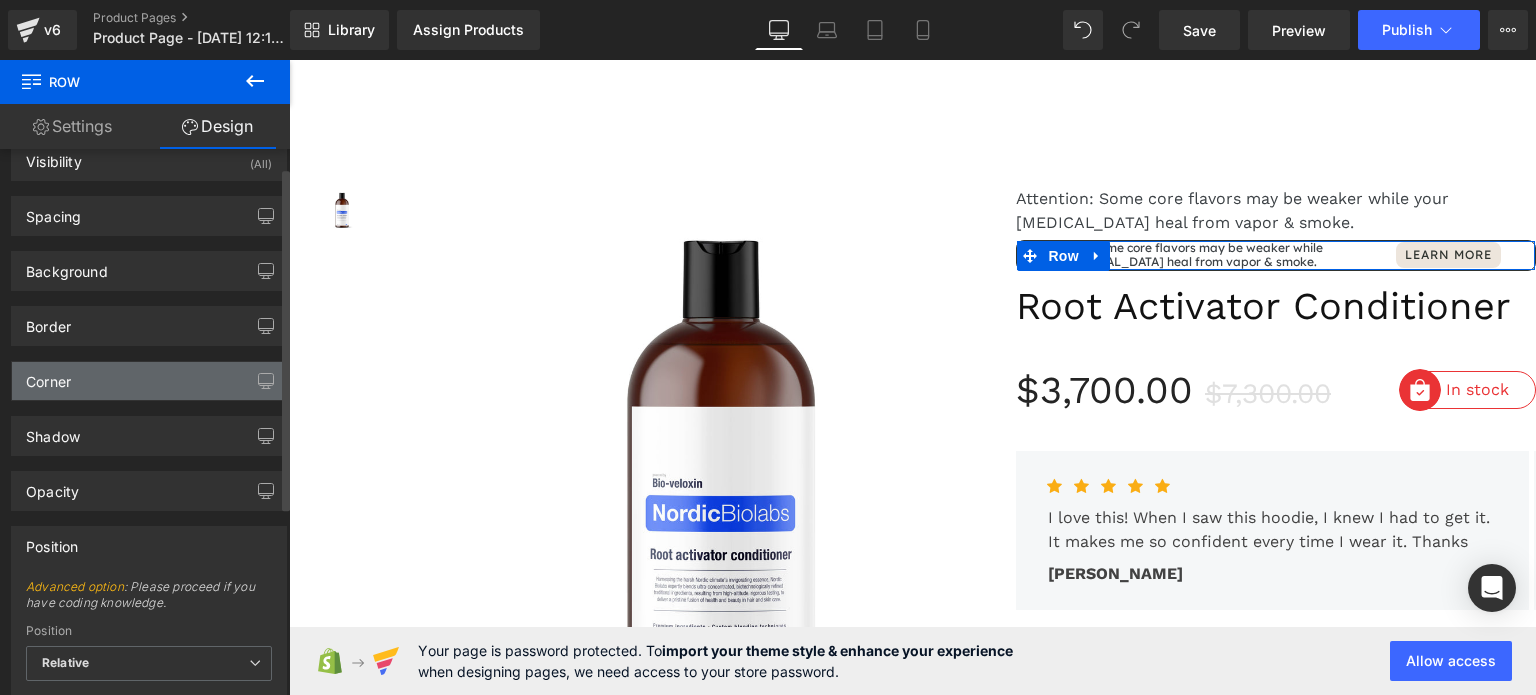 scroll, scrollTop: 0, scrollLeft: 0, axis: both 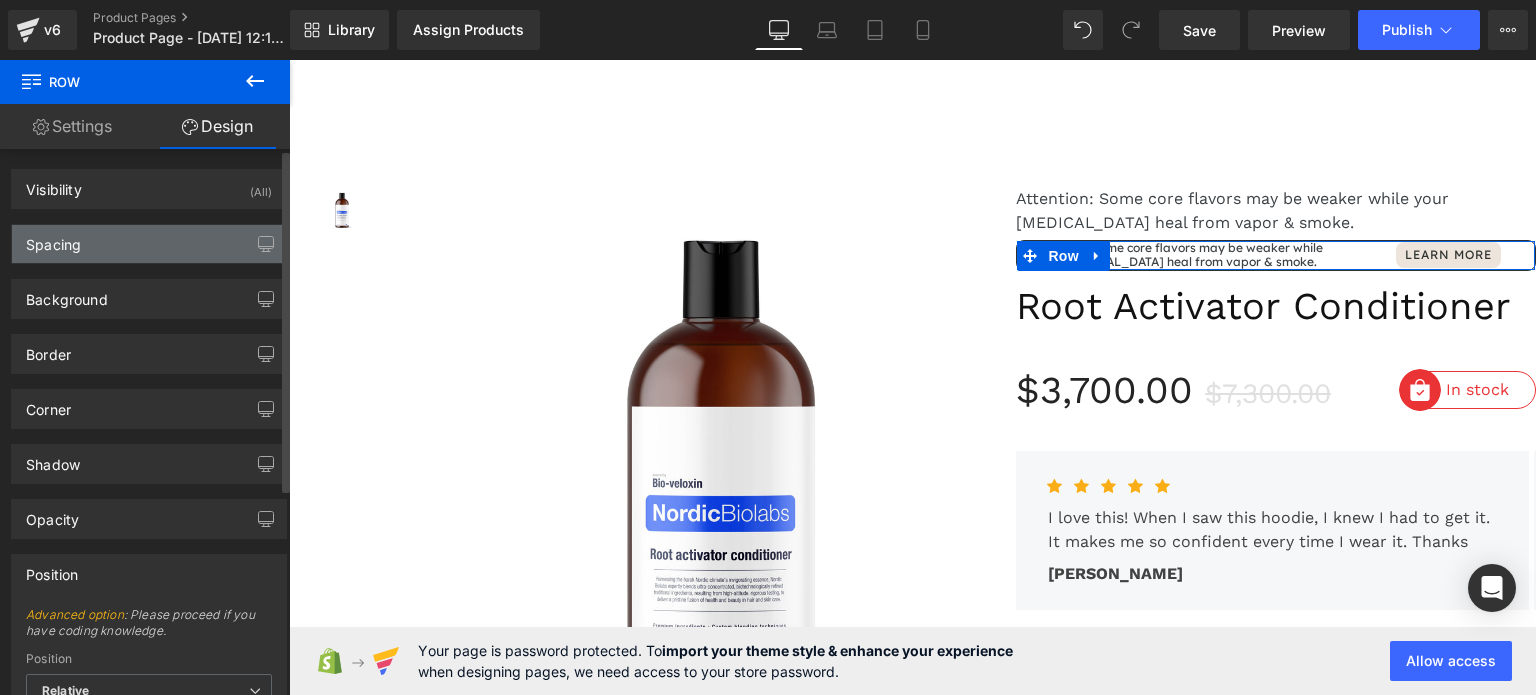 click on "Spacing" at bounding box center [149, 244] 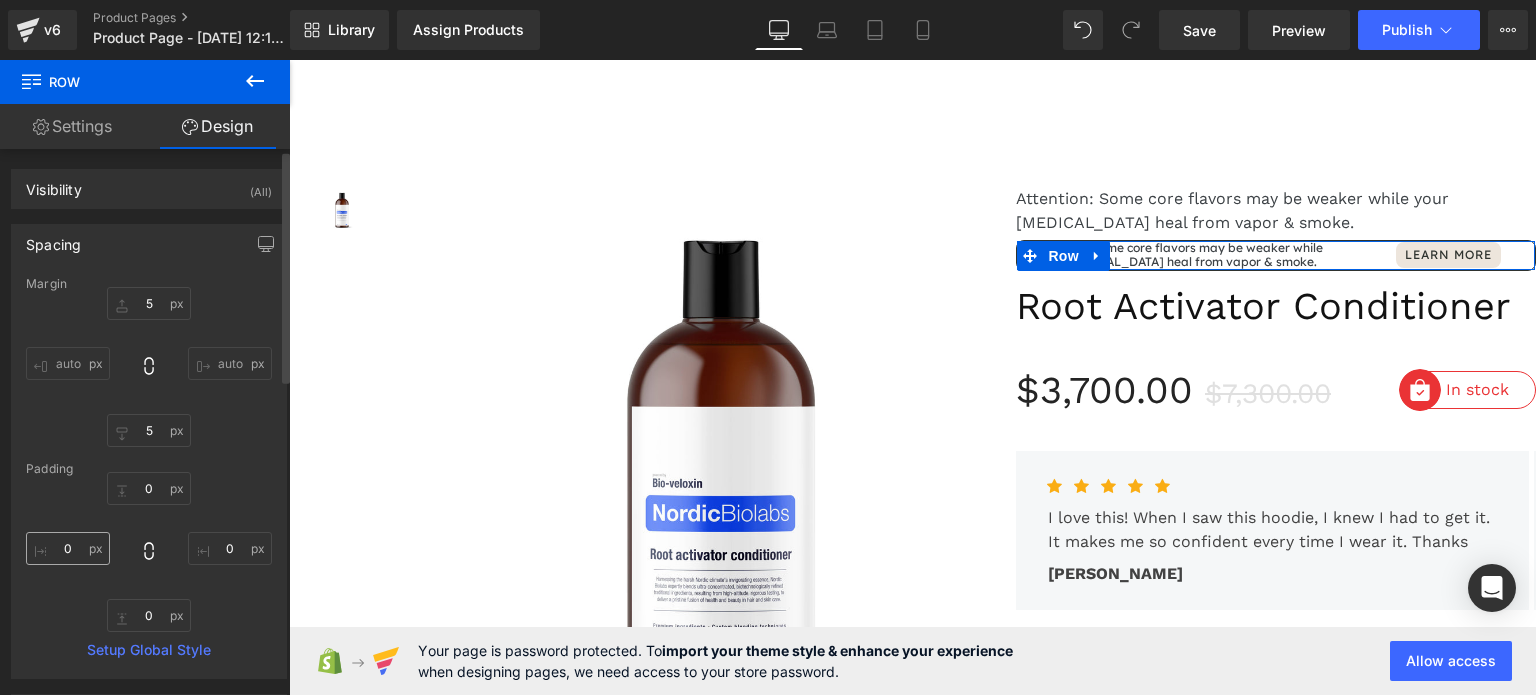 scroll, scrollTop: 100, scrollLeft: 0, axis: vertical 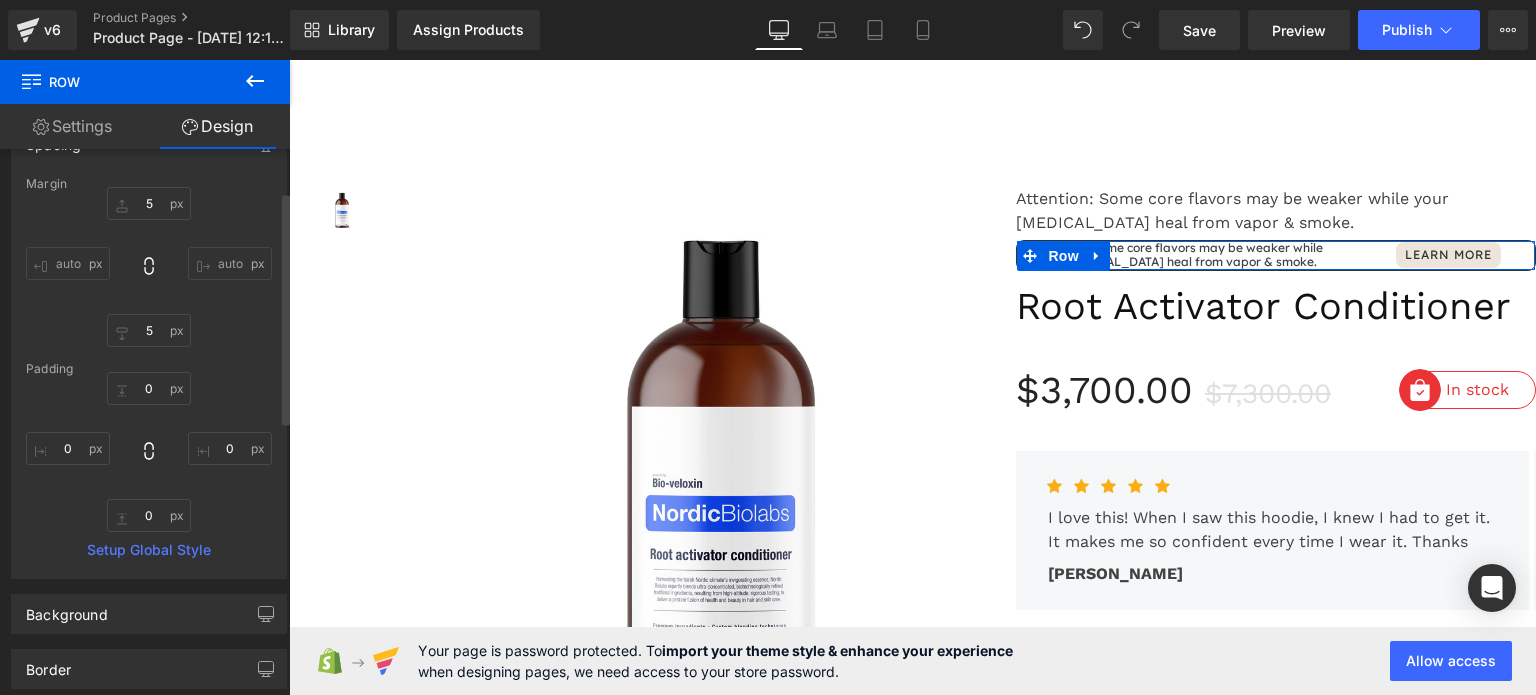 click on "auto" at bounding box center (68, 263) 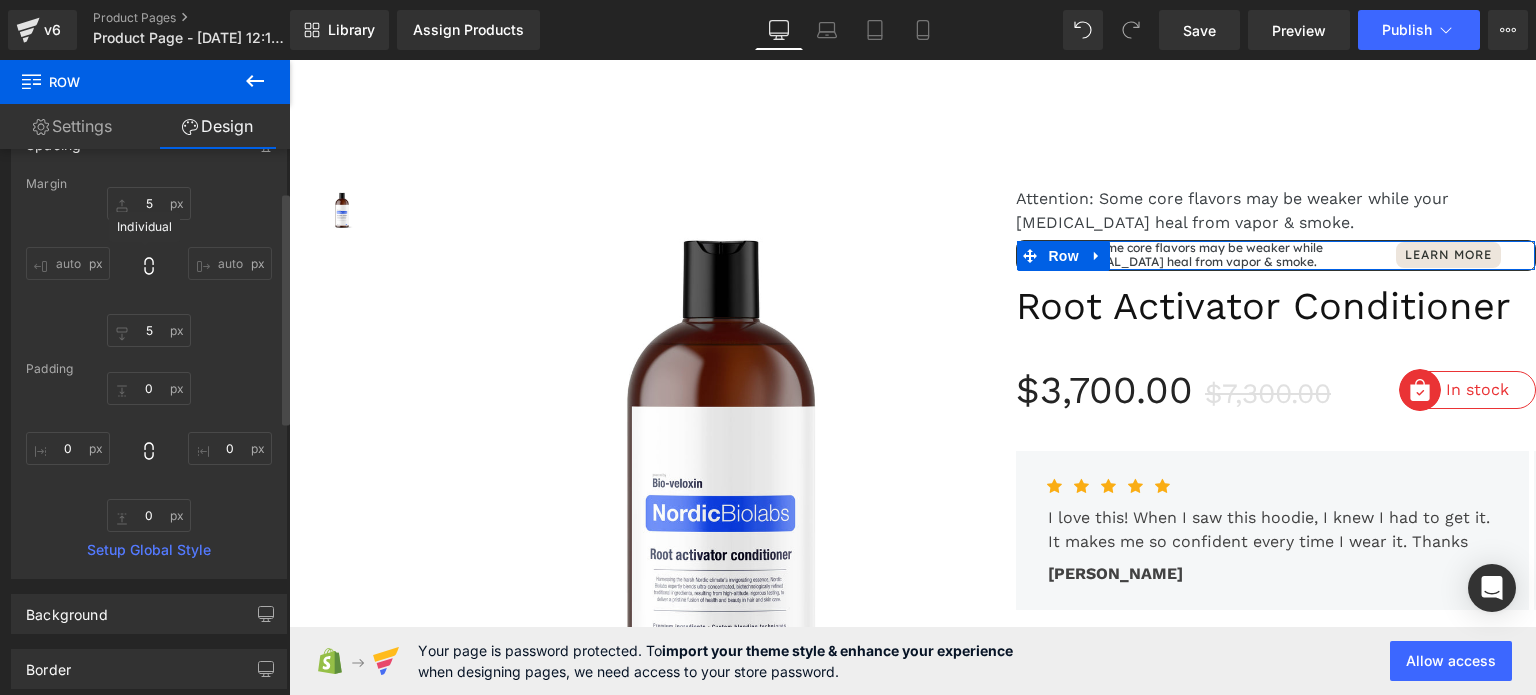 click 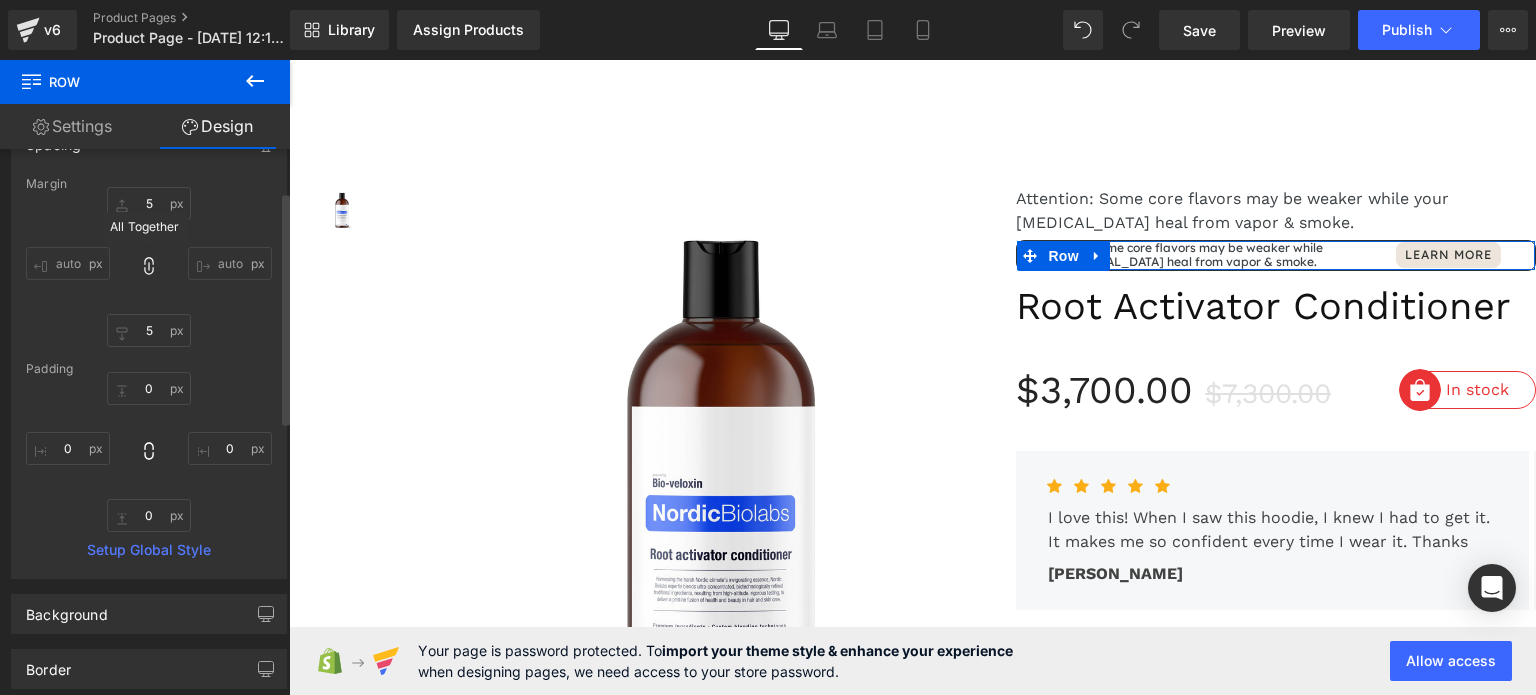click 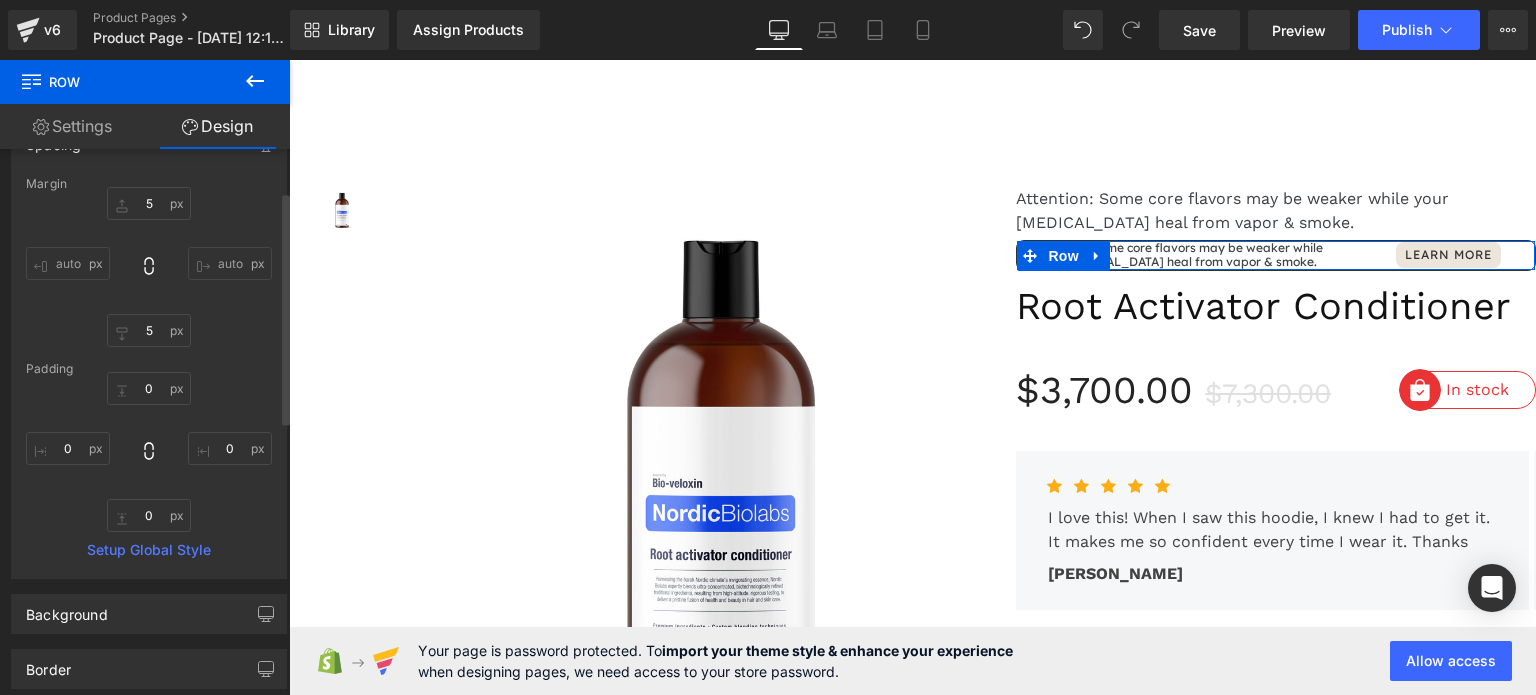 click on "Setup Global Style" at bounding box center (149, 550) 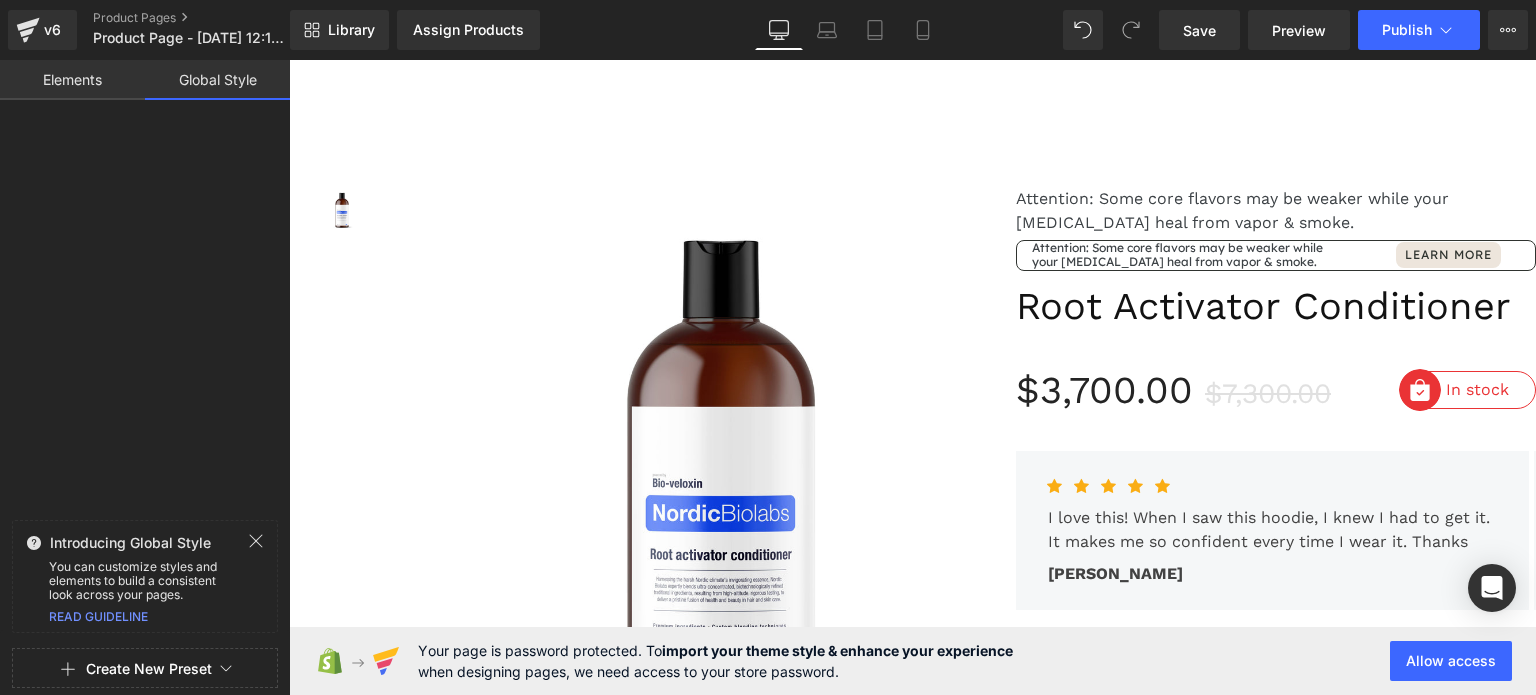 click on "Elements" at bounding box center (72, 80) 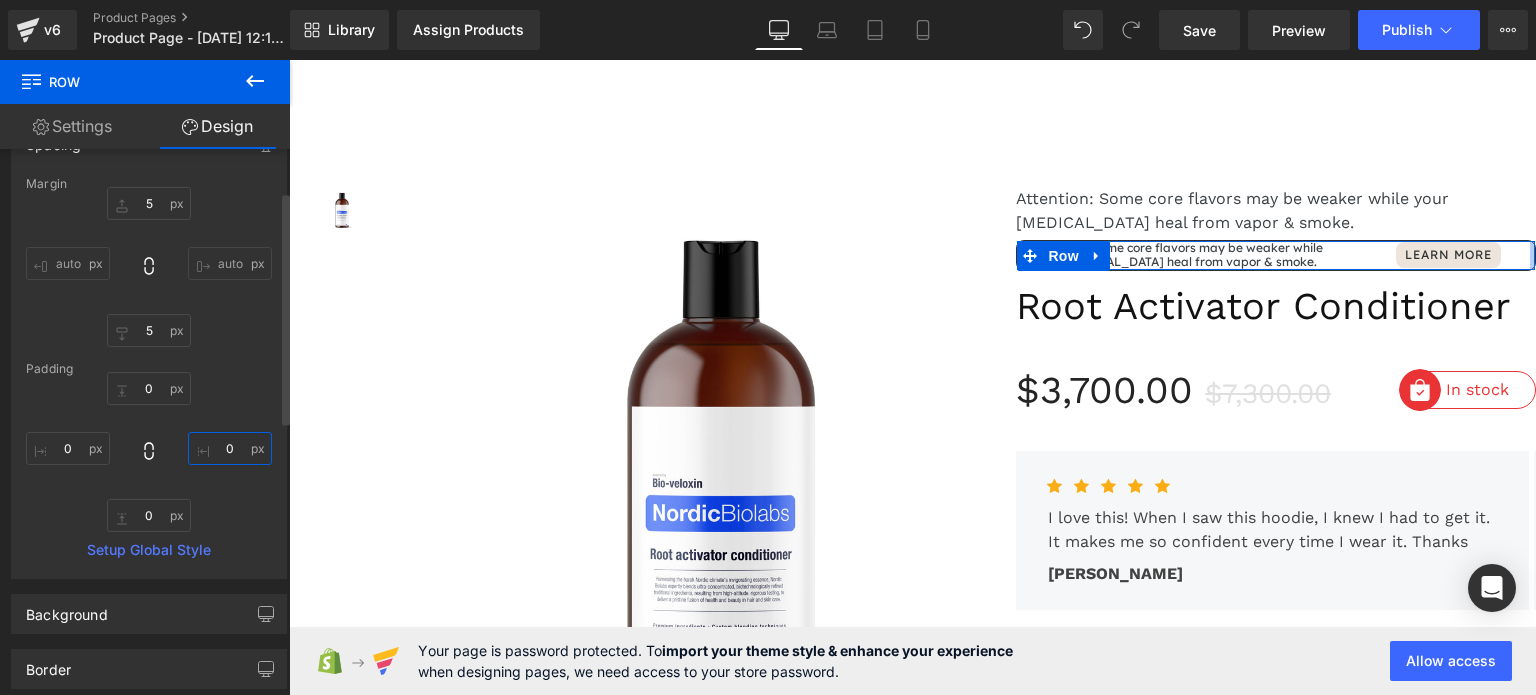 click at bounding box center [230, 448] 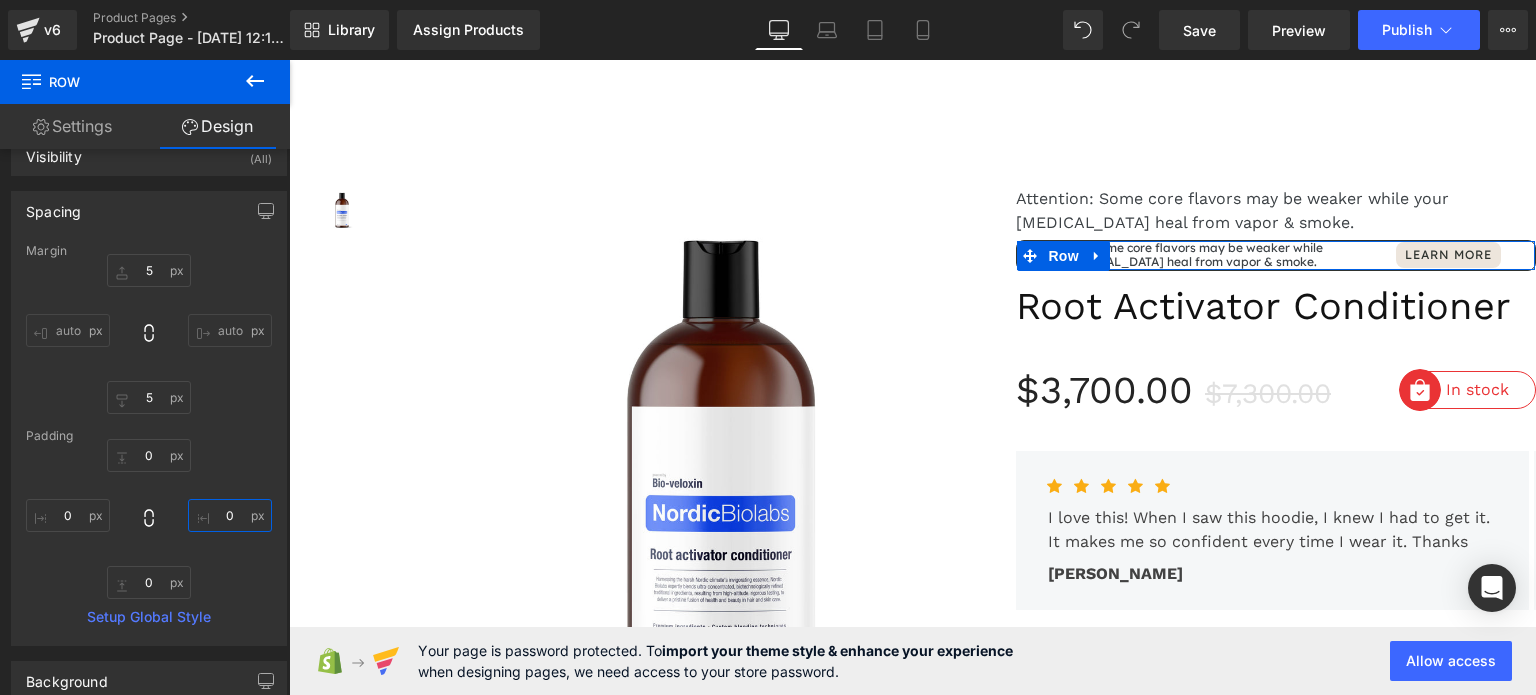 scroll, scrollTop: 0, scrollLeft: 0, axis: both 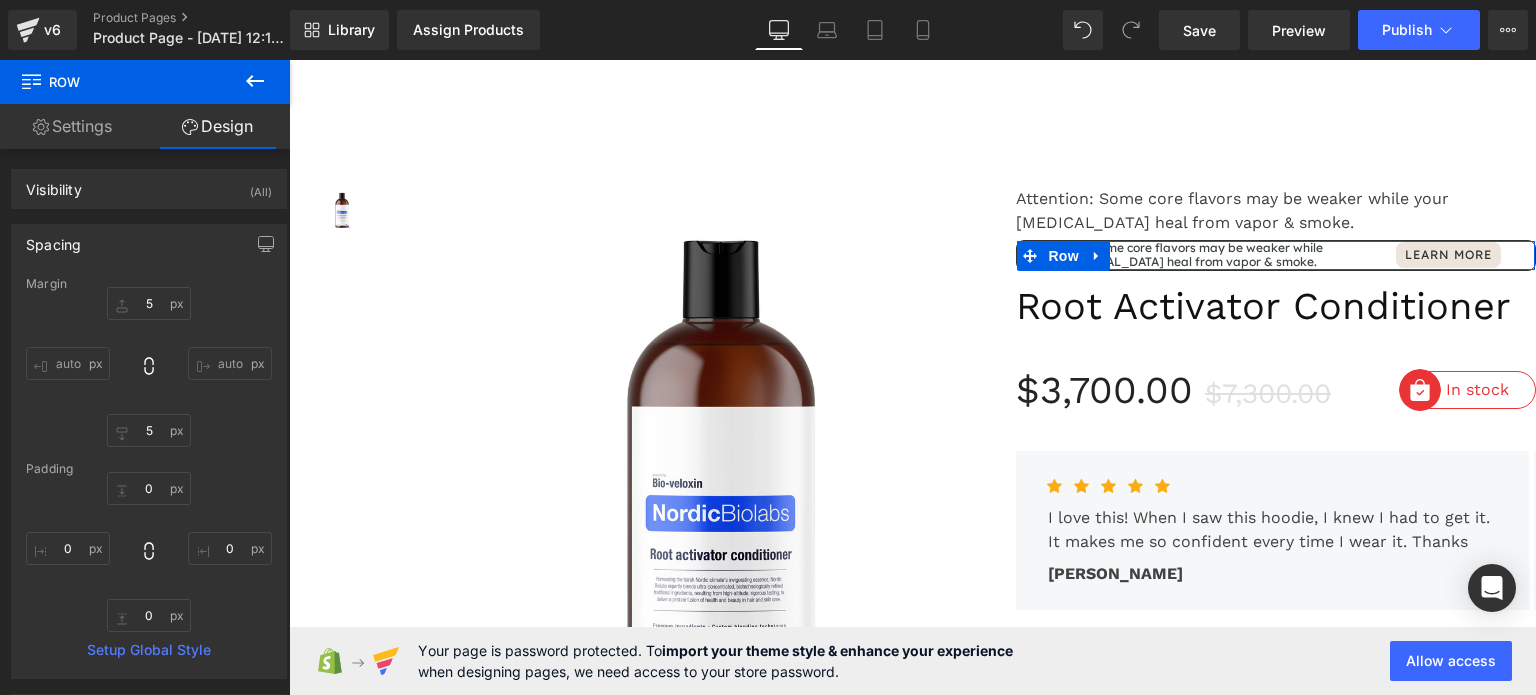 click on "Settings" at bounding box center [72, 126] 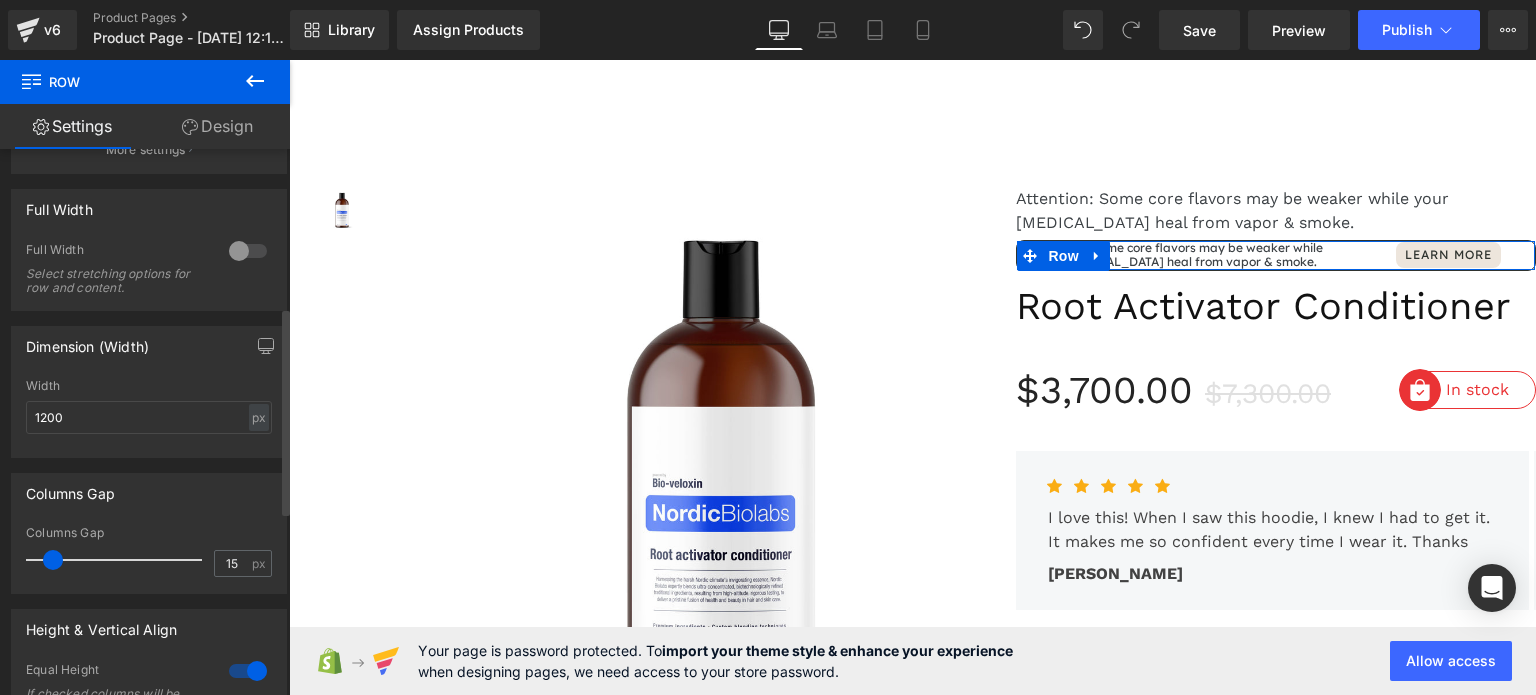 scroll, scrollTop: 500, scrollLeft: 0, axis: vertical 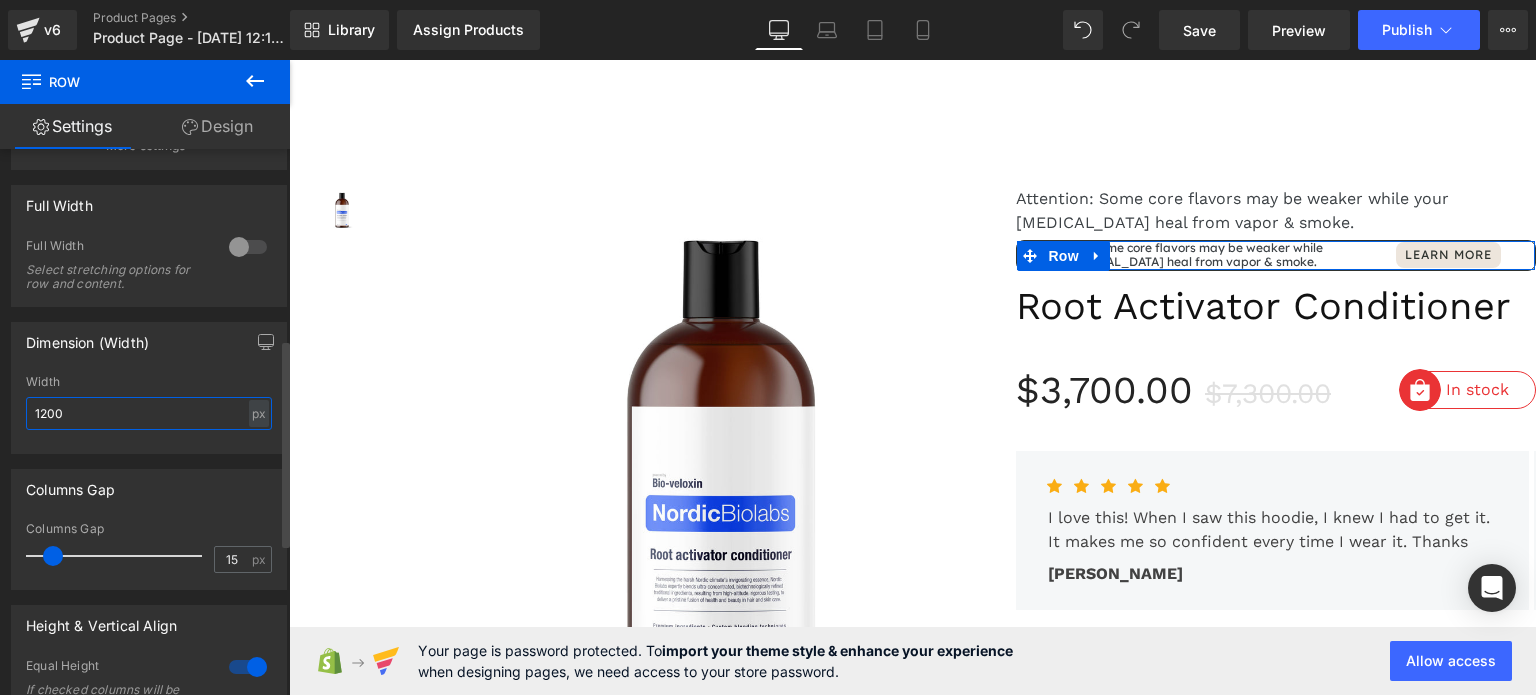 click on "1200" at bounding box center [149, 413] 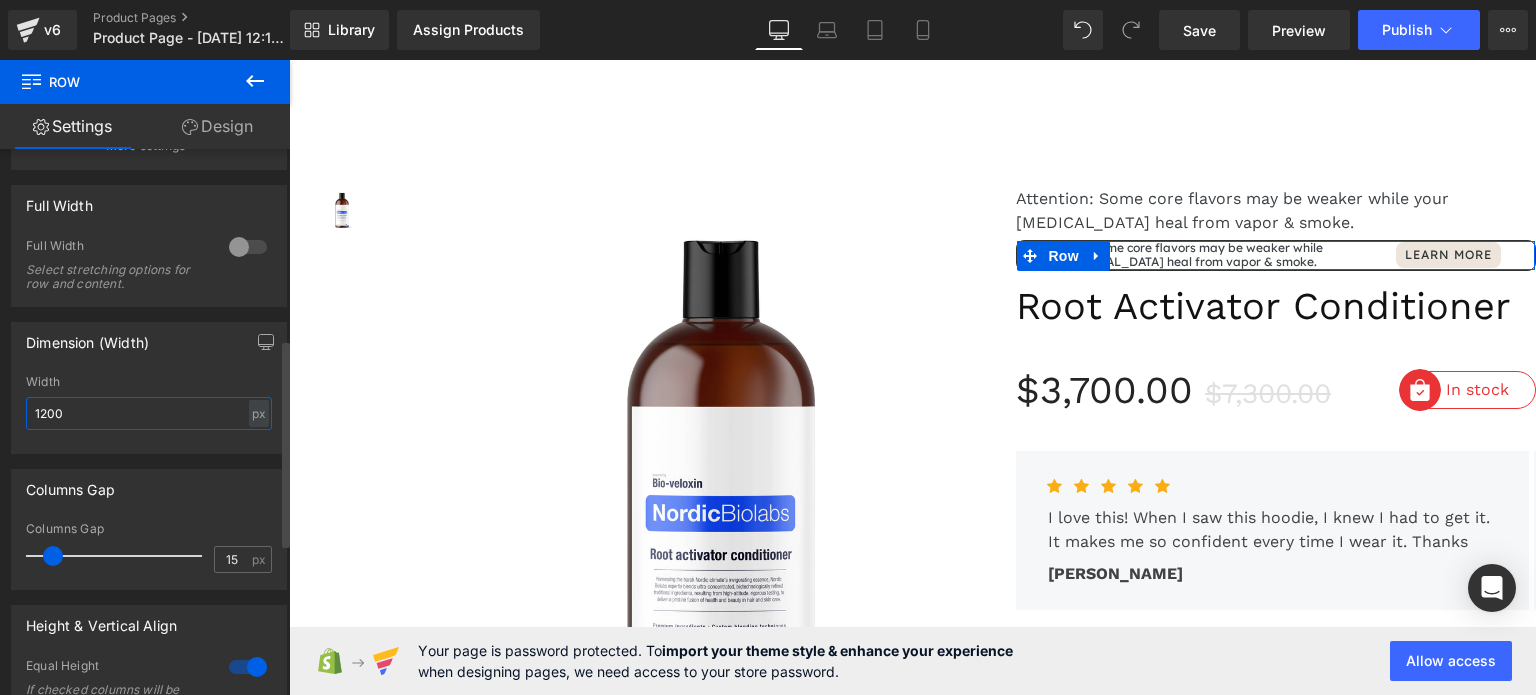 click on "1200" at bounding box center [149, 413] 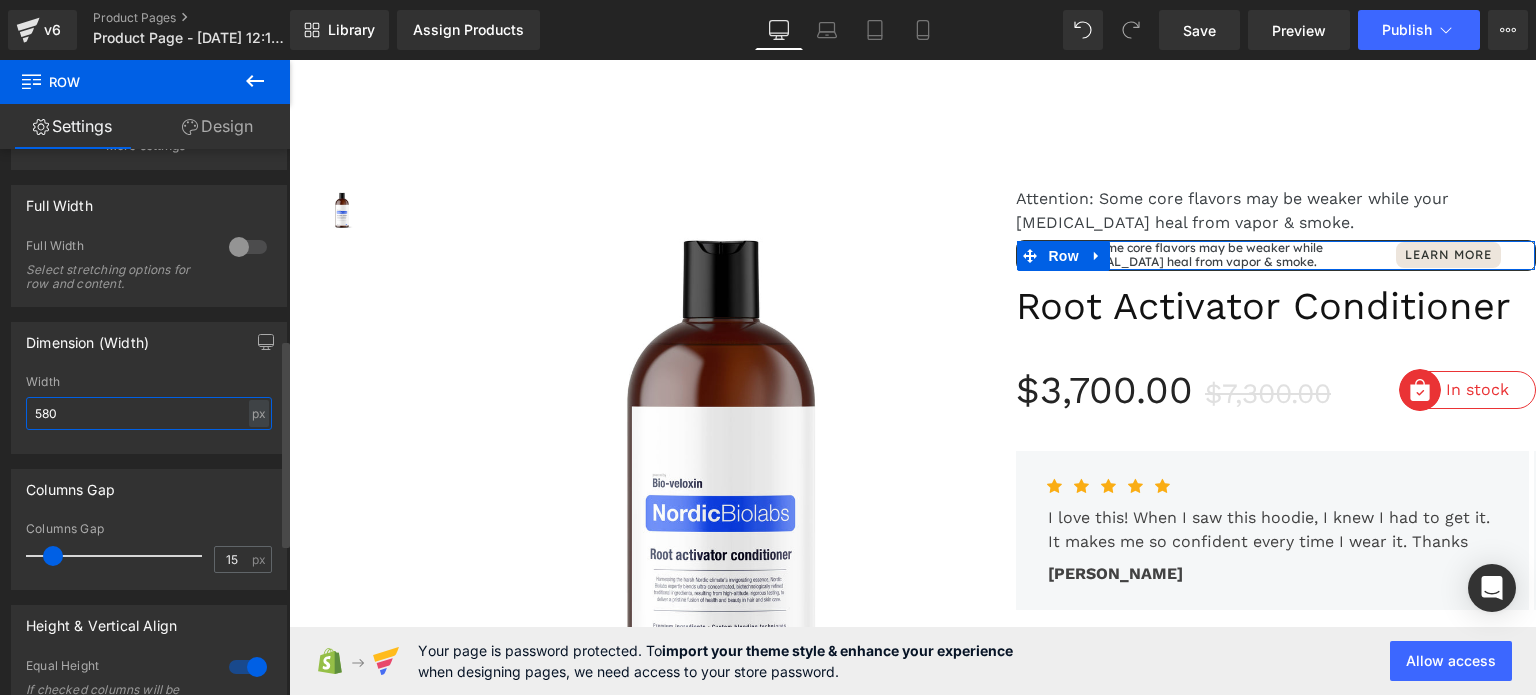 type on "580" 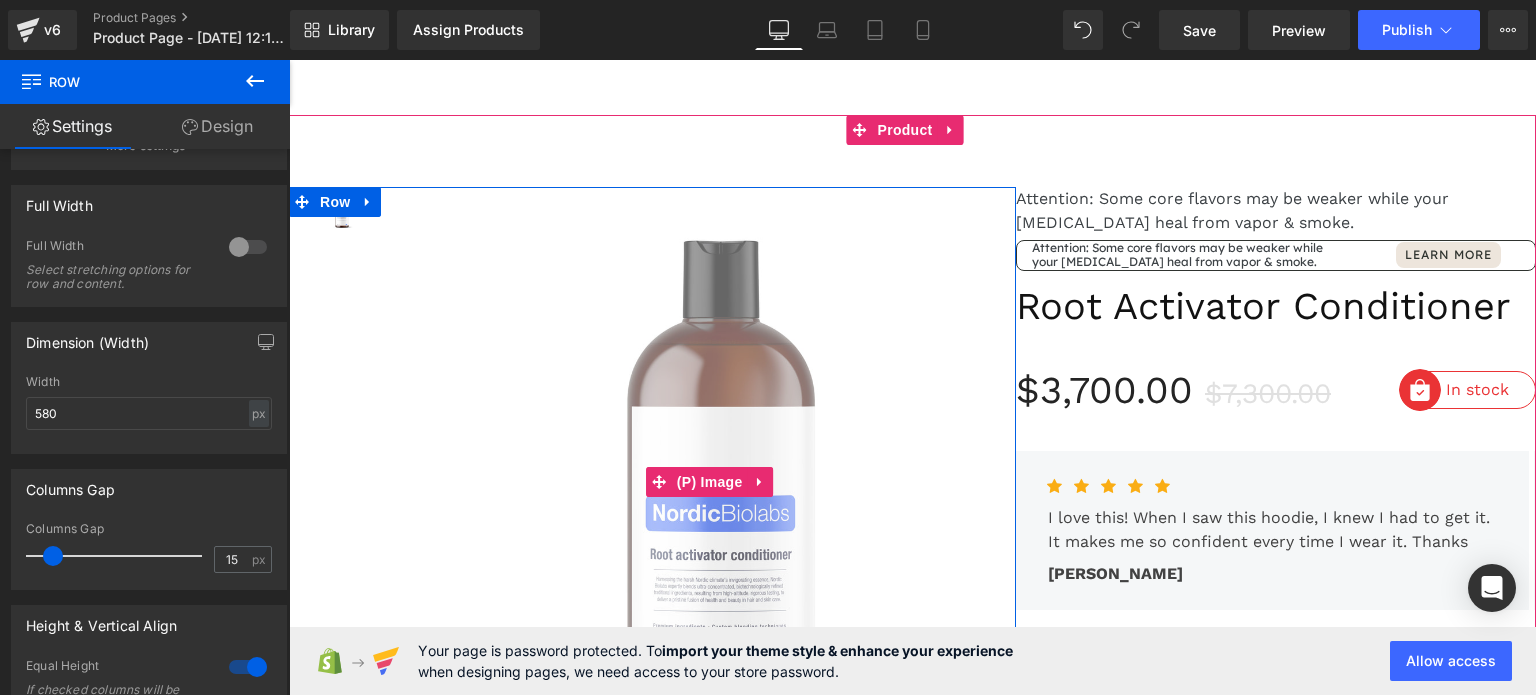 click at bounding box center (713, 482) 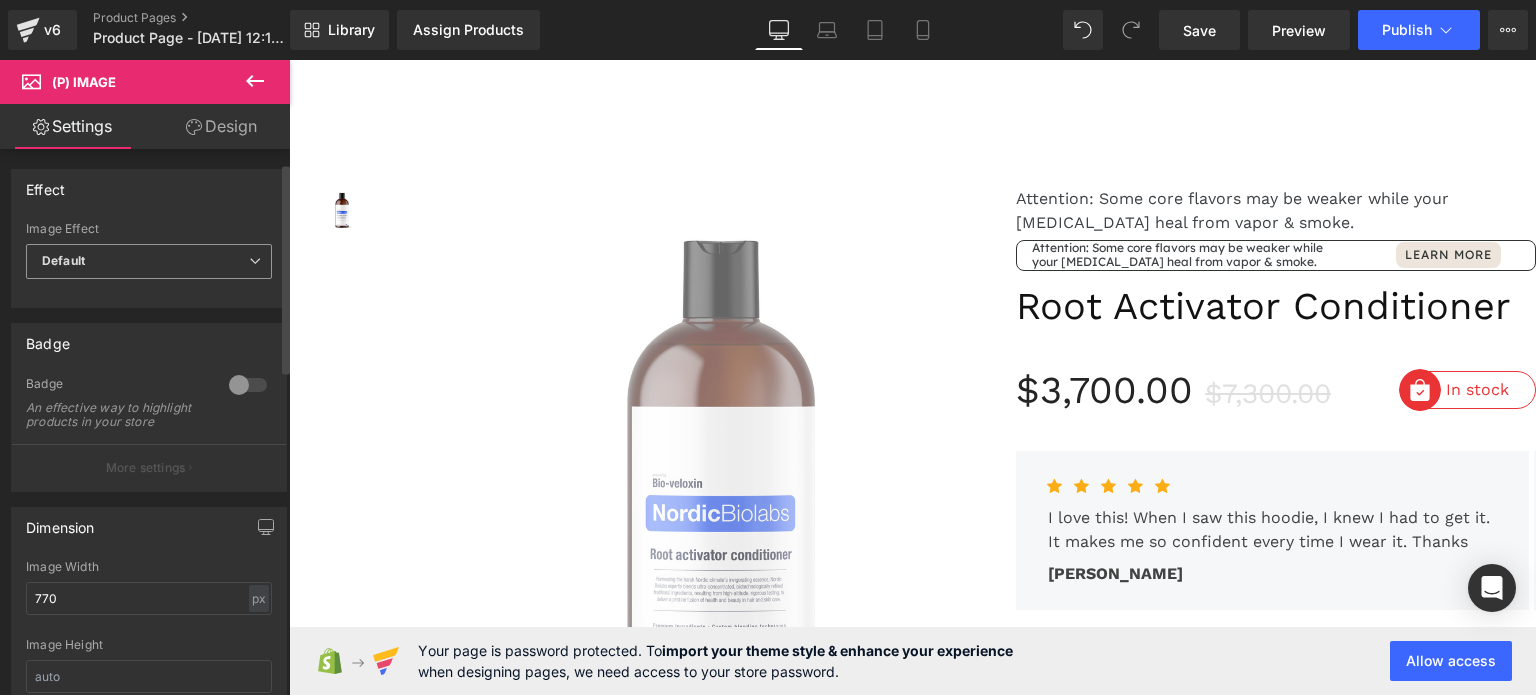 scroll, scrollTop: 0, scrollLeft: 0, axis: both 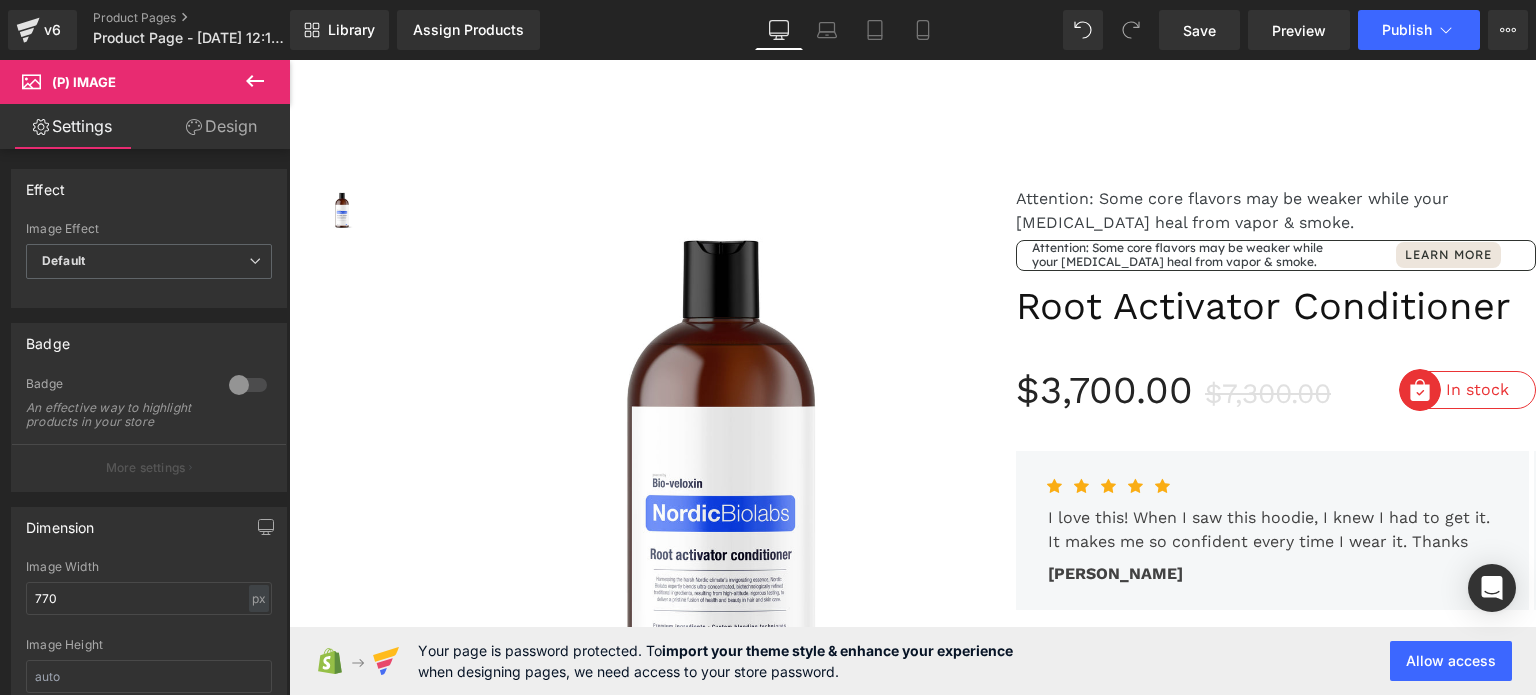 click 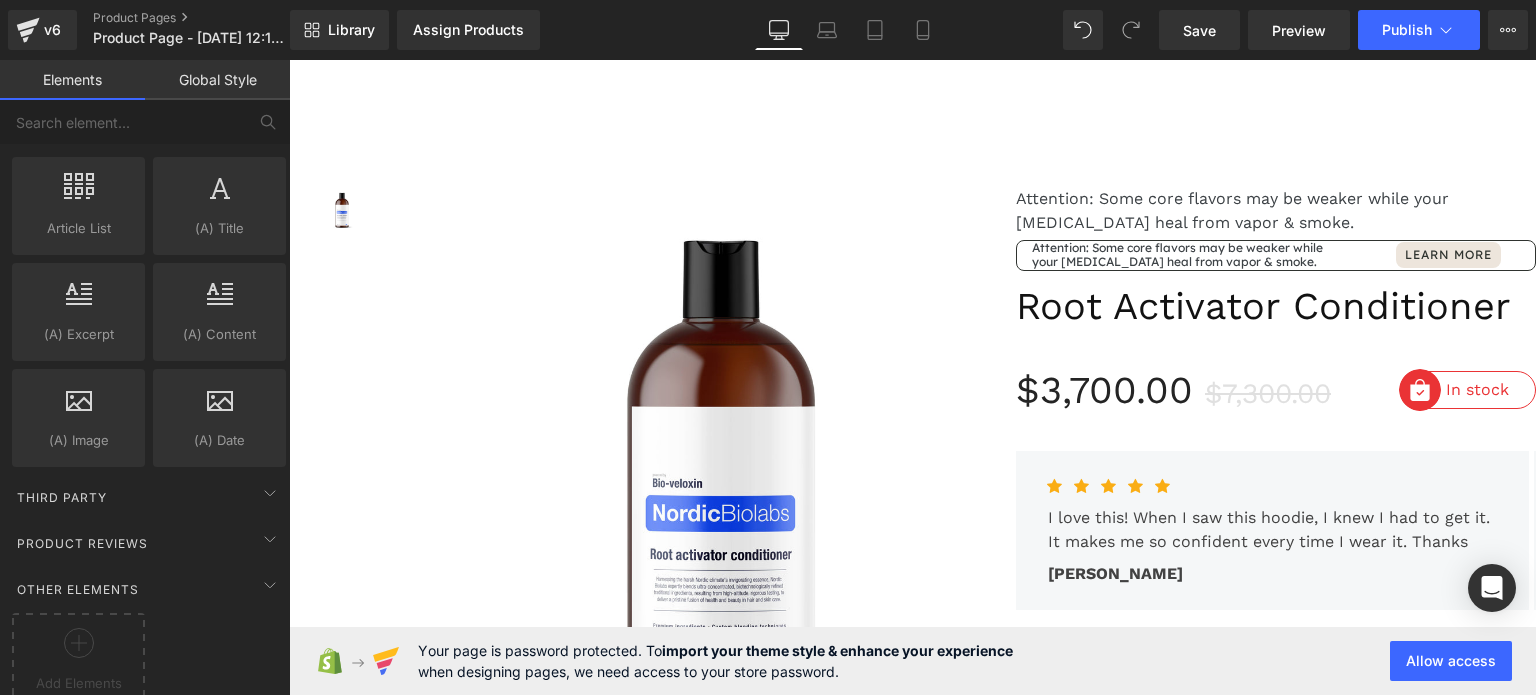 scroll, scrollTop: 3843, scrollLeft: 0, axis: vertical 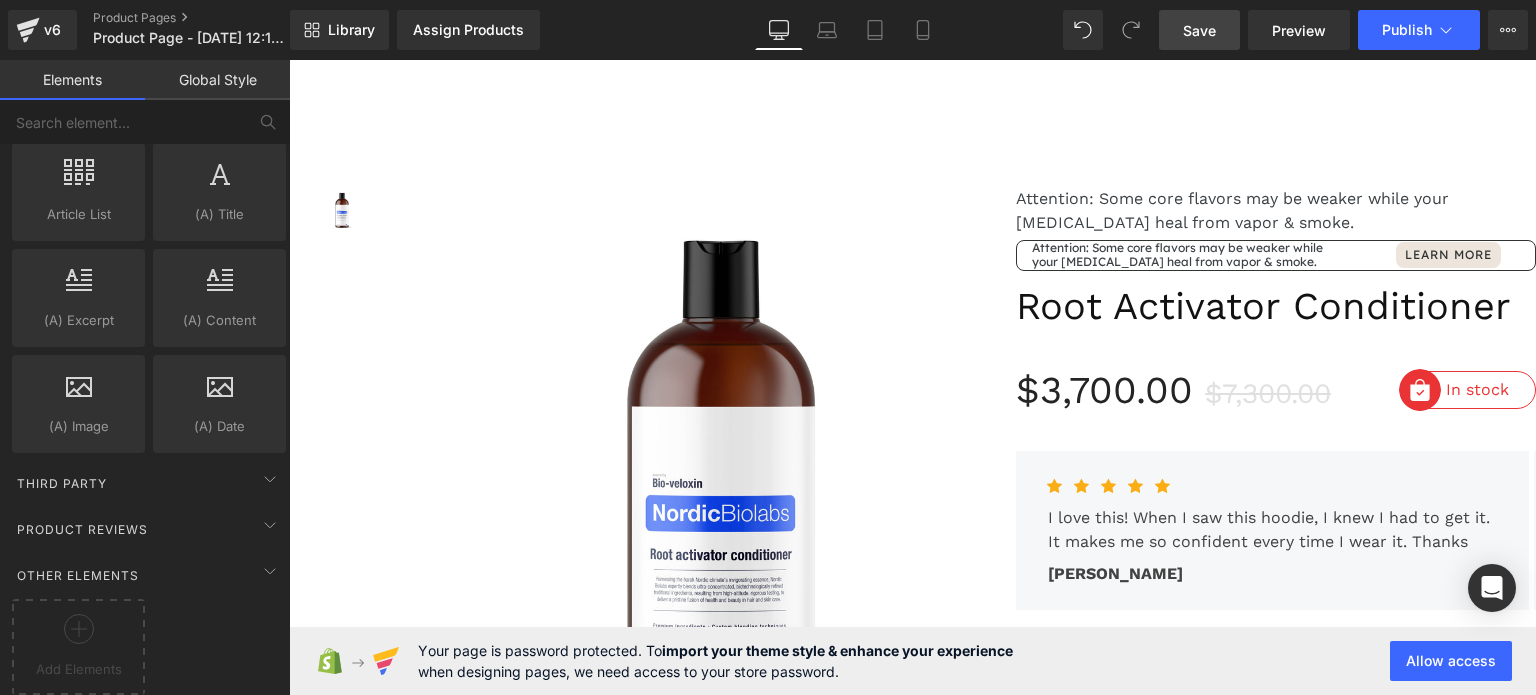 click on "Save" at bounding box center [1199, 30] 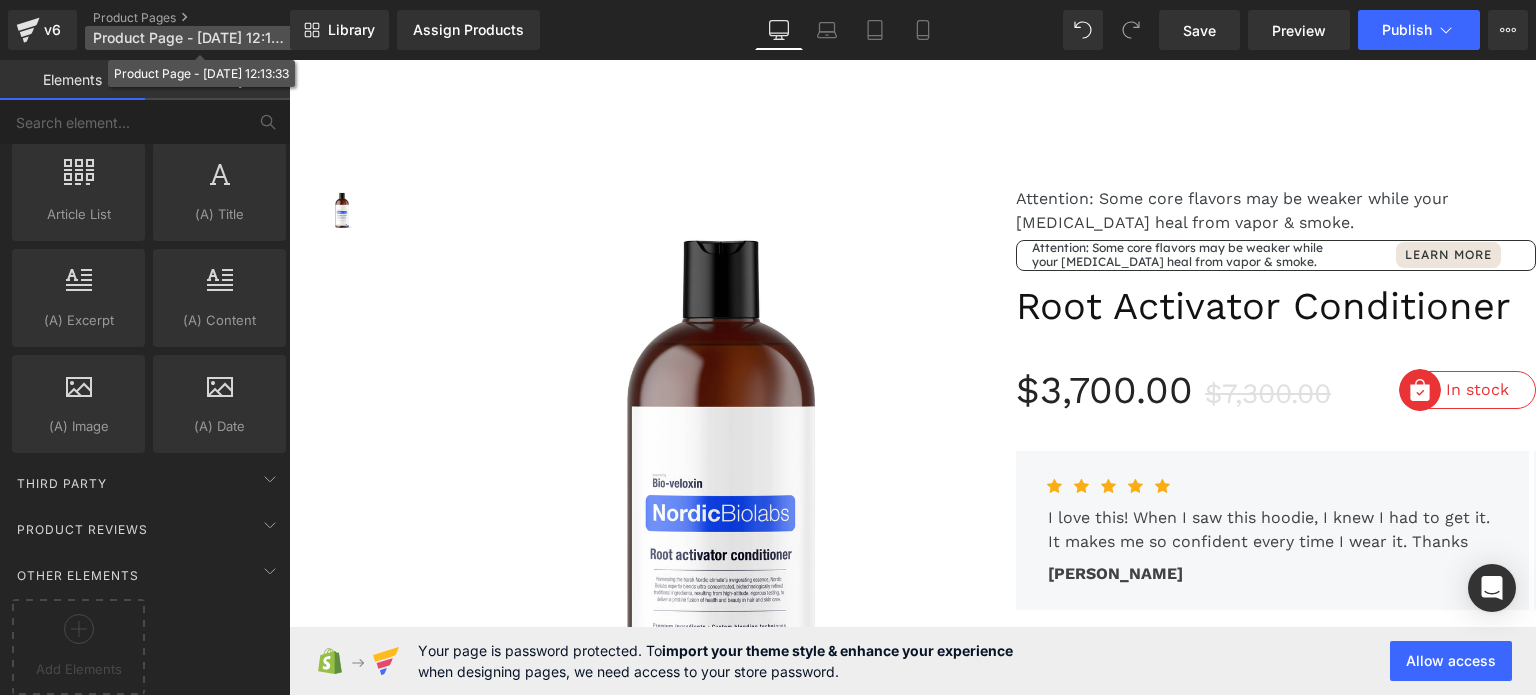 click on "Product Page - [DATE] 12:13:33" at bounding box center (189, 38) 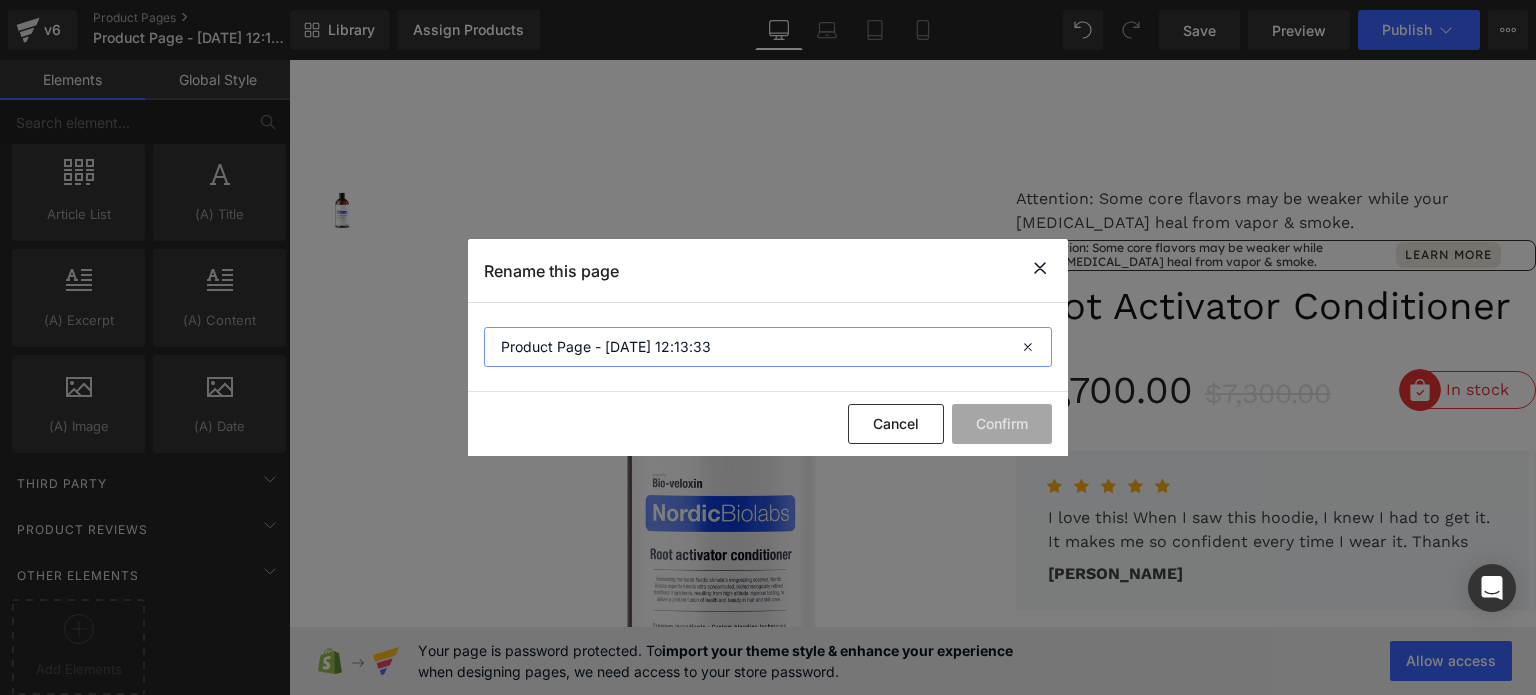 click on "Product Page - [DATE] 12:13:33" at bounding box center [768, 347] 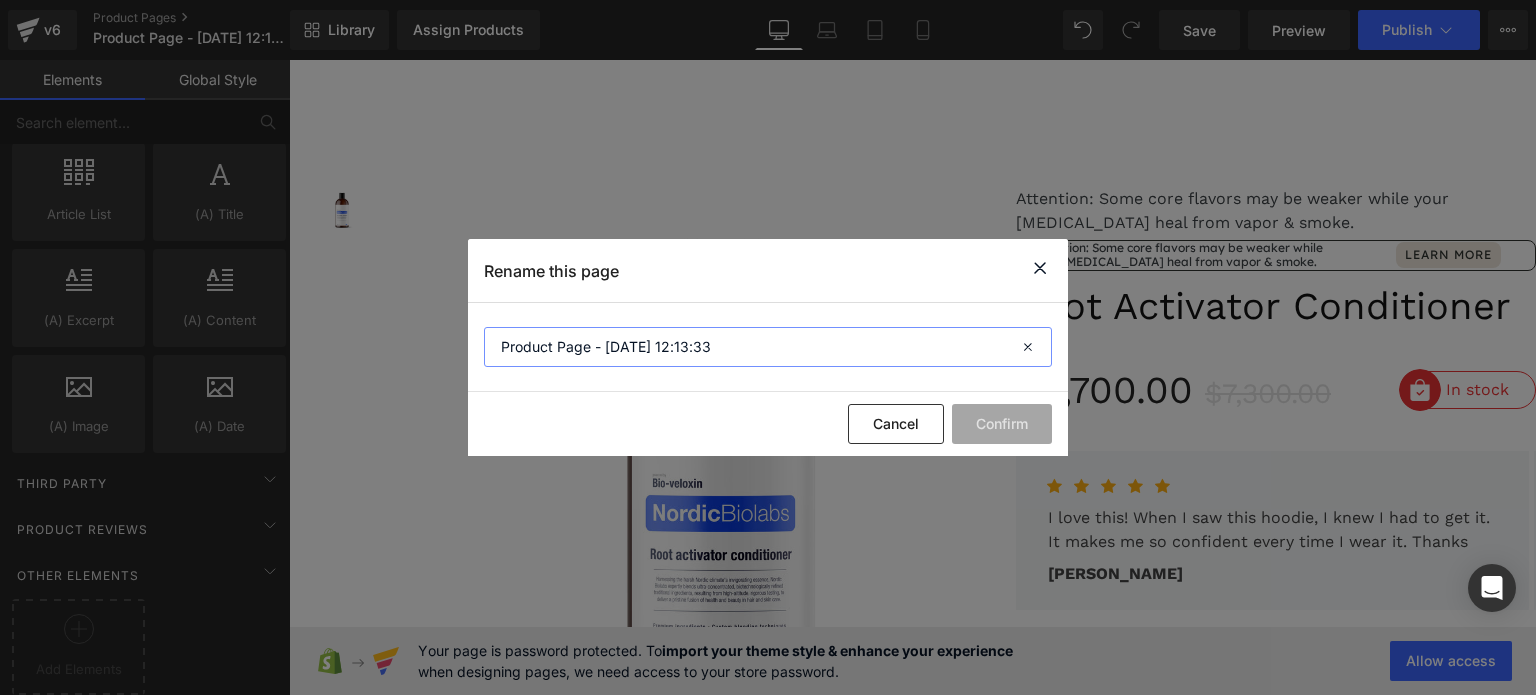 drag, startPoint x: 726, startPoint y: 338, endPoint x: 640, endPoint y: 353, distance: 87.29834 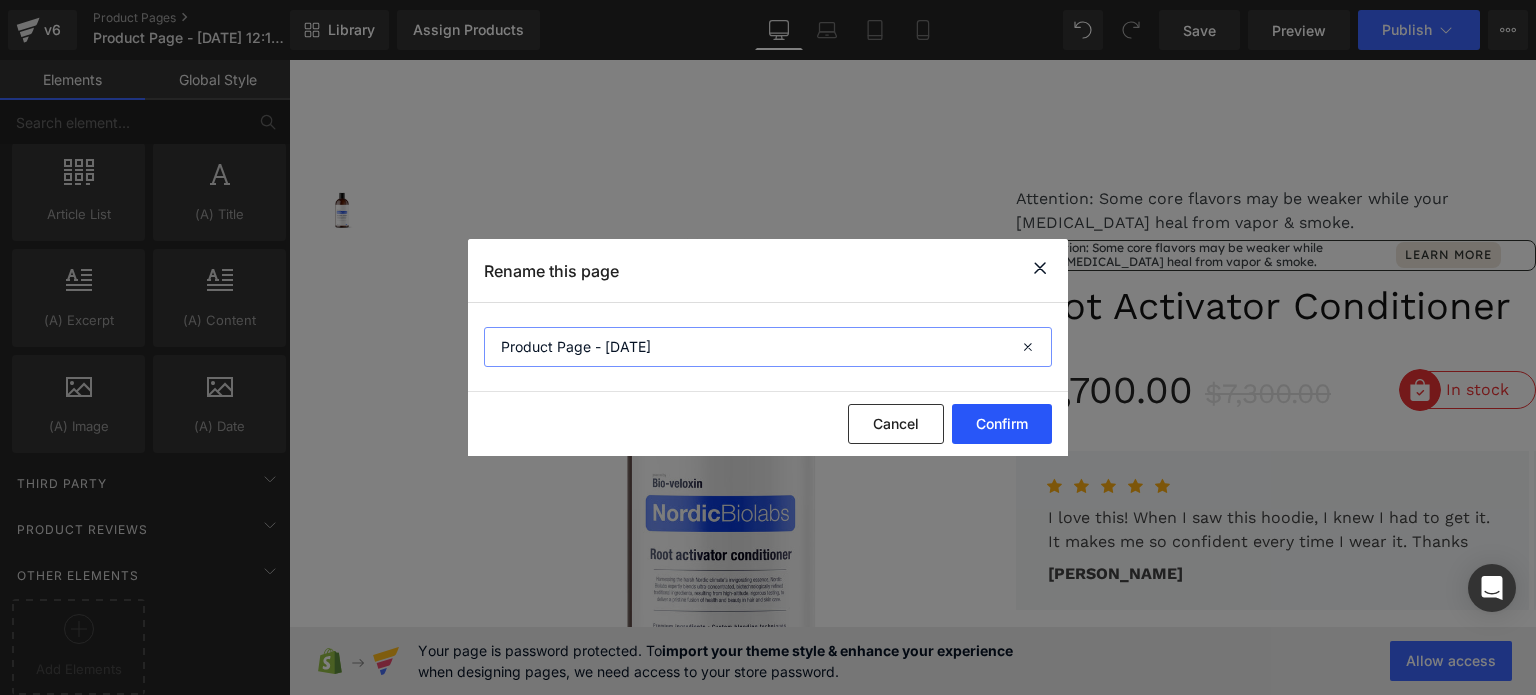 type on "Product Page - [DATE]" 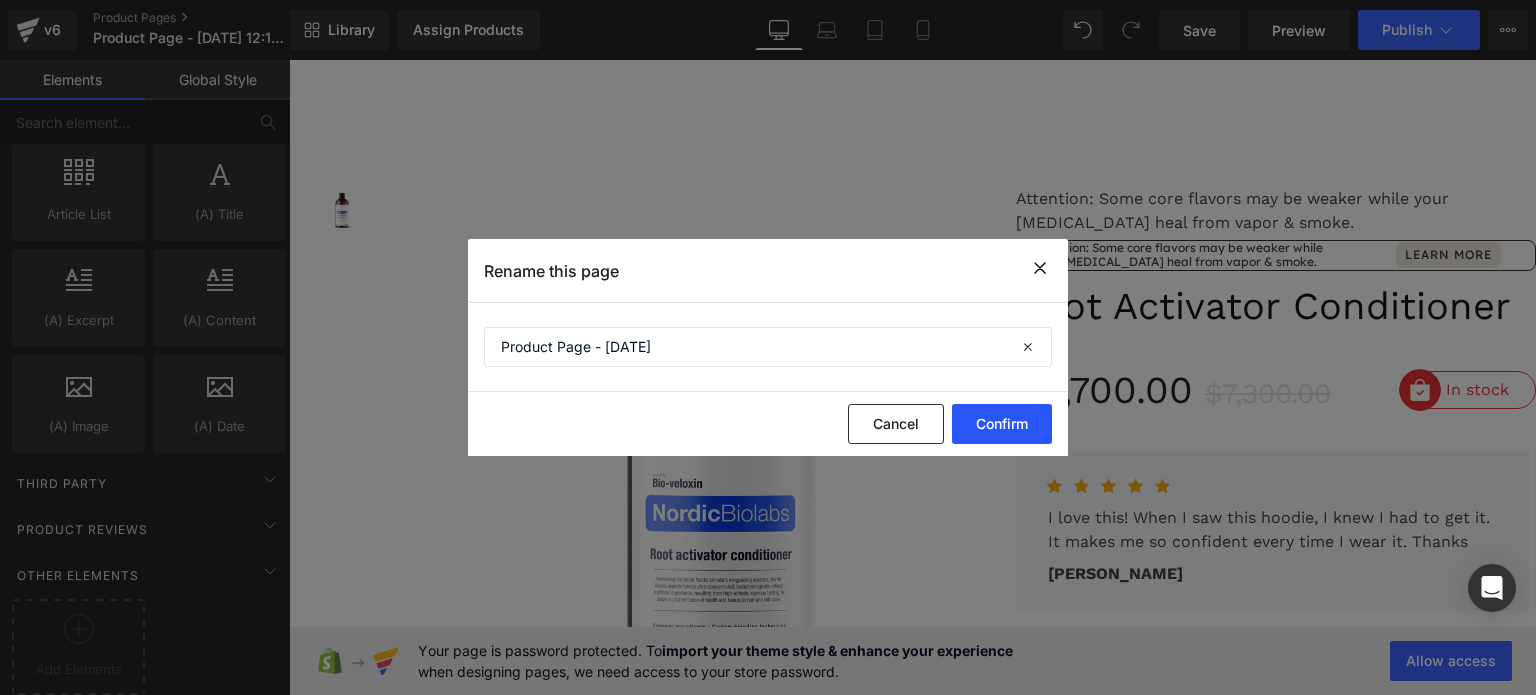 click on "Confirm" at bounding box center (1002, 424) 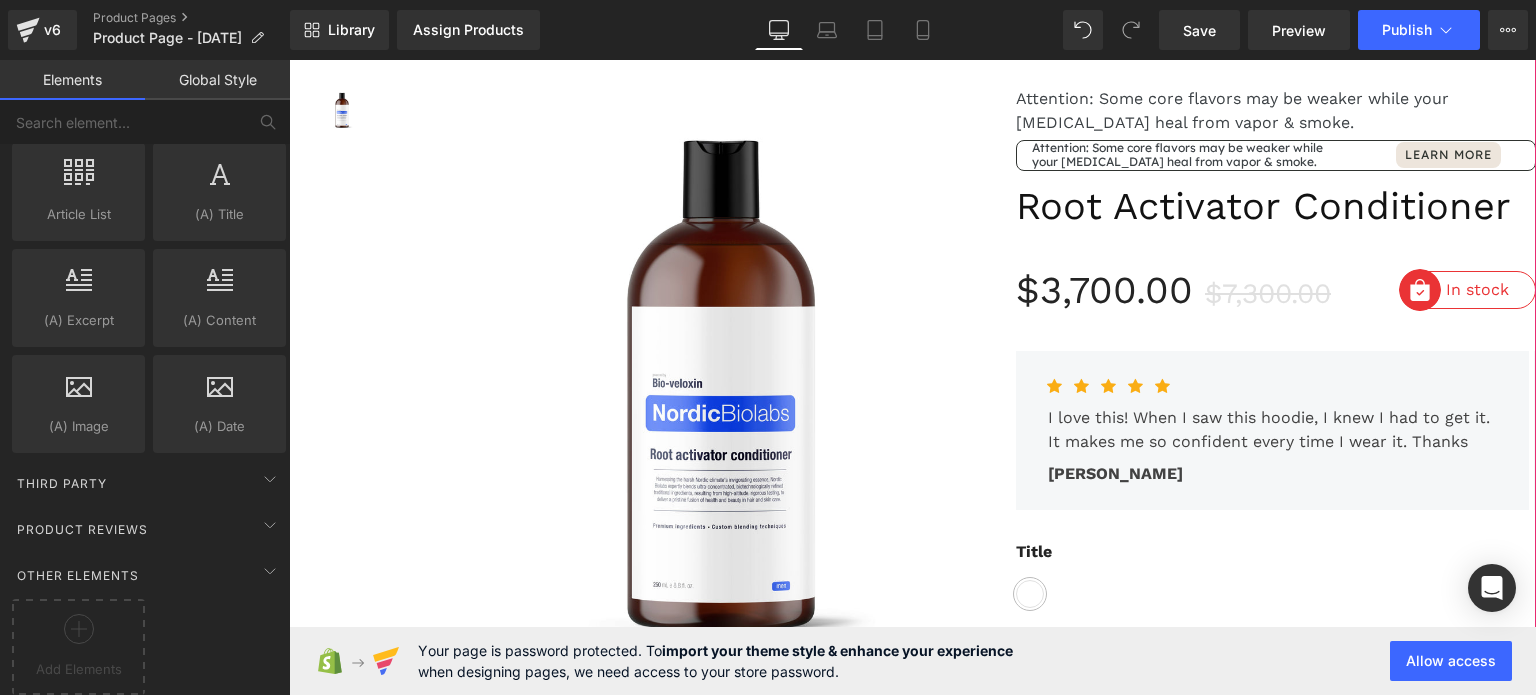 scroll, scrollTop: 0, scrollLeft: 0, axis: both 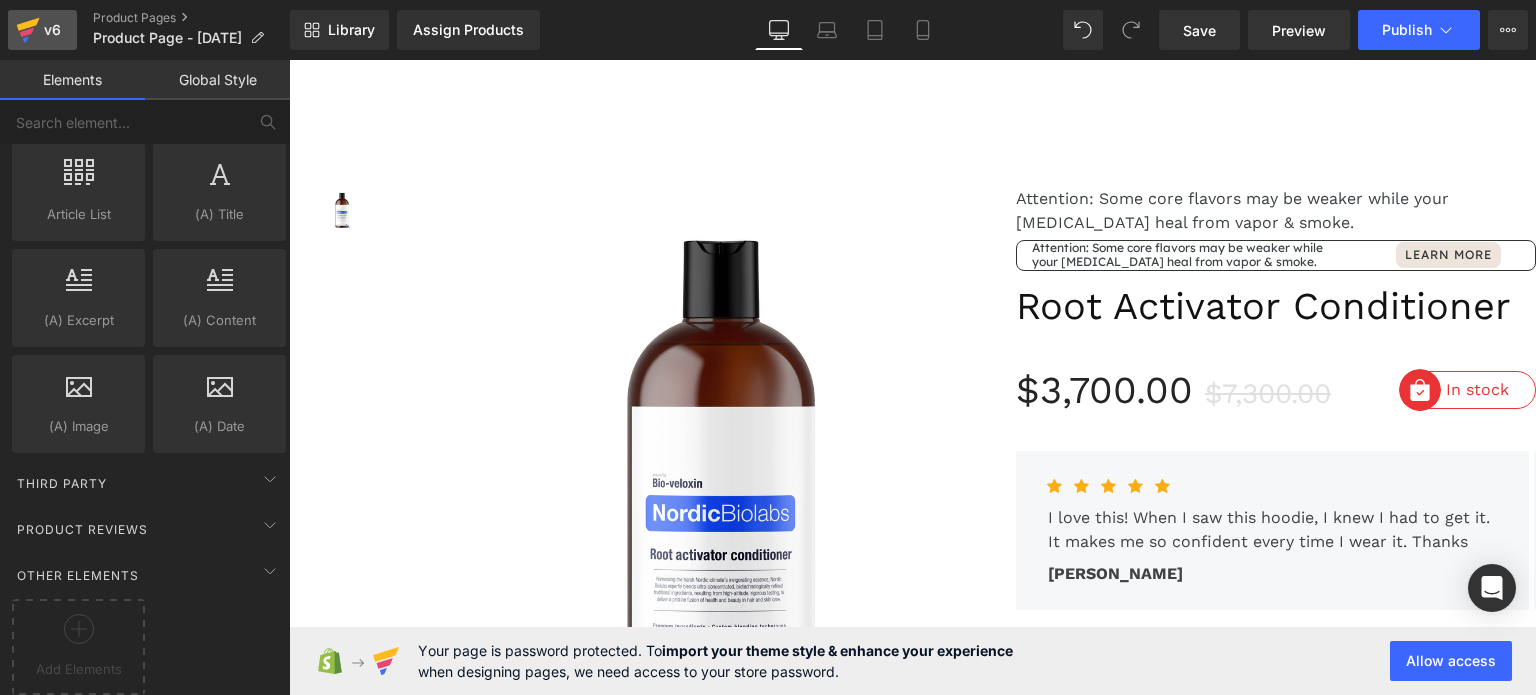 click on "v6" at bounding box center (52, 30) 